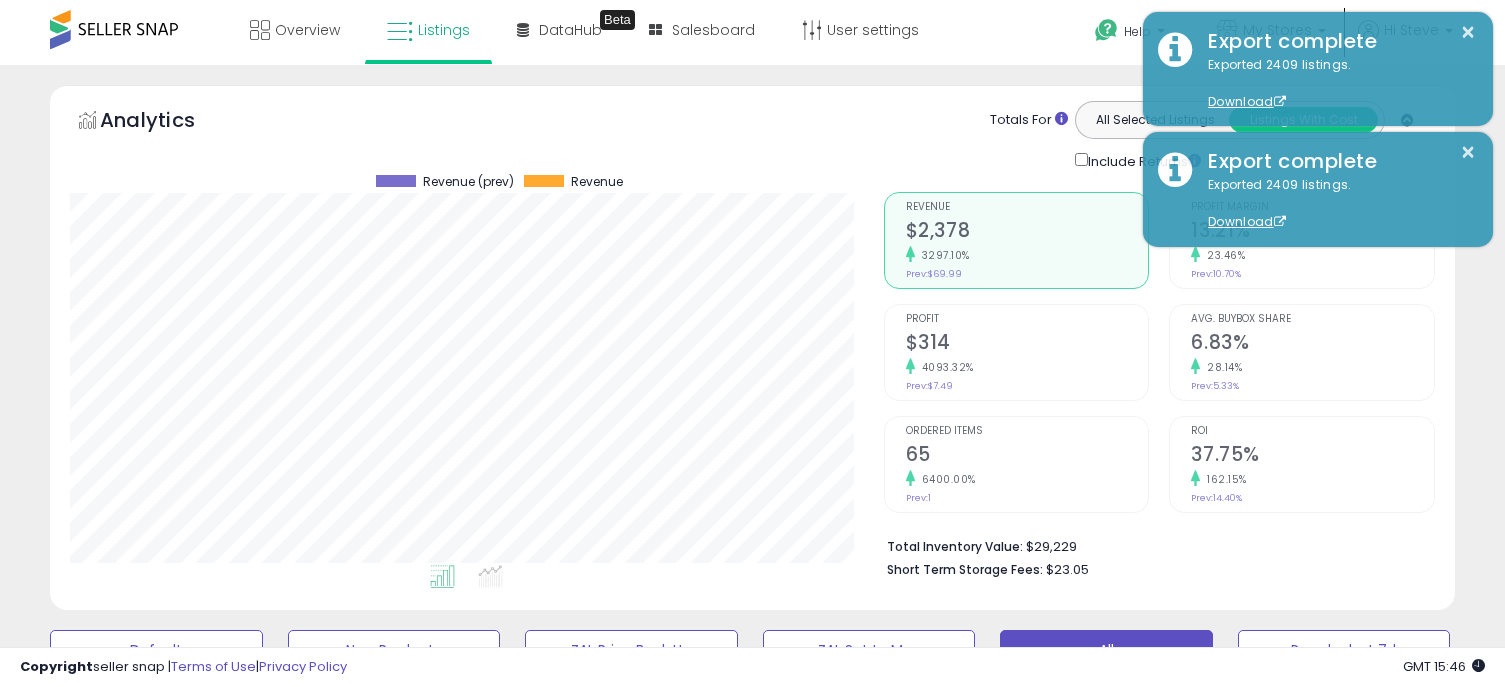 scroll, scrollTop: 3266, scrollLeft: 0, axis: vertical 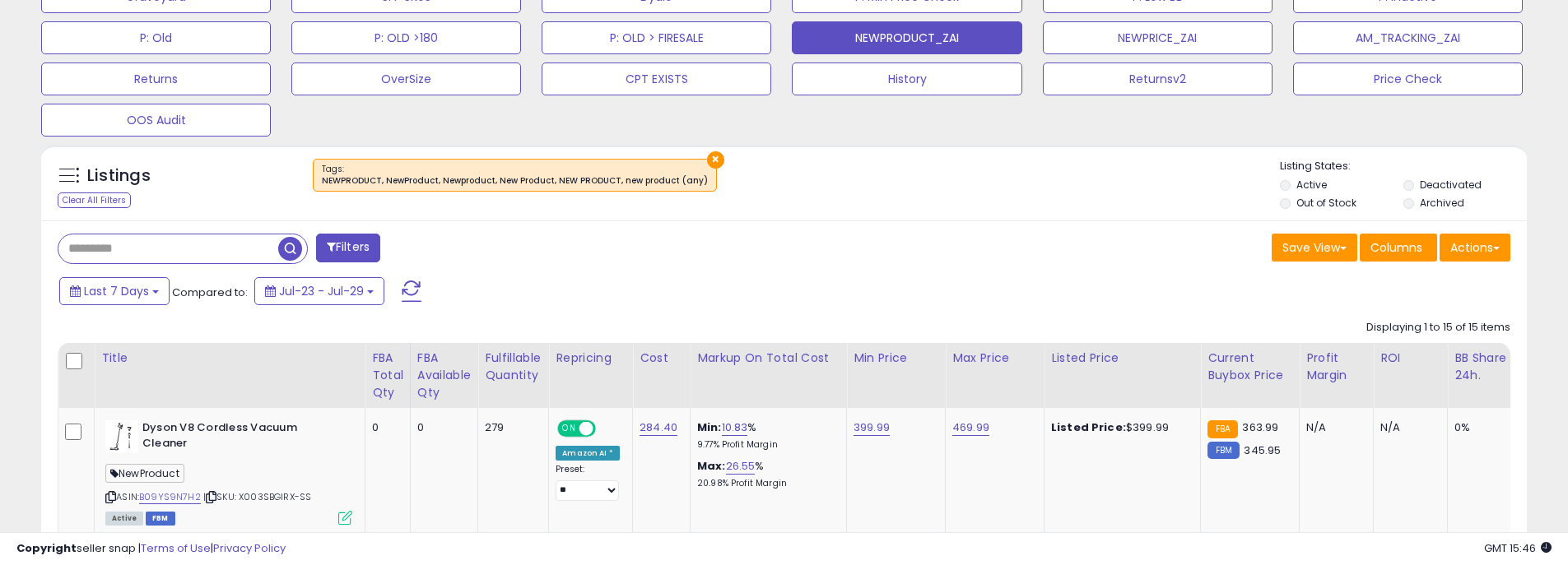 click on "× Tags" at bounding box center [786, 182] 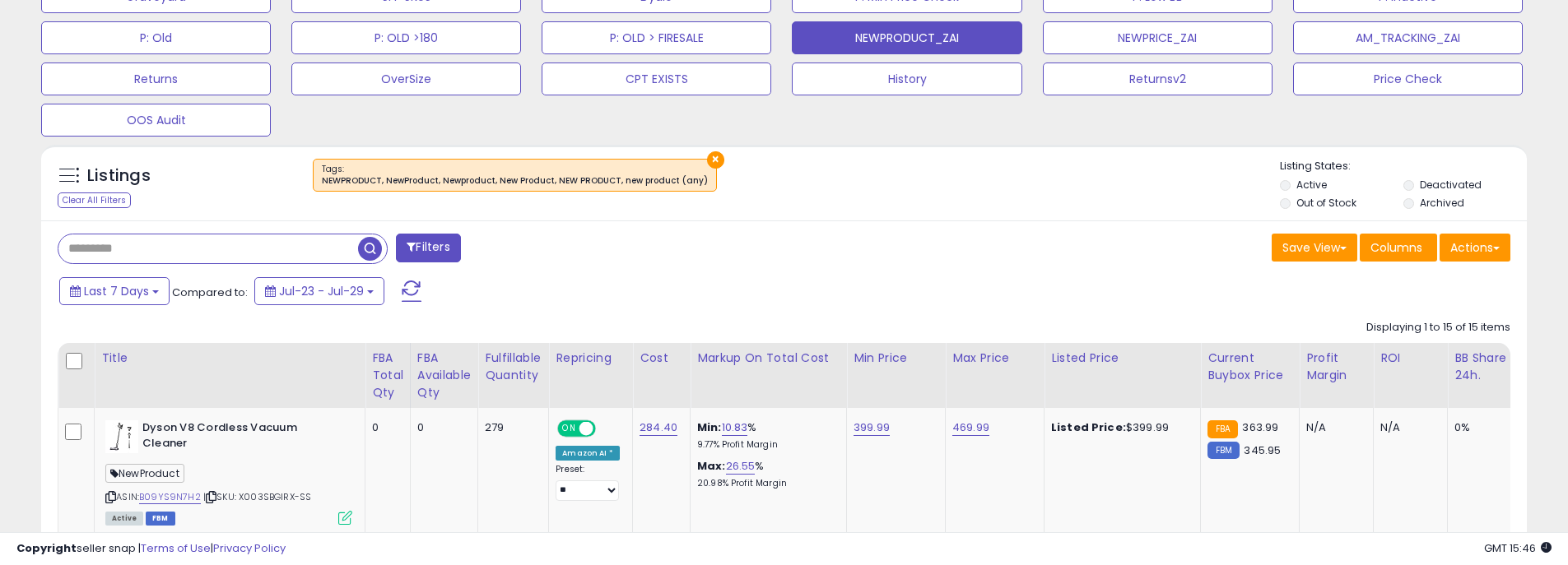 click at bounding box center (208, 248) 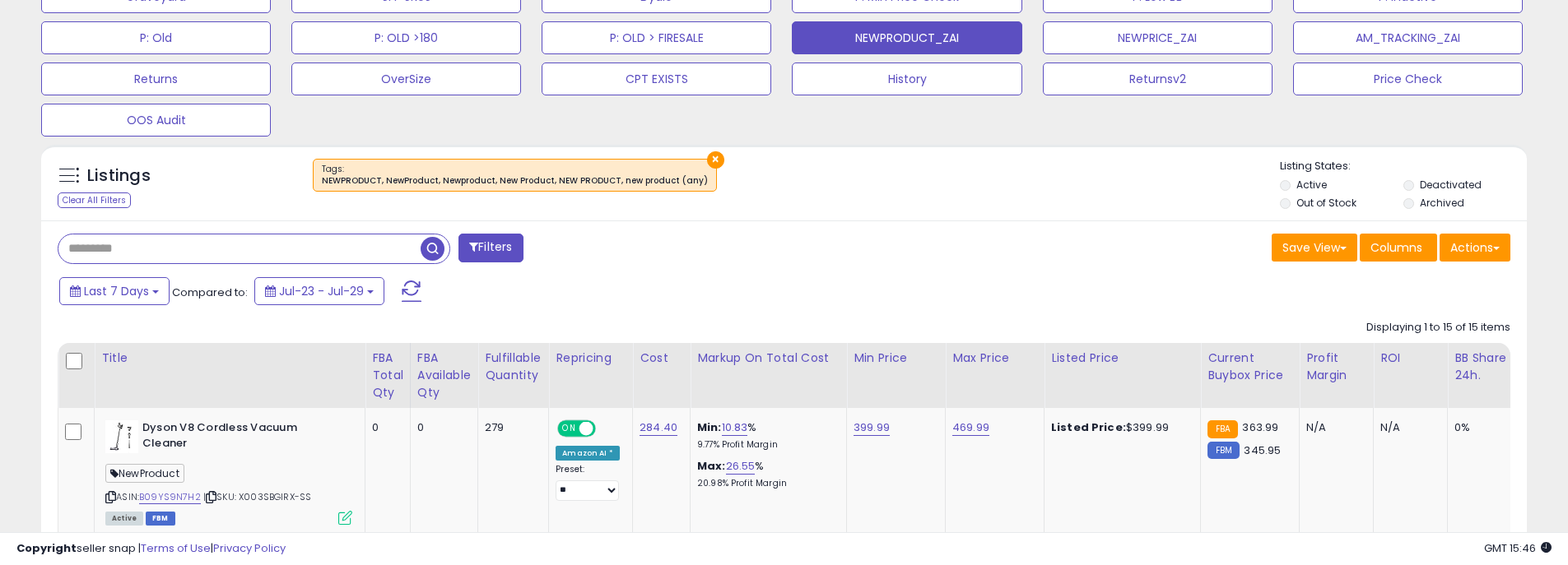 click on "Listings
Clear All Filters
× Tags Listing States:" at bounding box center [784, 183] 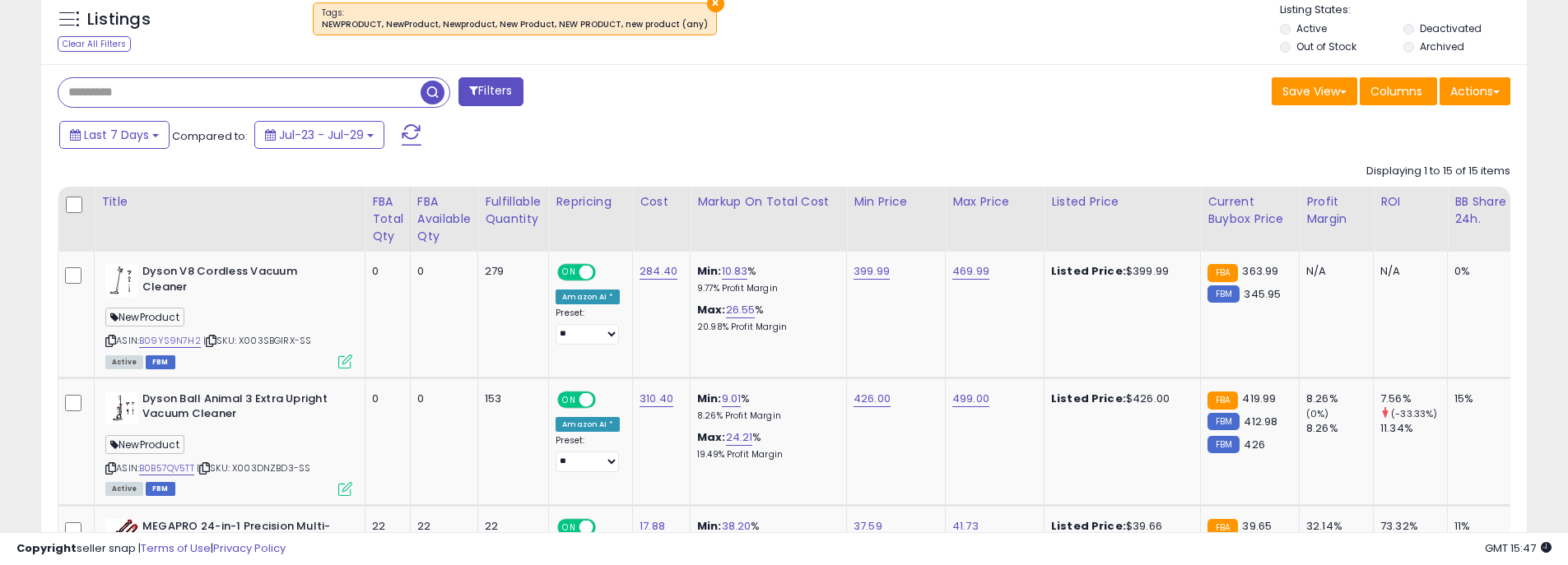 scroll, scrollTop: 826, scrollLeft: 0, axis: vertical 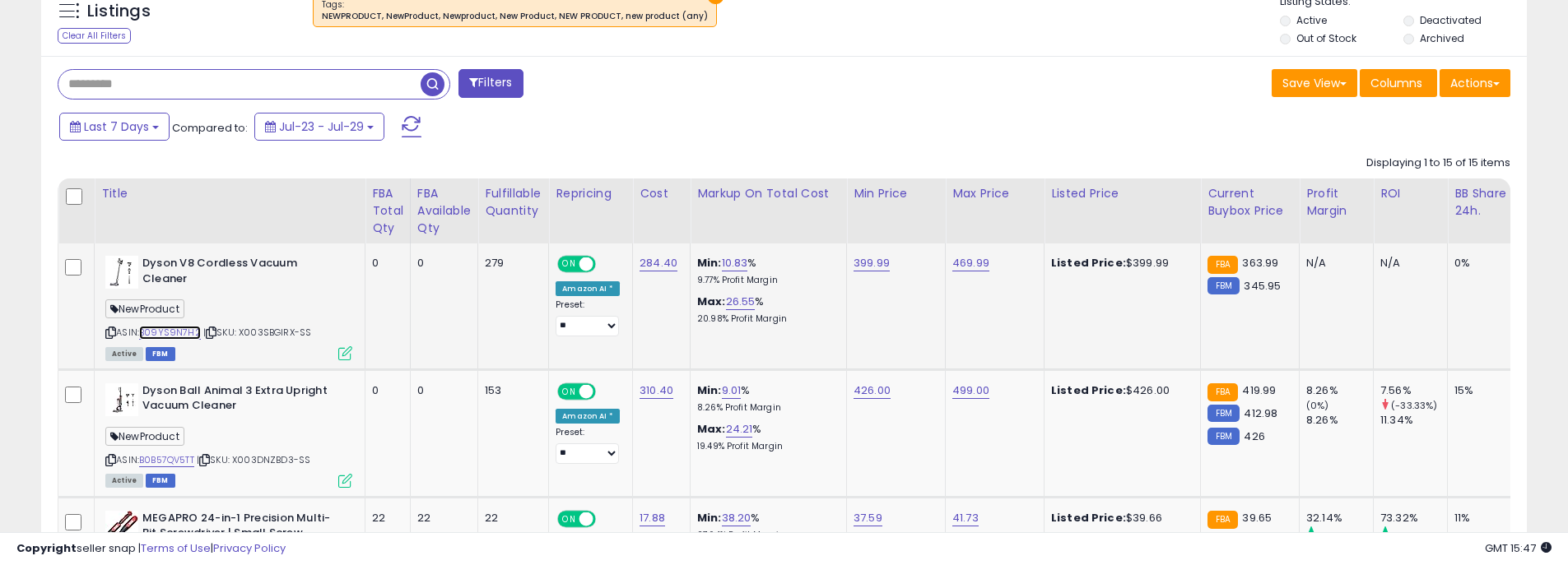 click on "B09YS9N7H2" at bounding box center (170, 332) 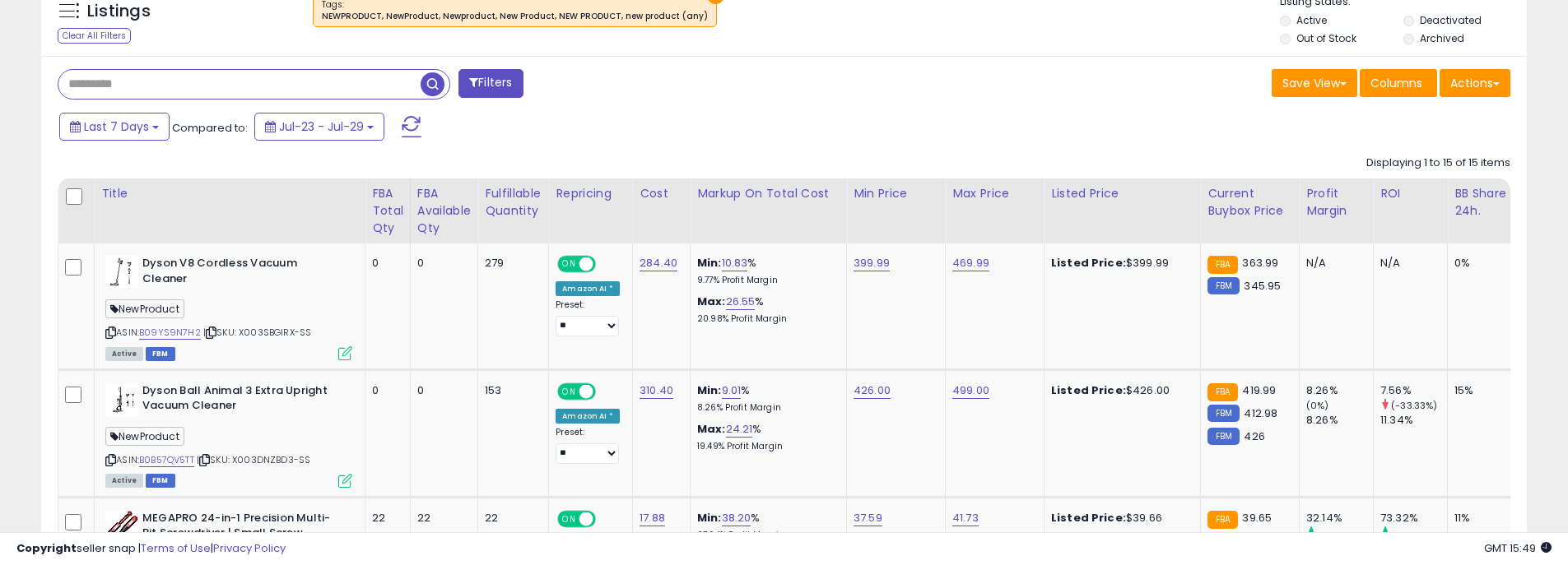click at bounding box center [240, 84] 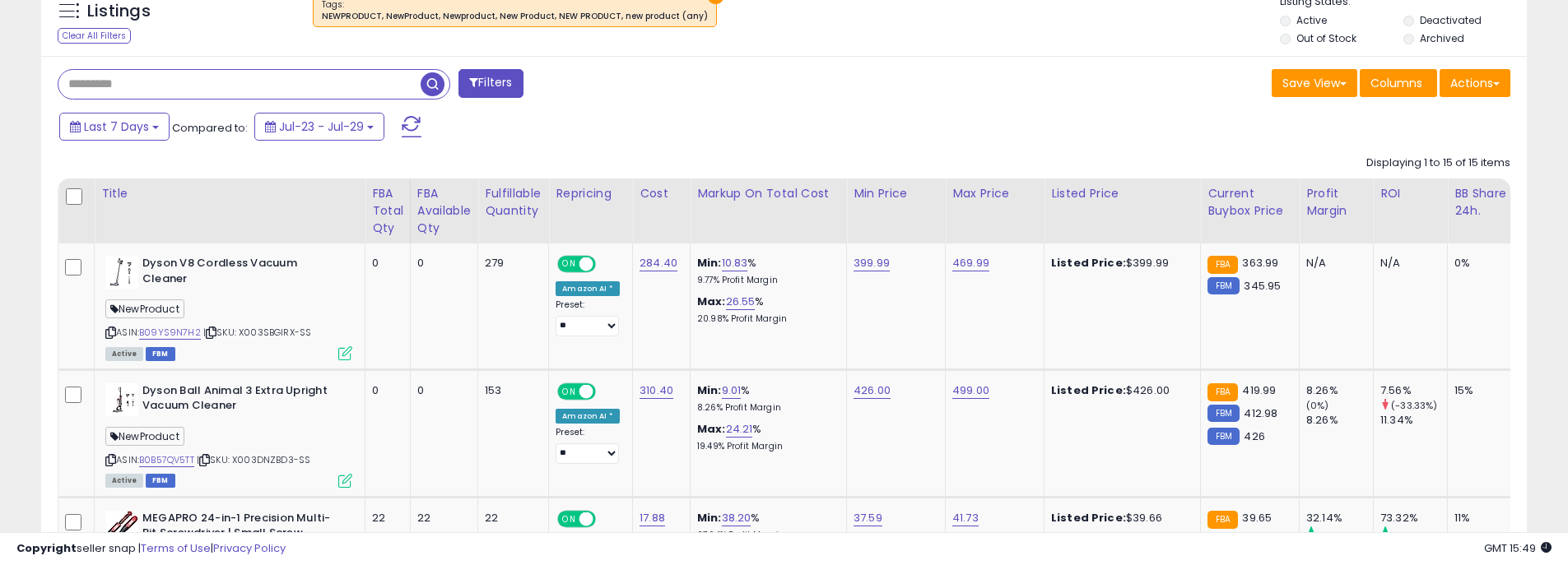 paste on "**********" 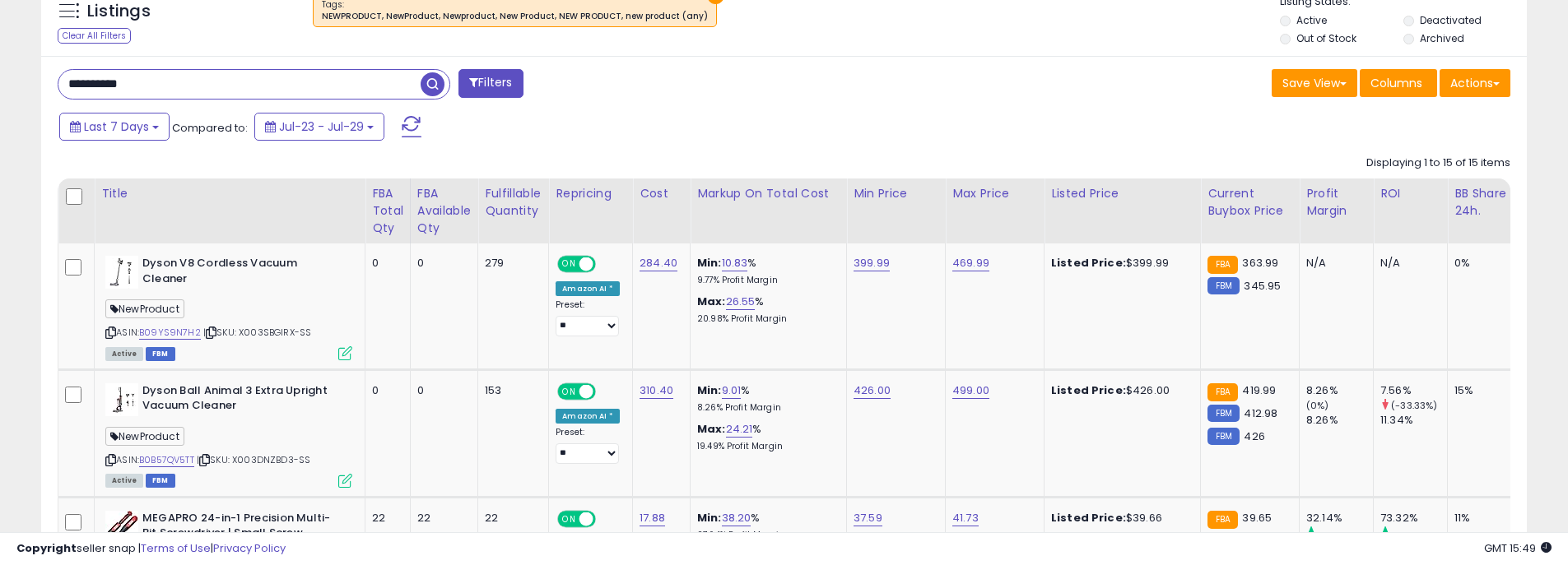 type on "**********" 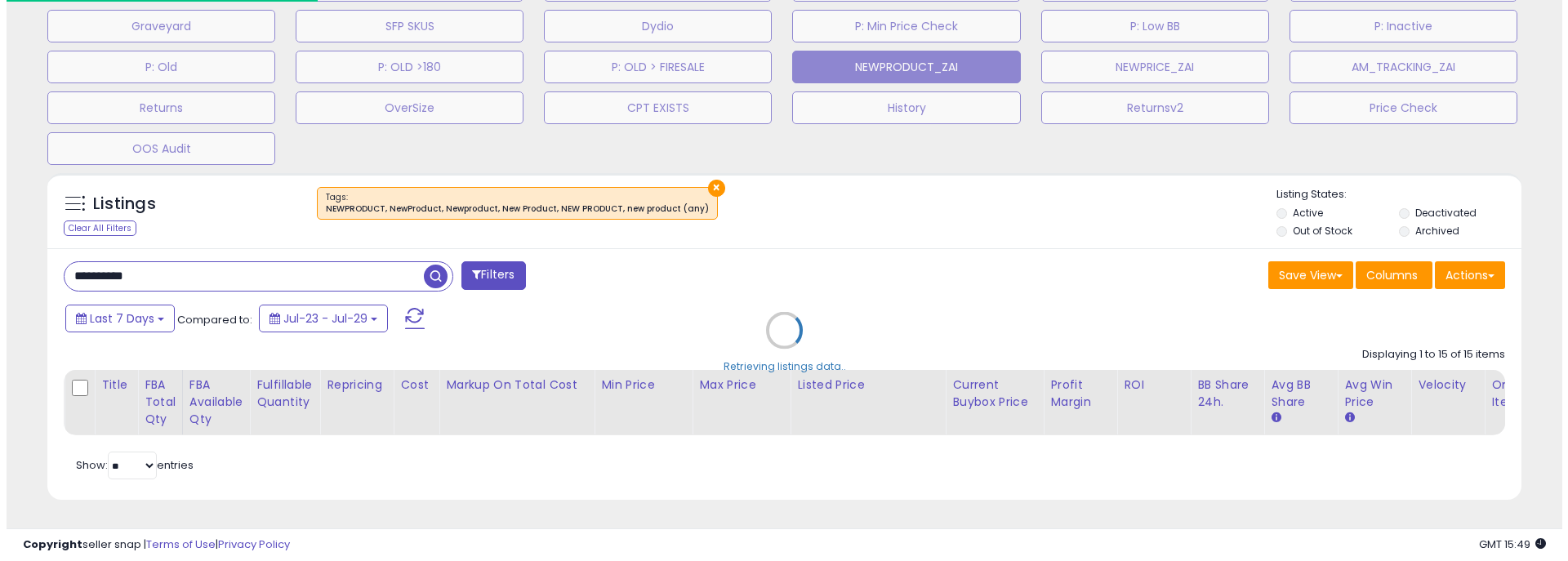 scroll, scrollTop: 639, scrollLeft: 0, axis: vertical 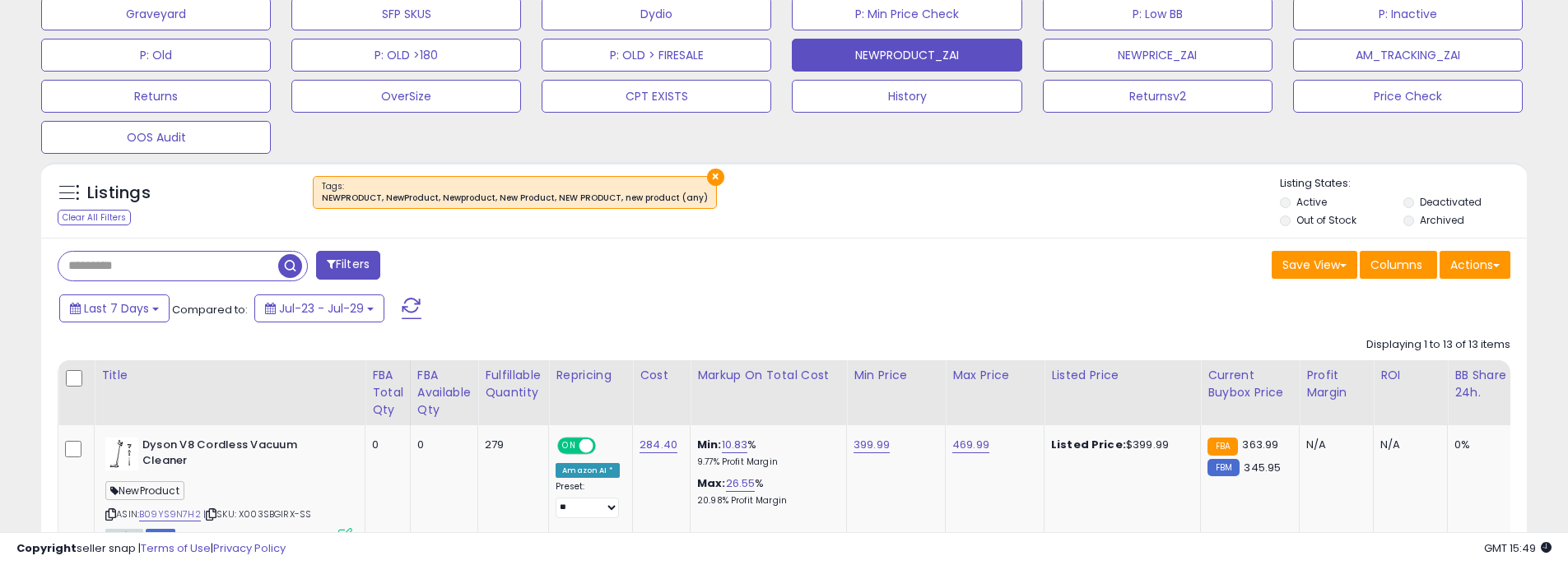 click at bounding box center (168, 266) 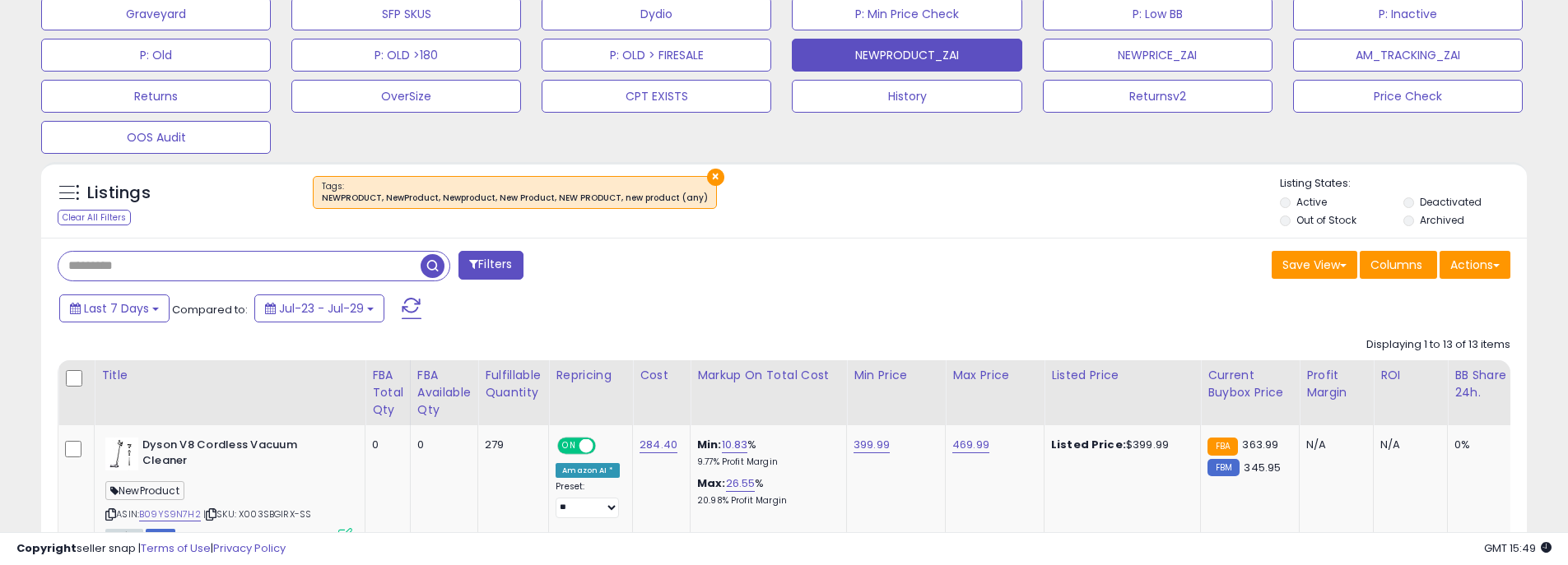 paste on "**********" 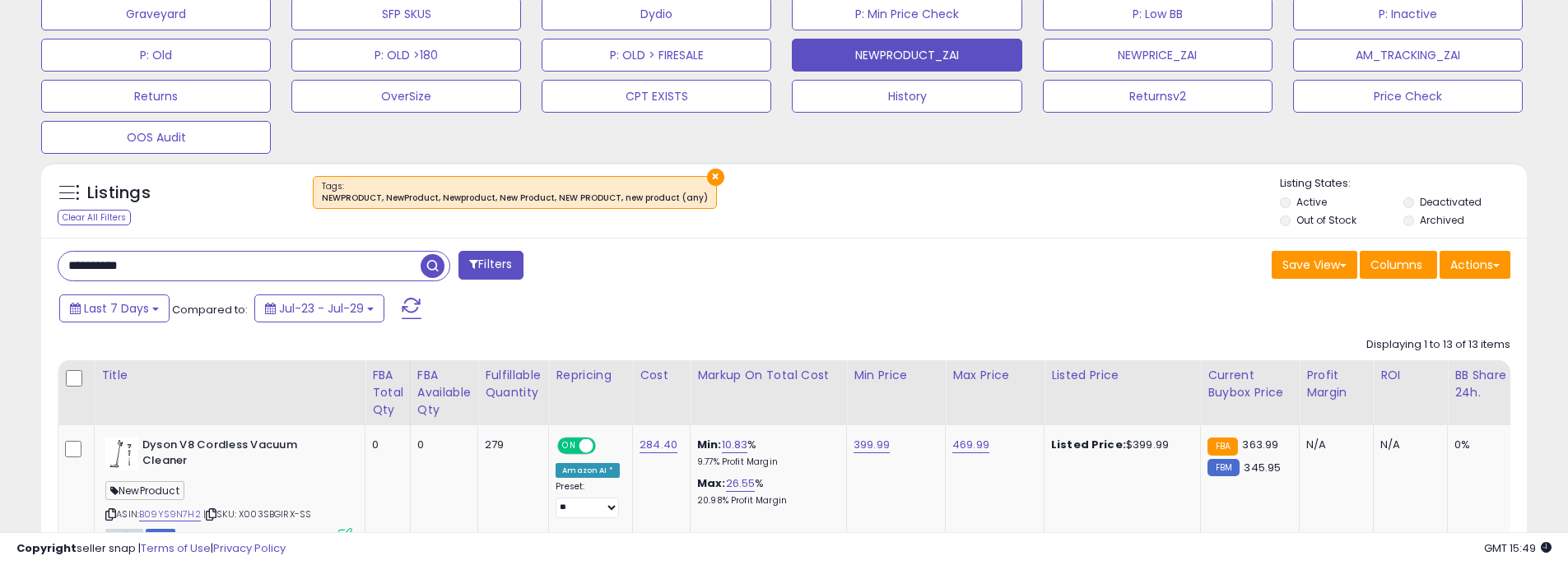 type on "**********" 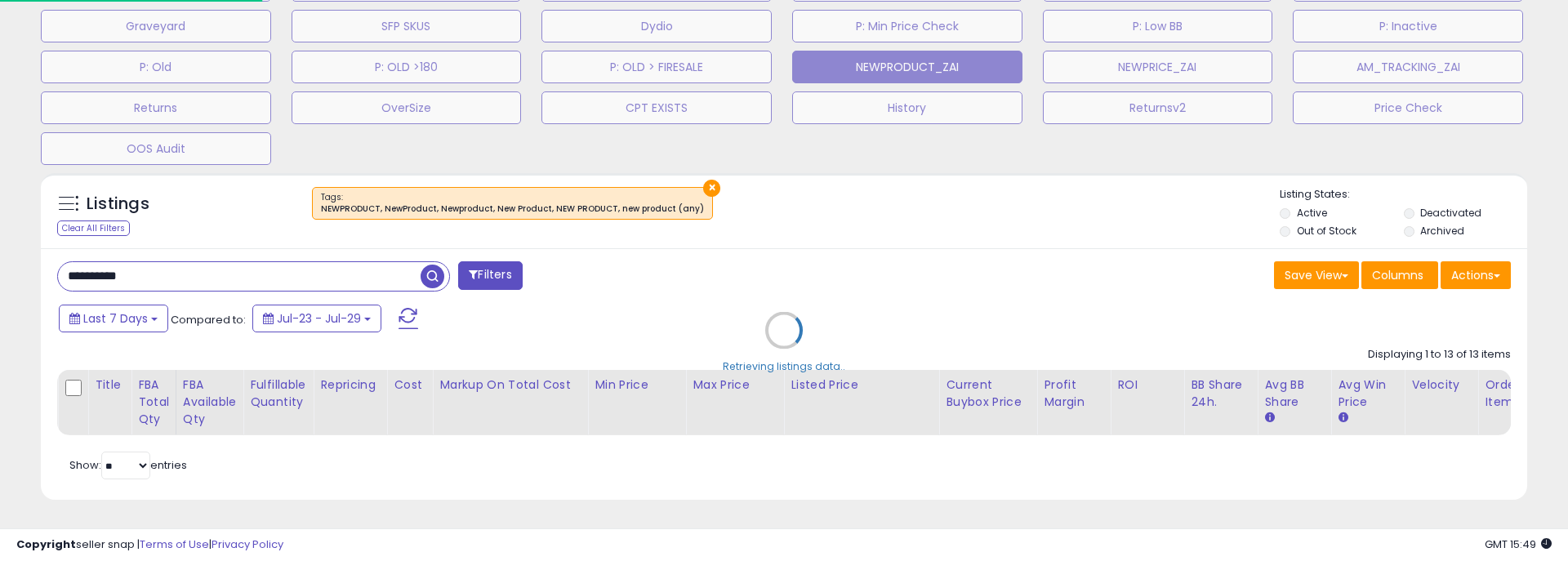 scroll, scrollTop: 816259, scrollLeft: 815804, axis: both 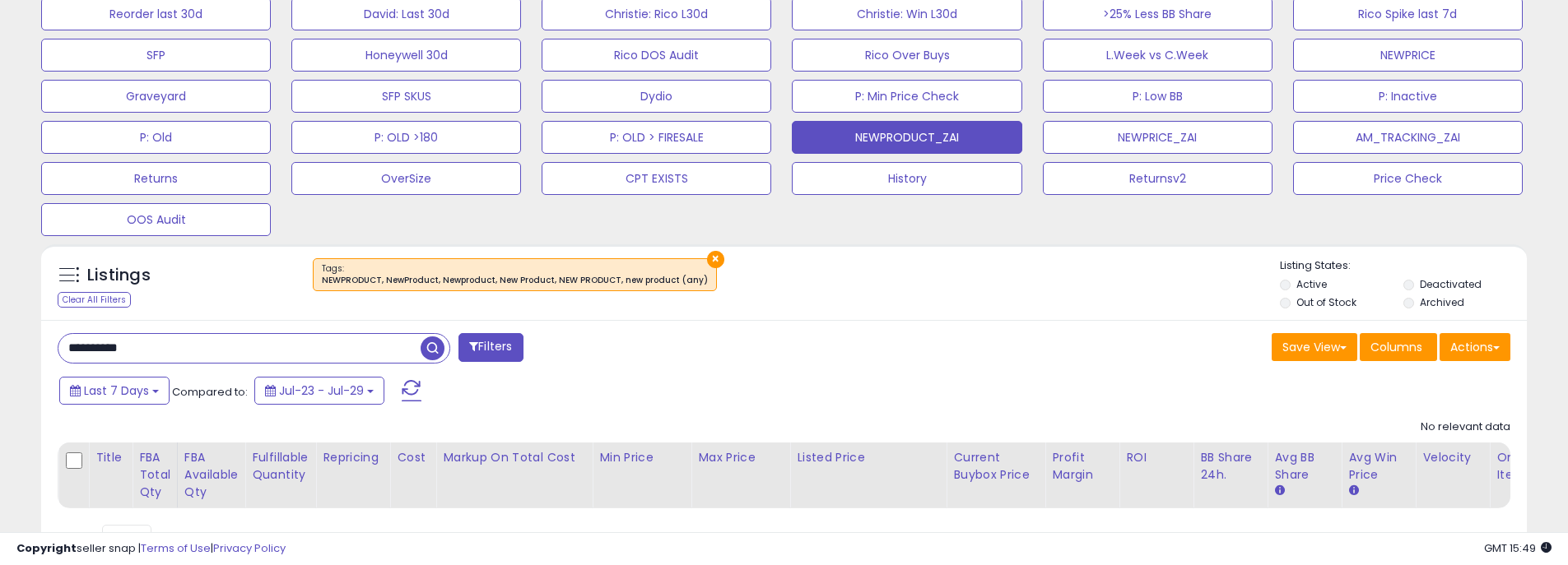 click on "**********" at bounding box center [240, 348] 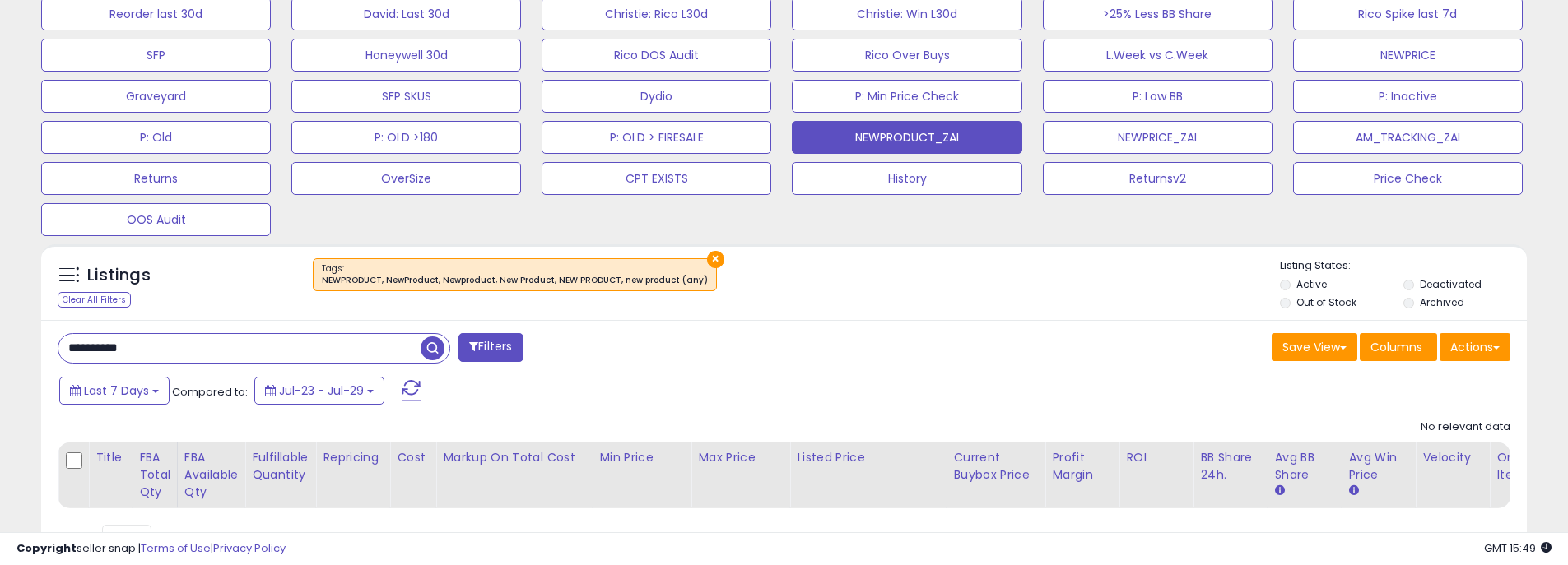 click at bounding box center [432, 348] 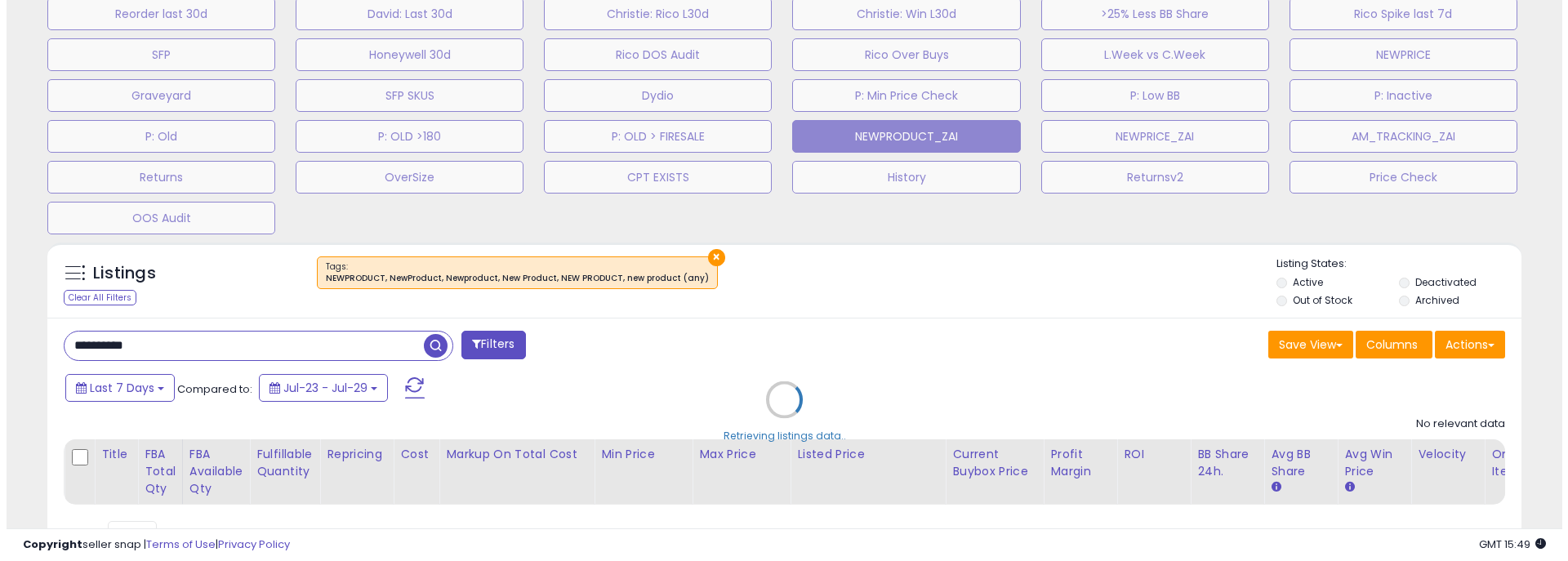 scroll, scrollTop: 816259, scrollLeft: 815804, axis: both 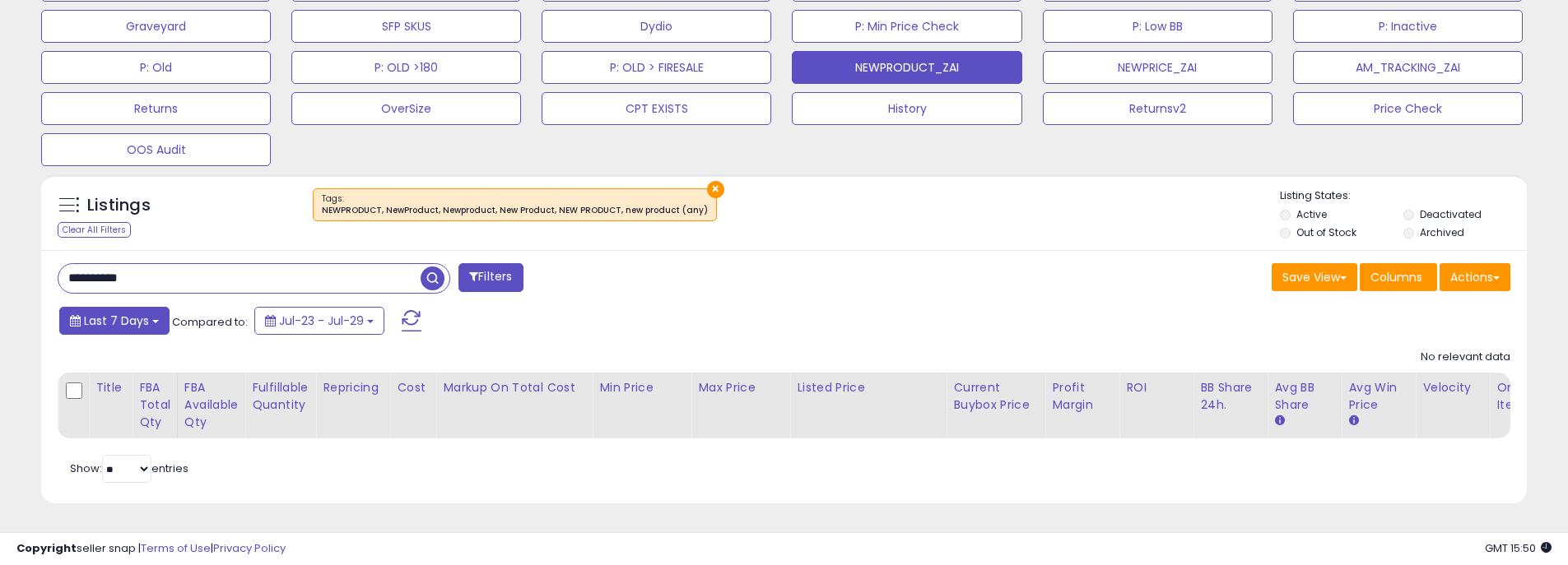 click on "Last 7 Days" at bounding box center (114, 321) 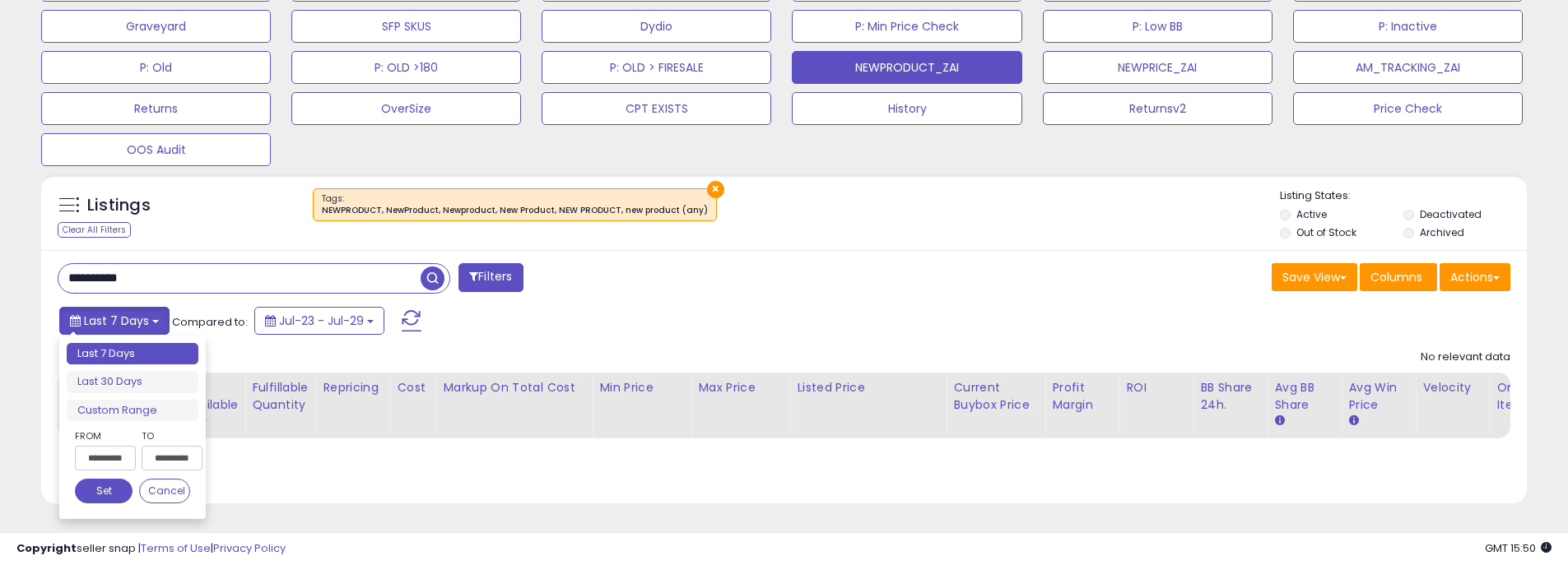 type on "**********" 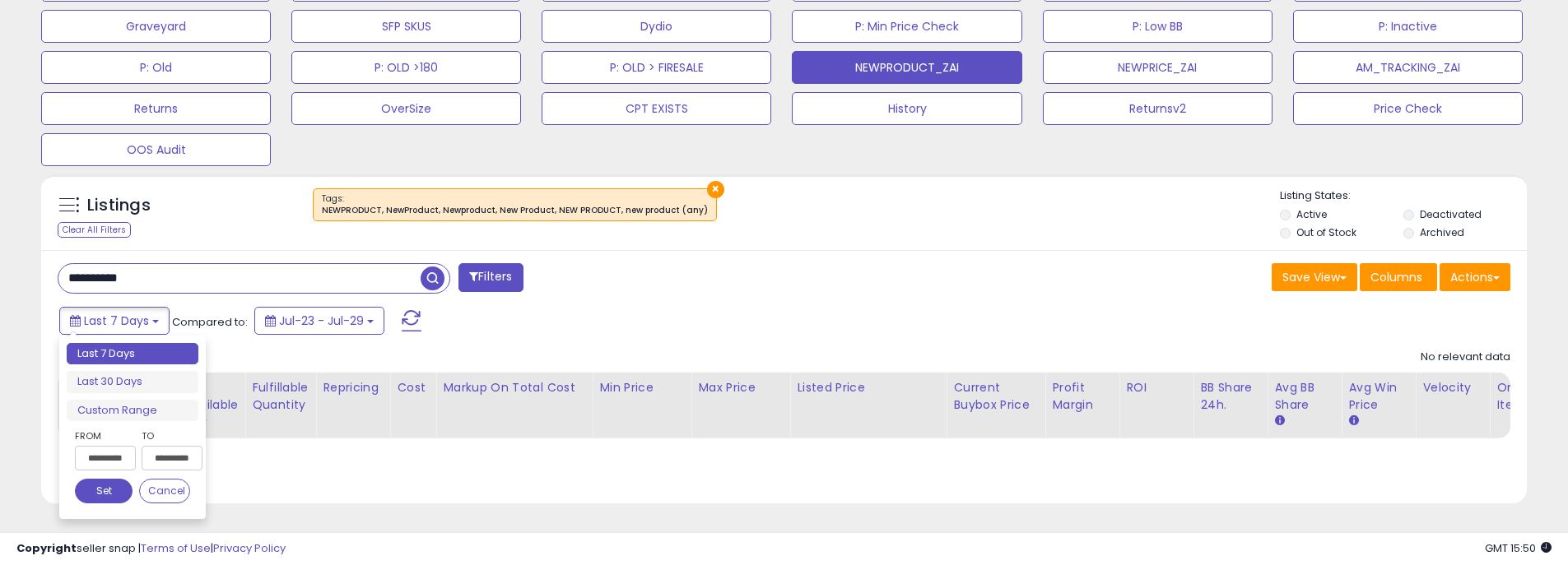 click on "**********" at bounding box center (240, 278) 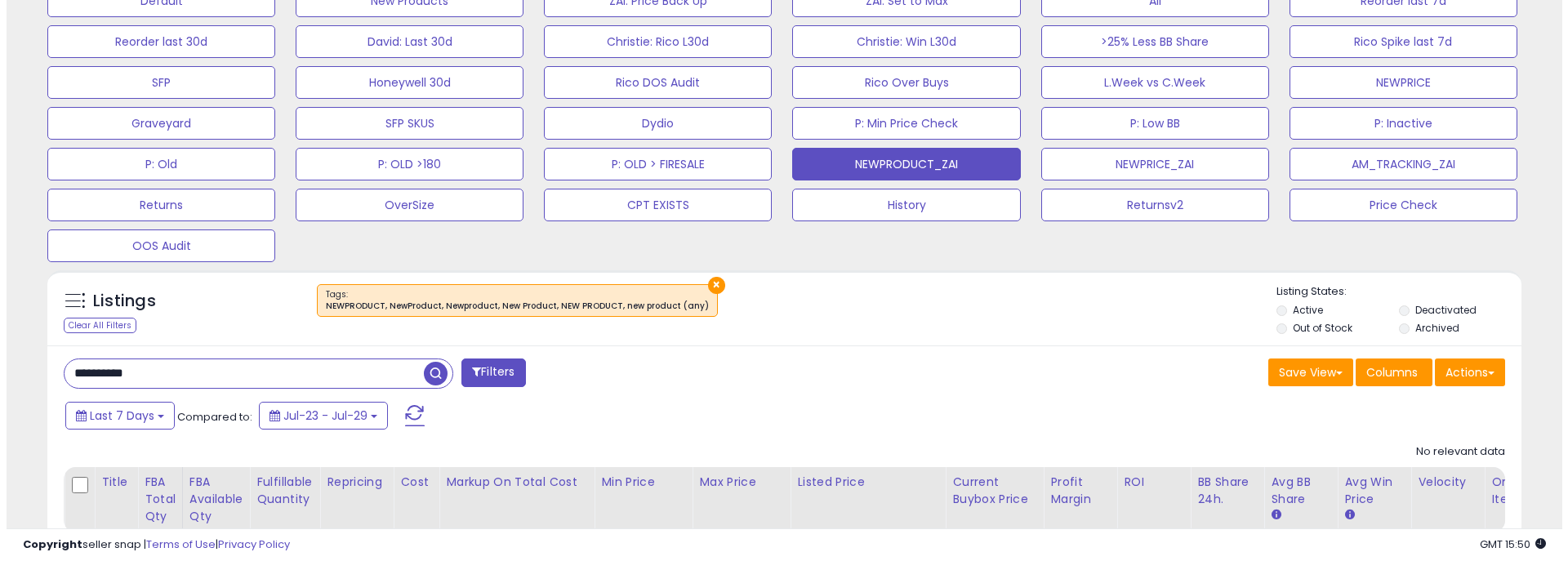 scroll, scrollTop: 639, scrollLeft: 0, axis: vertical 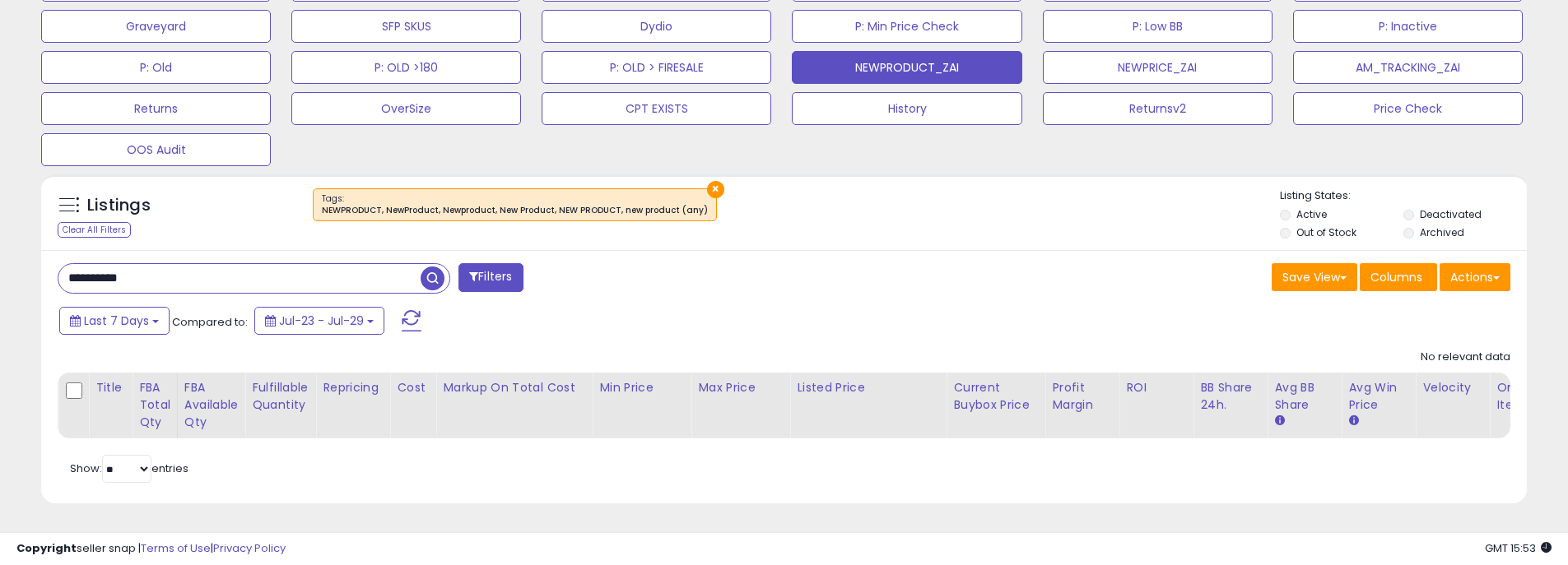 click on "**********" at bounding box center (240, 278) 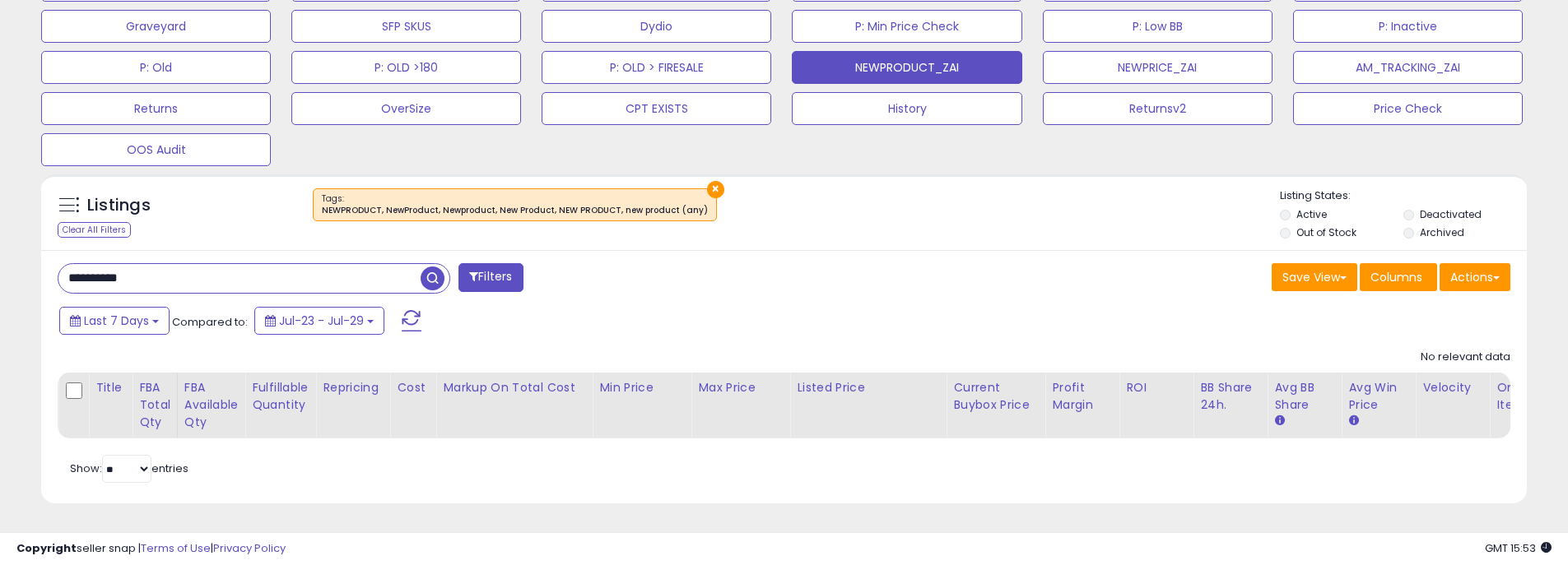 click on "×" at bounding box center [715, 189] 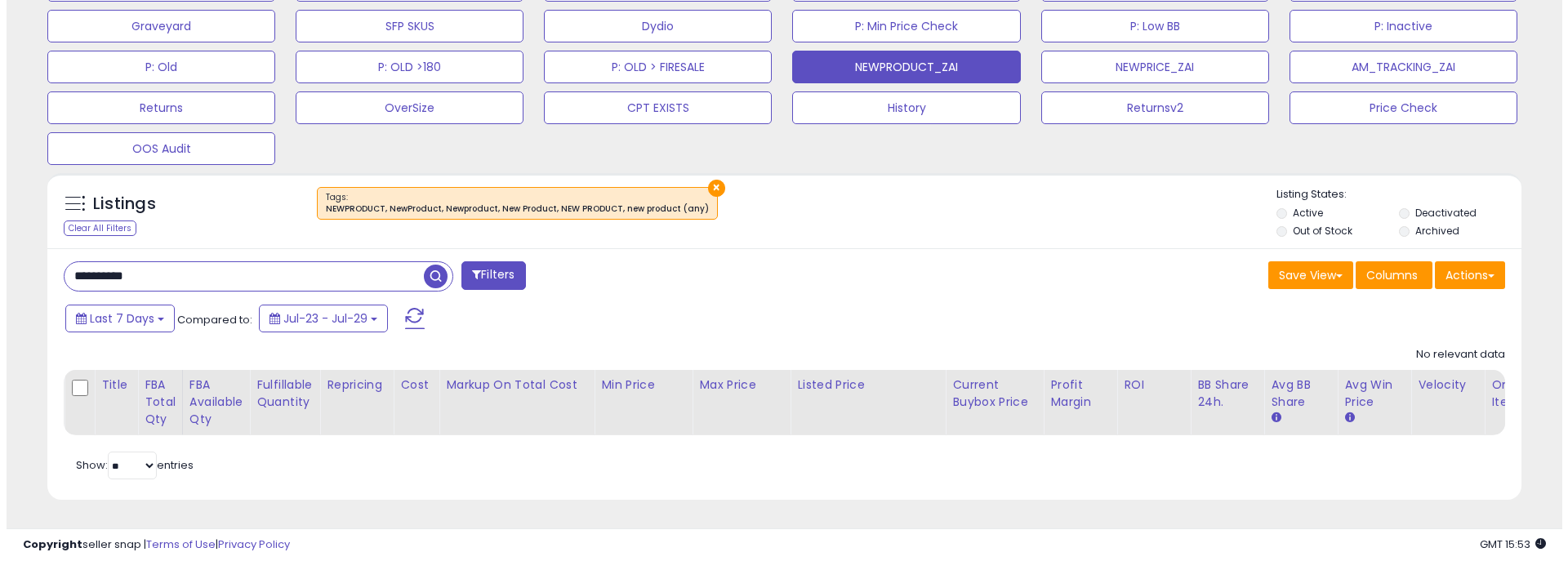 scroll, scrollTop: 816259, scrollLeft: 815804, axis: both 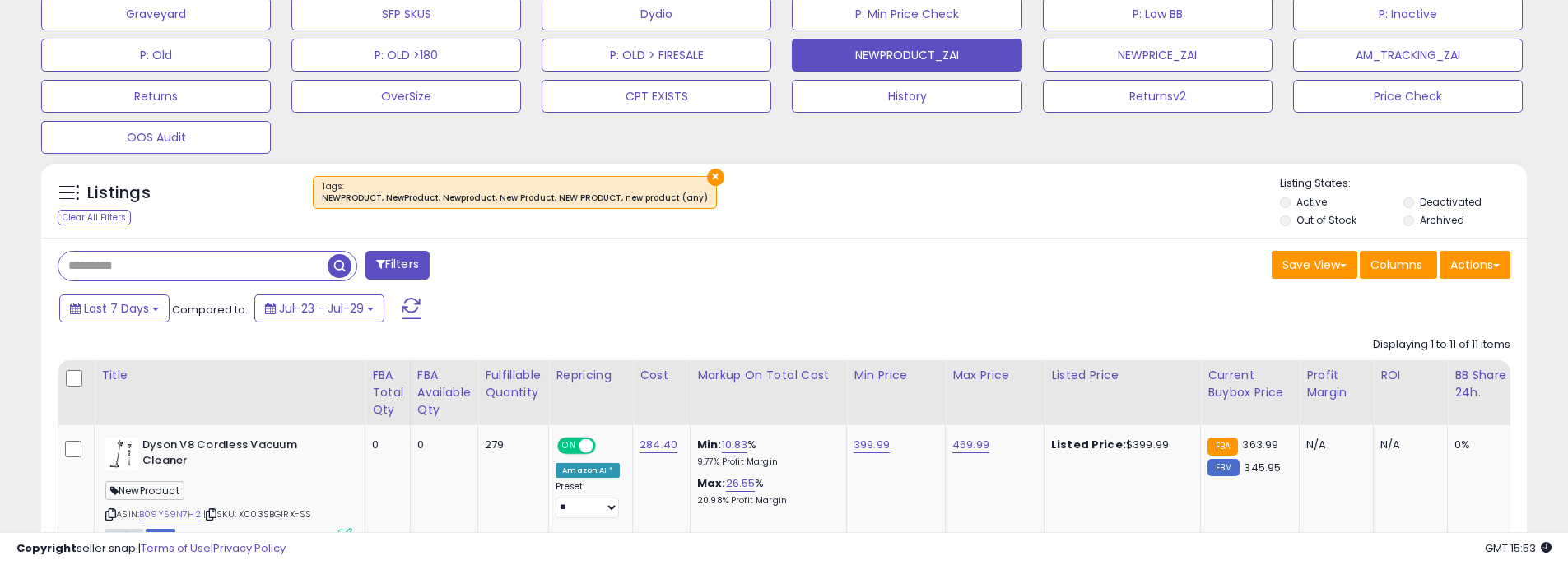 click at bounding box center (193, 266) 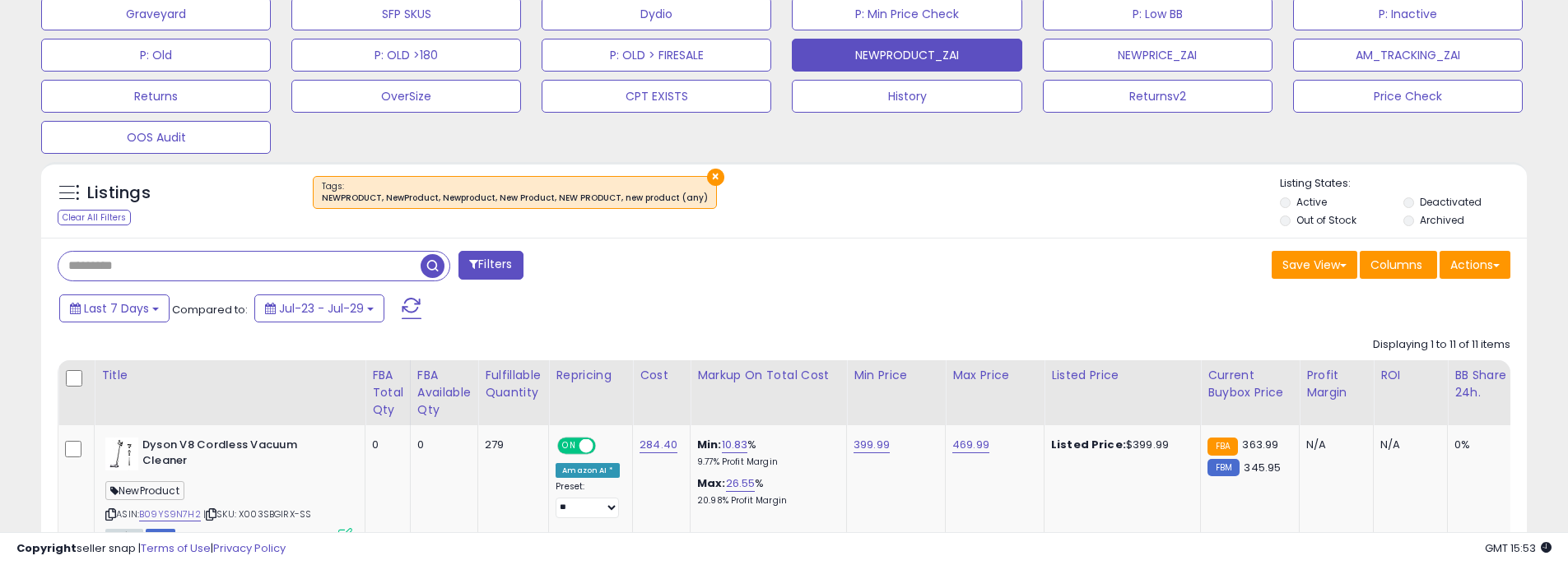 paste on "**********" 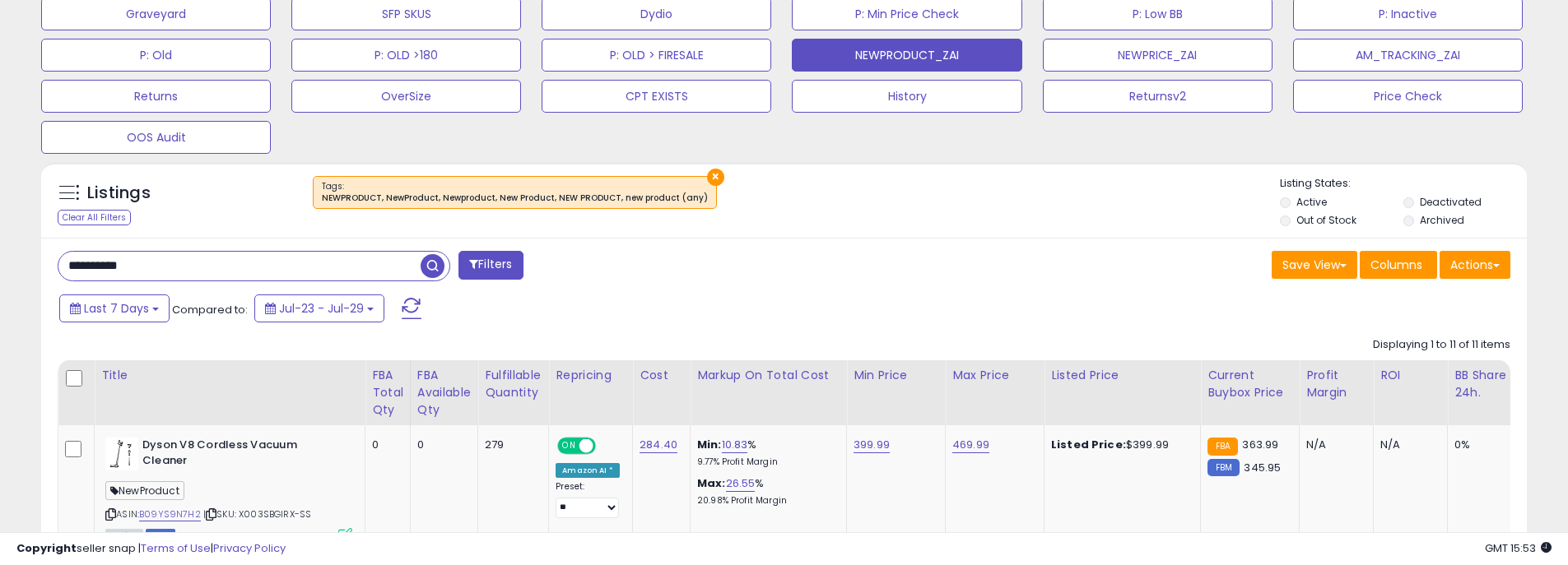 type on "**********" 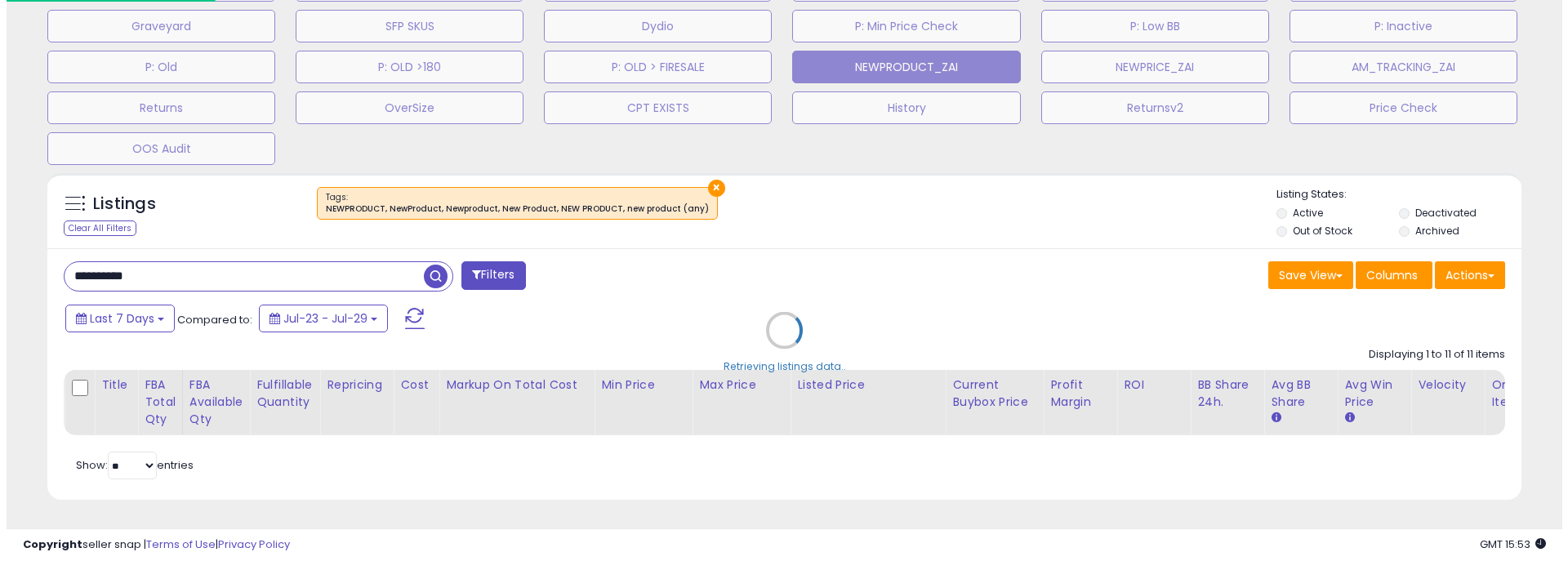 scroll, scrollTop: 816259, scrollLeft: 815804, axis: both 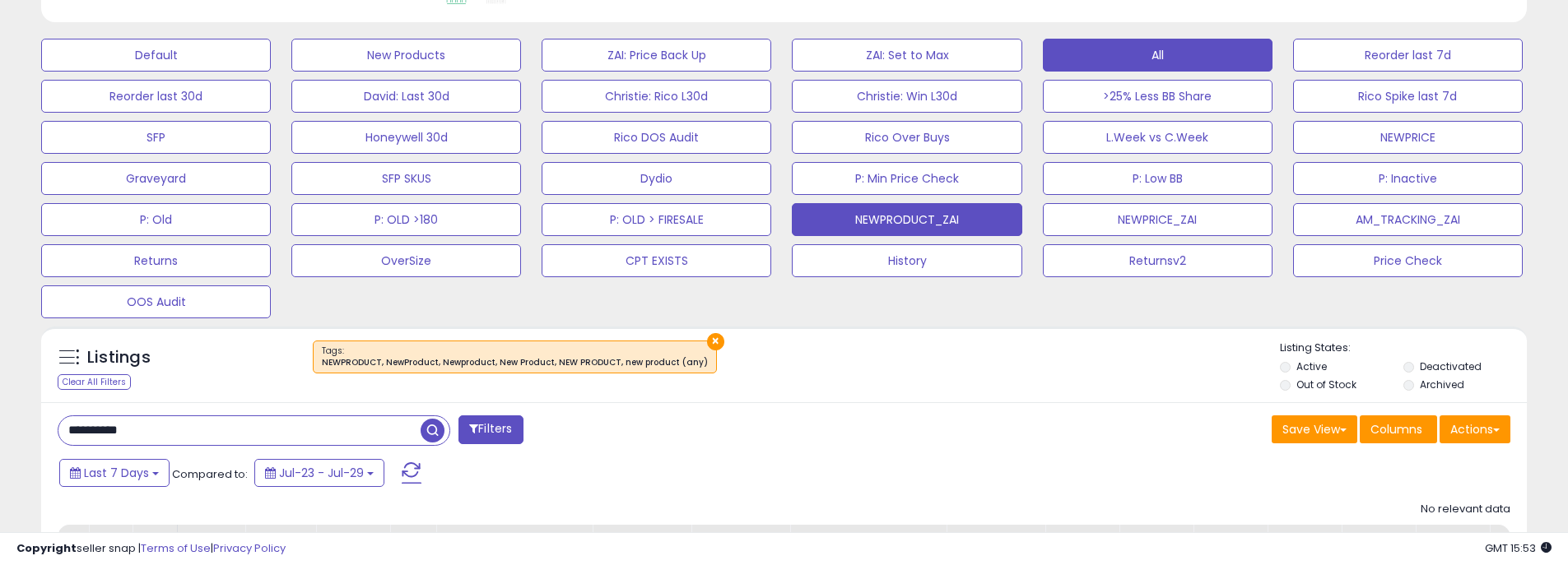 click on "All" at bounding box center [156, 55] 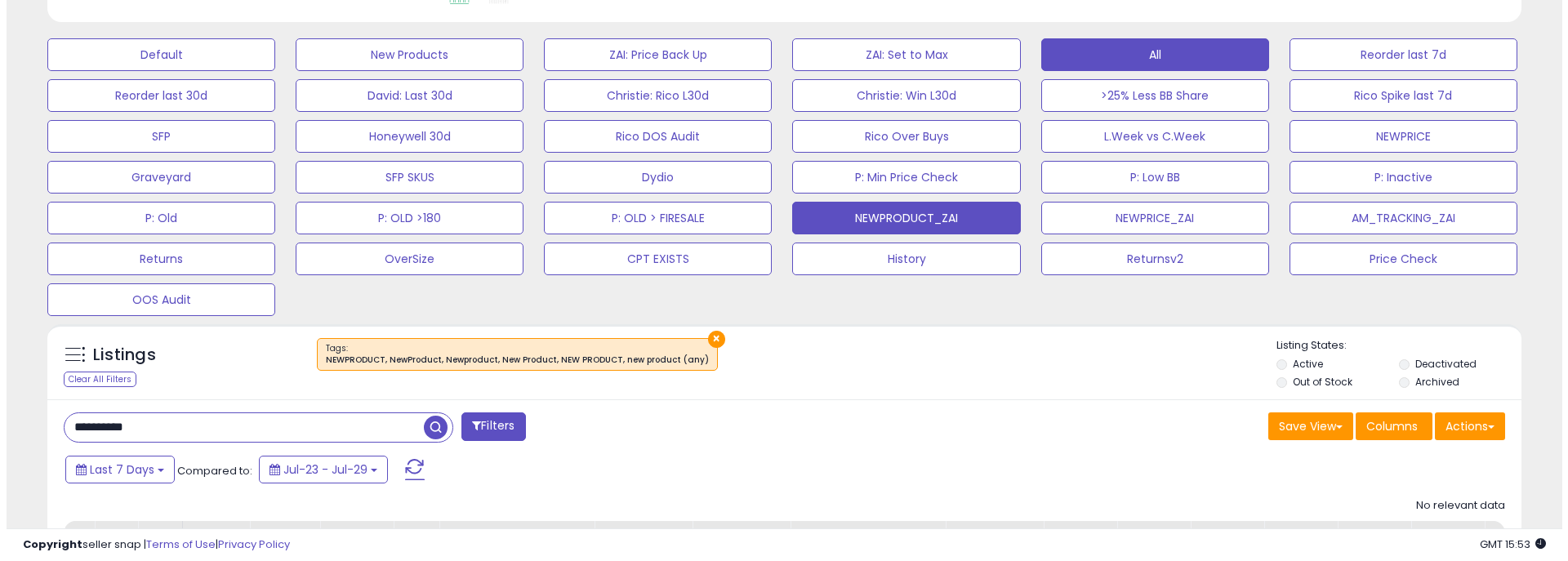 scroll, scrollTop: 816259, scrollLeft: 815804, axis: both 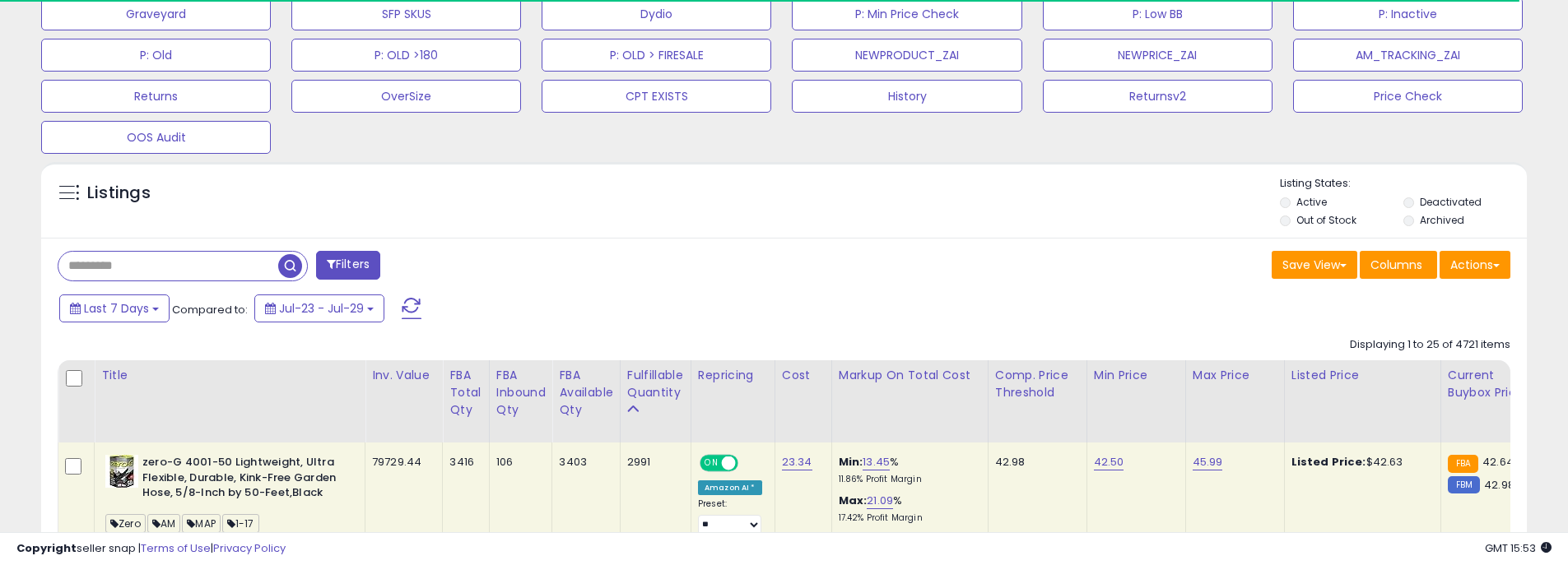 click at bounding box center (168, 266) 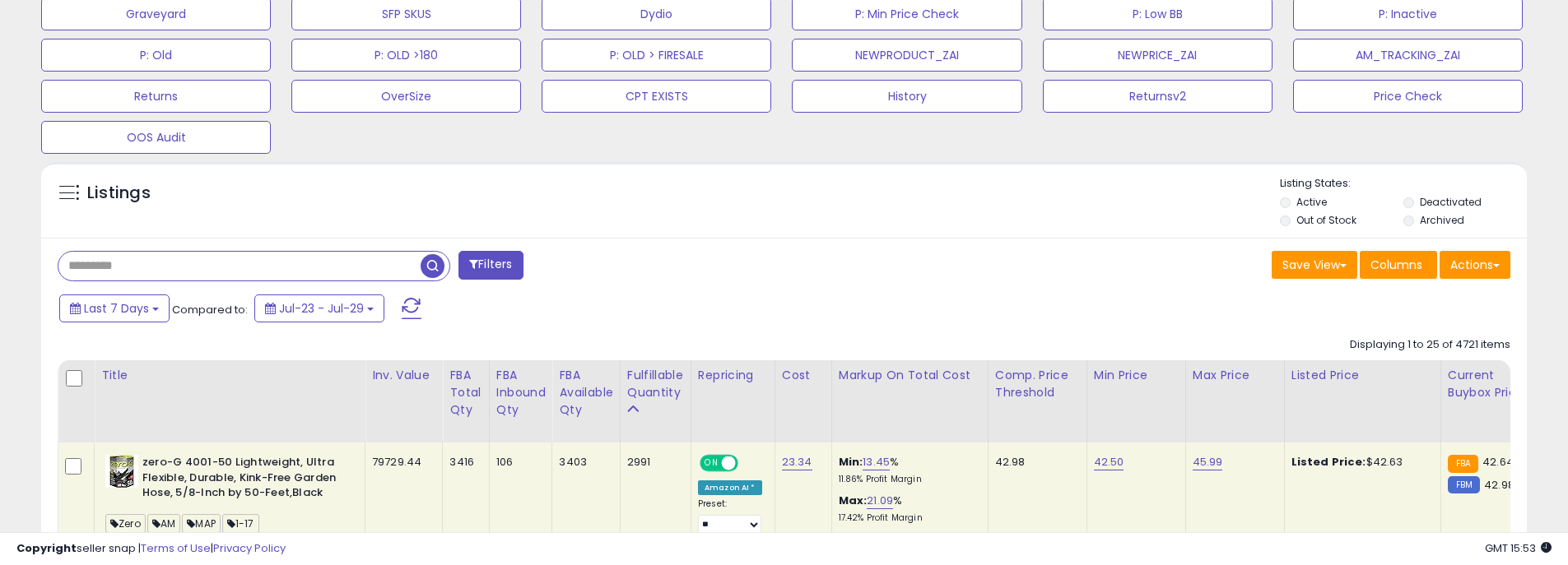 scroll, scrollTop: 822079, scrollLeft: 822235, axis: both 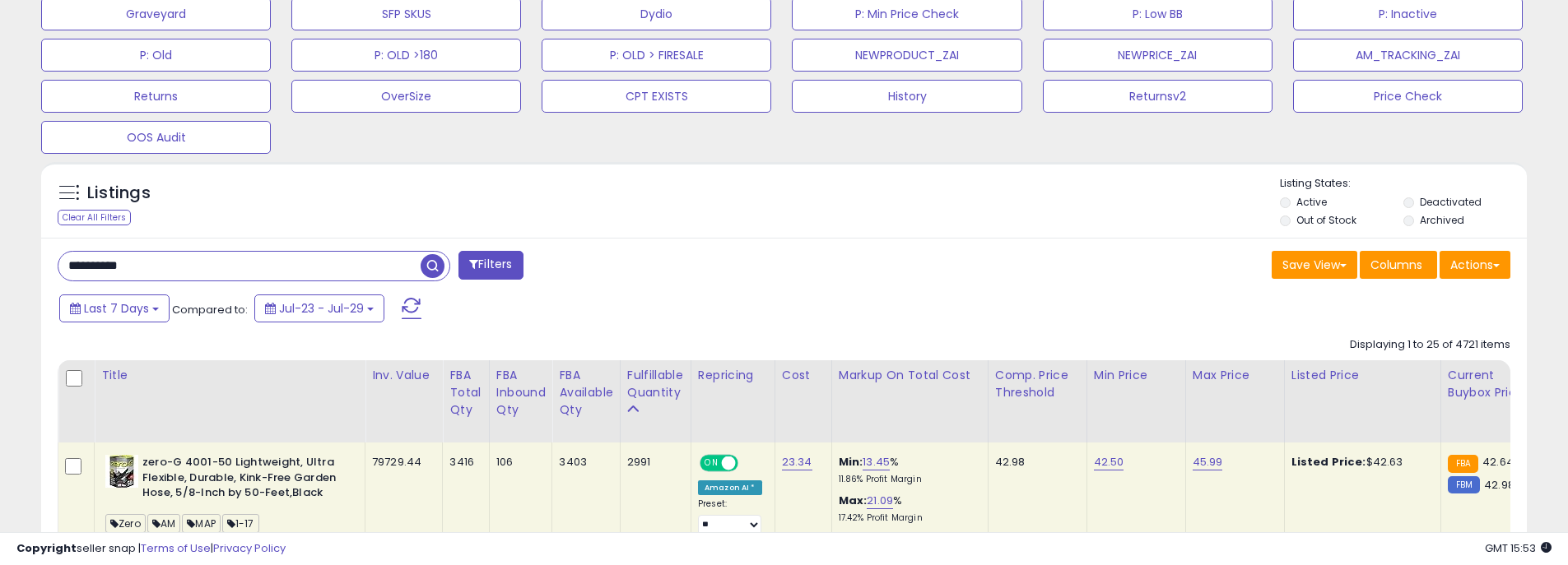 type on "**********" 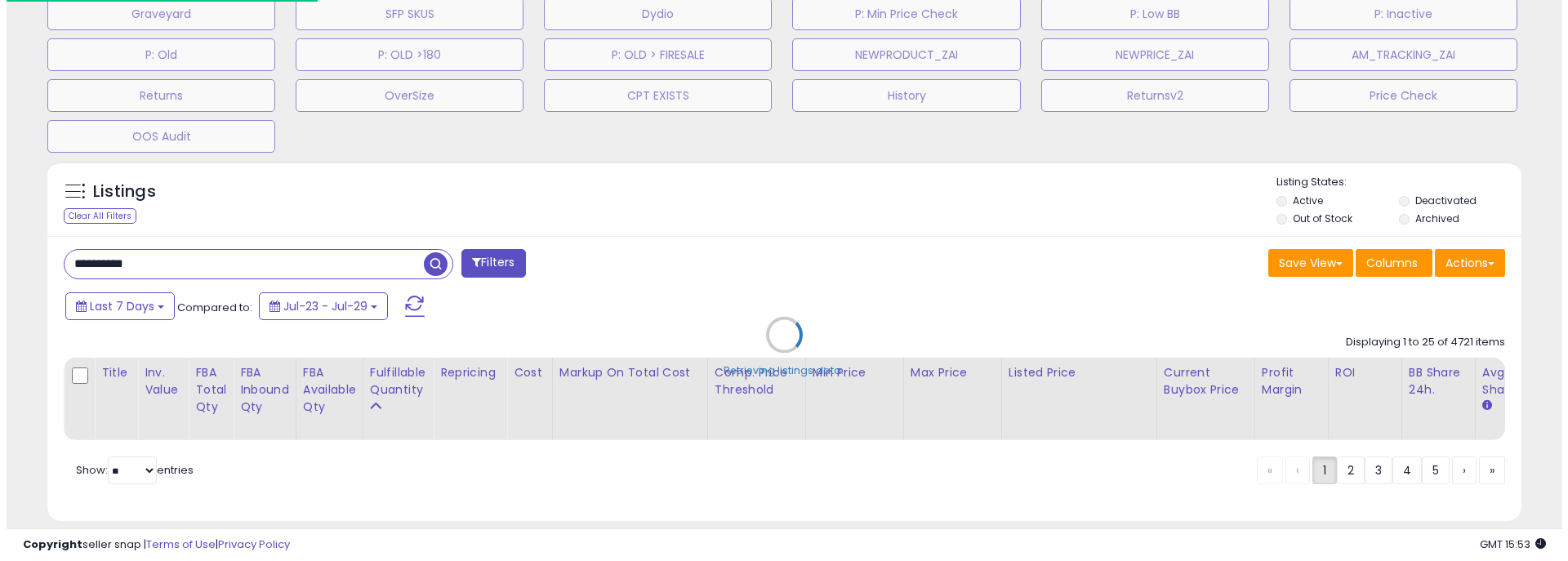 scroll, scrollTop: 816259, scrollLeft: 815804, axis: both 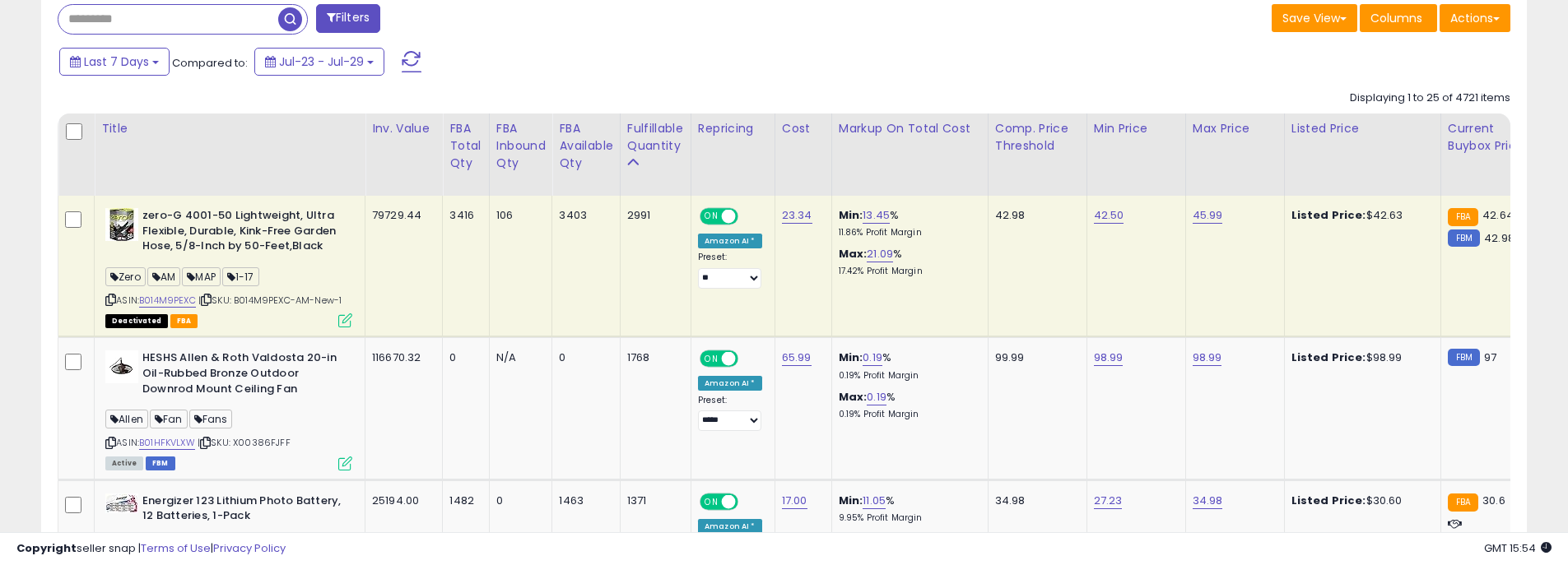 click at bounding box center [168, 19] 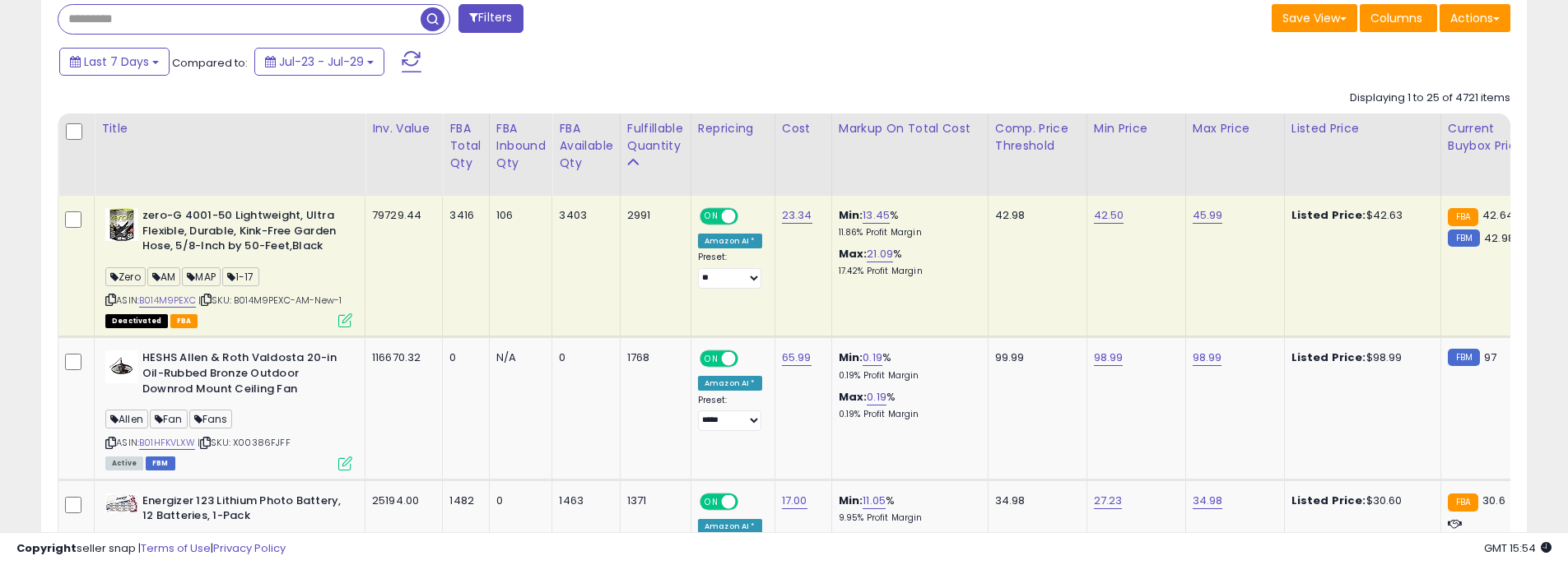 paste on "**********" 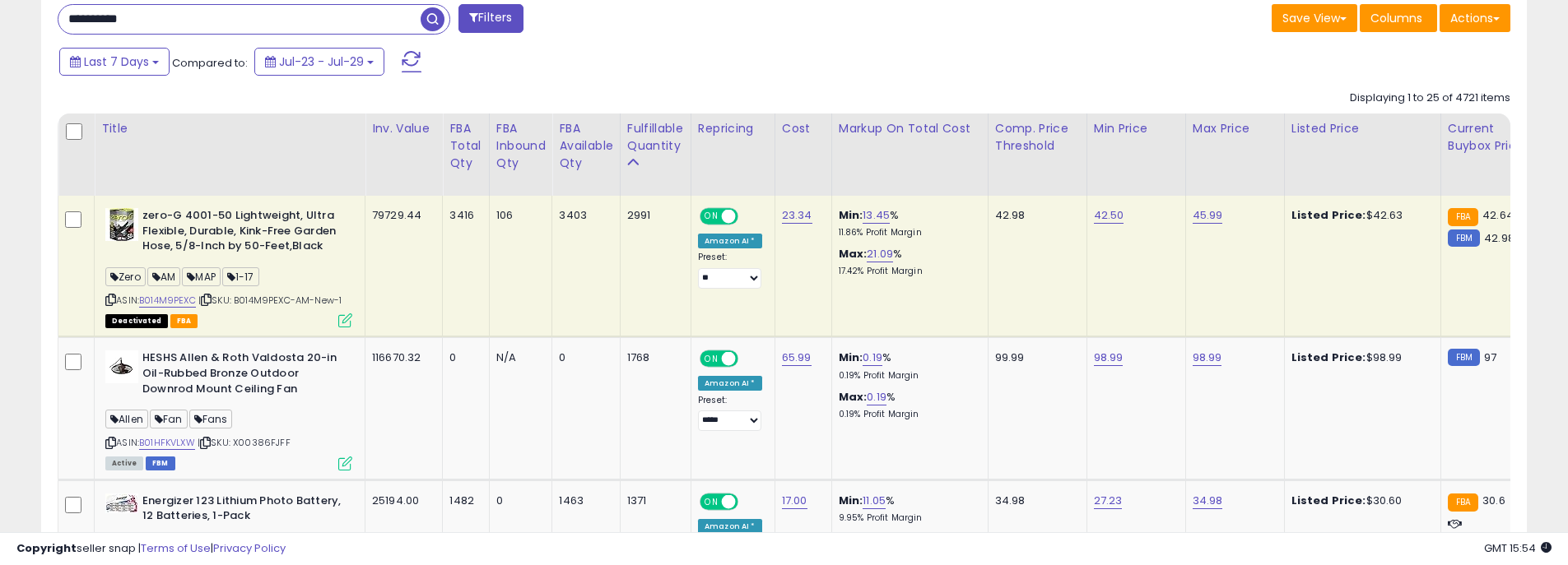 type on "**********" 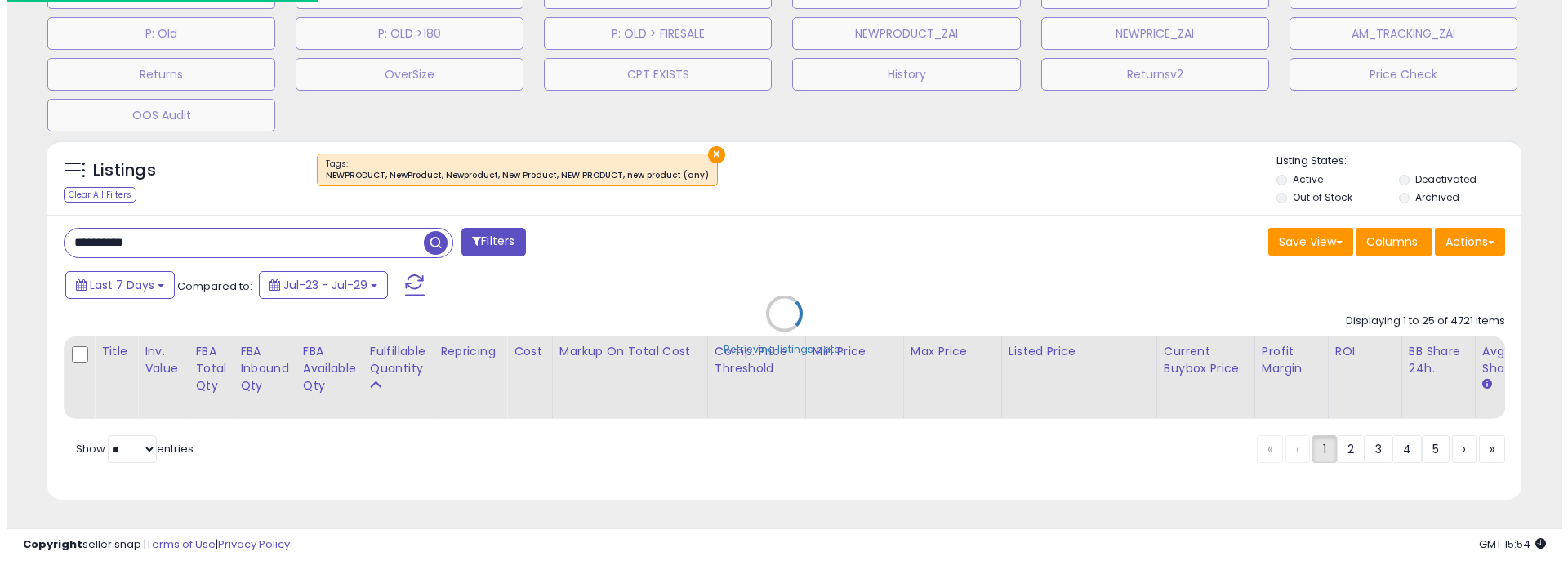 scroll, scrollTop: 673, scrollLeft: 0, axis: vertical 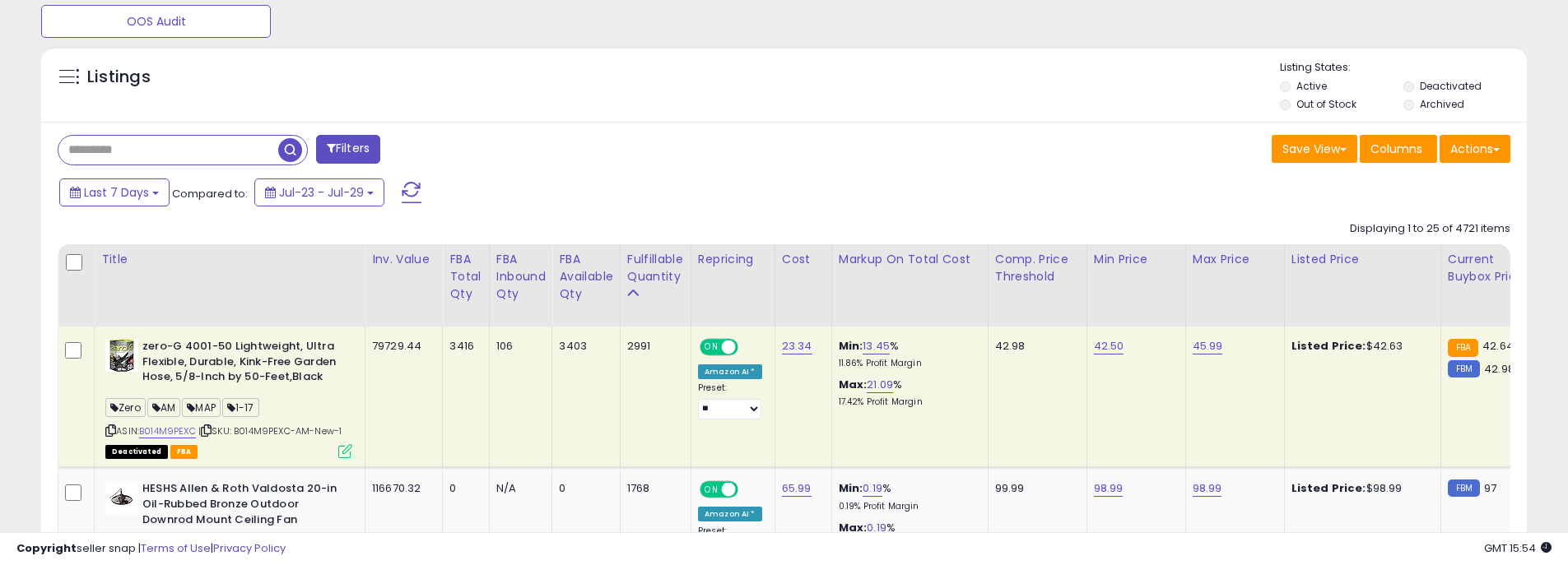 click at bounding box center (168, 150) 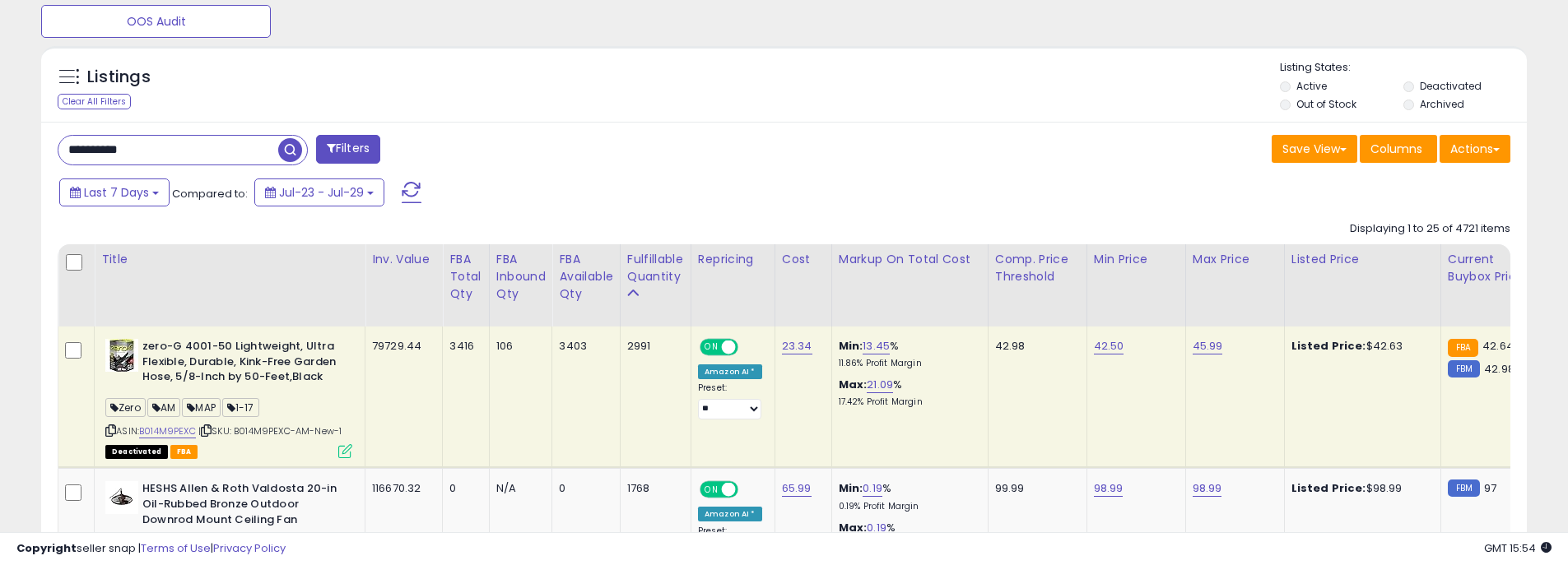 type on "**********" 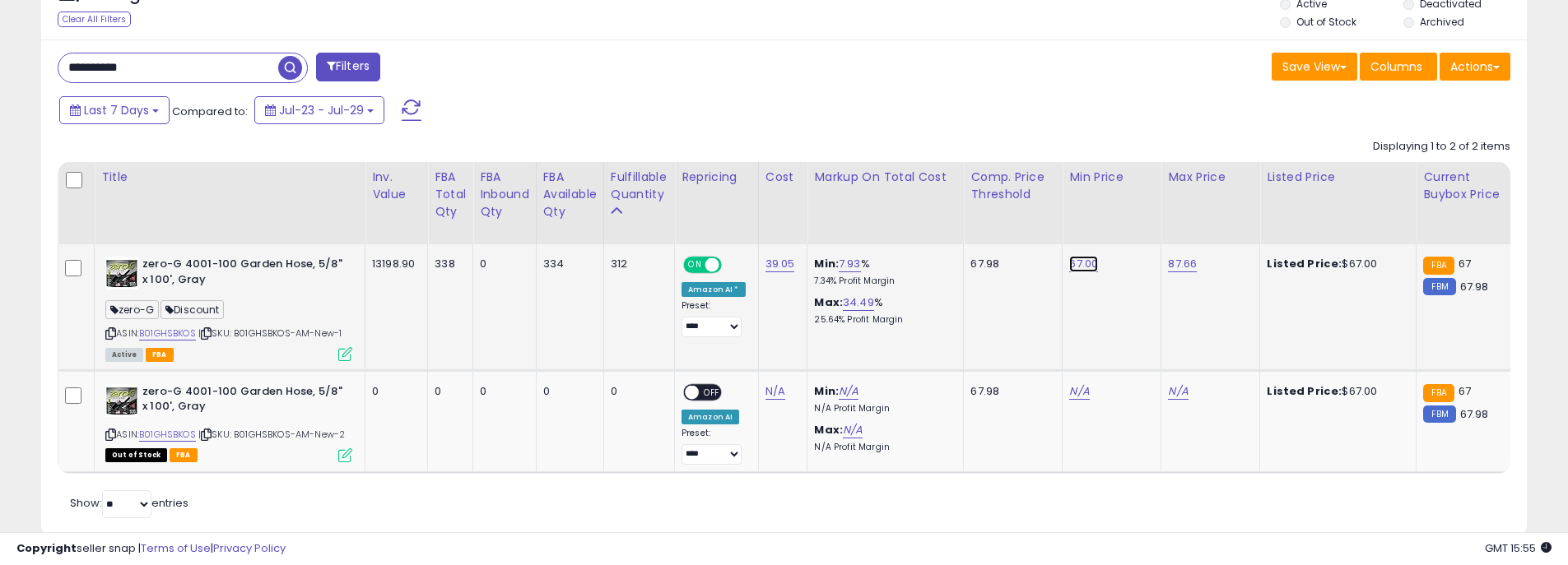 click on "67.00" at bounding box center (1083, 264) 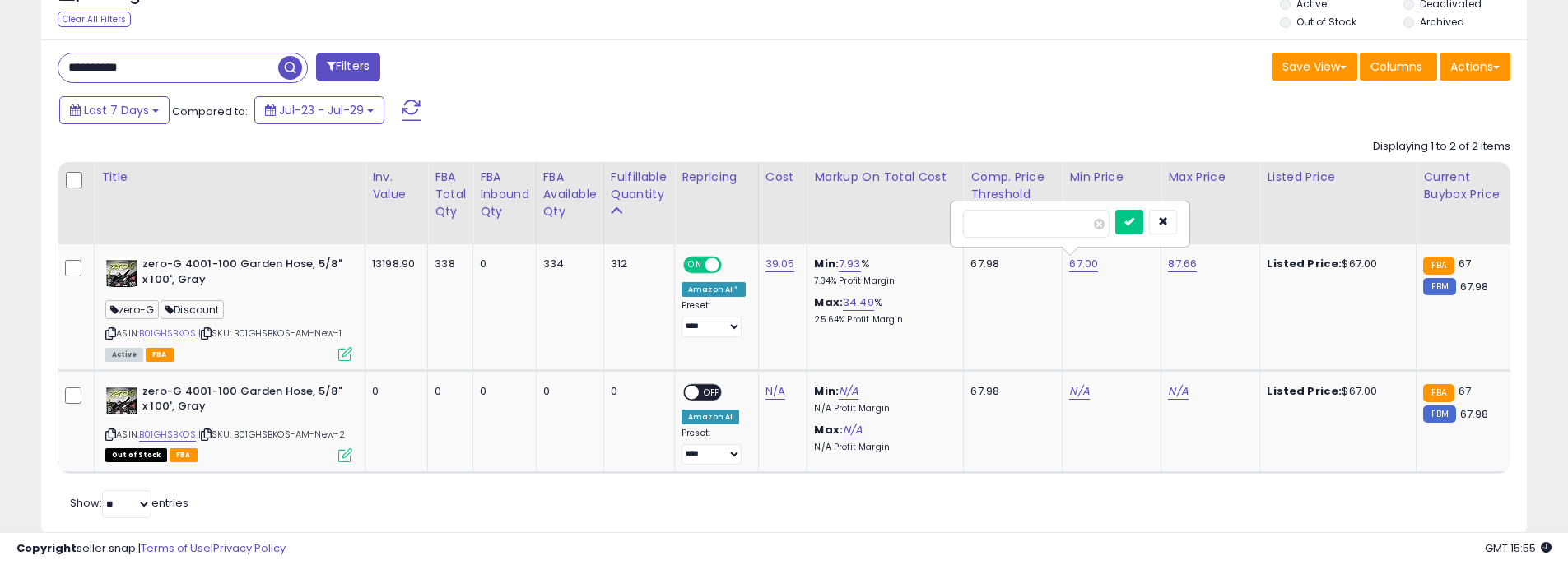 drag, startPoint x: 987, startPoint y: 211, endPoint x: 935, endPoint y: 211, distance: 52 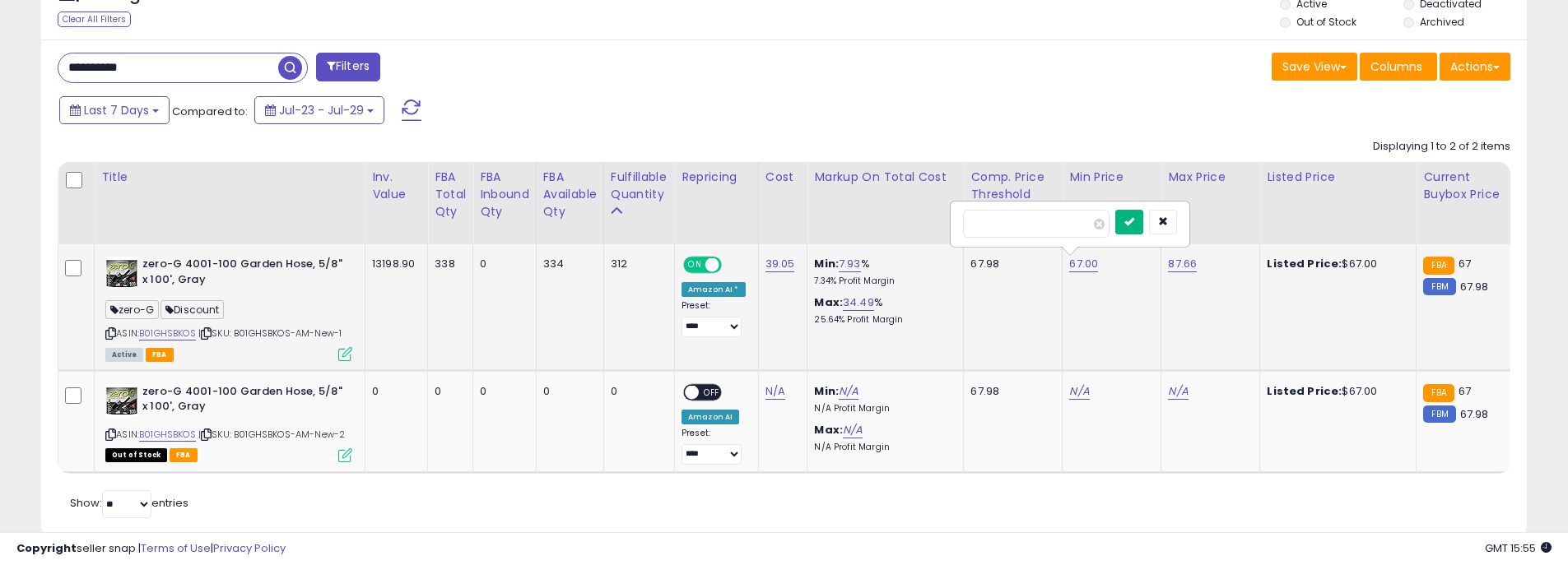 click at bounding box center (1129, 222) 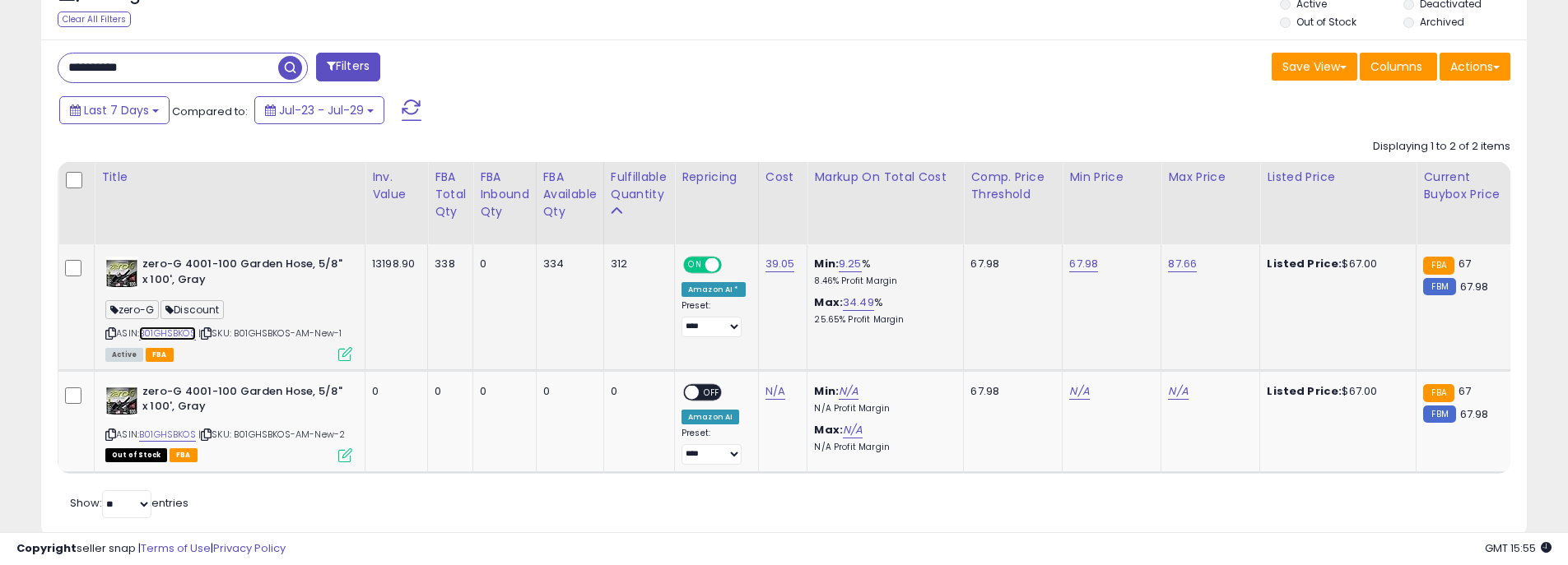 click on "B01GHSBKOS" at bounding box center [167, 333] 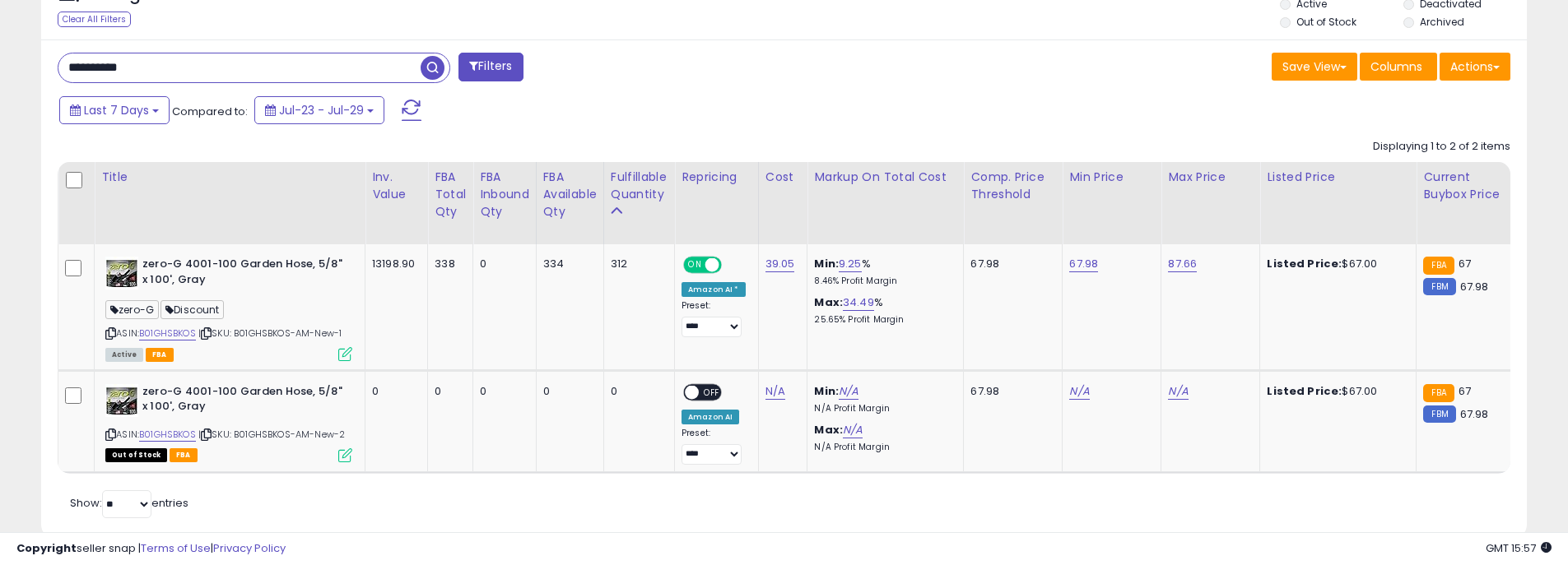 drag, startPoint x: 184, startPoint y: 69, endPoint x: 10, endPoint y: 69, distance: 174 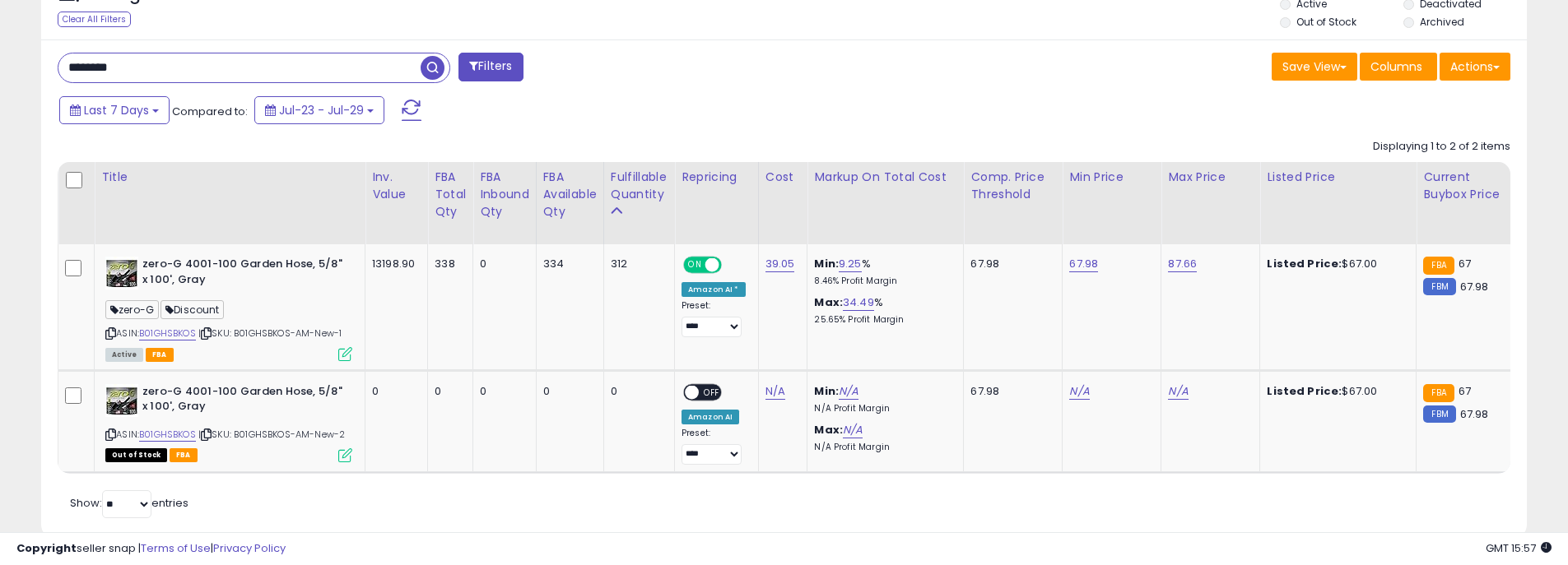 type on "********" 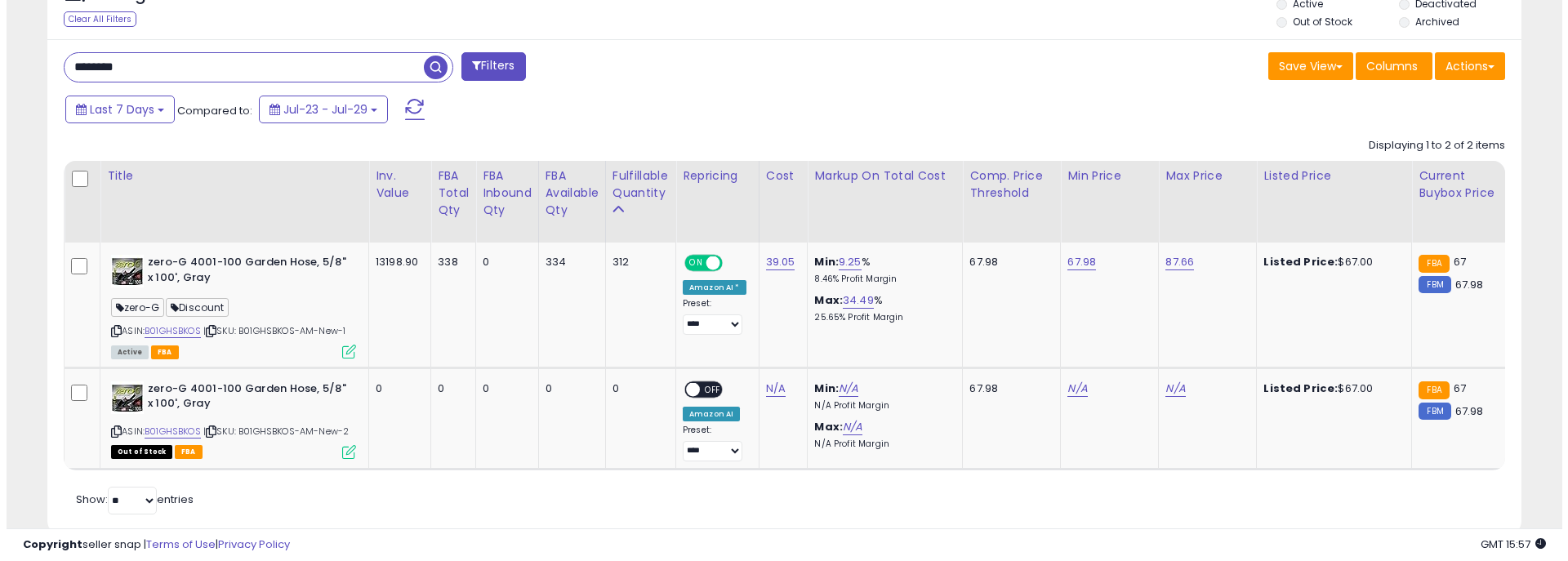 scroll, scrollTop: 657, scrollLeft: 0, axis: vertical 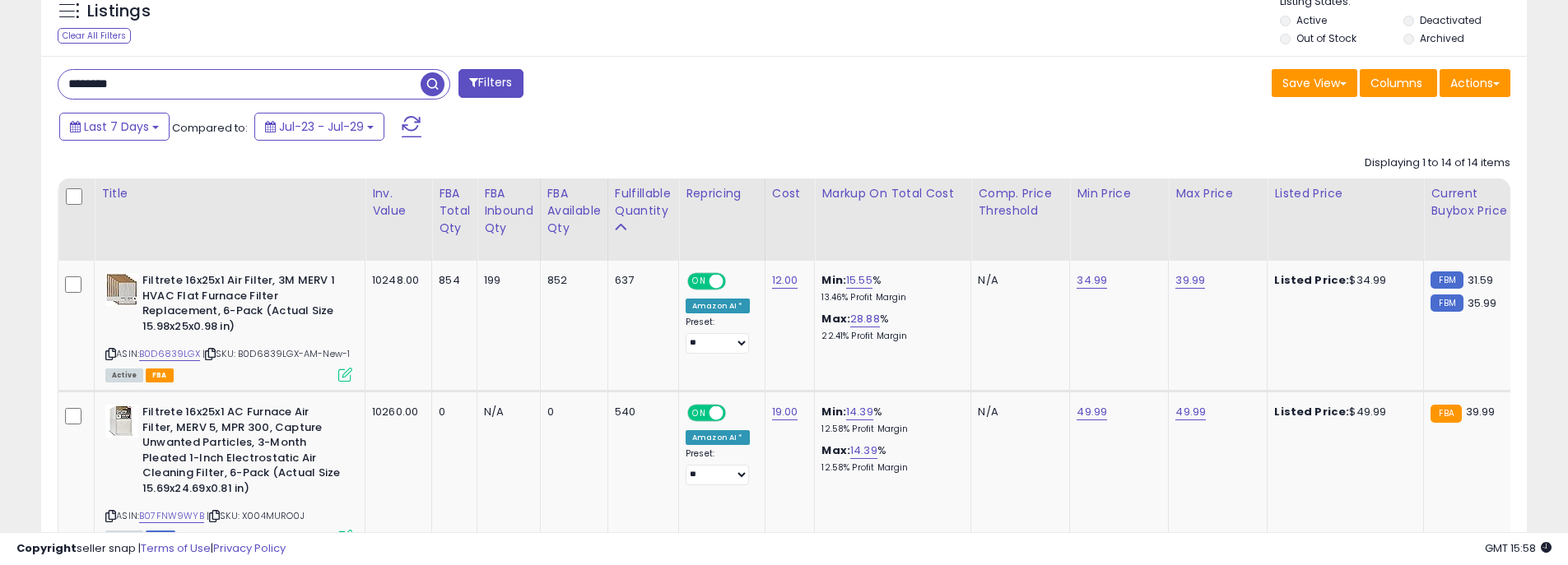 click on "Save View
Save As New View
Update Current View
Columns
Actions
Import  Export Visible Columns" at bounding box center (1154, 85) 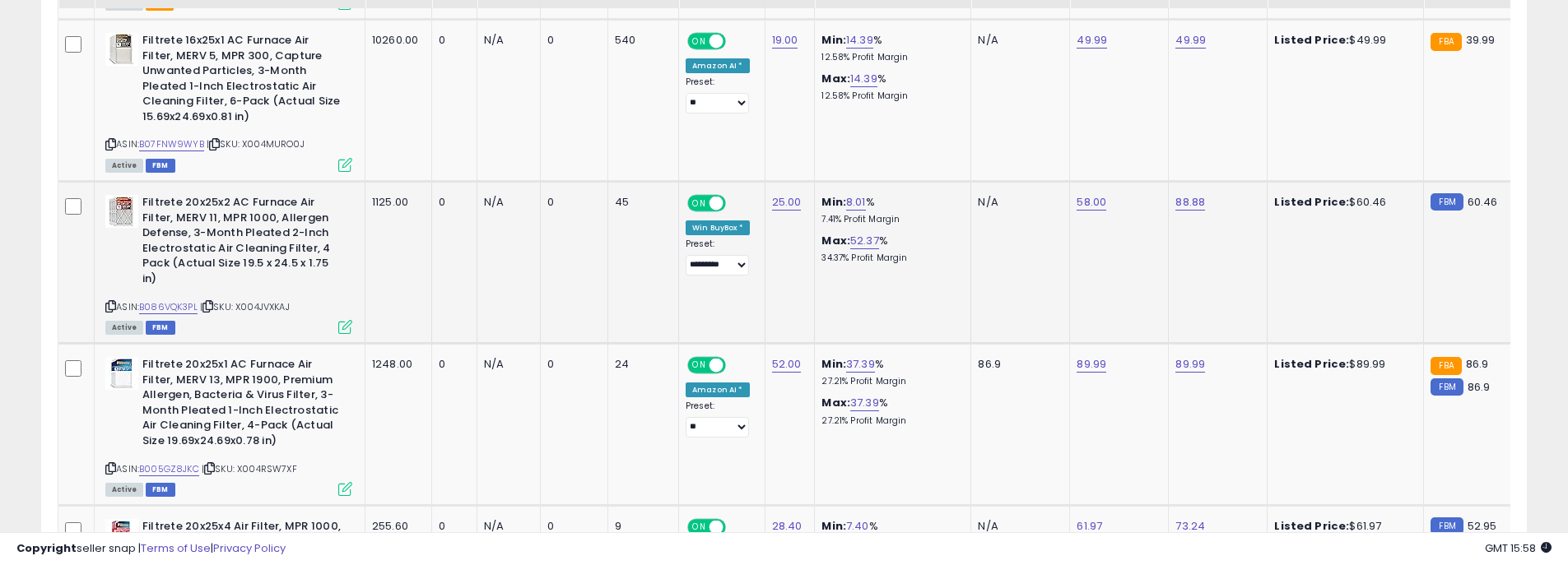 scroll, scrollTop: 1237, scrollLeft: 0, axis: vertical 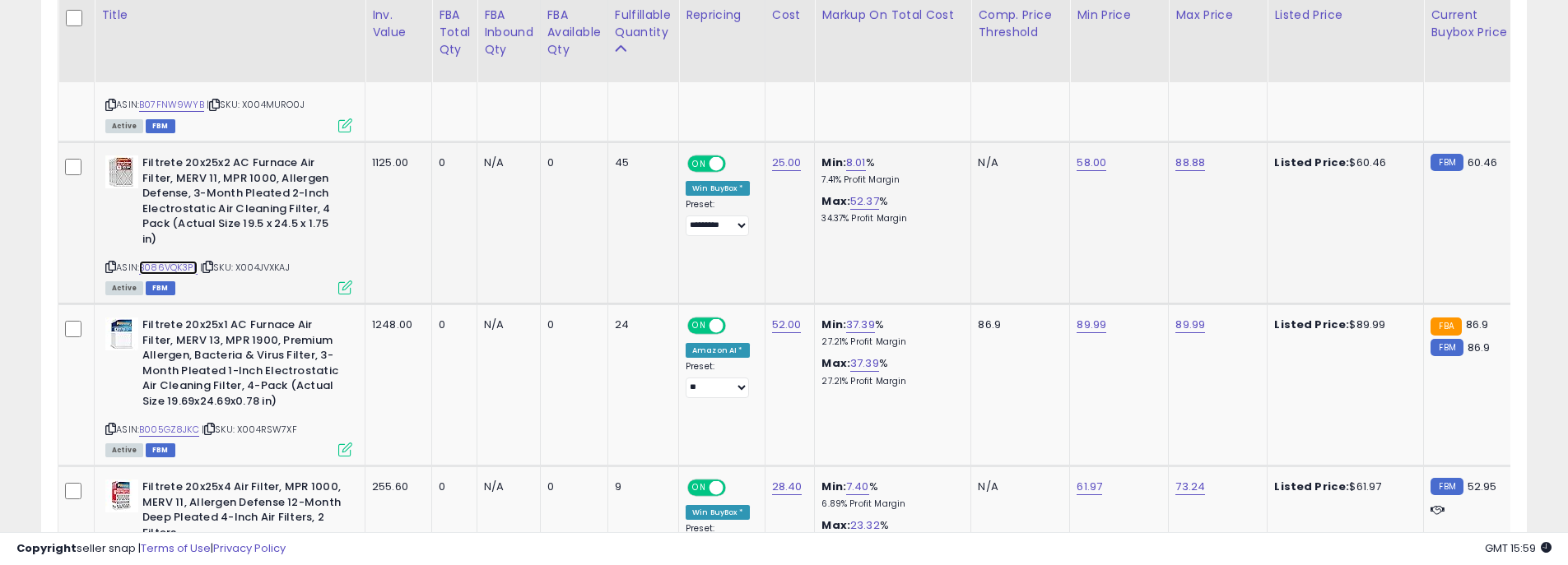 click on "B086VQK3PL" at bounding box center (168, 267) 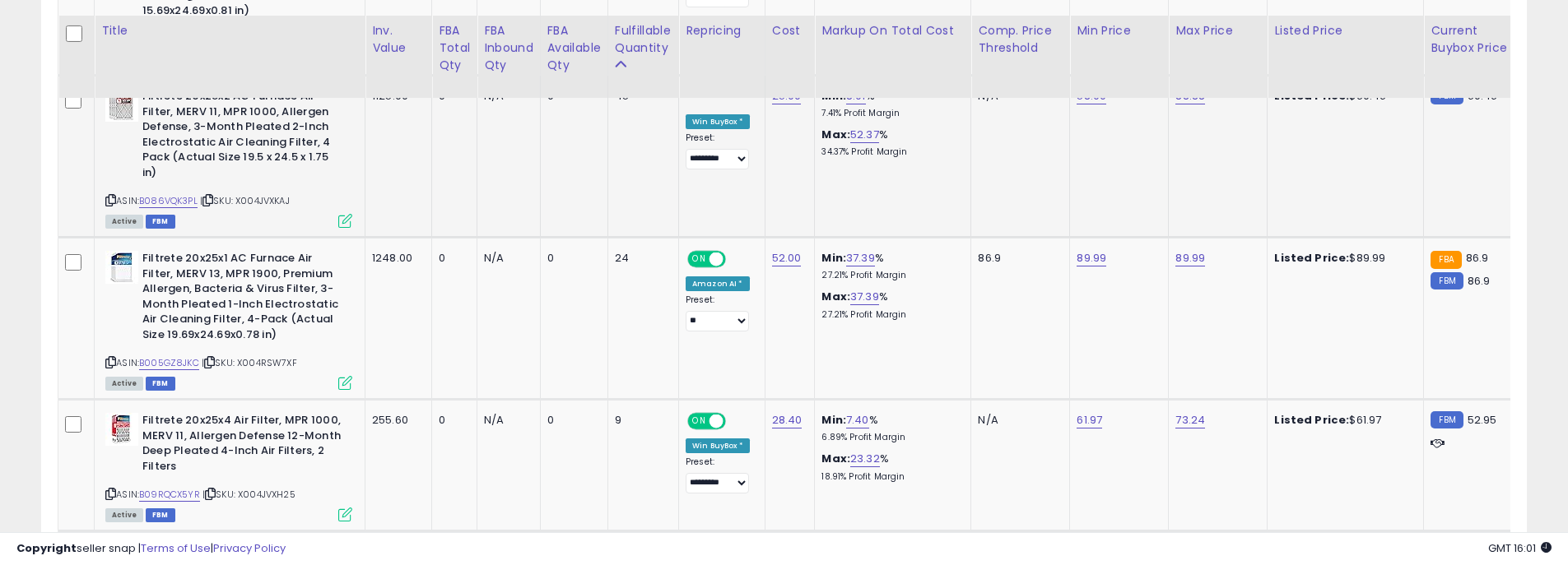 scroll, scrollTop: 1319, scrollLeft: 0, axis: vertical 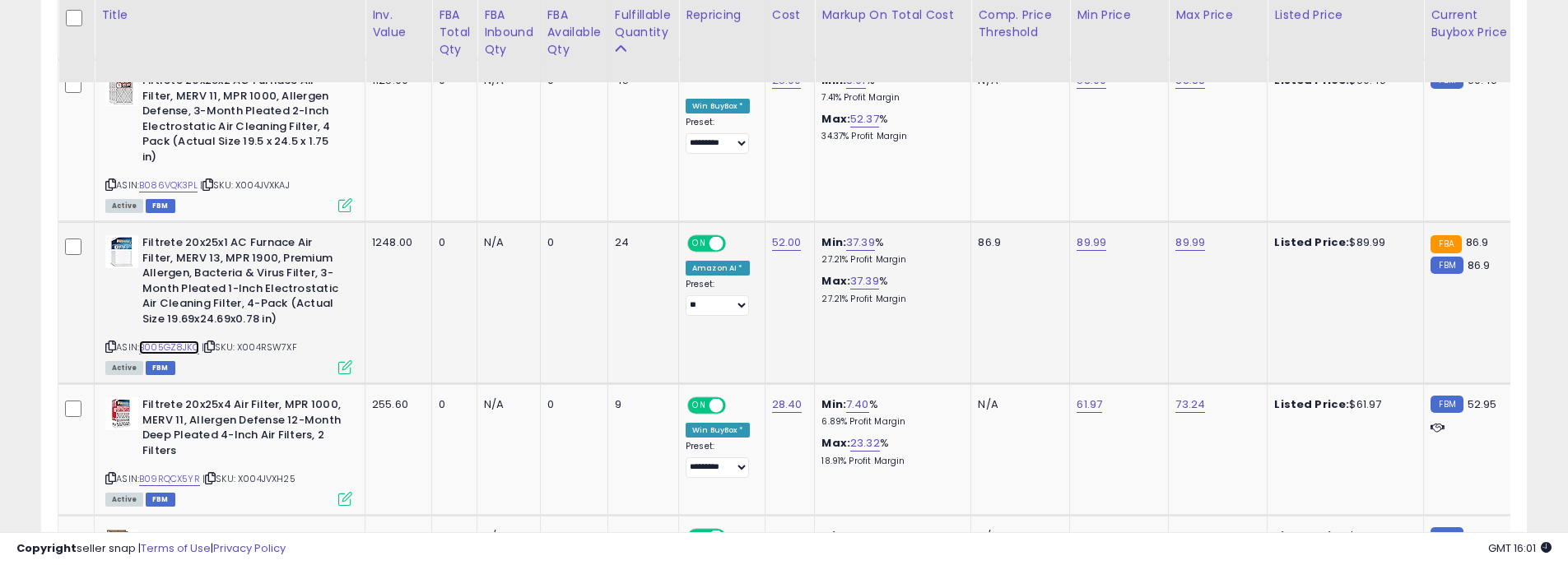 click on "B005GZ8JKC" at bounding box center (169, 347) 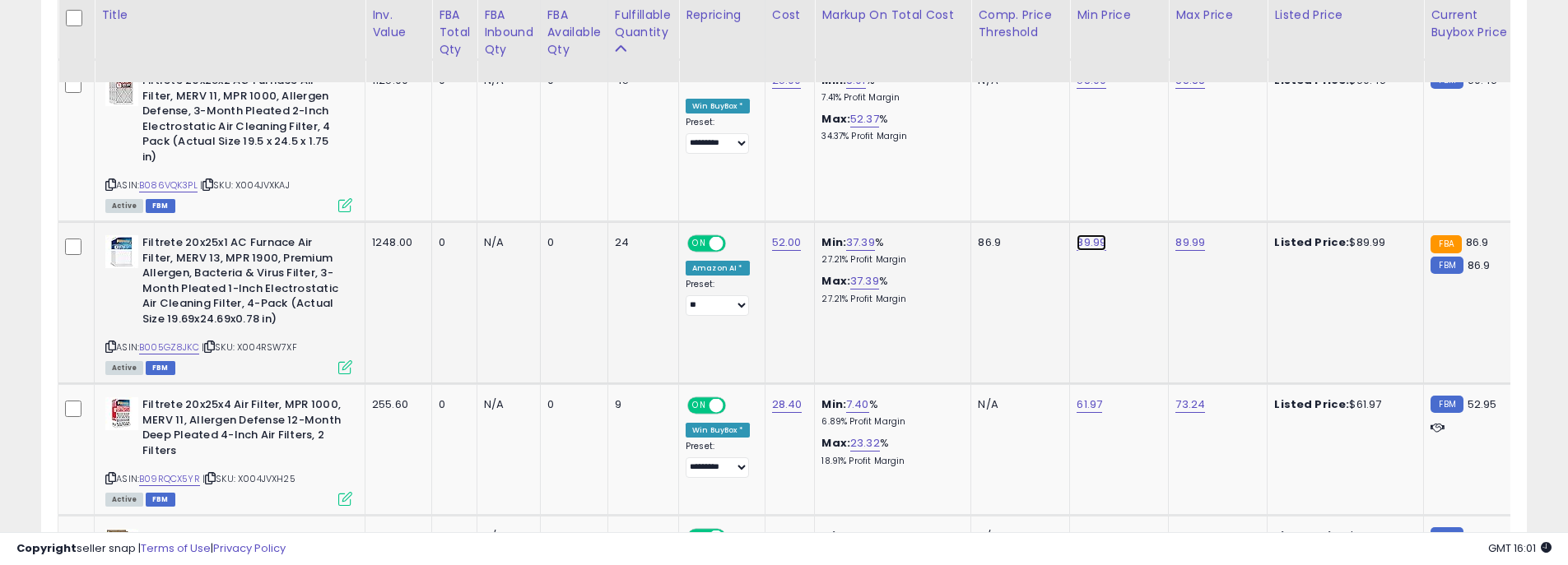 click on "89.99" at bounding box center (1091, -213) 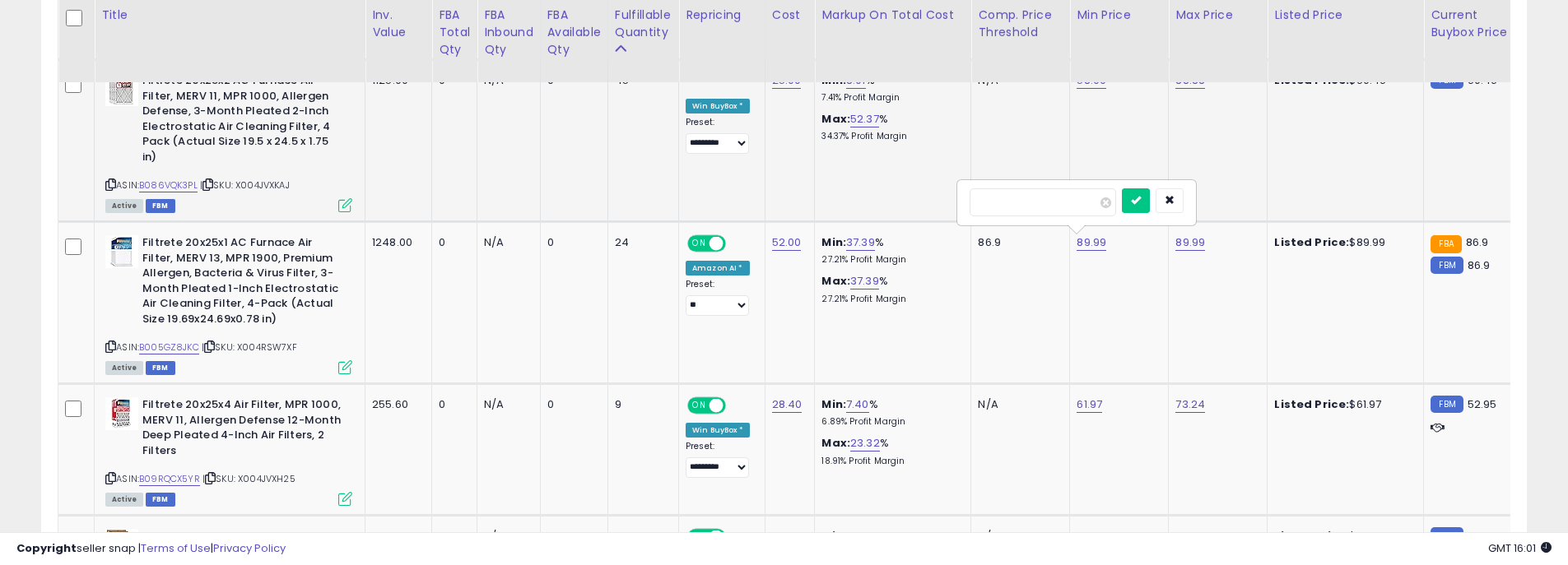drag, startPoint x: 1038, startPoint y: 201, endPoint x: 921, endPoint y: 197, distance: 117.06836 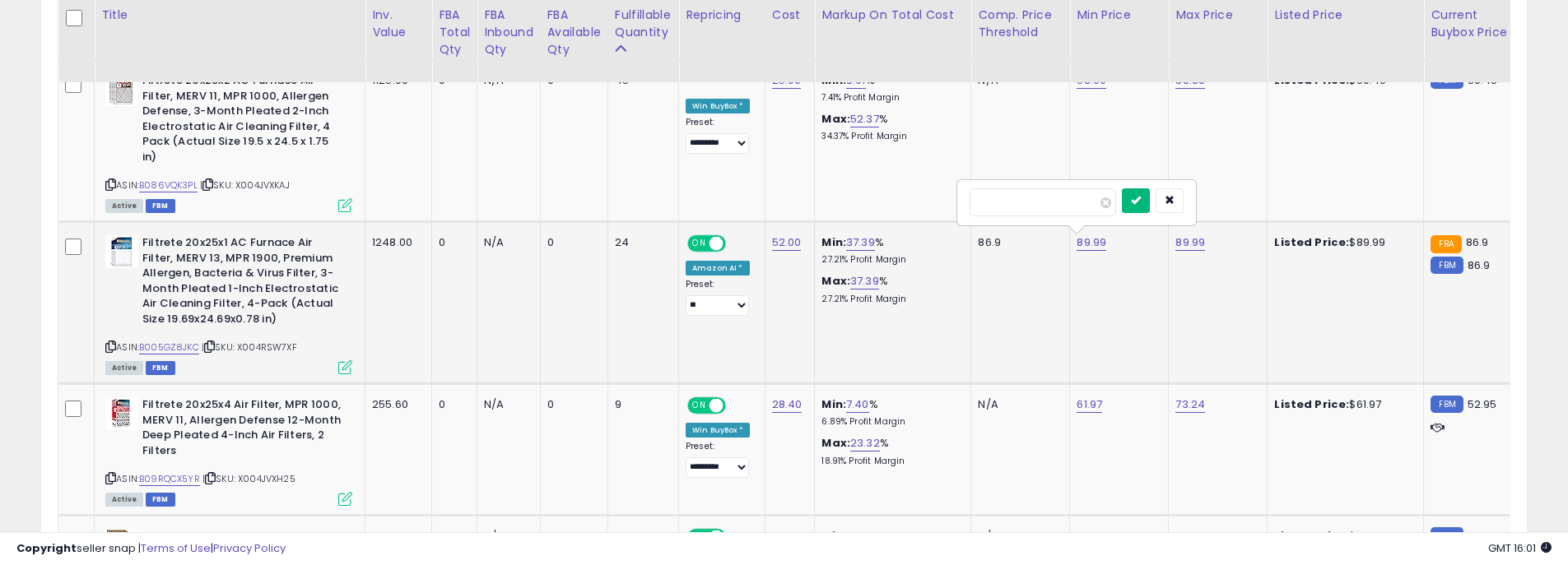 type on "****" 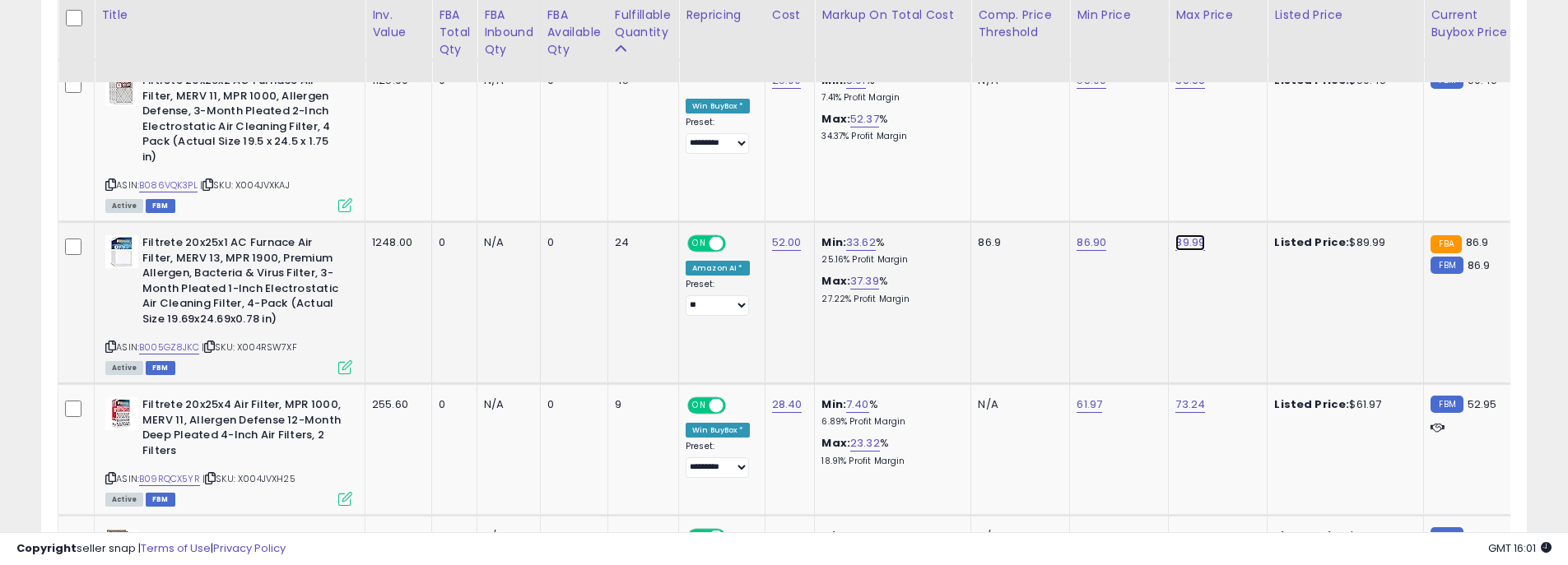 click on "89.99" at bounding box center [1190, -213] 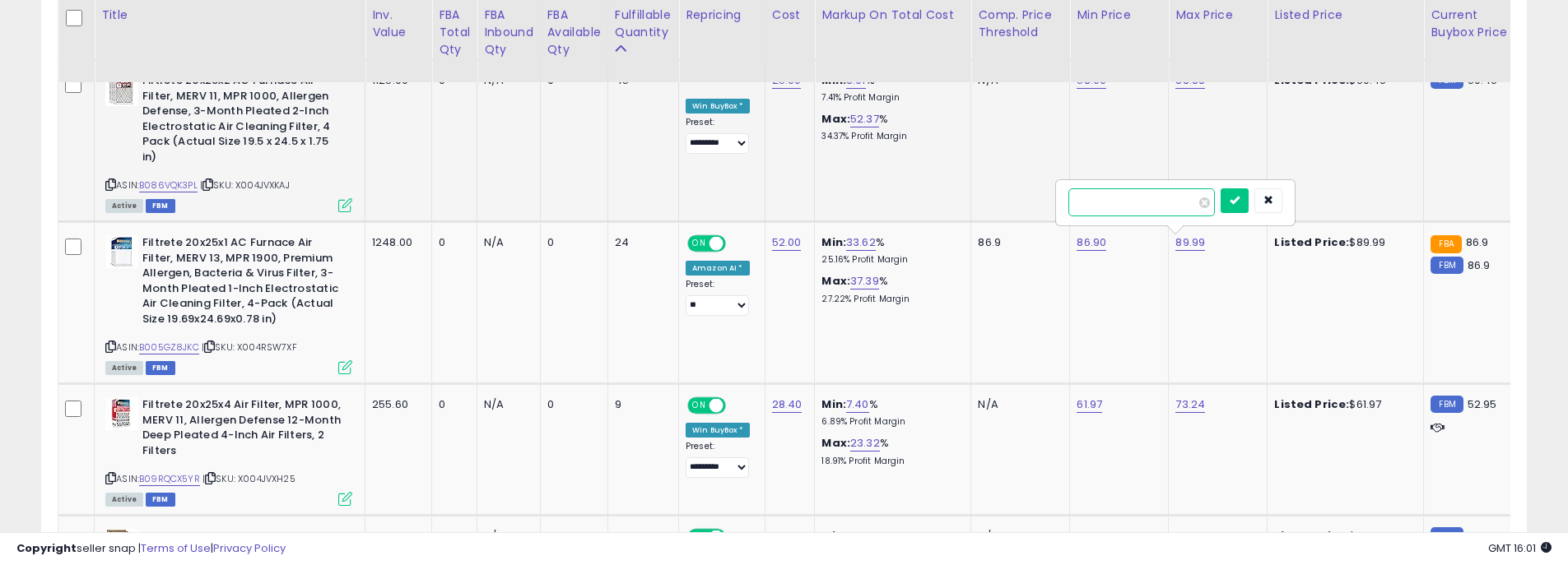 drag, startPoint x: 1116, startPoint y: 201, endPoint x: 1035, endPoint y: 198, distance: 81.0555 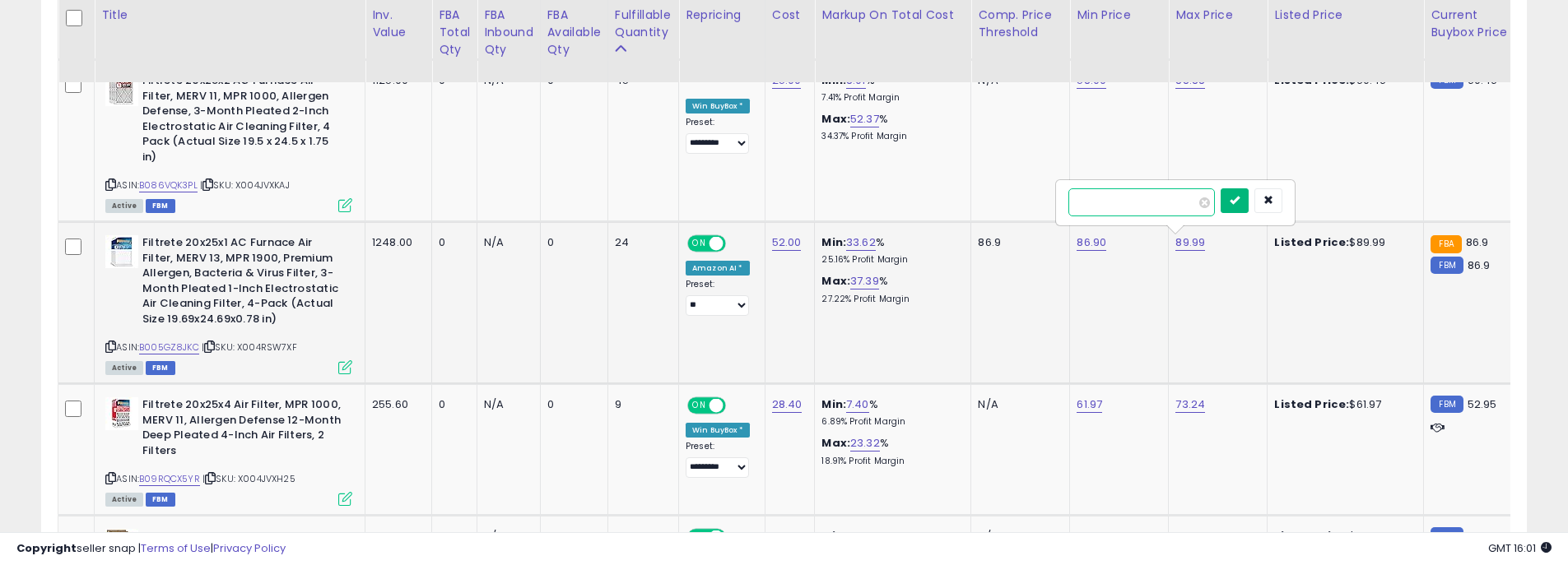 type on "****" 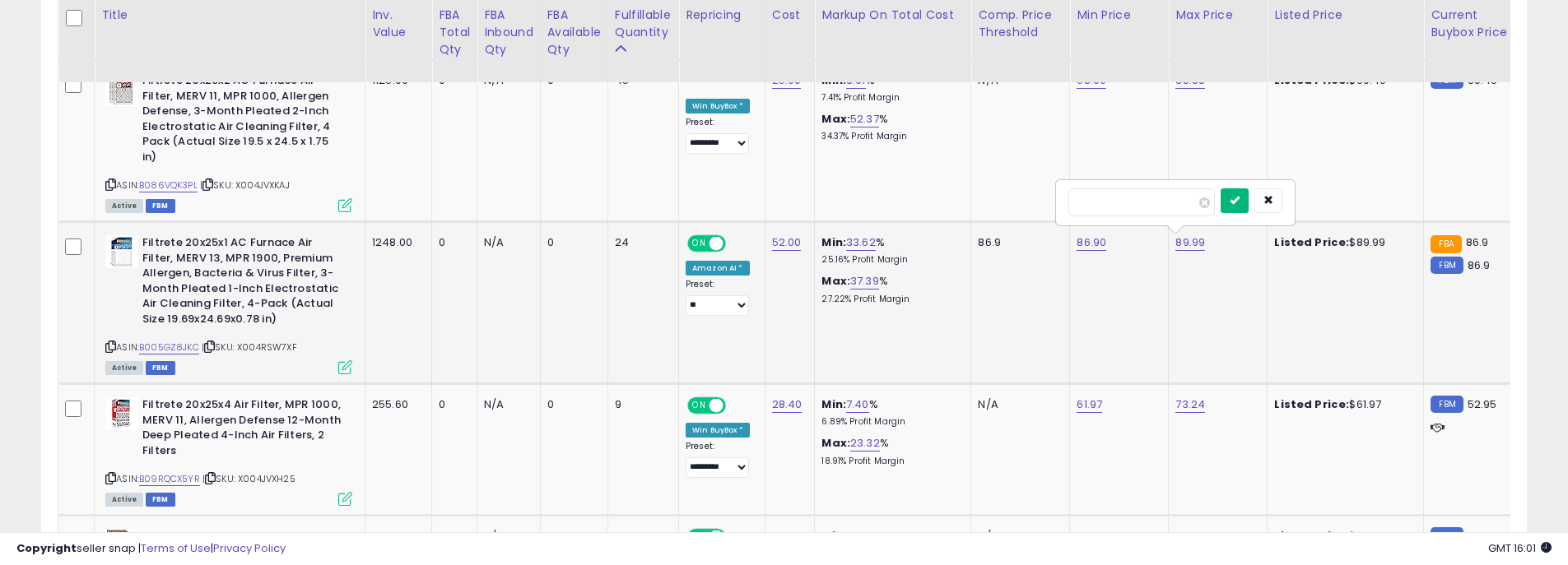 click at bounding box center [1235, 201] 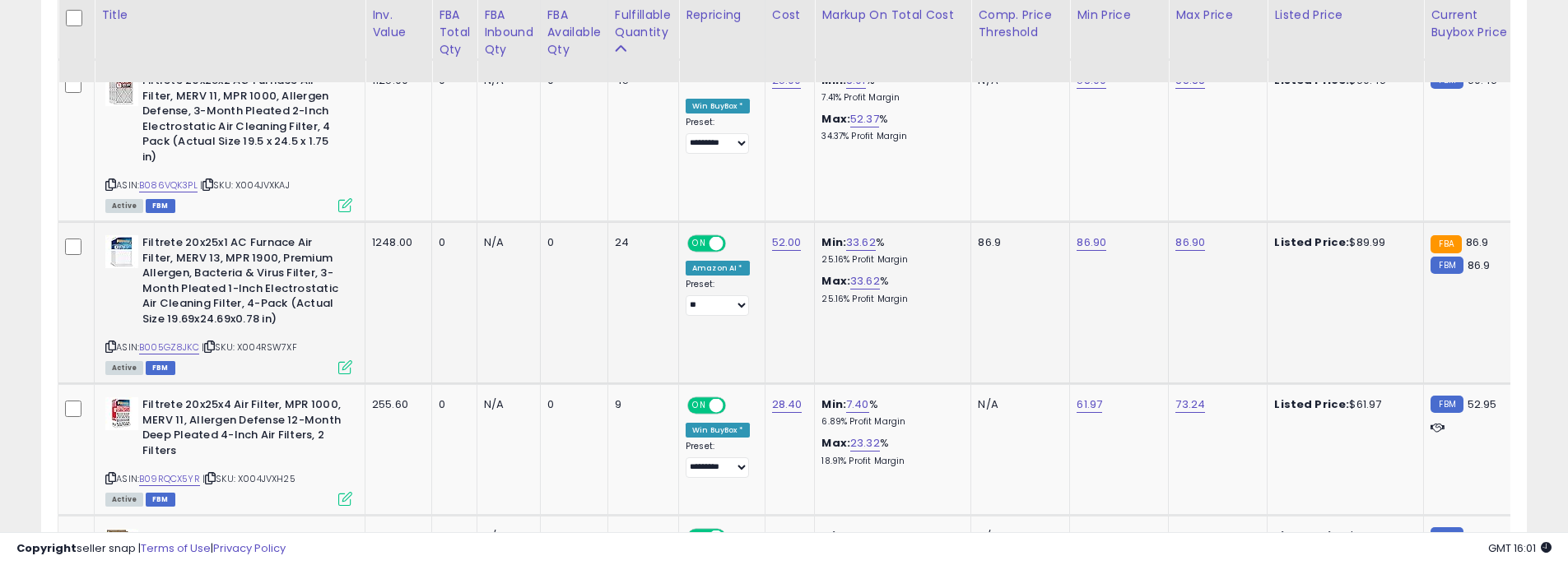 scroll, scrollTop: 0, scrollLeft: 192, axis: horizontal 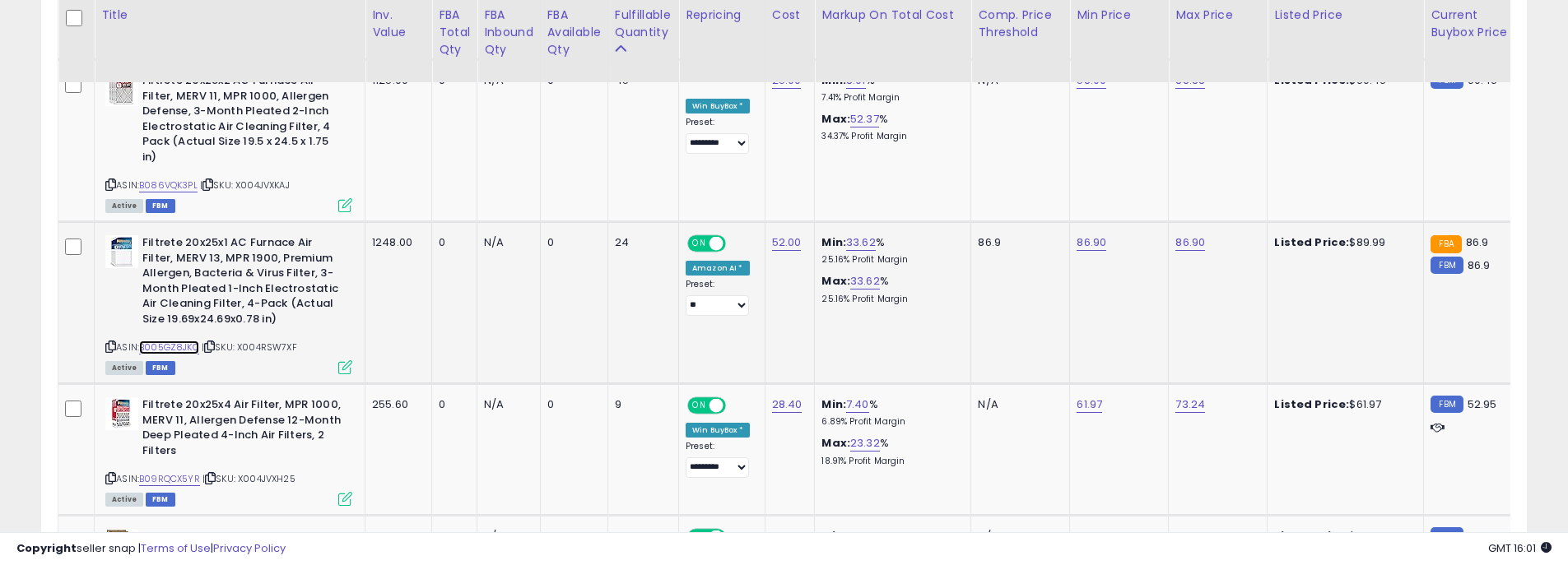 click on "B005GZ8JKC" at bounding box center (169, 347) 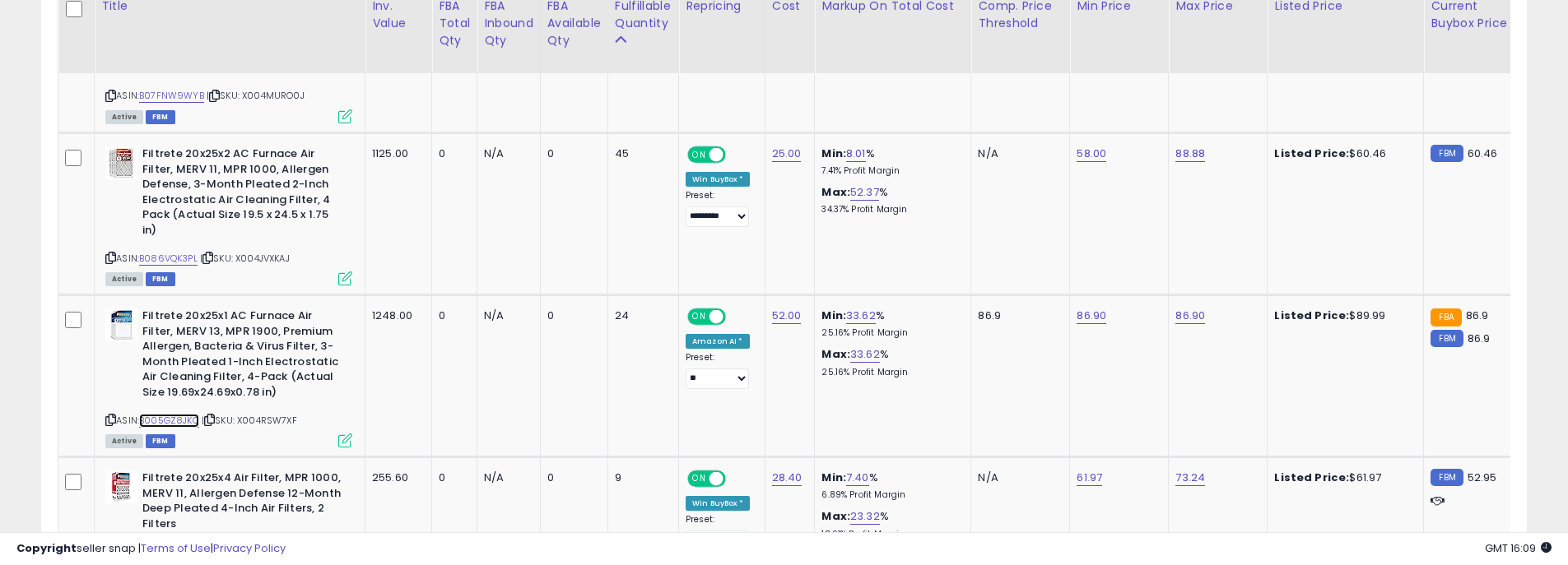 scroll, scrollTop: 1237, scrollLeft: 0, axis: vertical 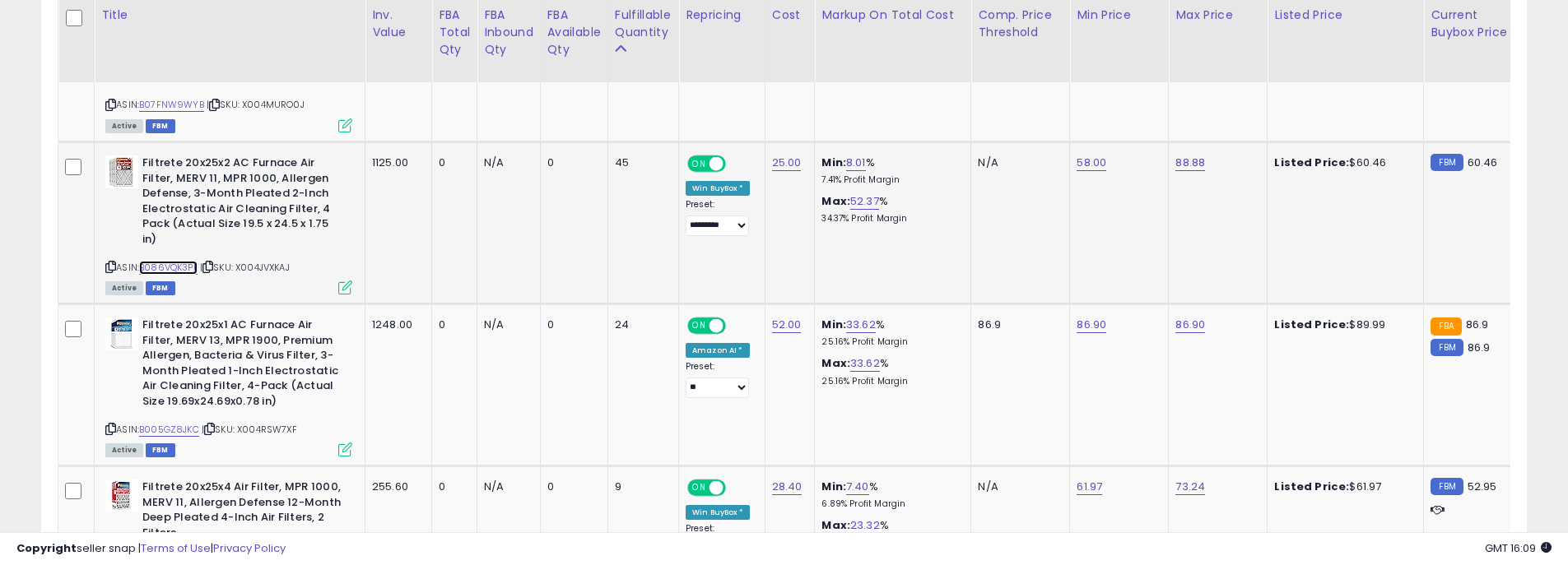 click on "B086VQK3PL" at bounding box center [168, 267] 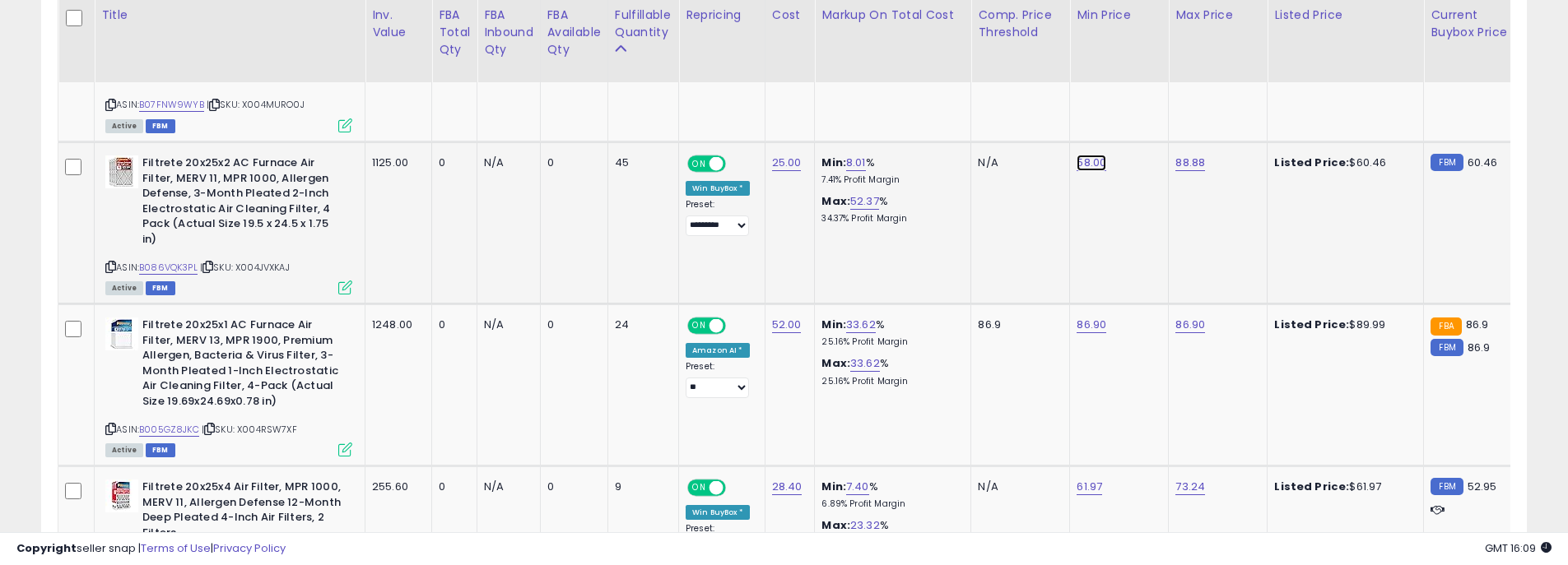 click on "58.00" at bounding box center [1091, -131] 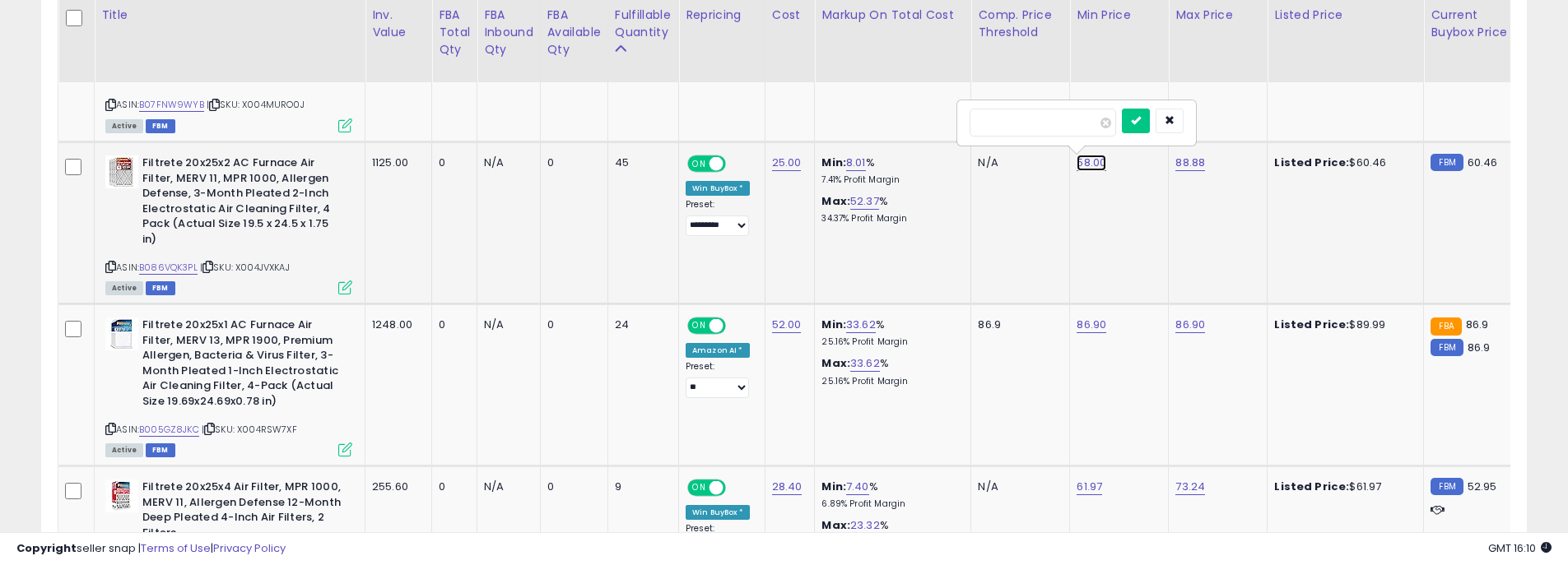 click on "58.00" at bounding box center [1091, 163] 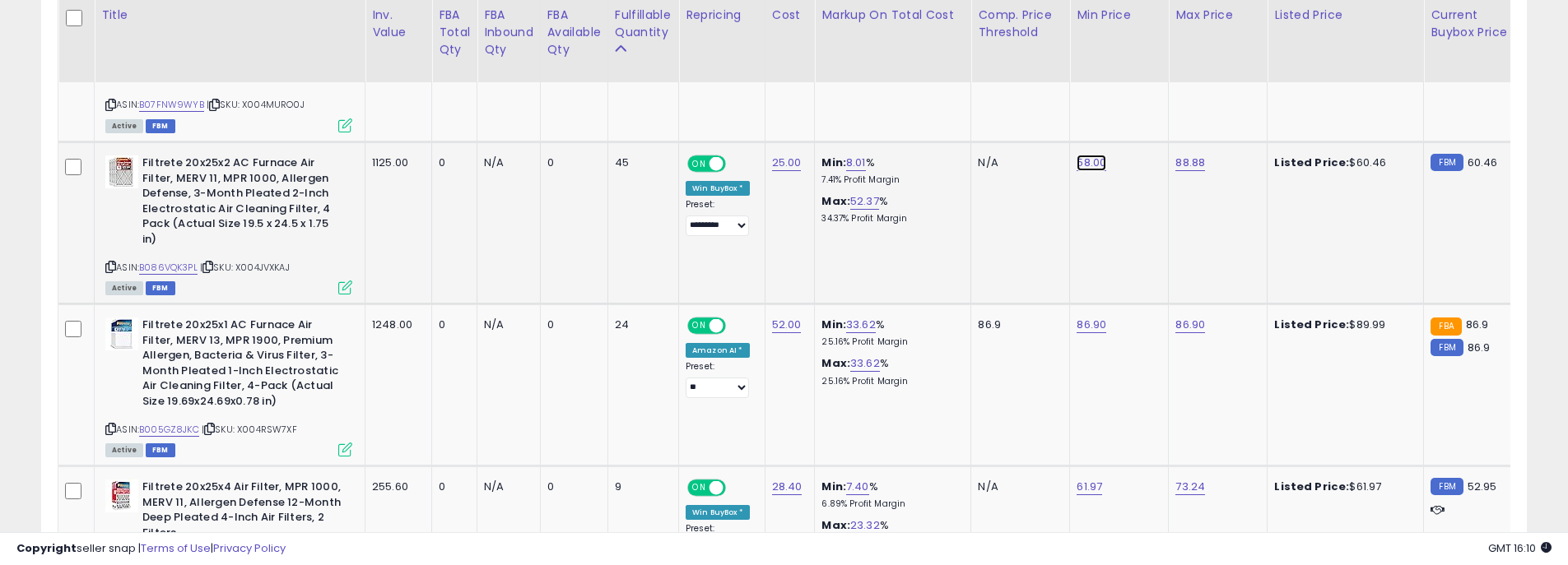 click on "58.00" at bounding box center (1091, -131) 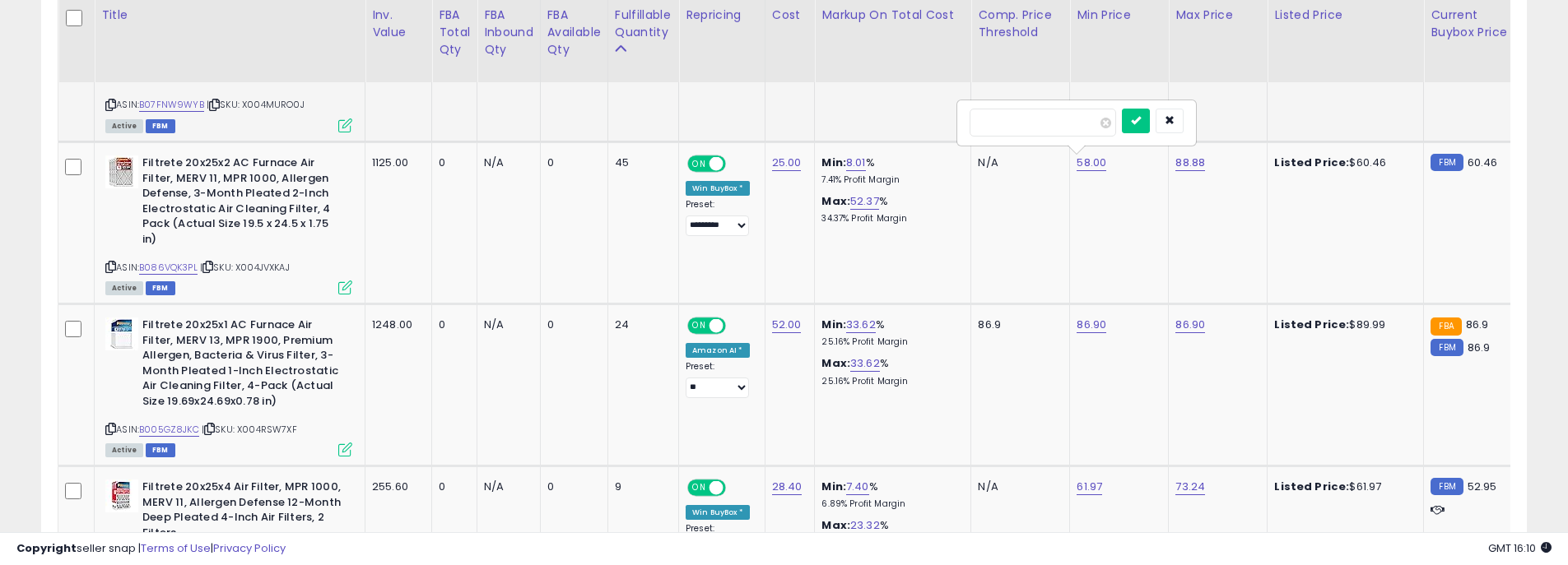 drag, startPoint x: 1045, startPoint y: 128, endPoint x: 921, endPoint y: 118, distance: 124.40257 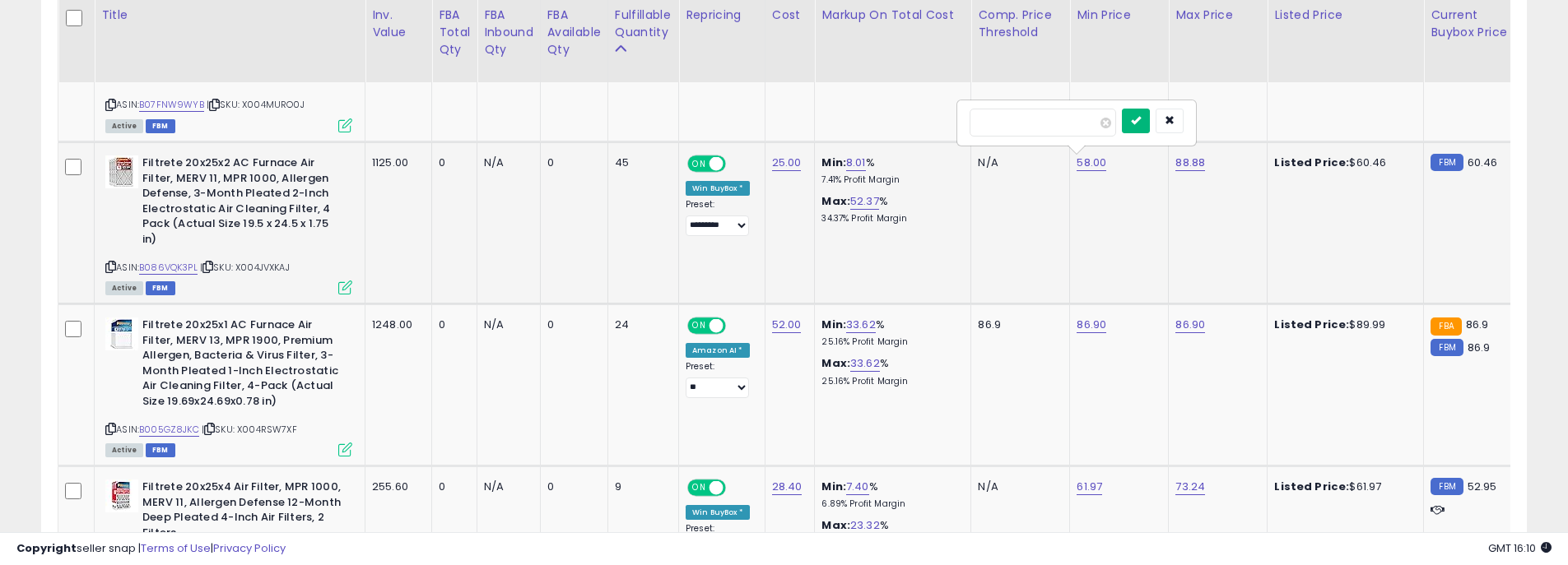 click at bounding box center (1136, 121) 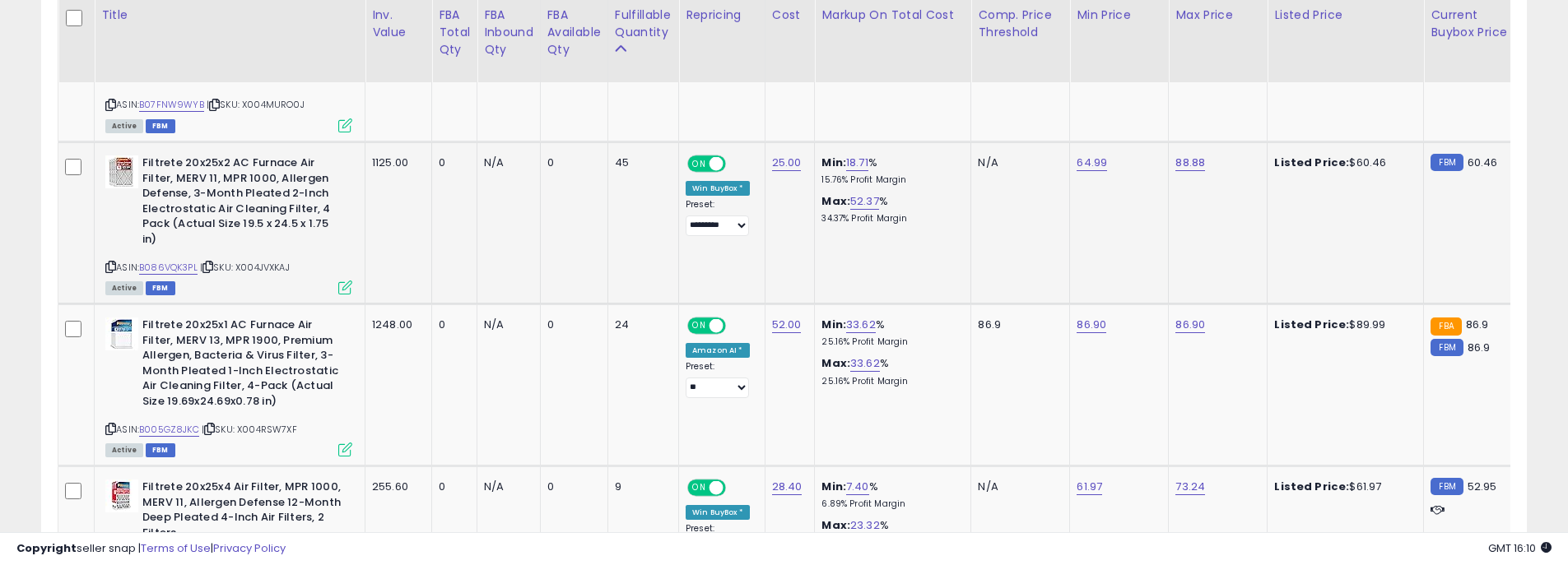 scroll, scrollTop: 0, scrollLeft: 94, axis: horizontal 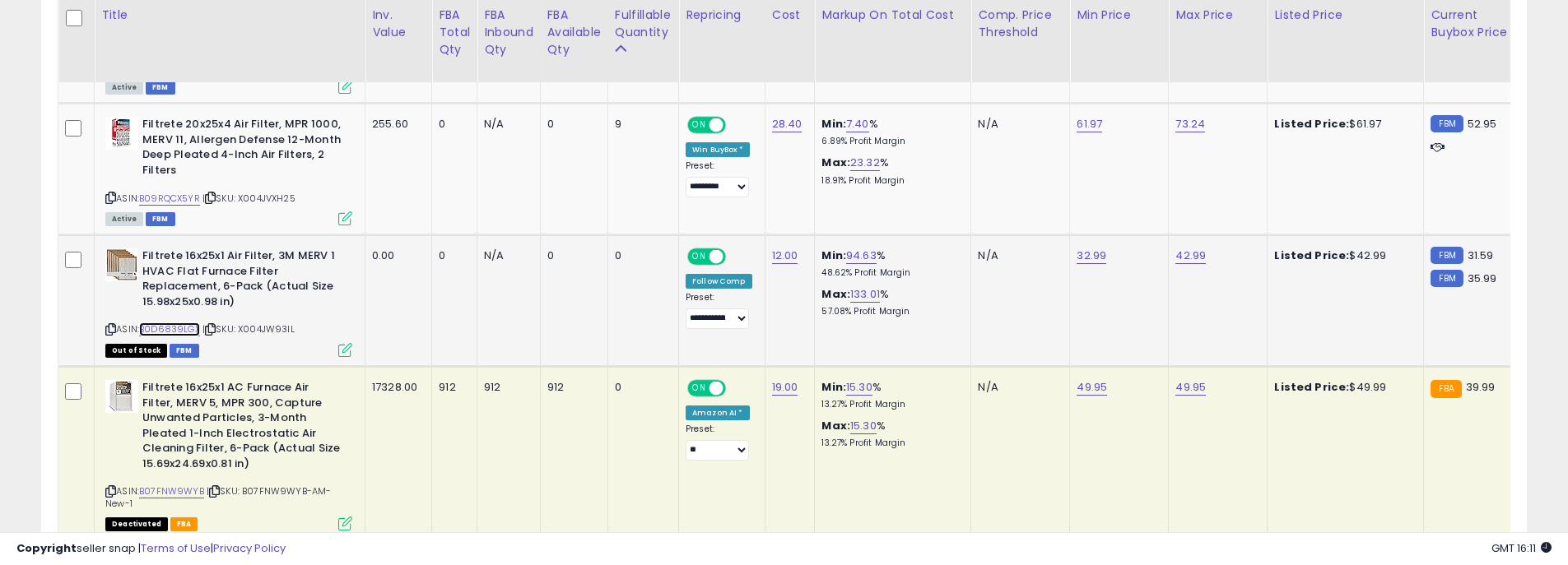 click on "B0D6839LGX" at bounding box center (170, 329) 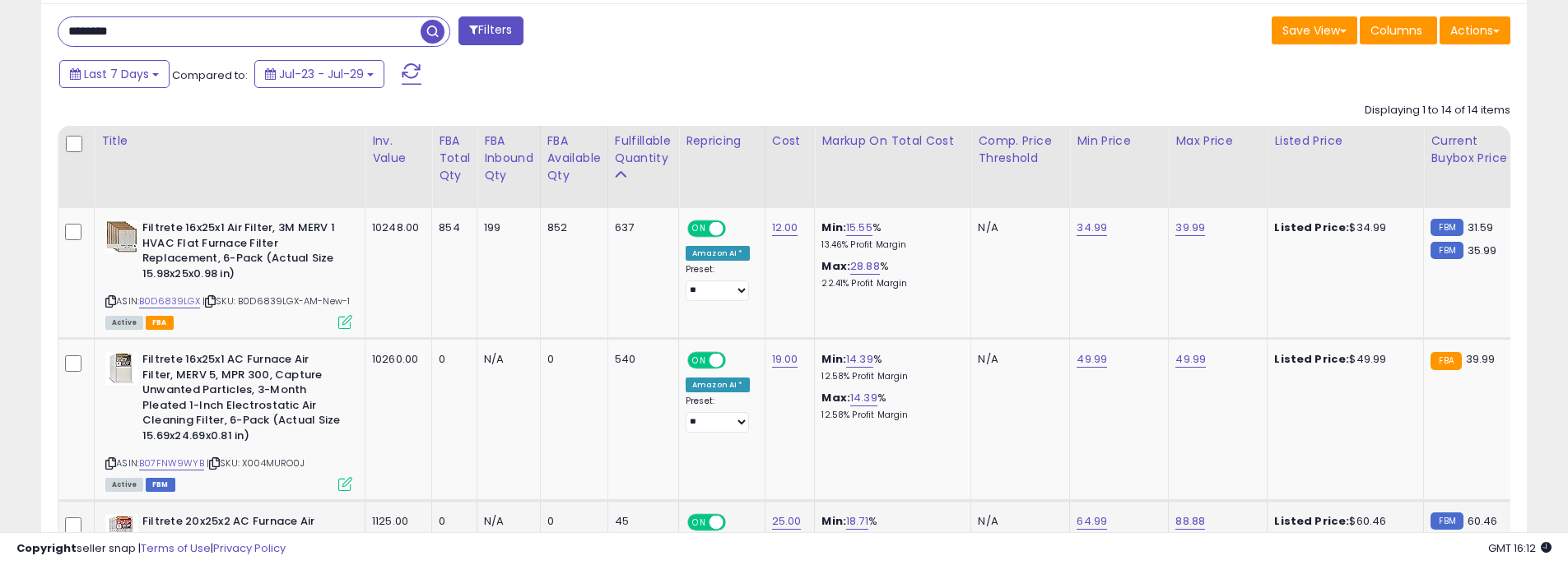 scroll, scrollTop: 859, scrollLeft: 0, axis: vertical 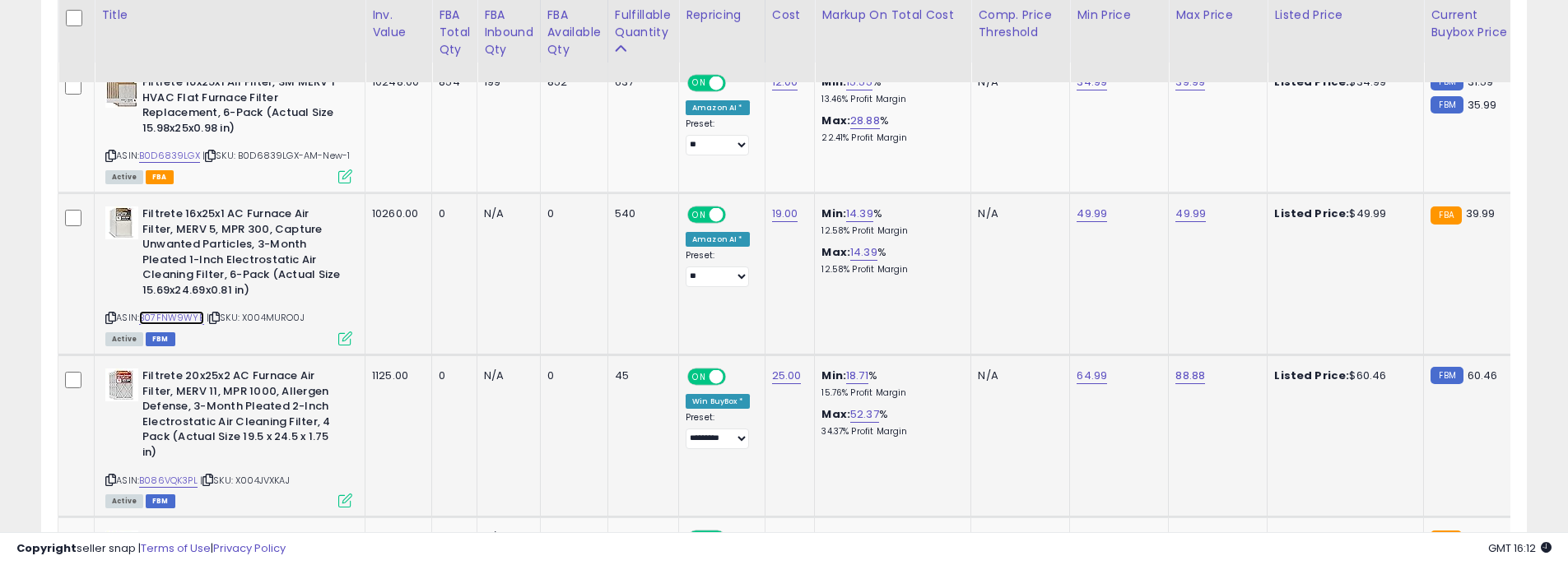 click on "B07FNW9WYB" at bounding box center [171, 317] 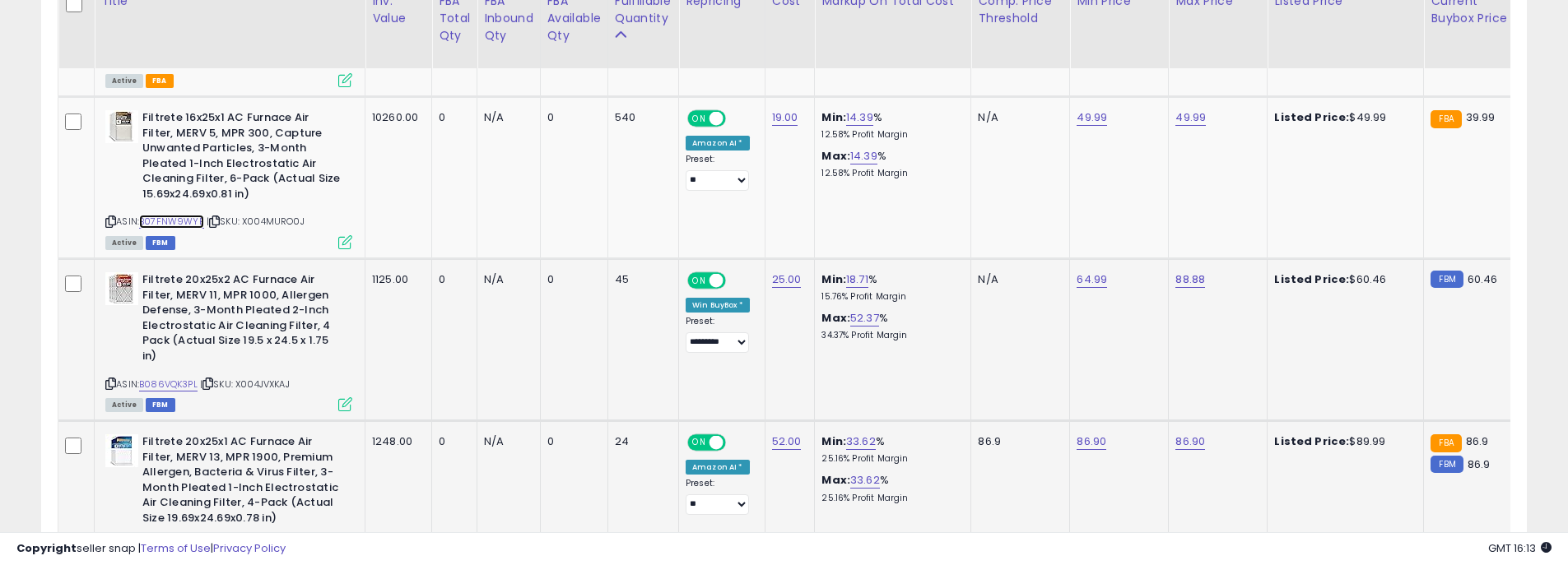 scroll, scrollTop: 1106, scrollLeft: 0, axis: vertical 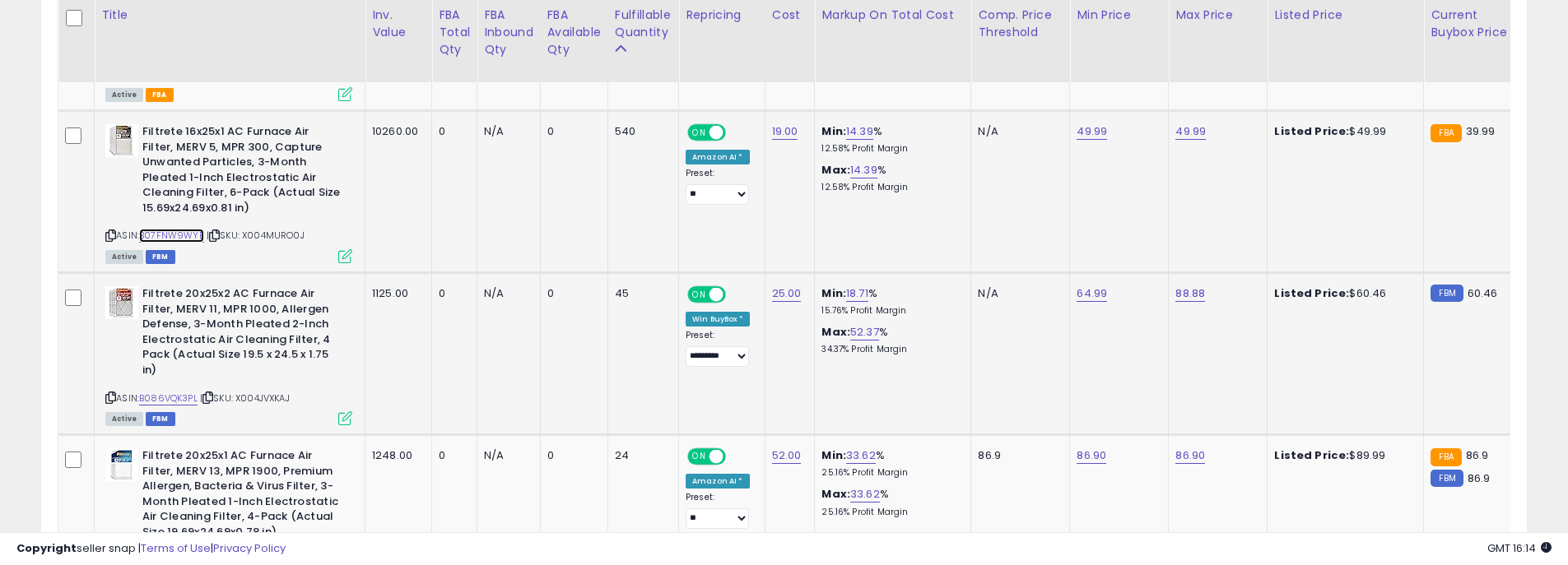 click on "B07FNW9WYB" at bounding box center (171, 235) 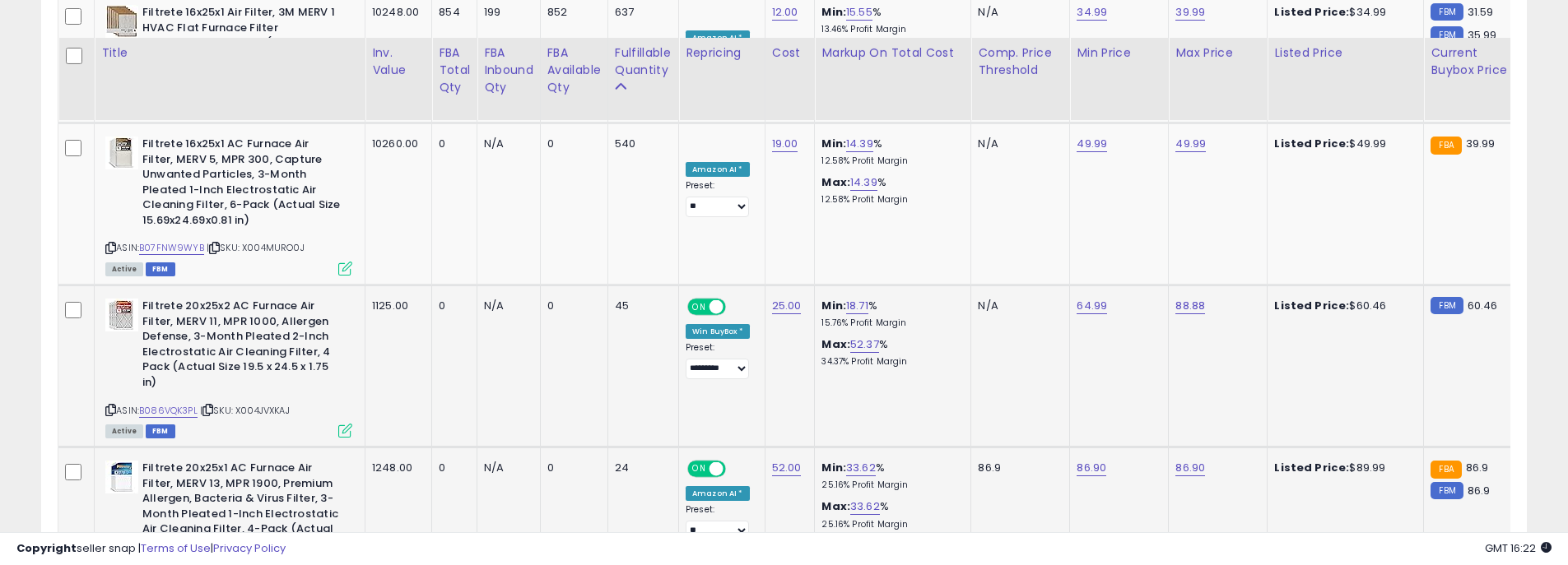 scroll, scrollTop: 1024, scrollLeft: 0, axis: vertical 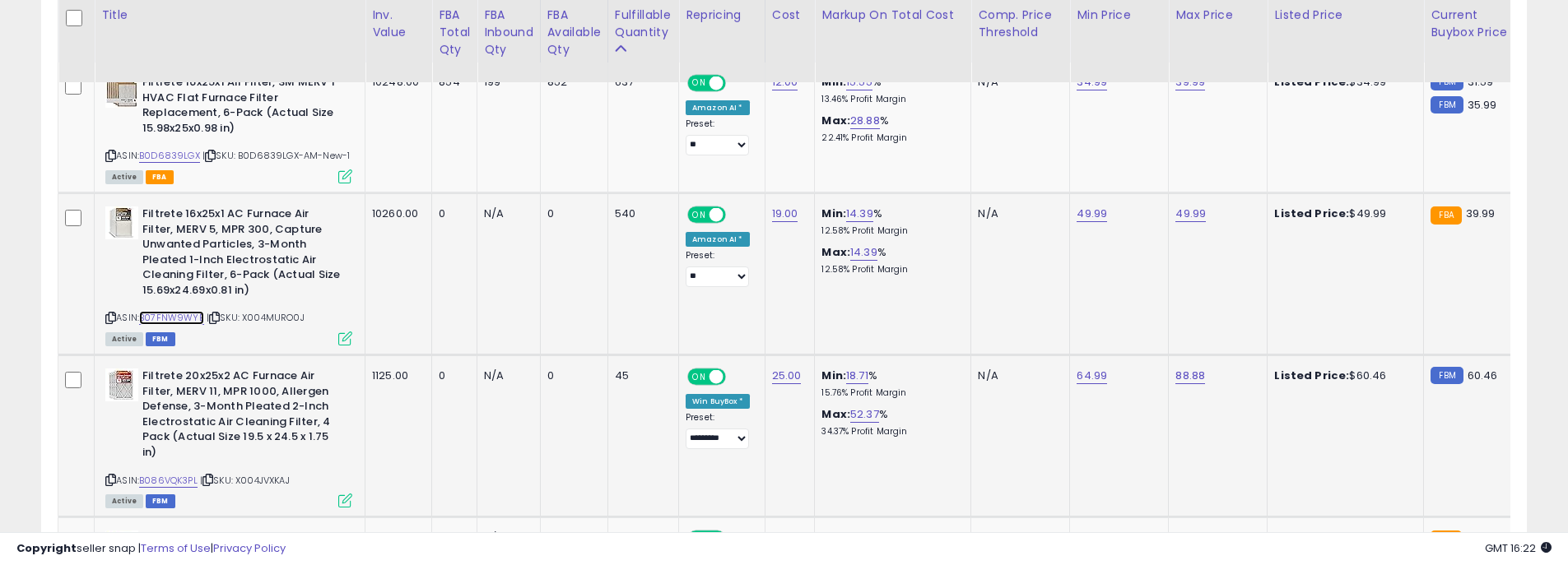 click on "B07FNW9WYB" at bounding box center [171, 317] 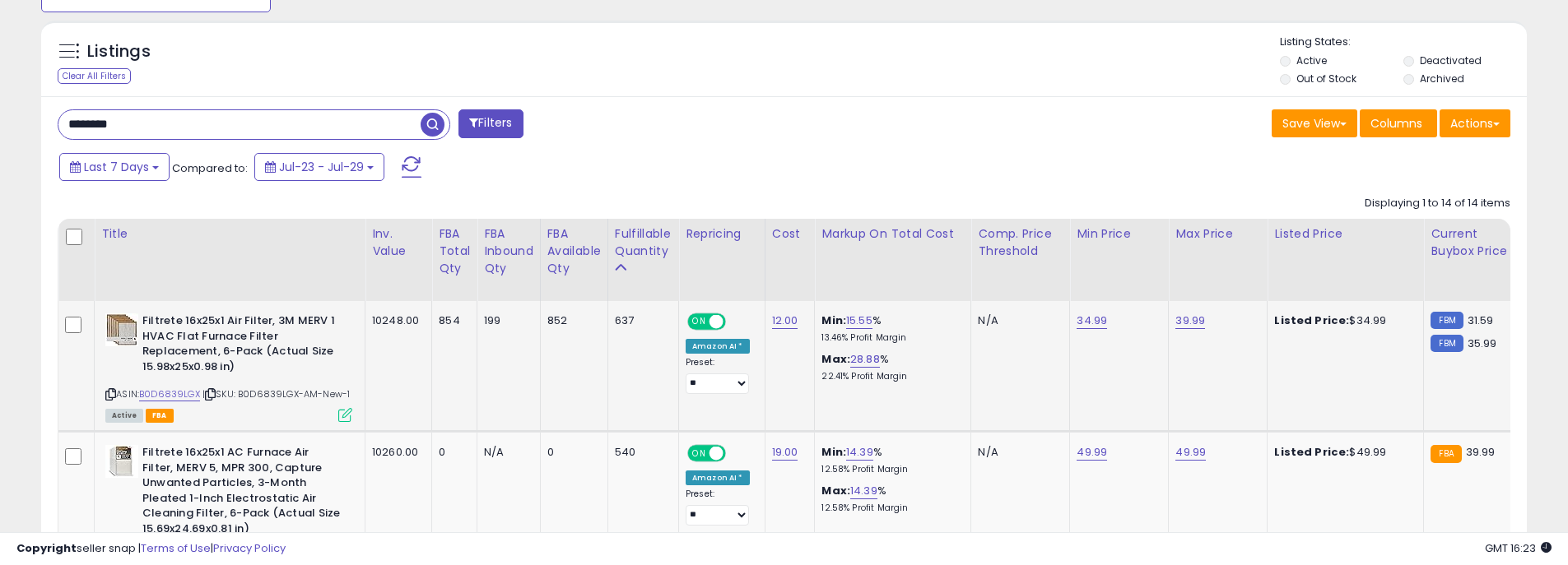 scroll, scrollTop: 695, scrollLeft: 0, axis: vertical 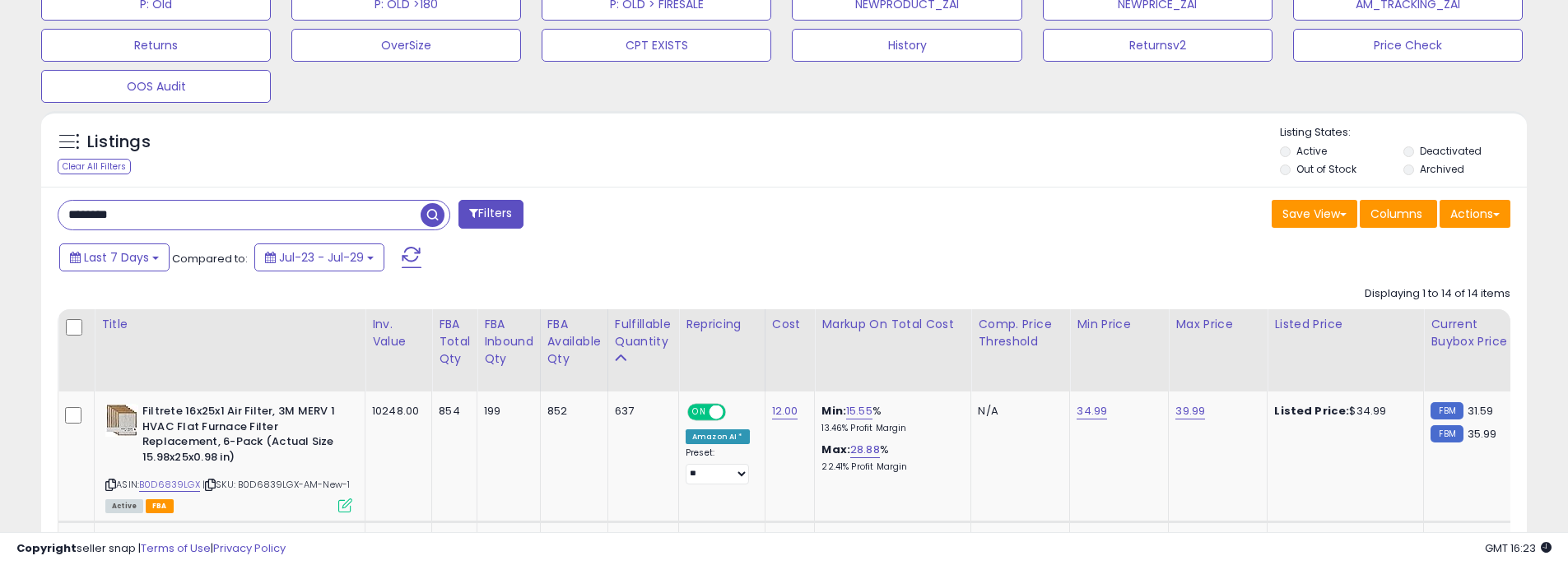 drag, startPoint x: 163, startPoint y: 215, endPoint x: 44, endPoint y: 223, distance: 119.2686 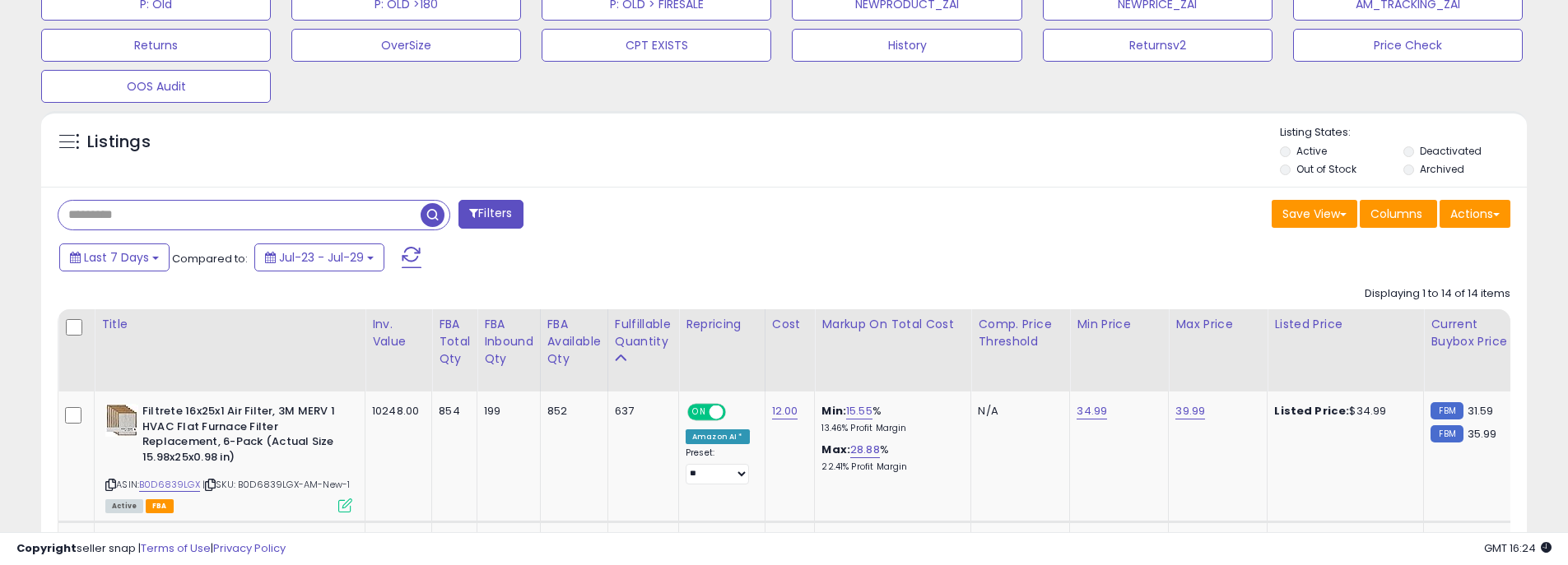 paste on "**********" 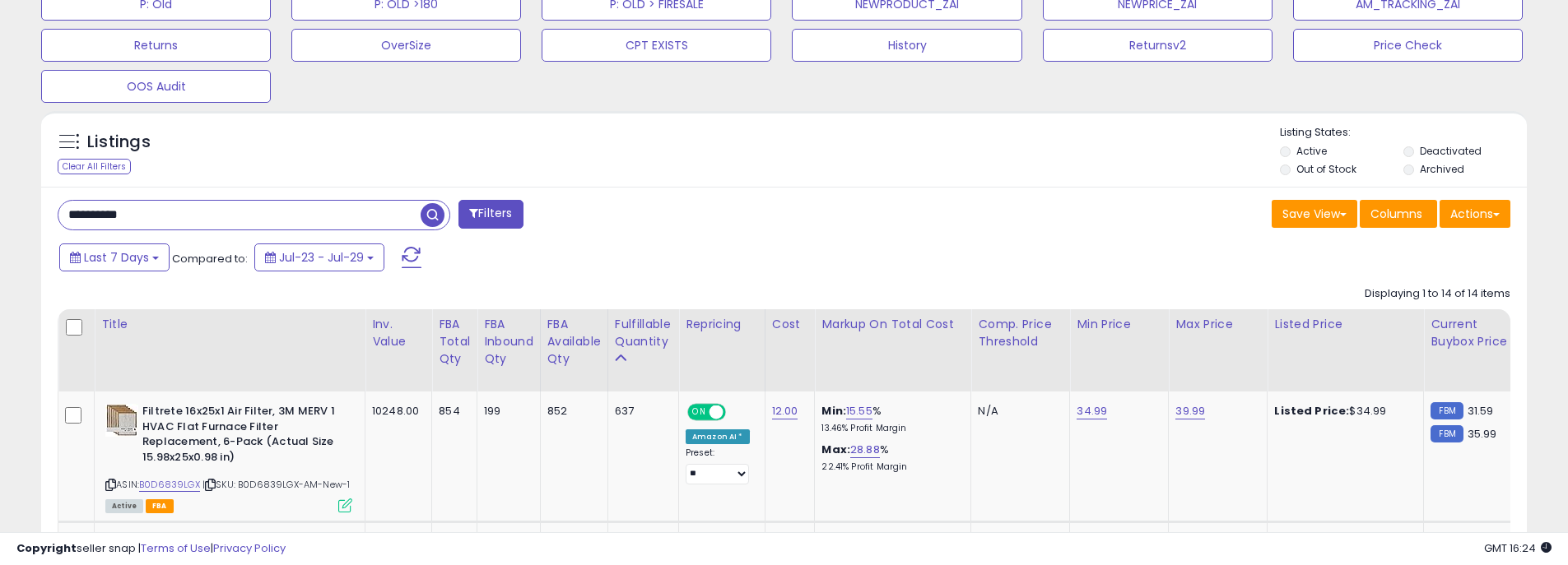 type on "**********" 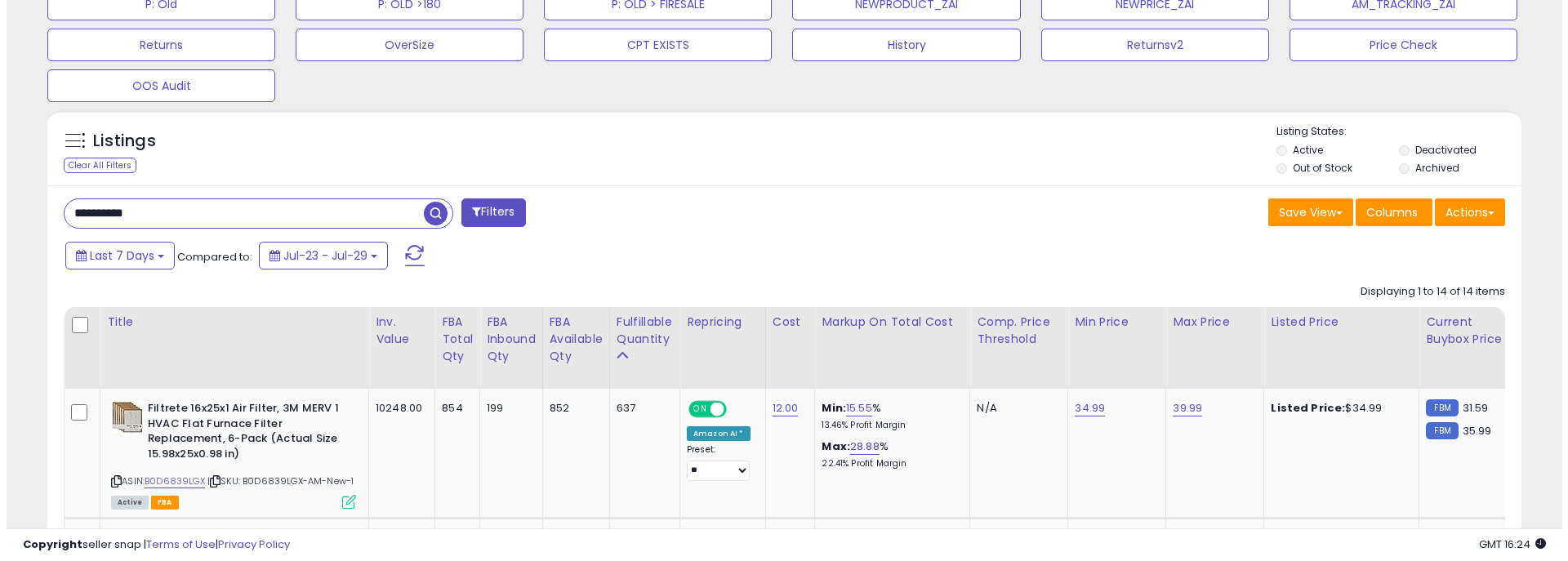 scroll, scrollTop: 657, scrollLeft: 0, axis: vertical 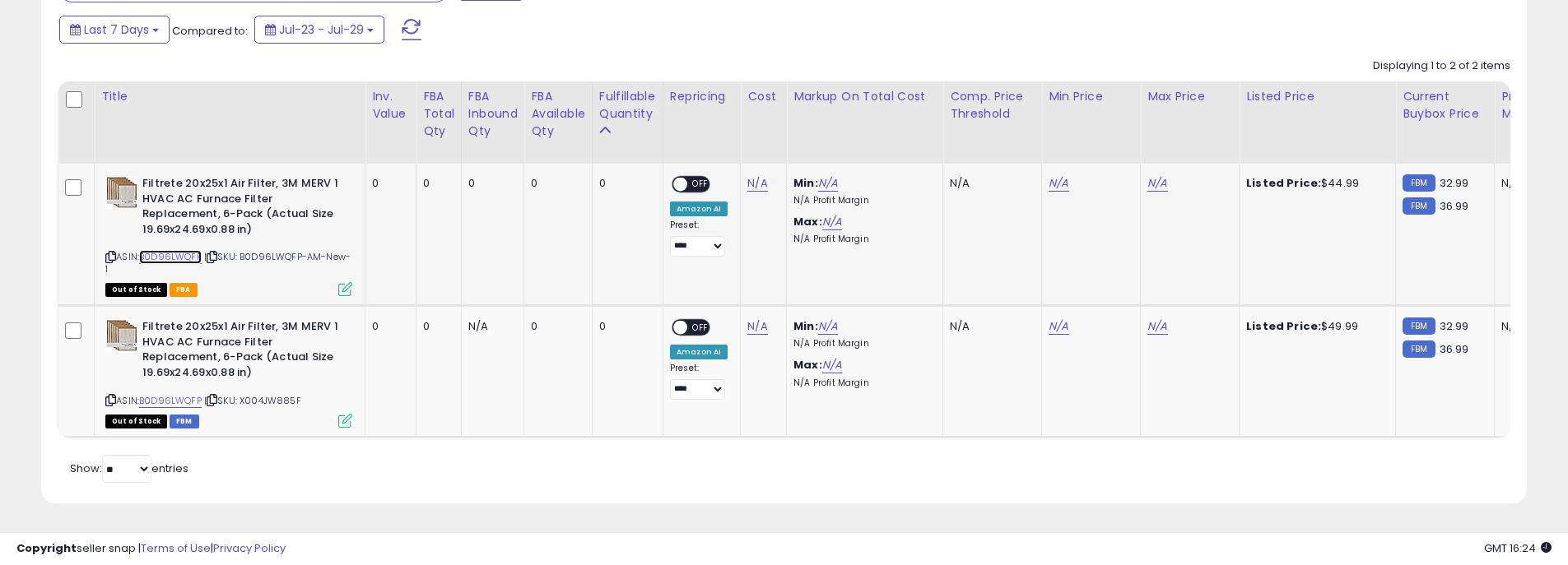click on "B0D96LWQFP" at bounding box center [170, 257] 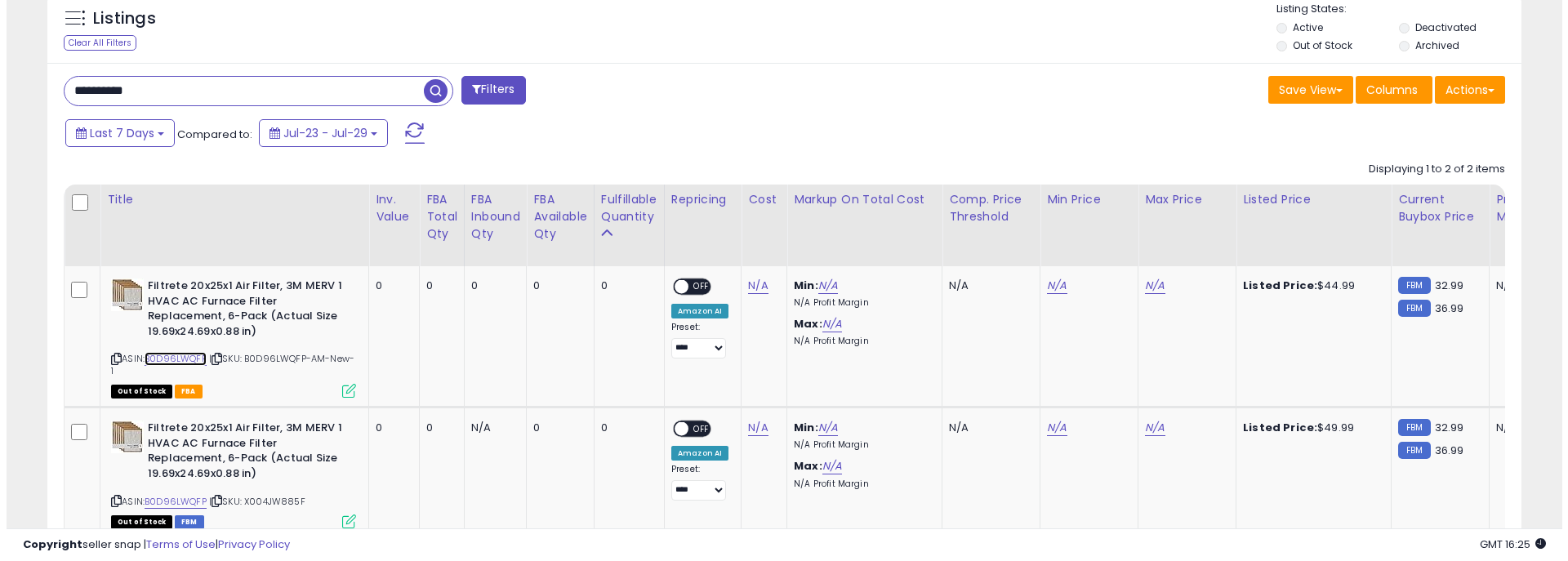 scroll, scrollTop: 602, scrollLeft: 0, axis: vertical 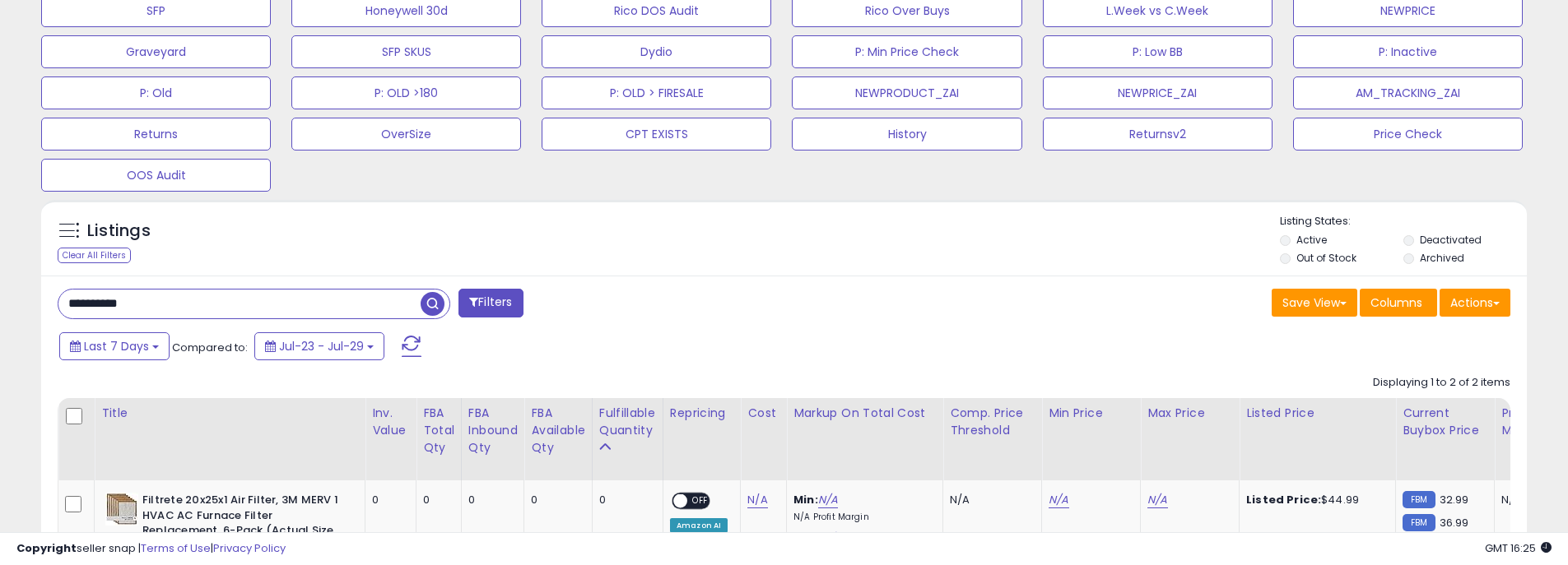 drag, startPoint x: 162, startPoint y: 306, endPoint x: 63, endPoint y: 306, distance: 99 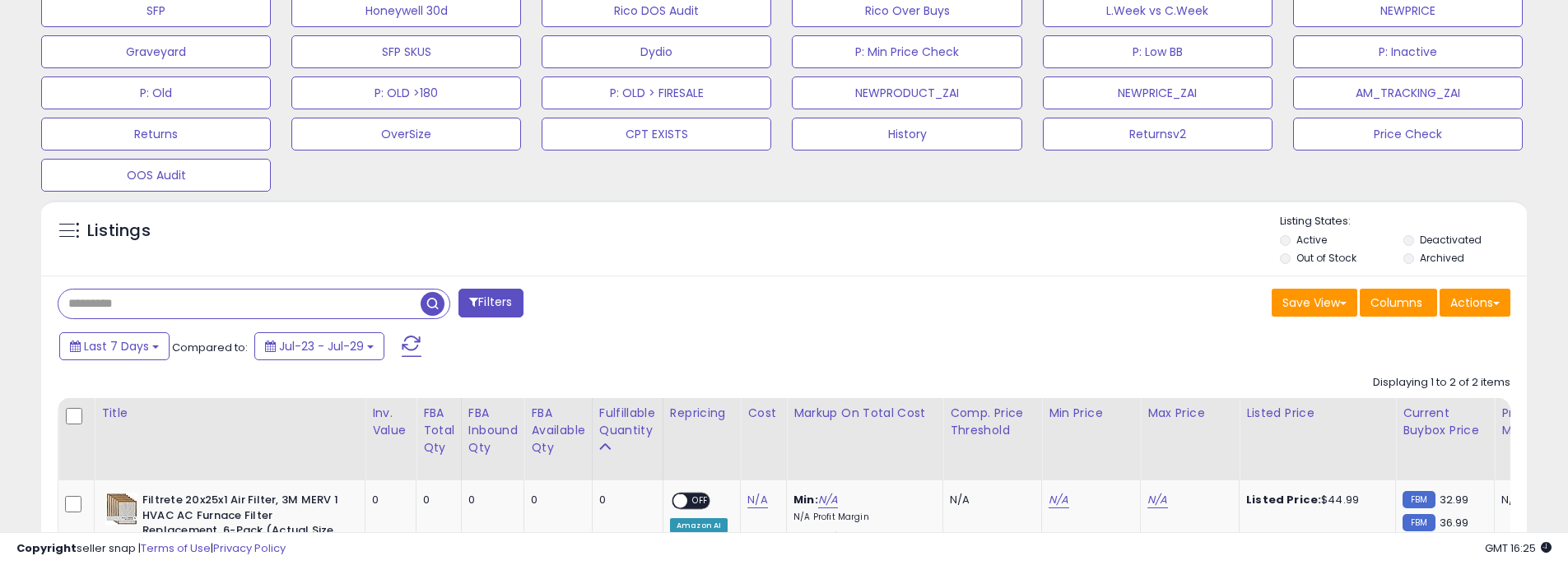 paste on "**********" 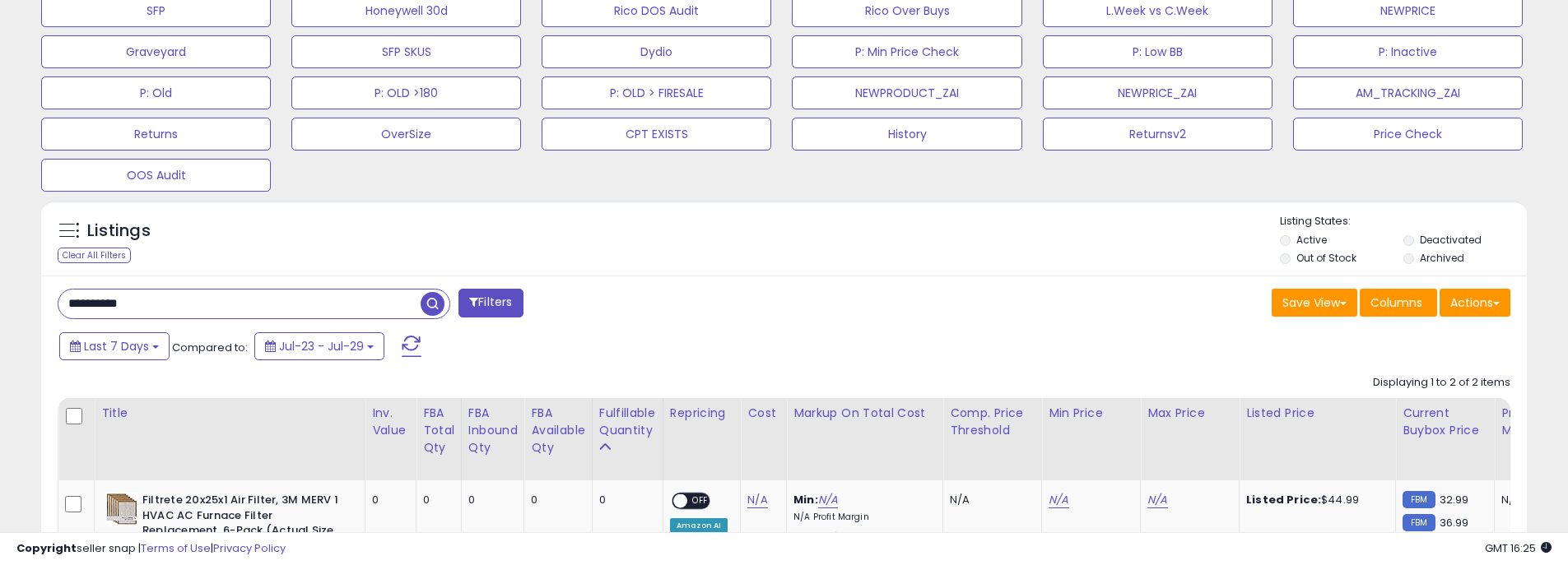 click at bounding box center (432, 303) 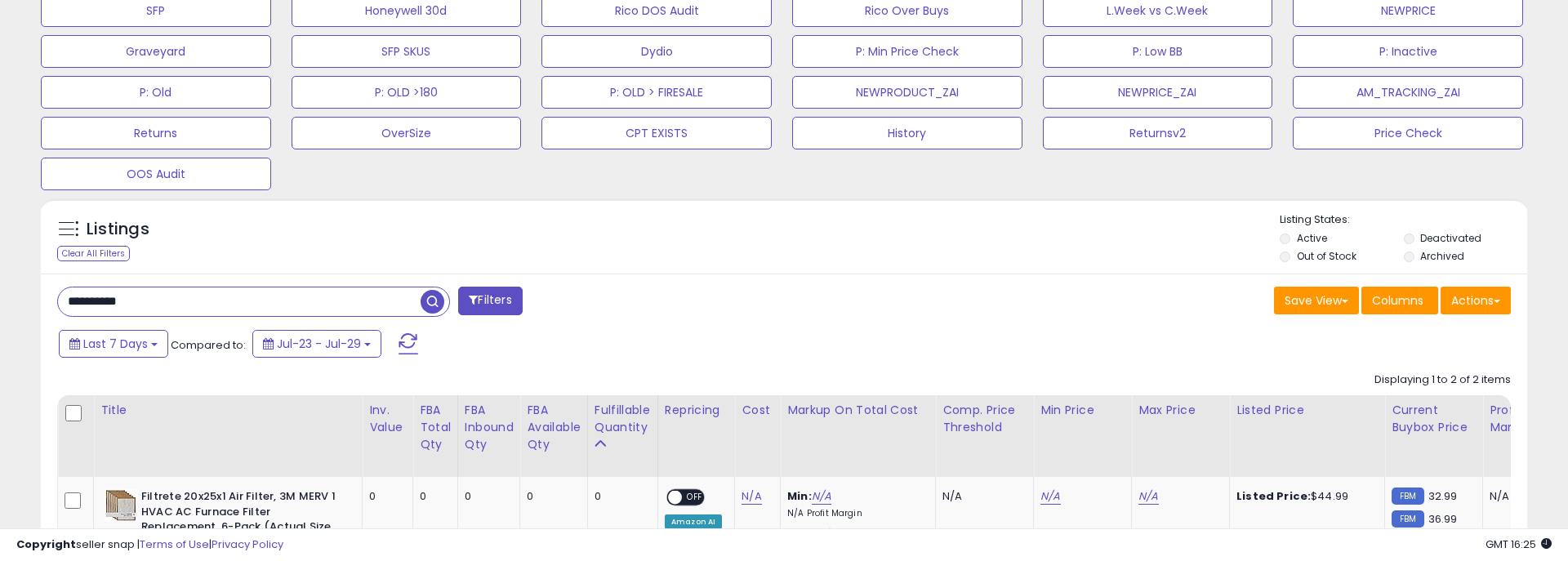 scroll, scrollTop: 816259, scrollLeft: 815804, axis: both 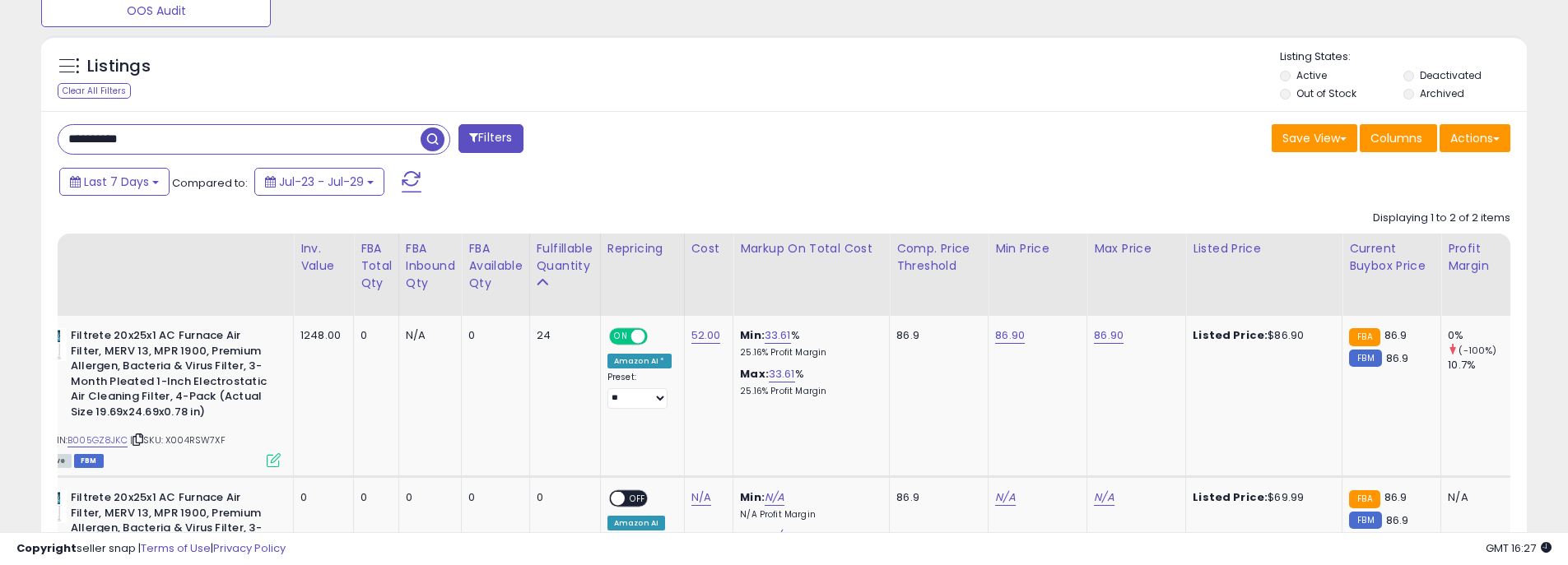 drag, startPoint x: 174, startPoint y: 134, endPoint x: 36, endPoint y: 134, distance: 138 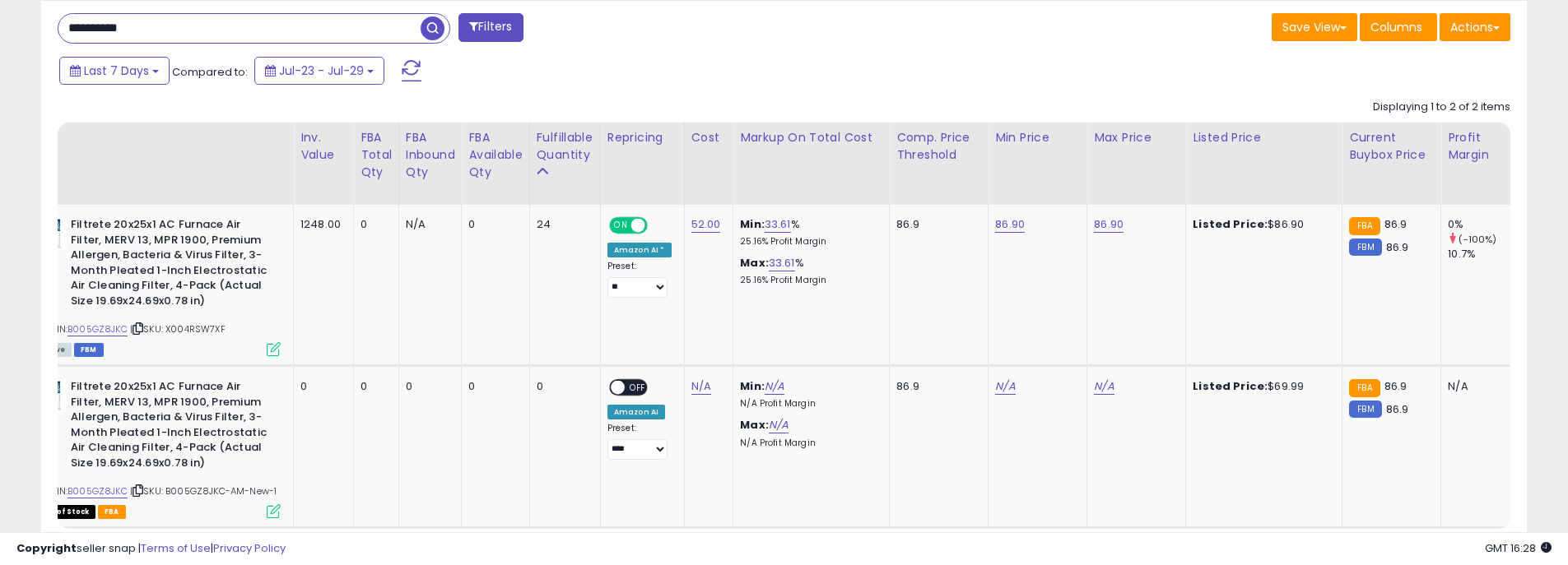 scroll, scrollTop: 935, scrollLeft: 0, axis: vertical 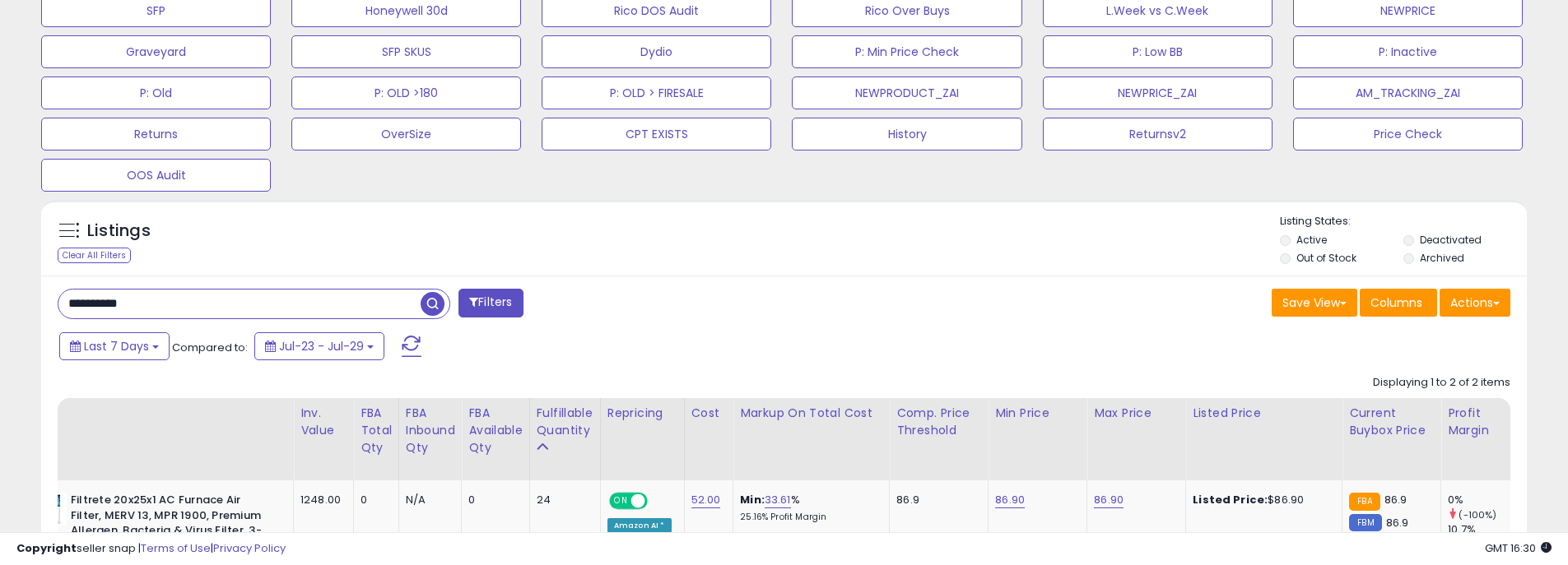 click on "**********" at bounding box center (240, 303) 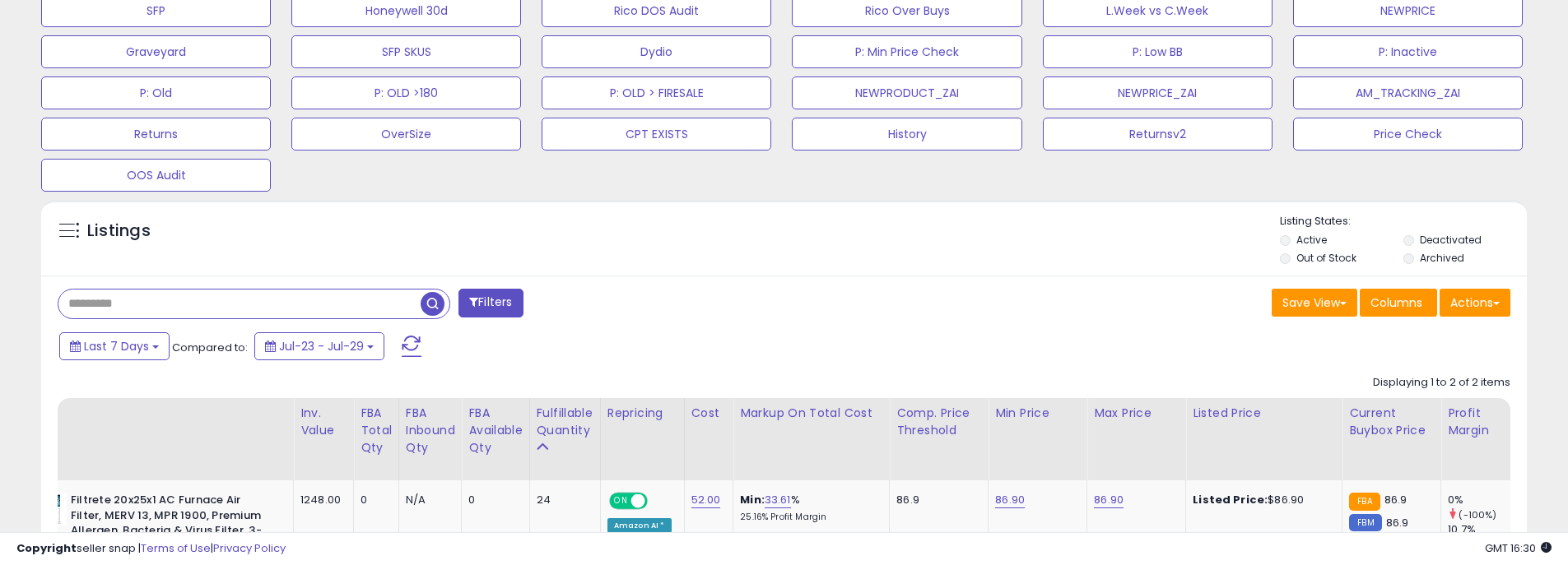 paste on "**********" 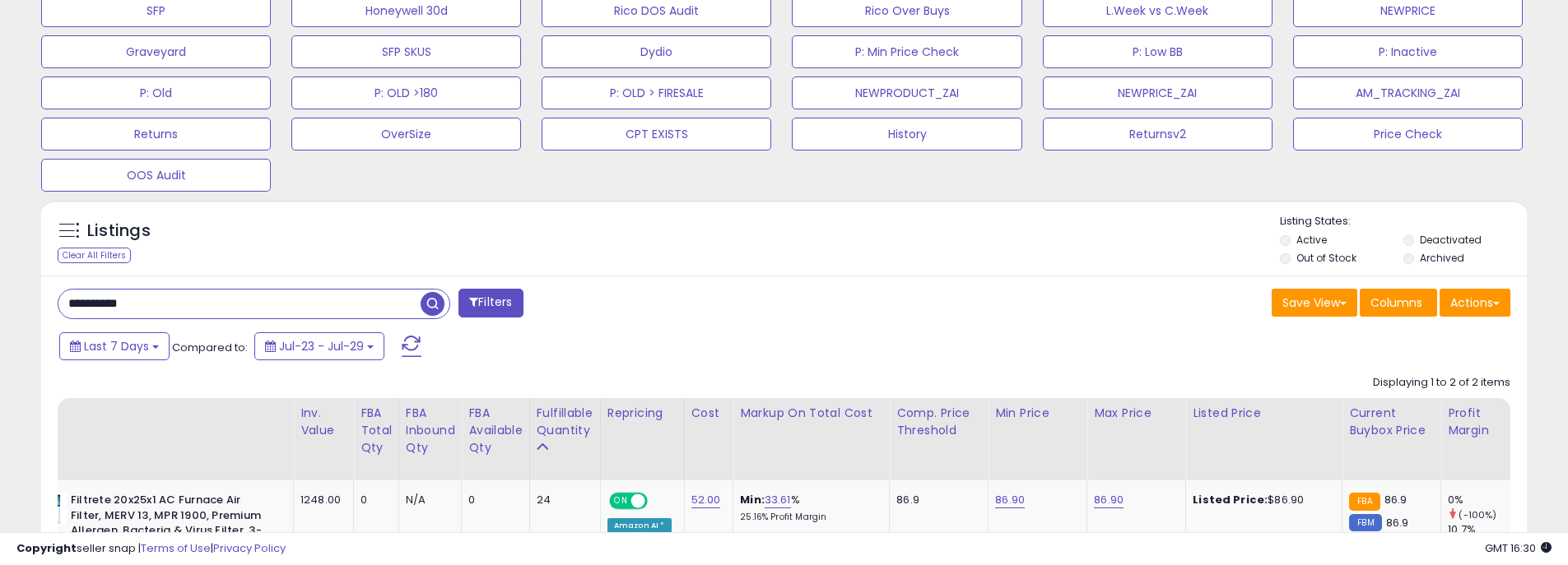 type on "**********" 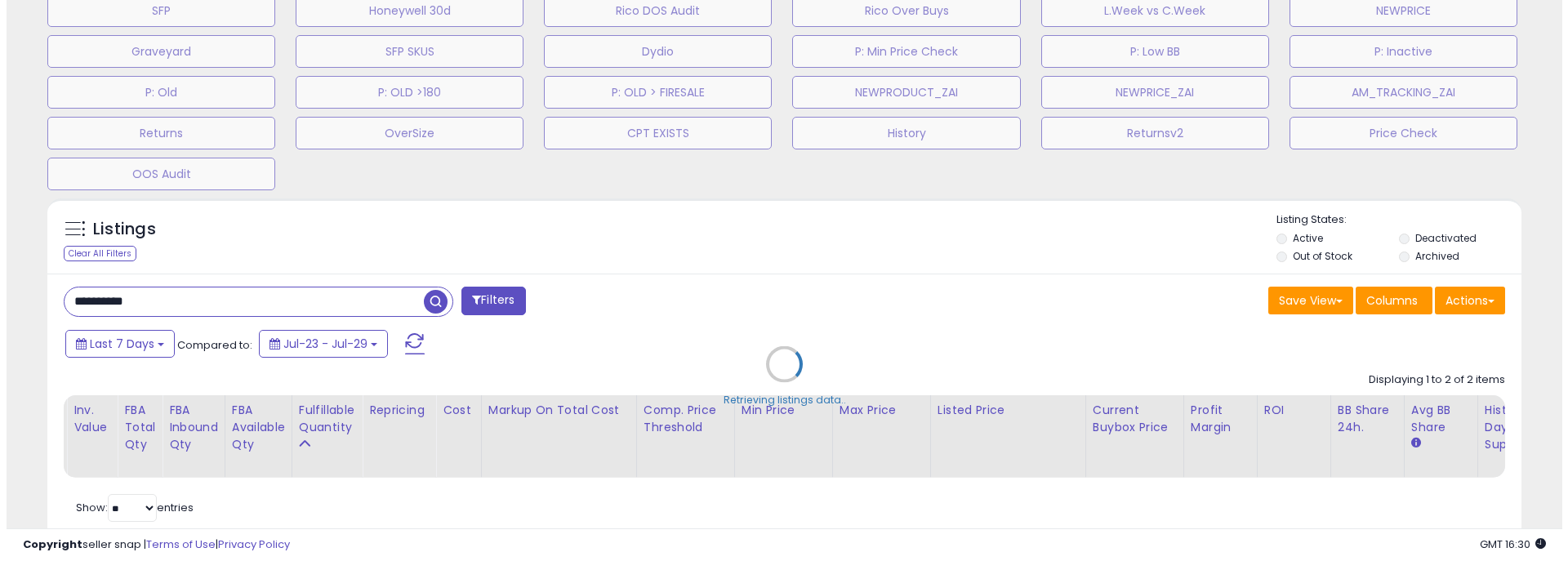 scroll, scrollTop: 816259, scrollLeft: 815804, axis: both 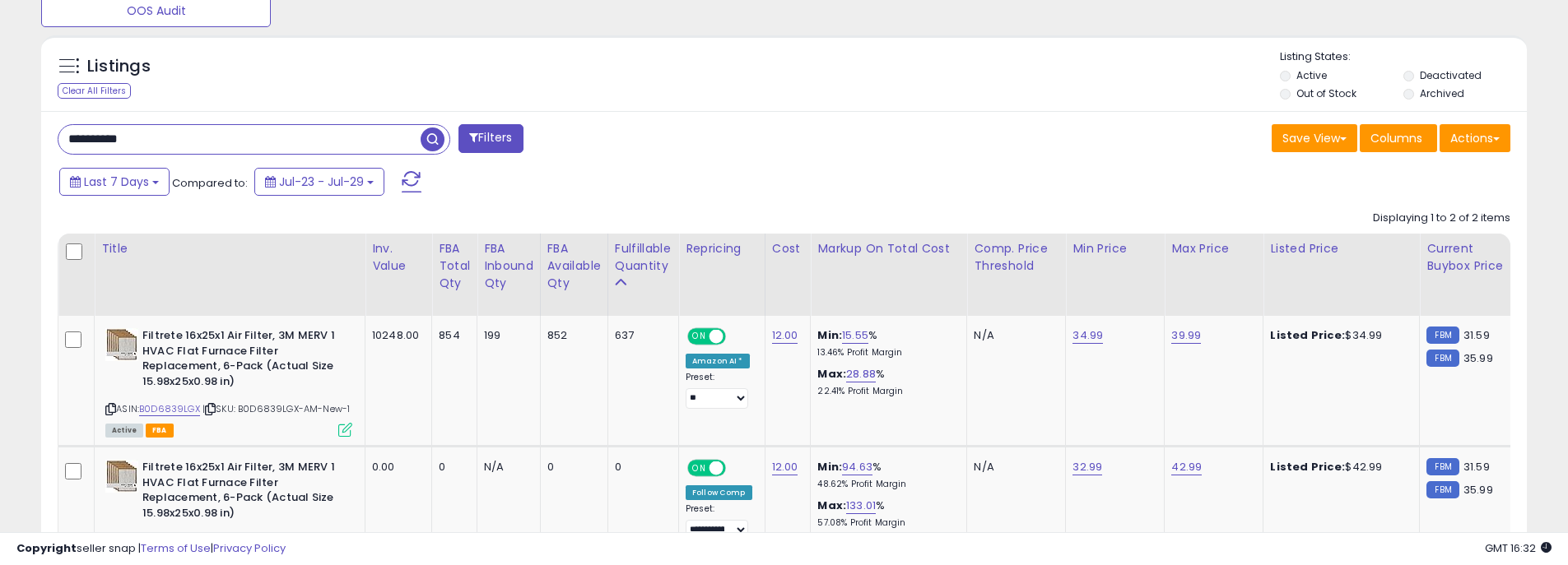 click on "**********" at bounding box center (240, 139) 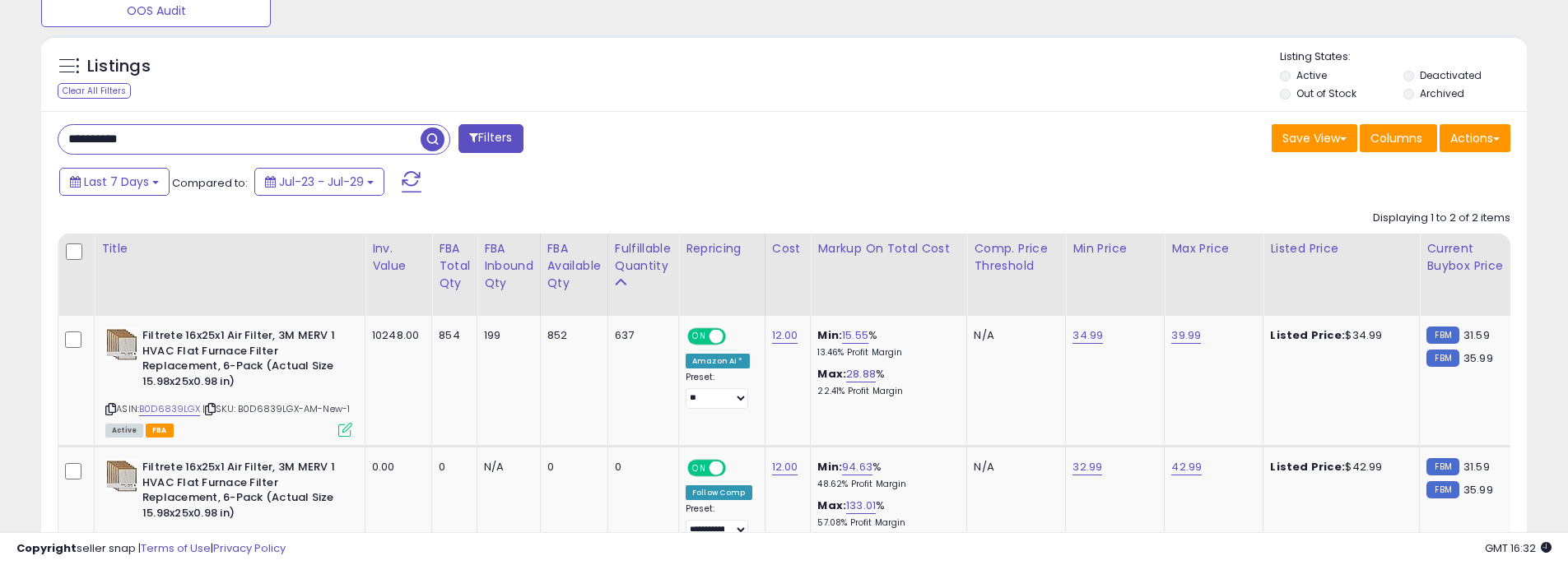 drag, startPoint x: 192, startPoint y: 138, endPoint x: -7, endPoint y: 132, distance: 199.09043 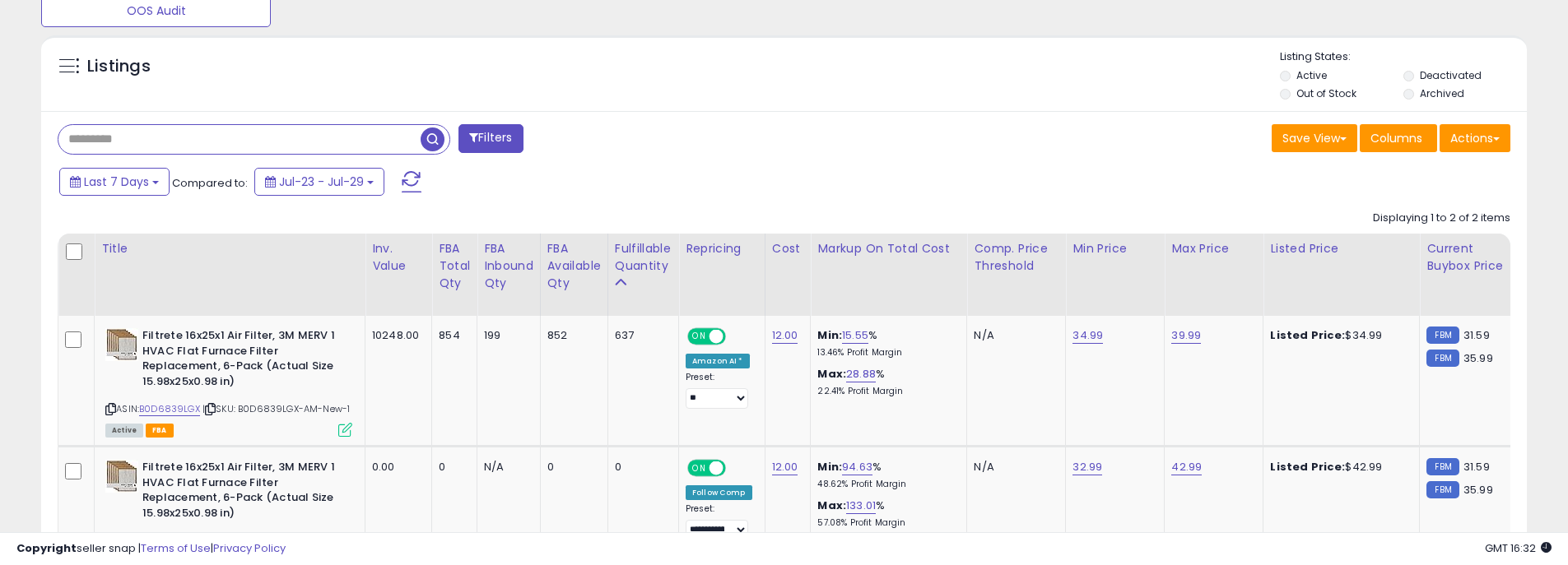 paste on "**********" 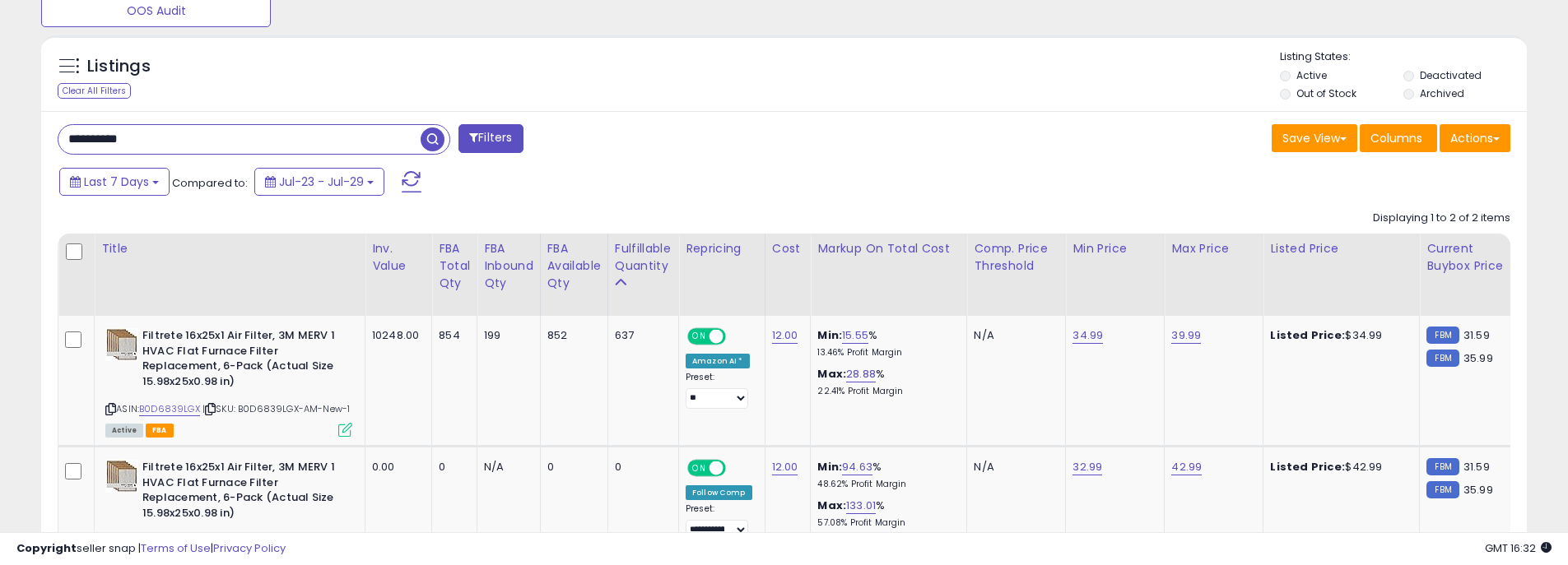 type on "**********" 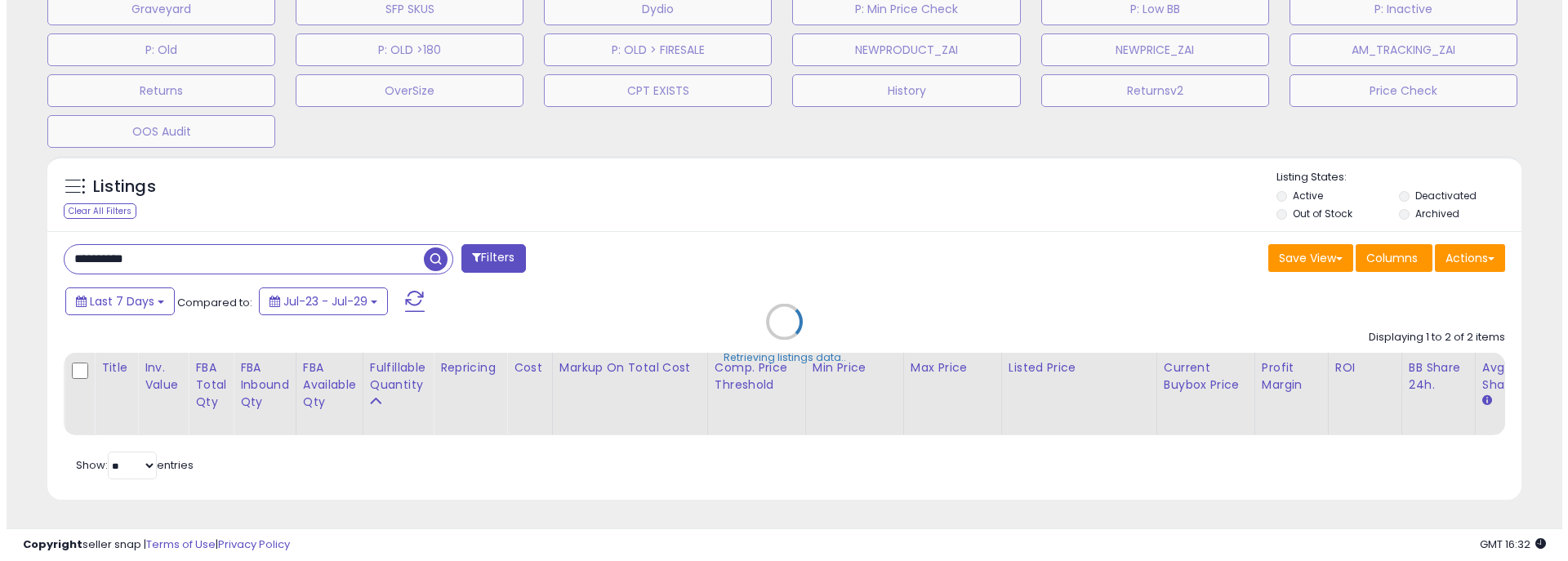 scroll, scrollTop: 657, scrollLeft: 0, axis: vertical 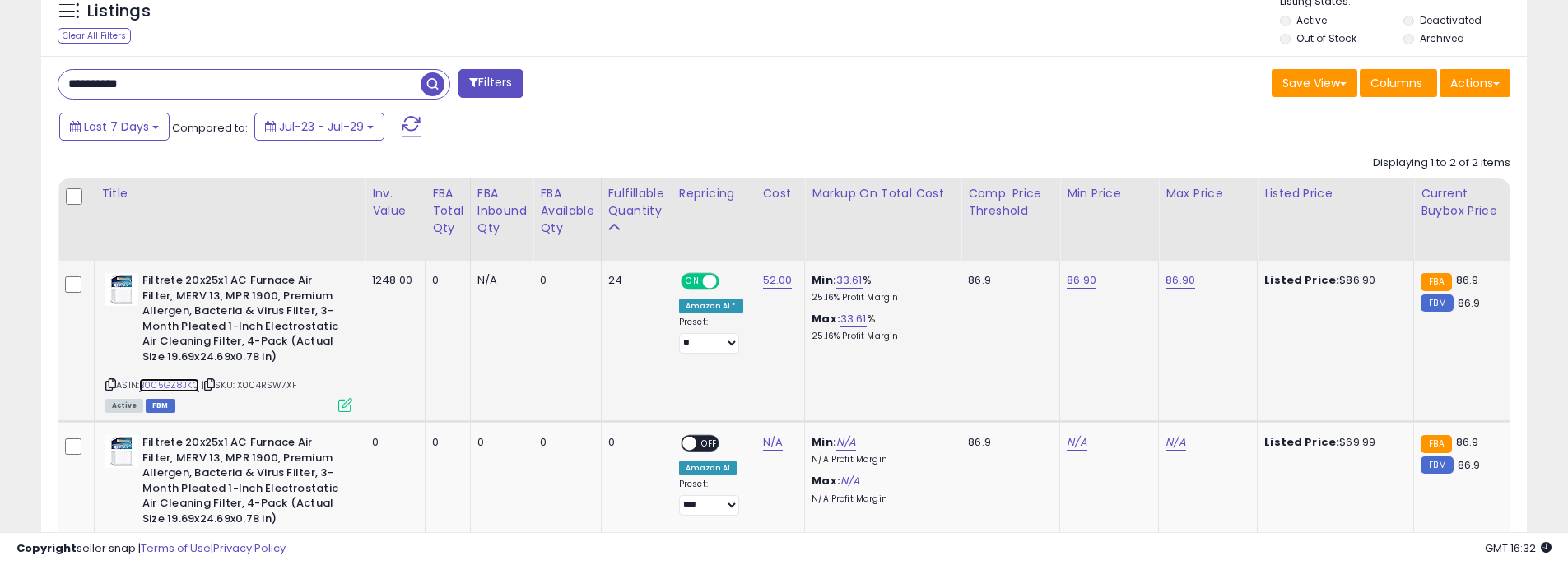 click on "B005GZ8JKC" at bounding box center [169, 385] 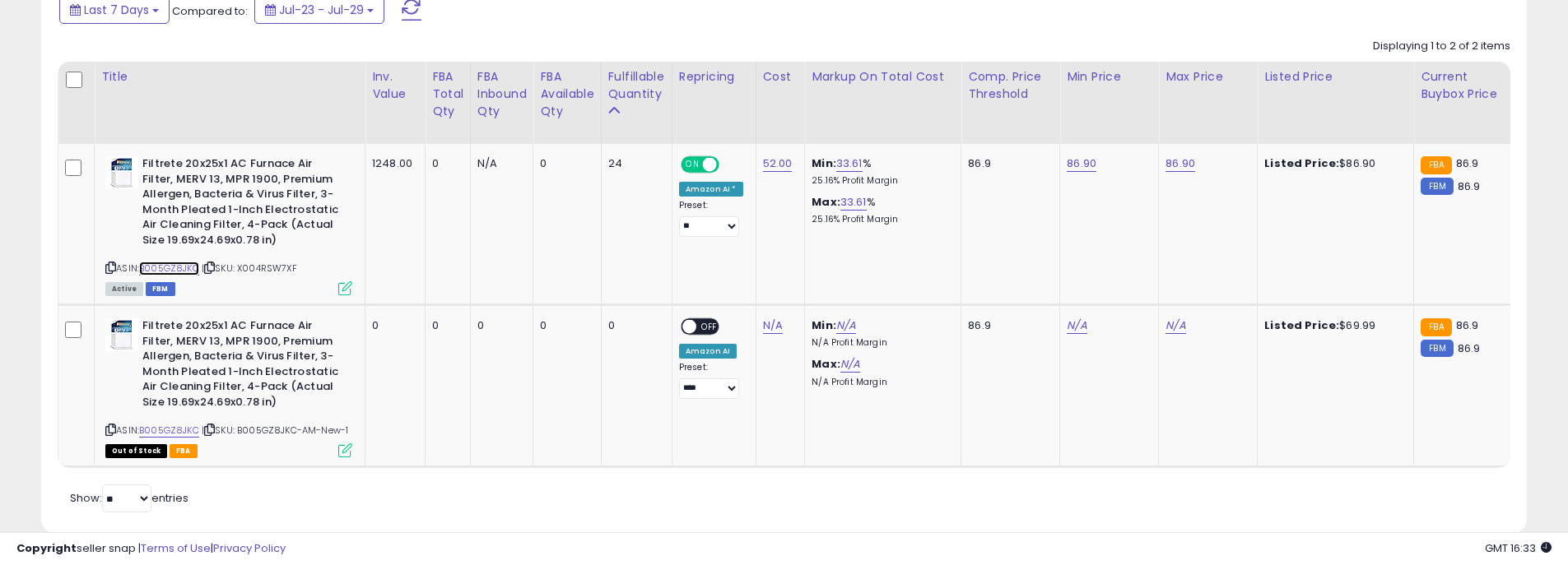 scroll, scrollTop: 984, scrollLeft: 0, axis: vertical 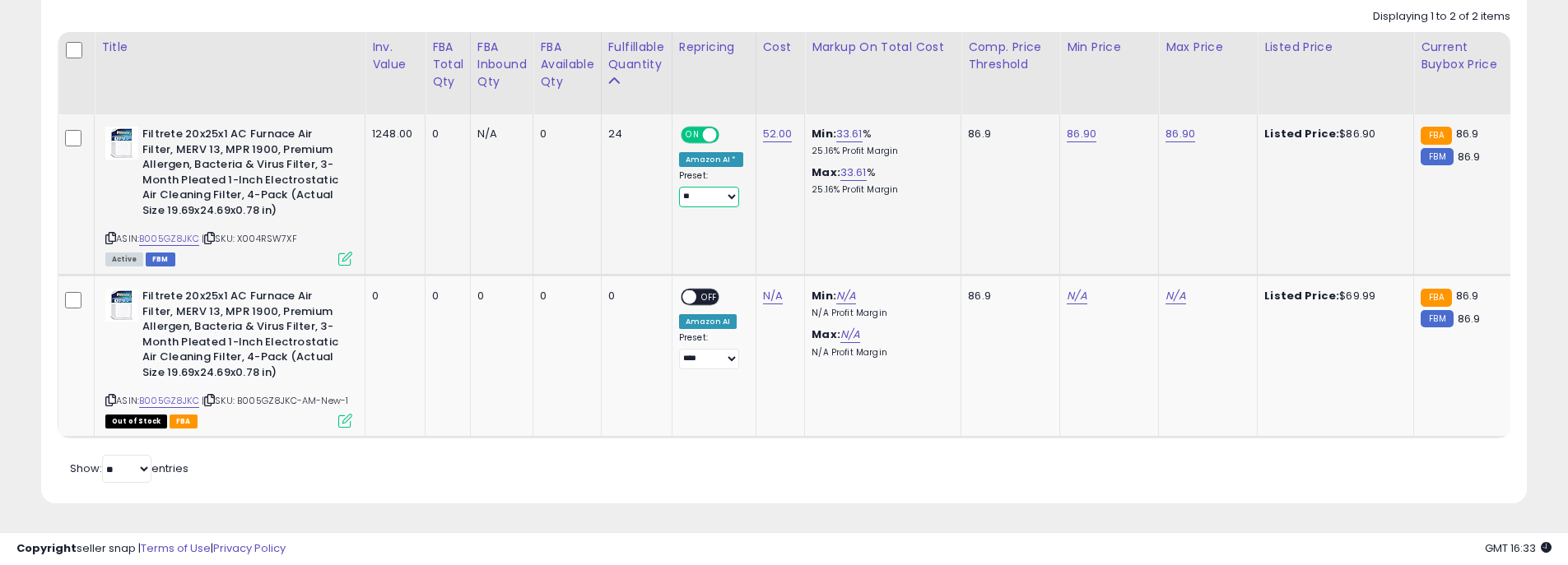click on "**********" at bounding box center [709, 197] 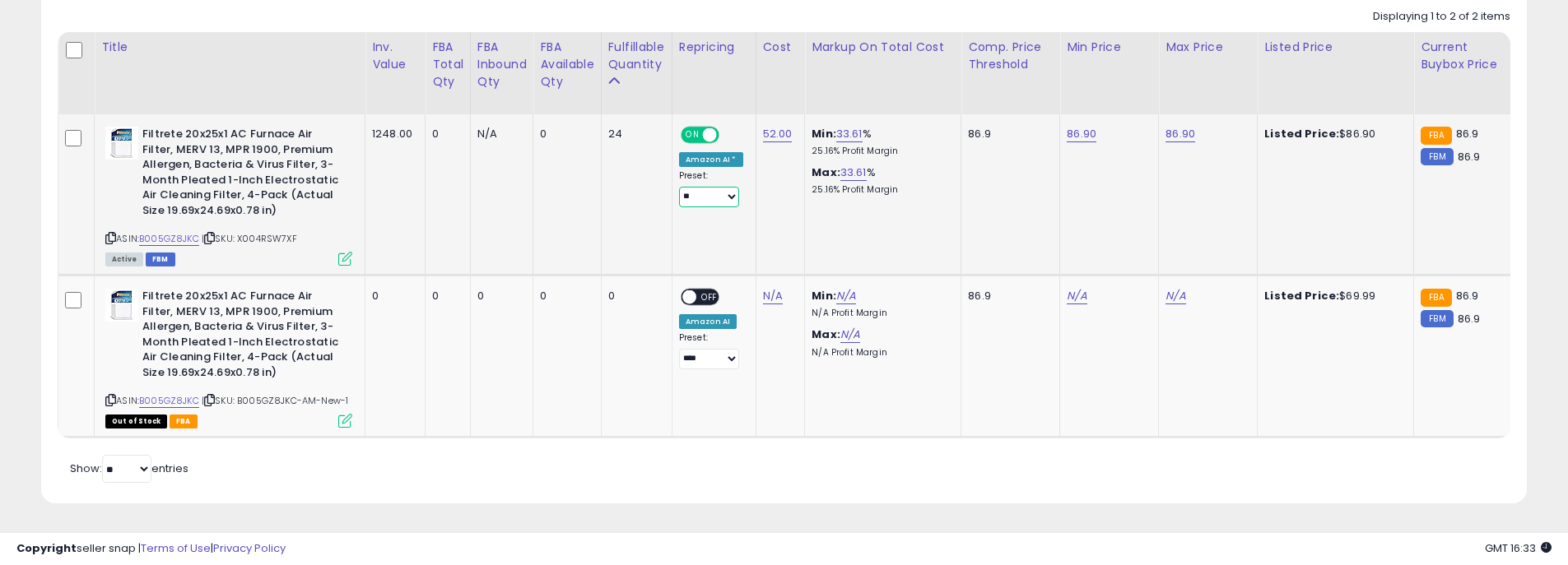 select on "*********" 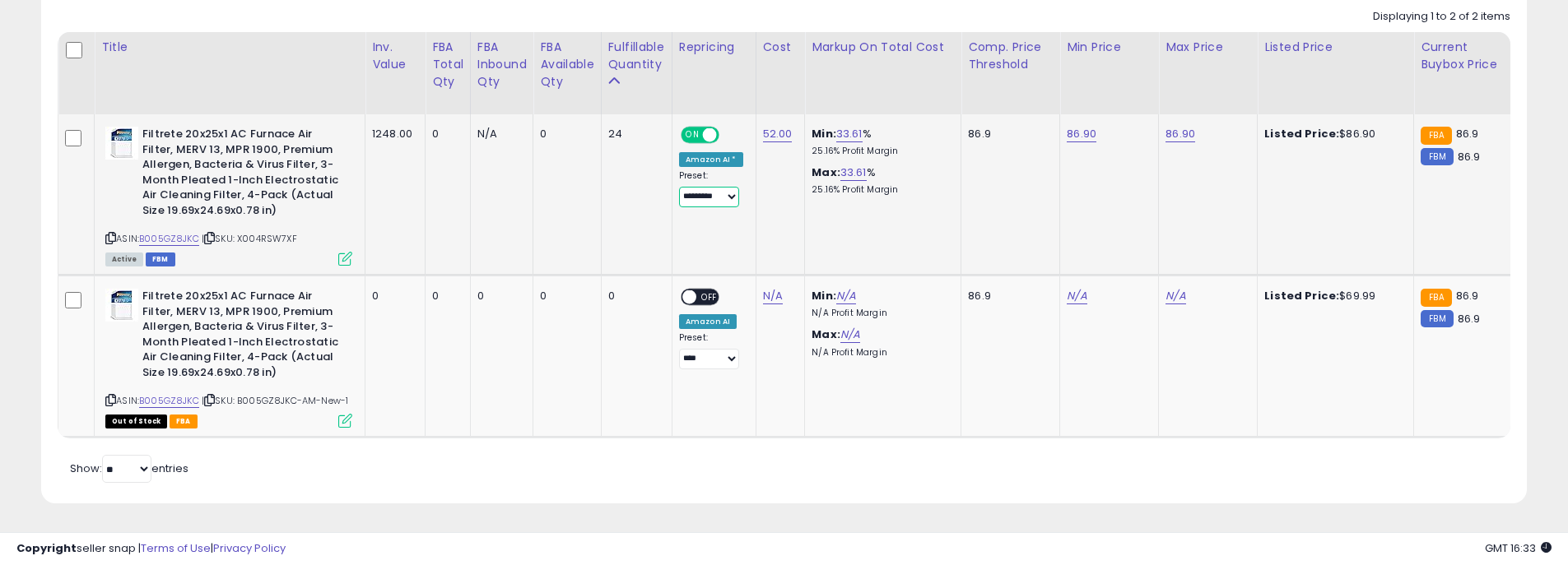 click on "**********" at bounding box center [709, 197] 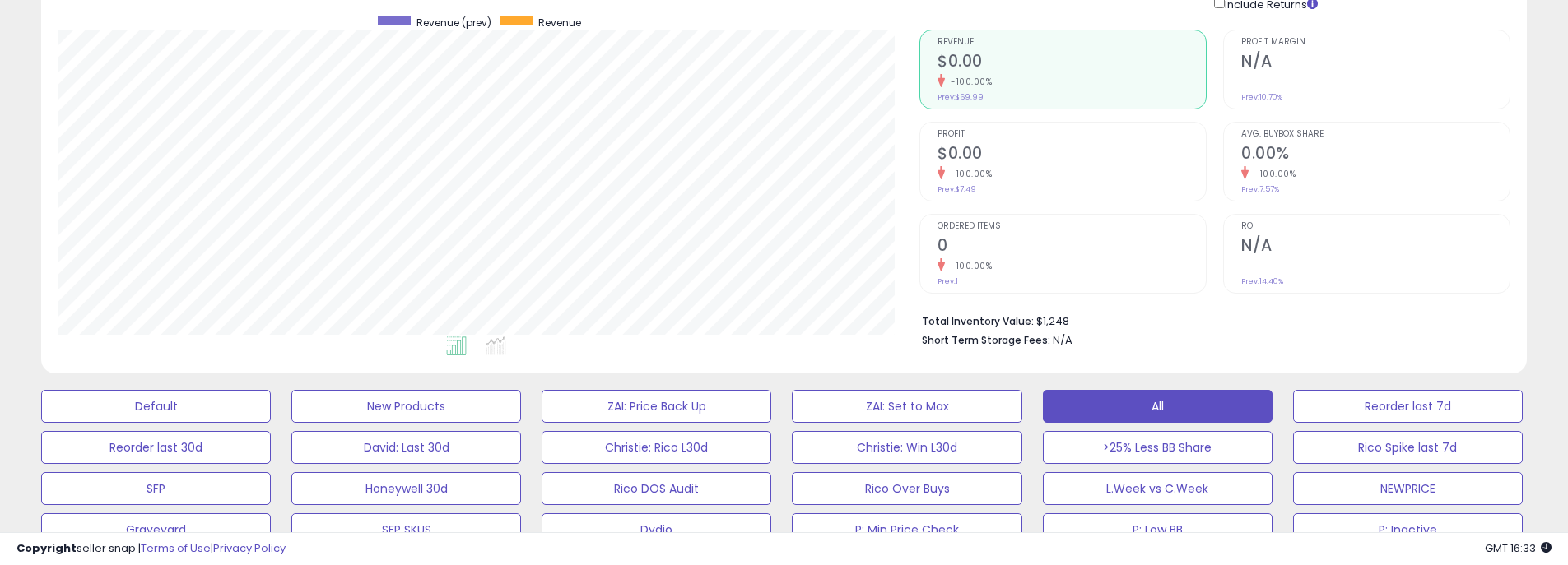 scroll, scrollTop: 376, scrollLeft: 0, axis: vertical 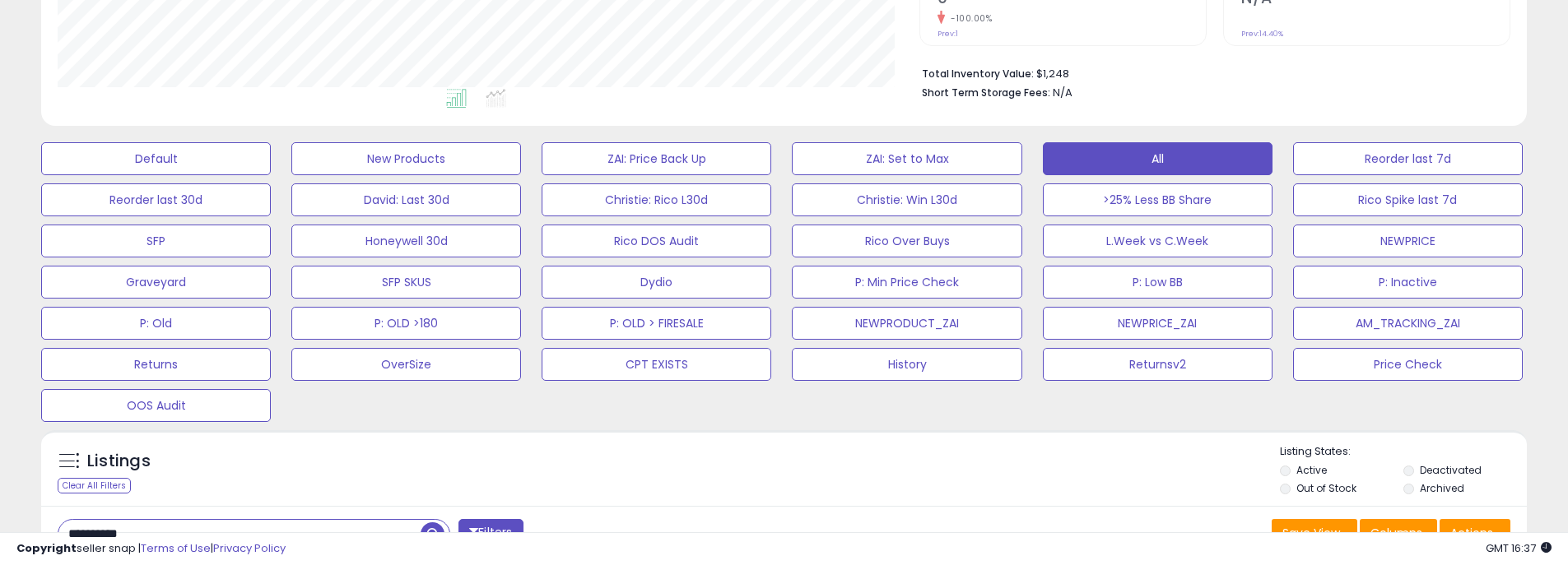 click on "Analytics
Totals For
All Selected Listings
Listings With Cost
Include Returns" at bounding box center [784, -86] 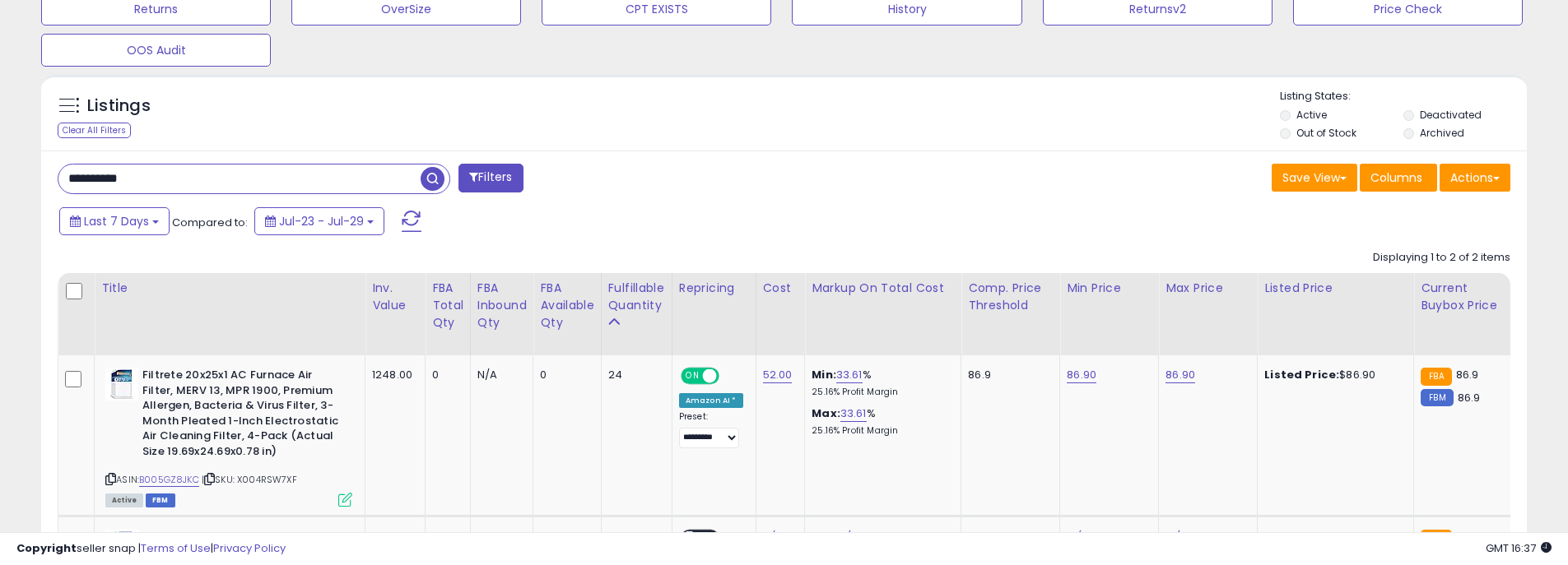 scroll, scrollTop: 822, scrollLeft: 0, axis: vertical 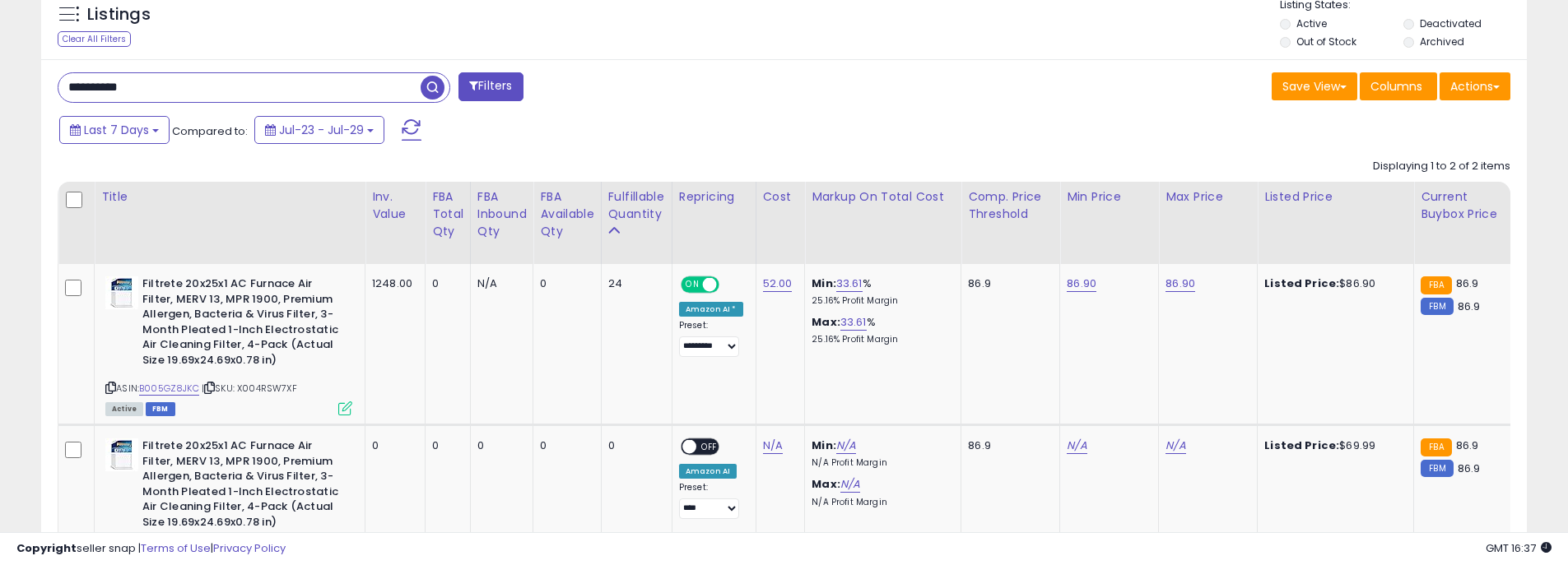 click on "**********" at bounding box center (240, 87) 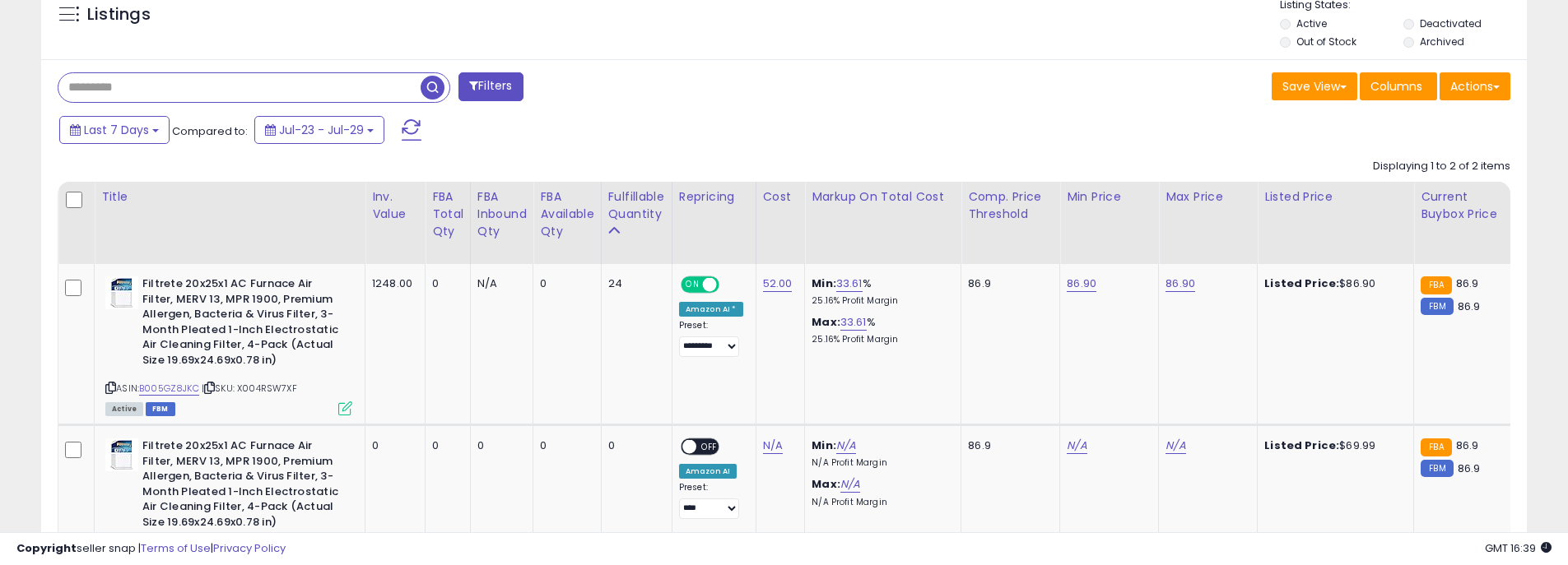 click at bounding box center (240, 87) 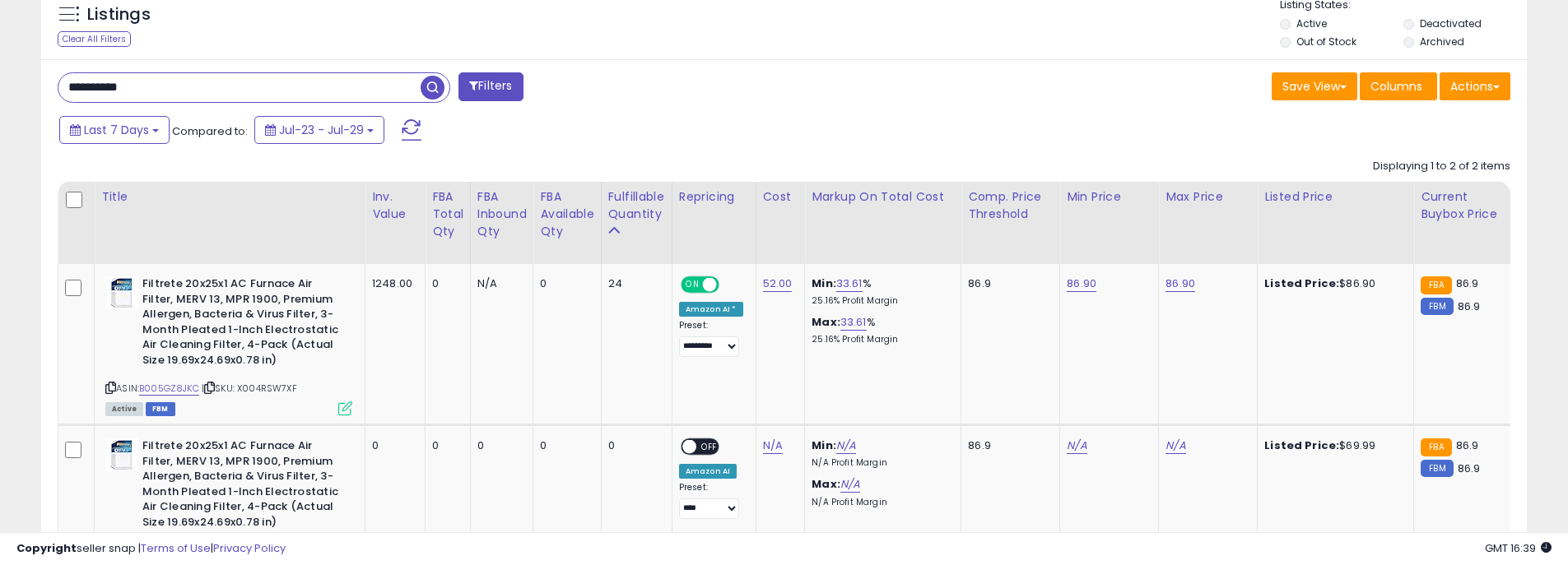 type on "**********" 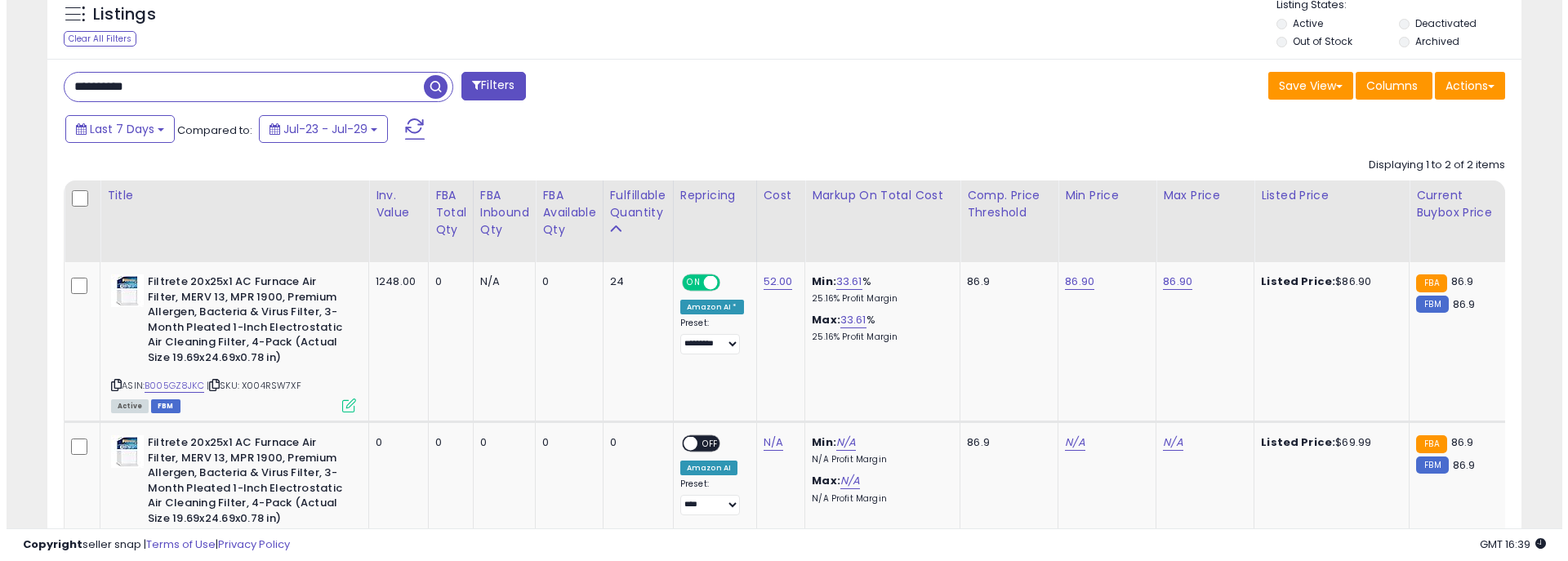 scroll, scrollTop: 657, scrollLeft: 0, axis: vertical 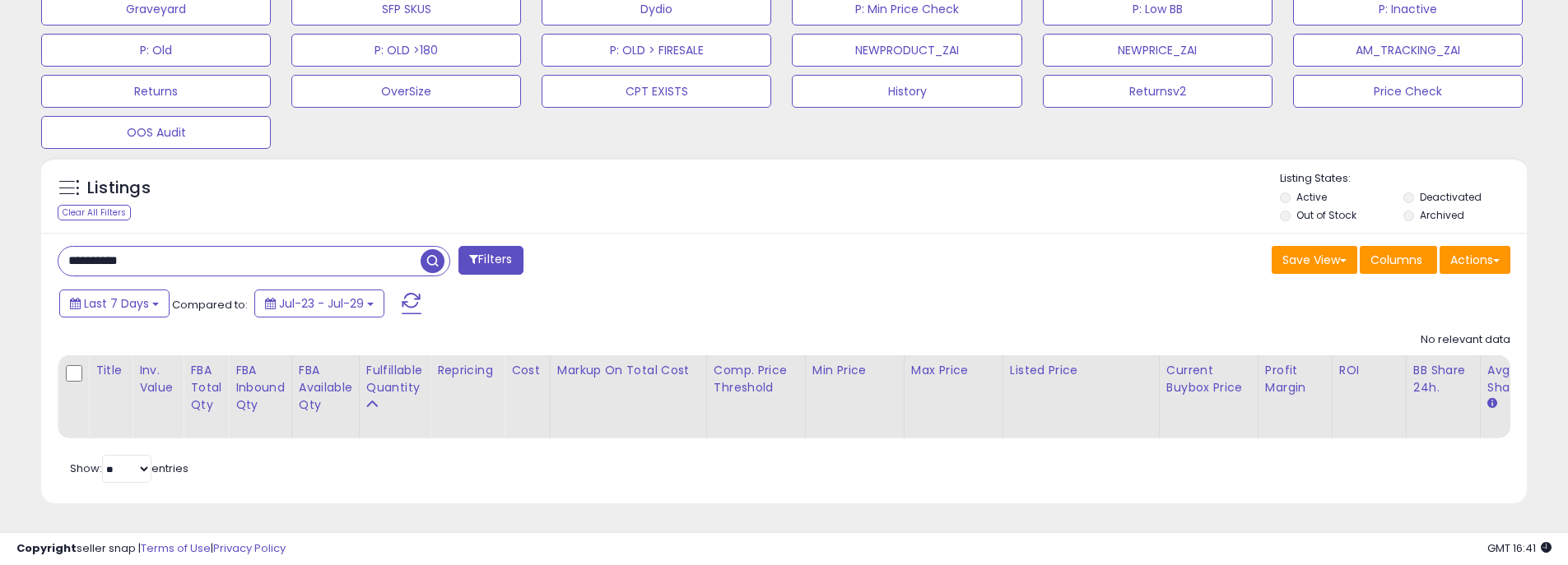 click on "**********" at bounding box center (240, 261) 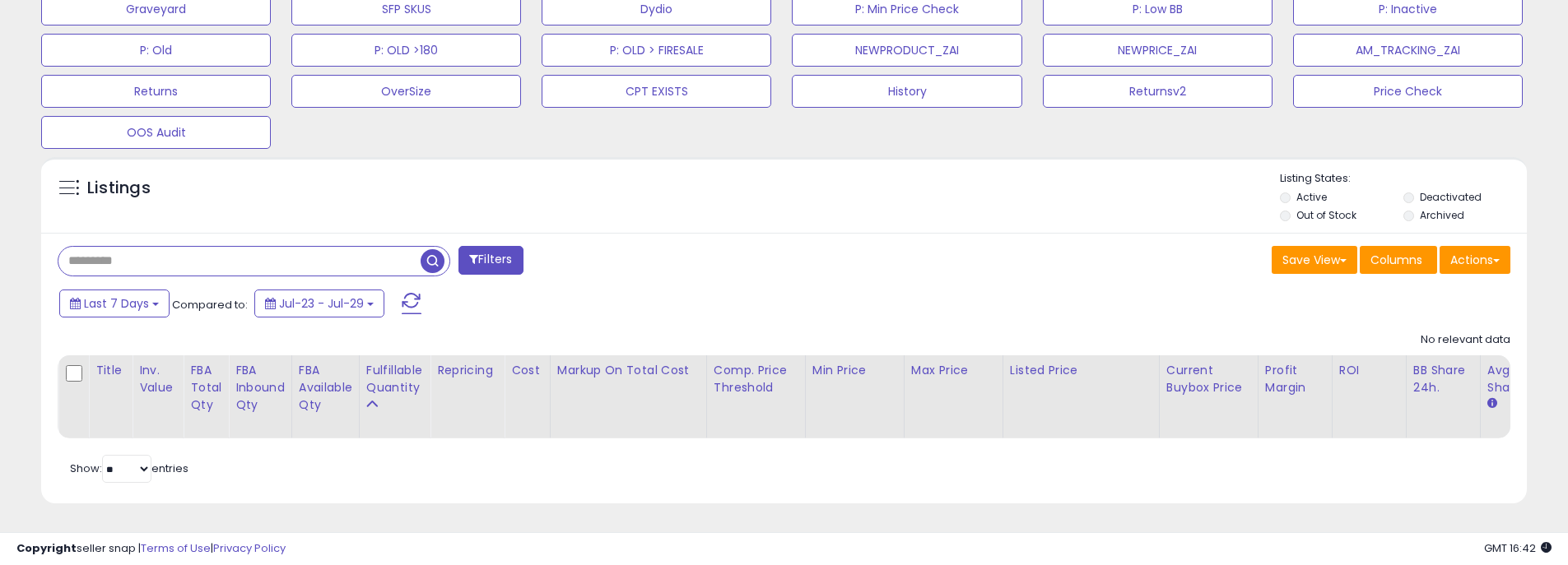 paste on "**********" 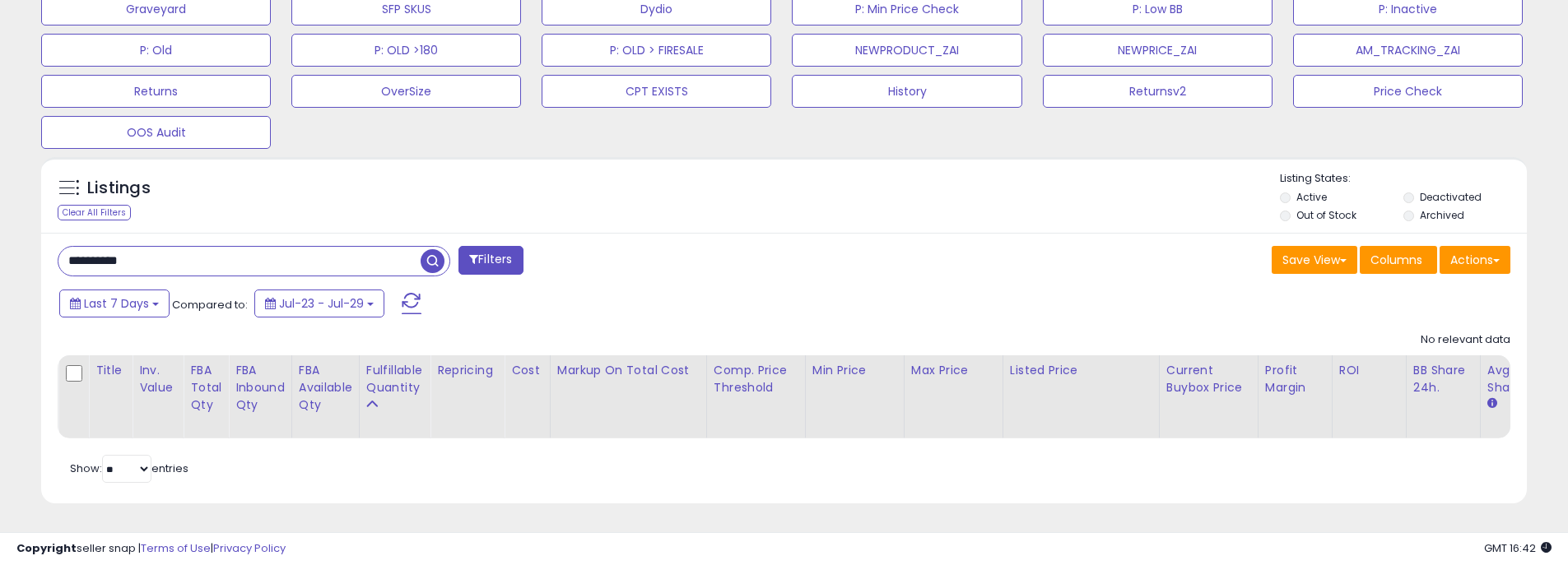 click at bounding box center (432, 261) 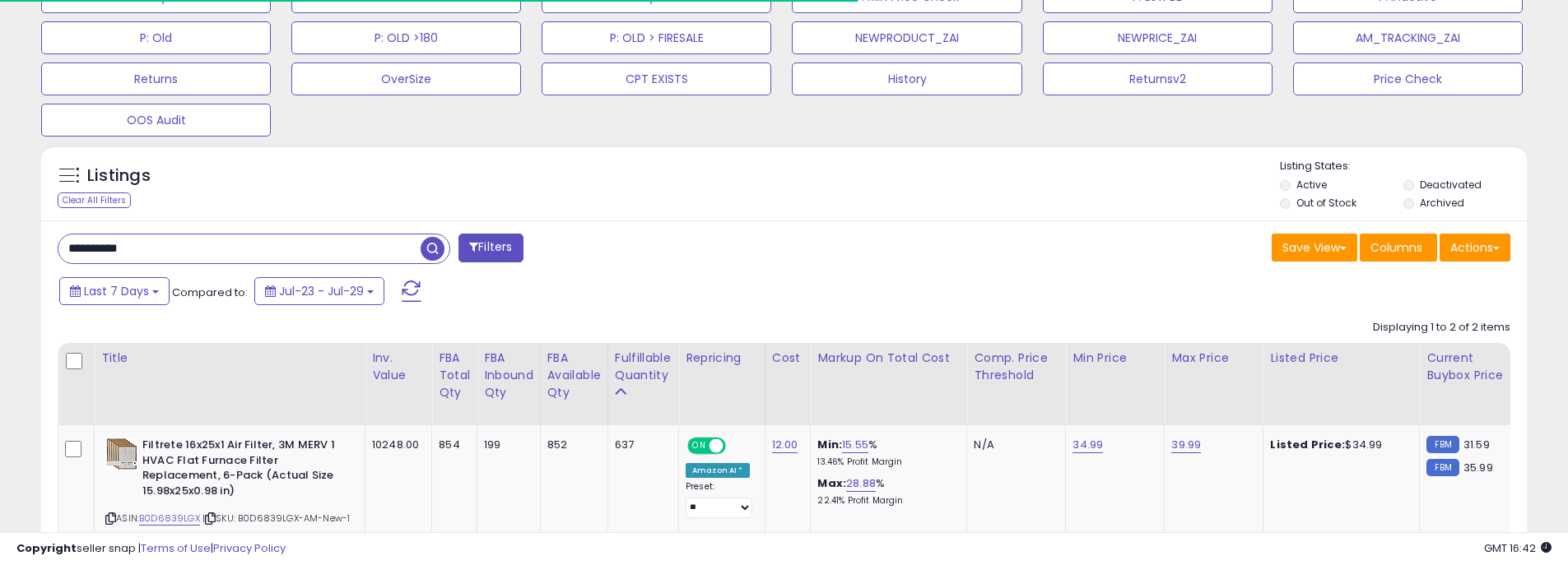 scroll, scrollTop: 337, scrollLeft: 862, axis: both 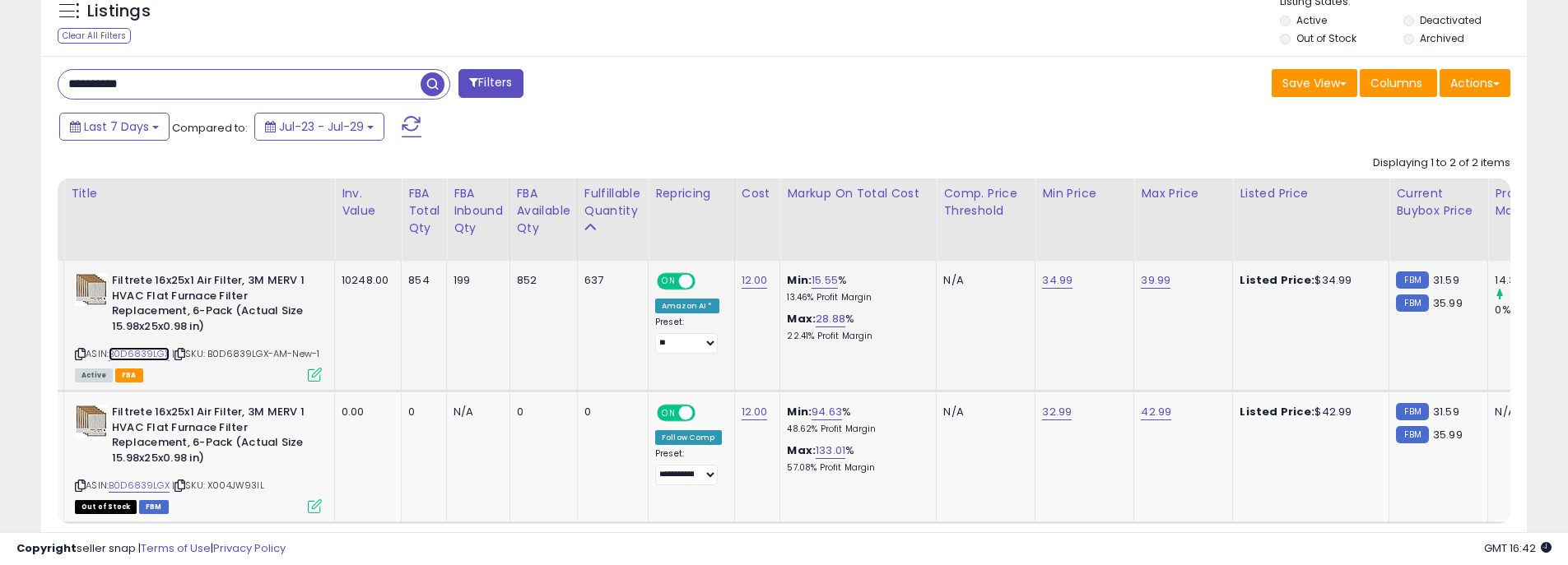 click on "B0D6839LGX" at bounding box center (139, 354) 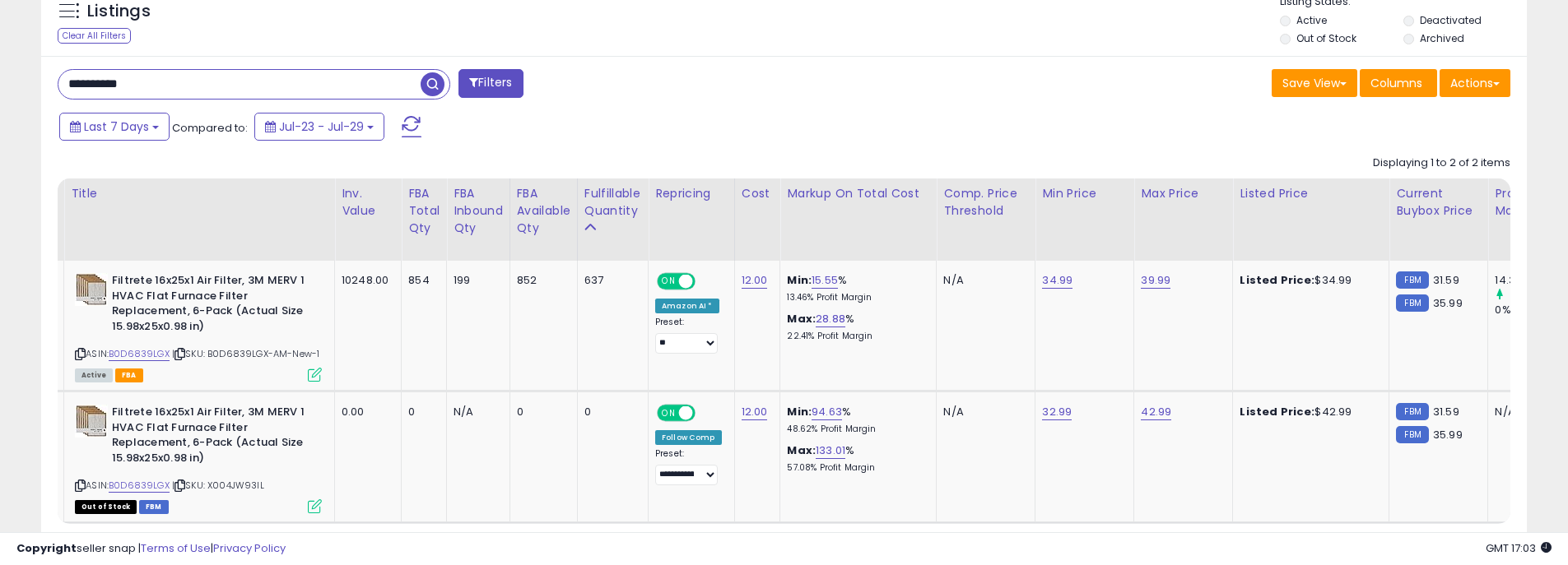 drag, startPoint x: 176, startPoint y: 86, endPoint x: 18, endPoint y: 90, distance: 158.0506 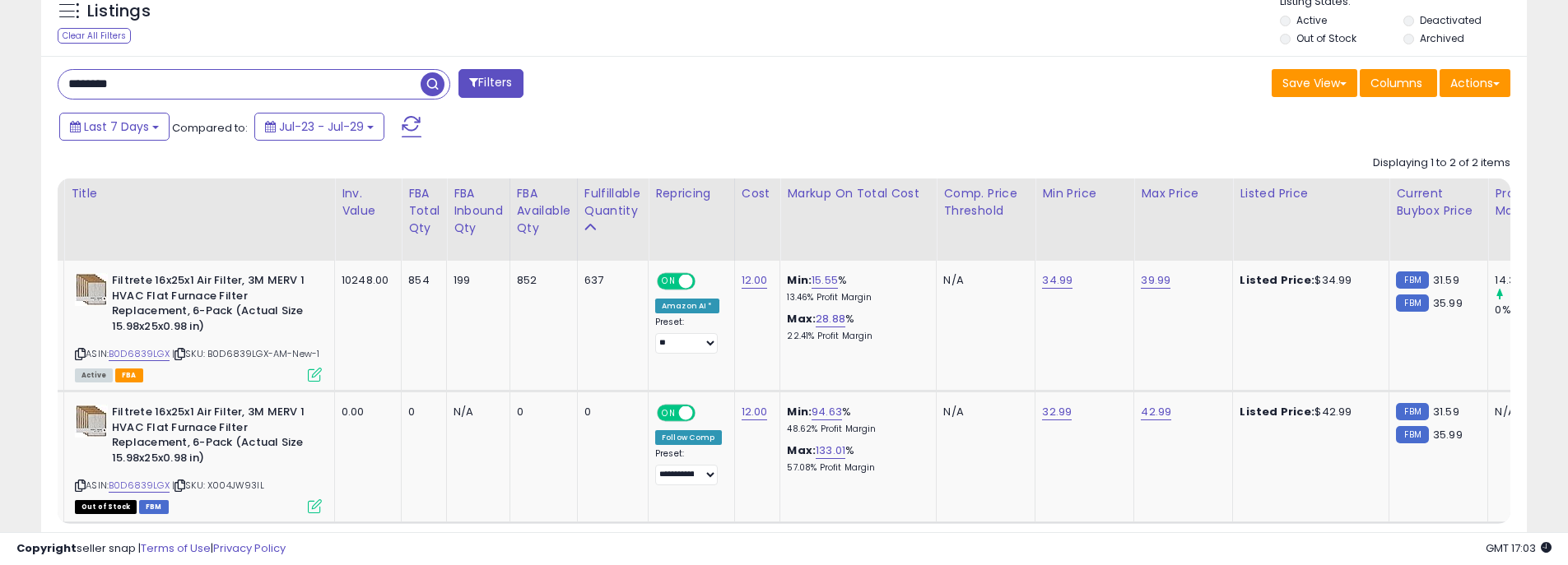 type on "********" 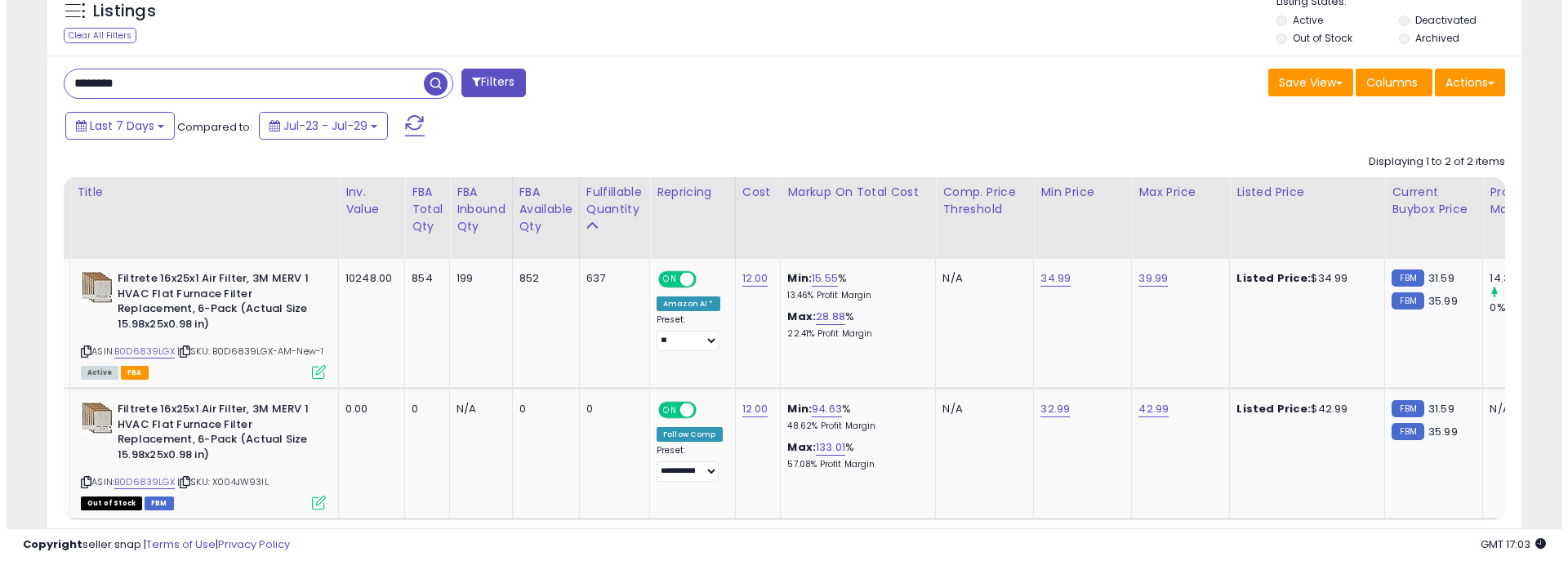 scroll, scrollTop: 657, scrollLeft: 0, axis: vertical 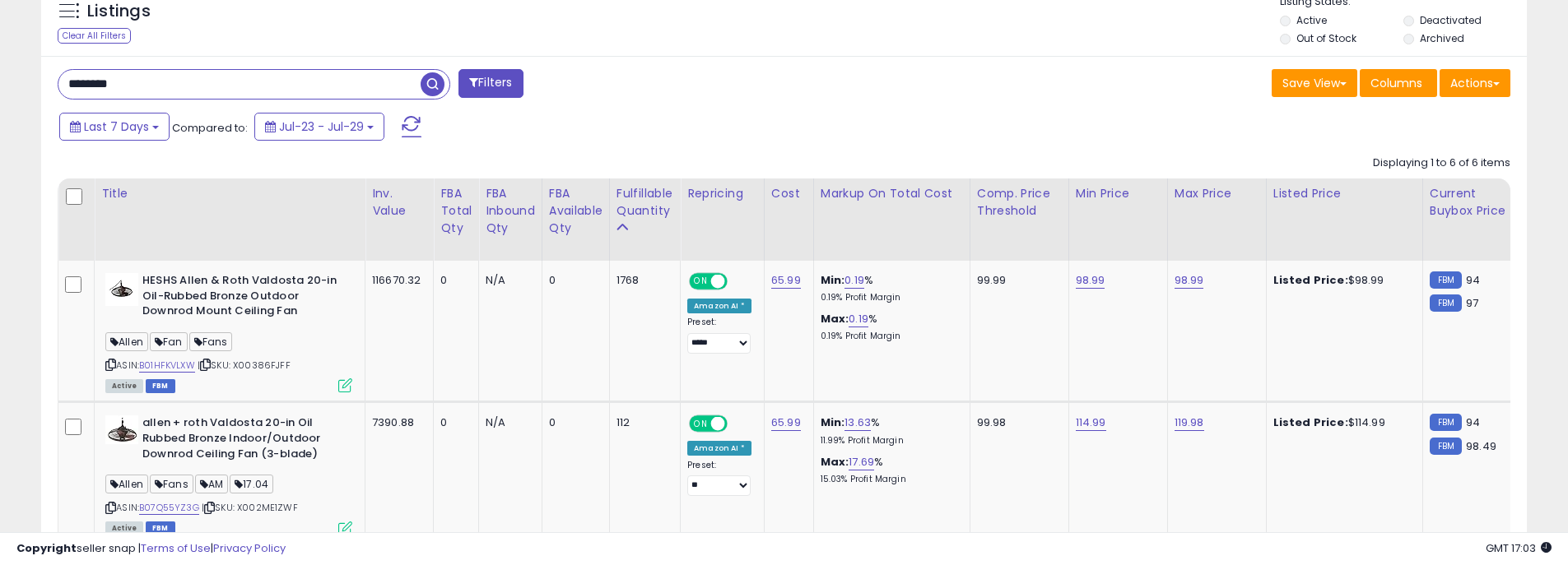 click on "********
Filters
Save View
Save As New View
Update Current View" at bounding box center [784, 613] 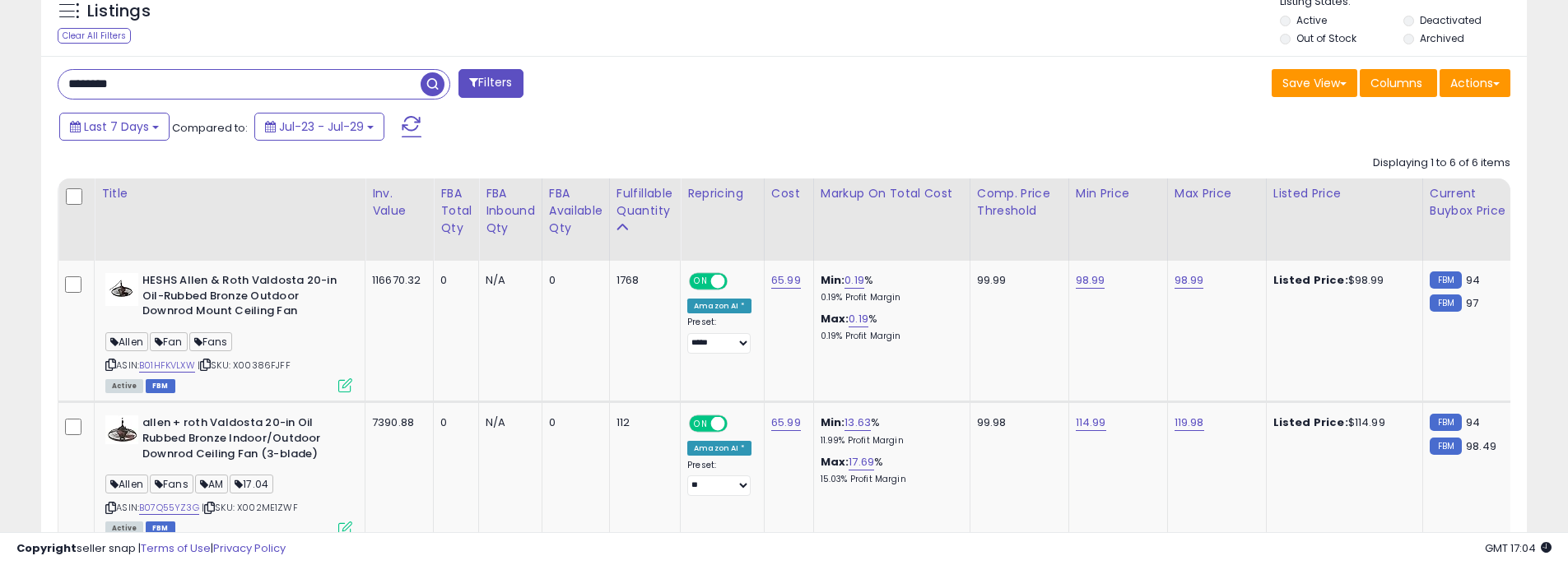 click on "Last 7 Days
Compared to:
Jul-23 - Jul-29" at bounding box center [600, 128] 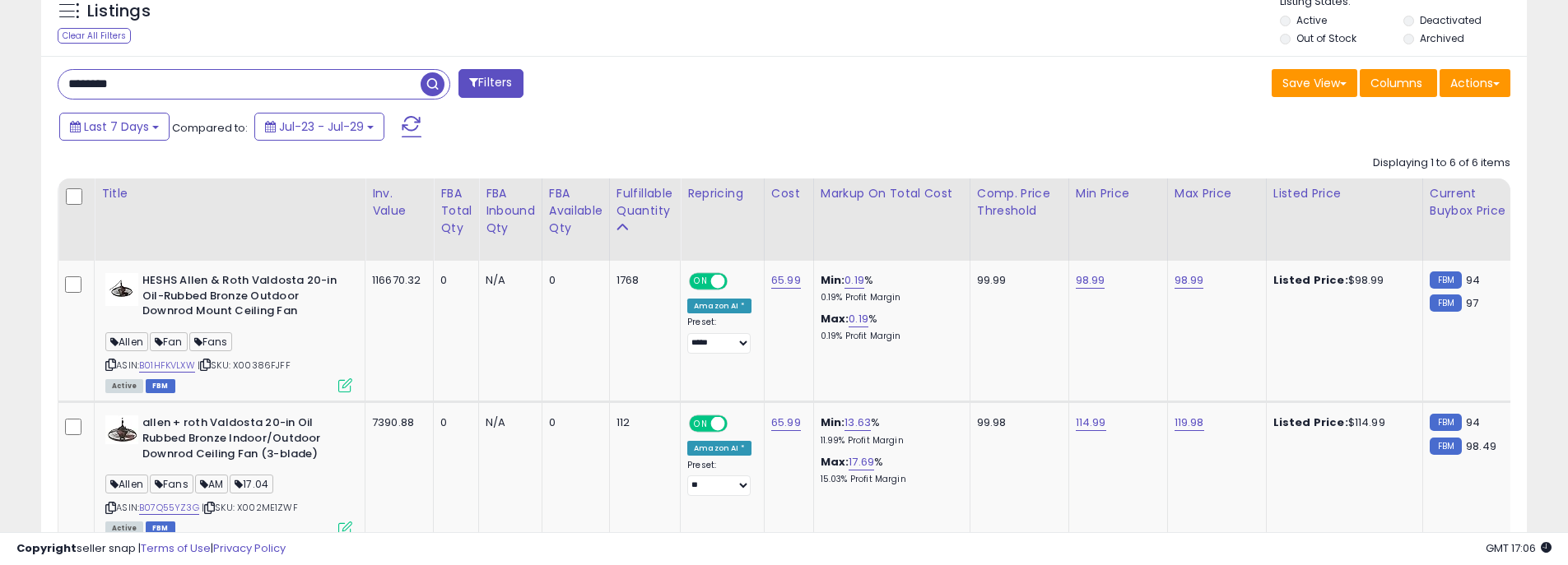 click on "Last 7 Days
Compared to:
Jul-23 - Jul-29" at bounding box center (600, 128) 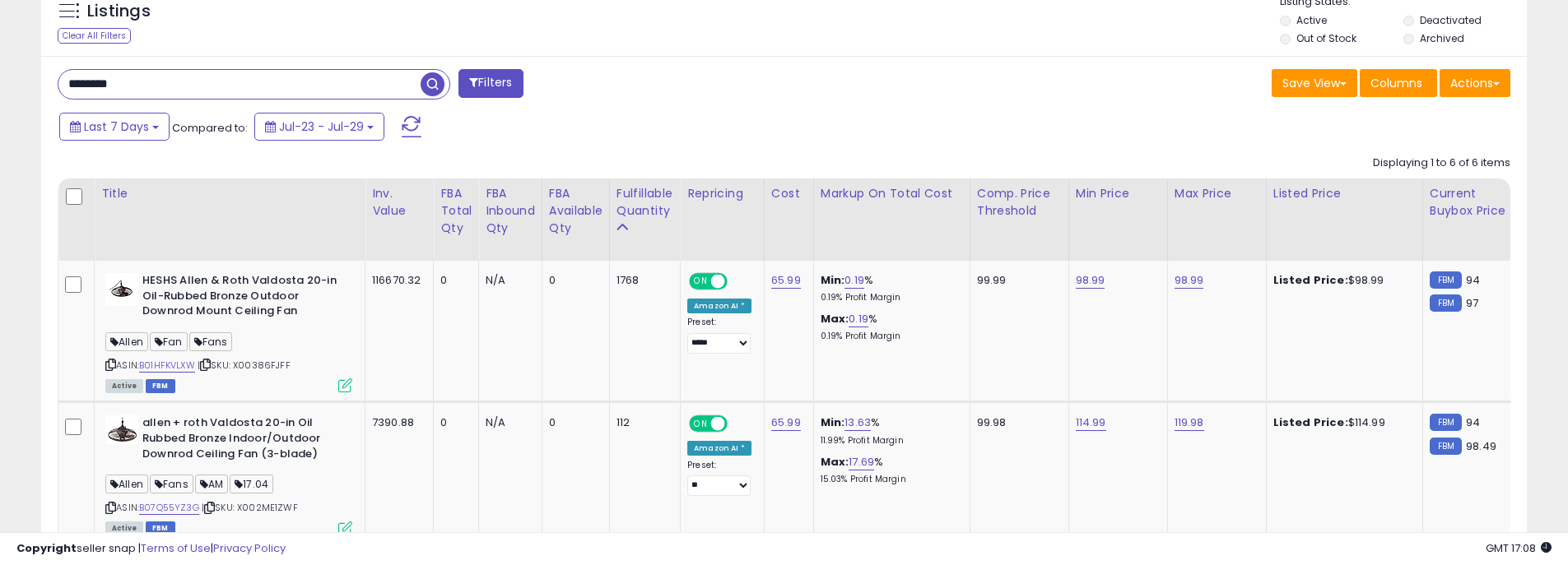 click on "Save View
Save As New View
Update Current View
Columns
Actions
Import  Export Visible Columns" at bounding box center (1154, 85) 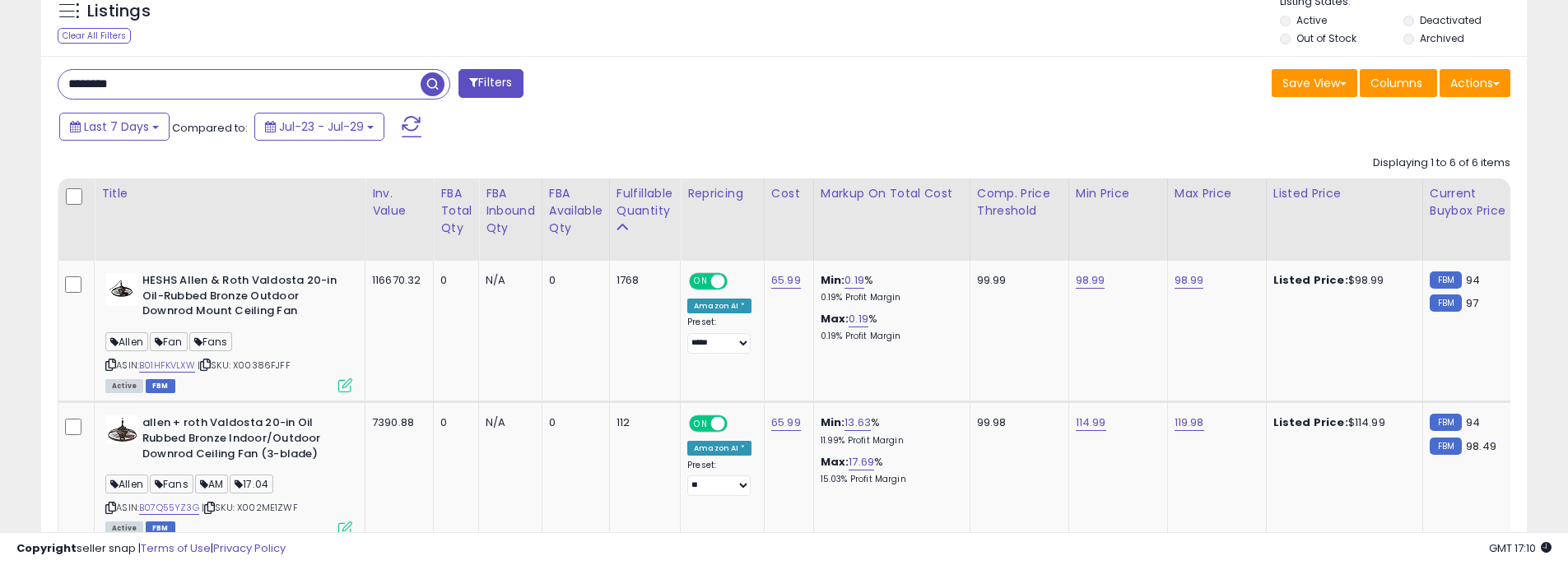 drag, startPoint x: 1021, startPoint y: 72, endPoint x: 897, endPoint y: 78, distance: 124.14508 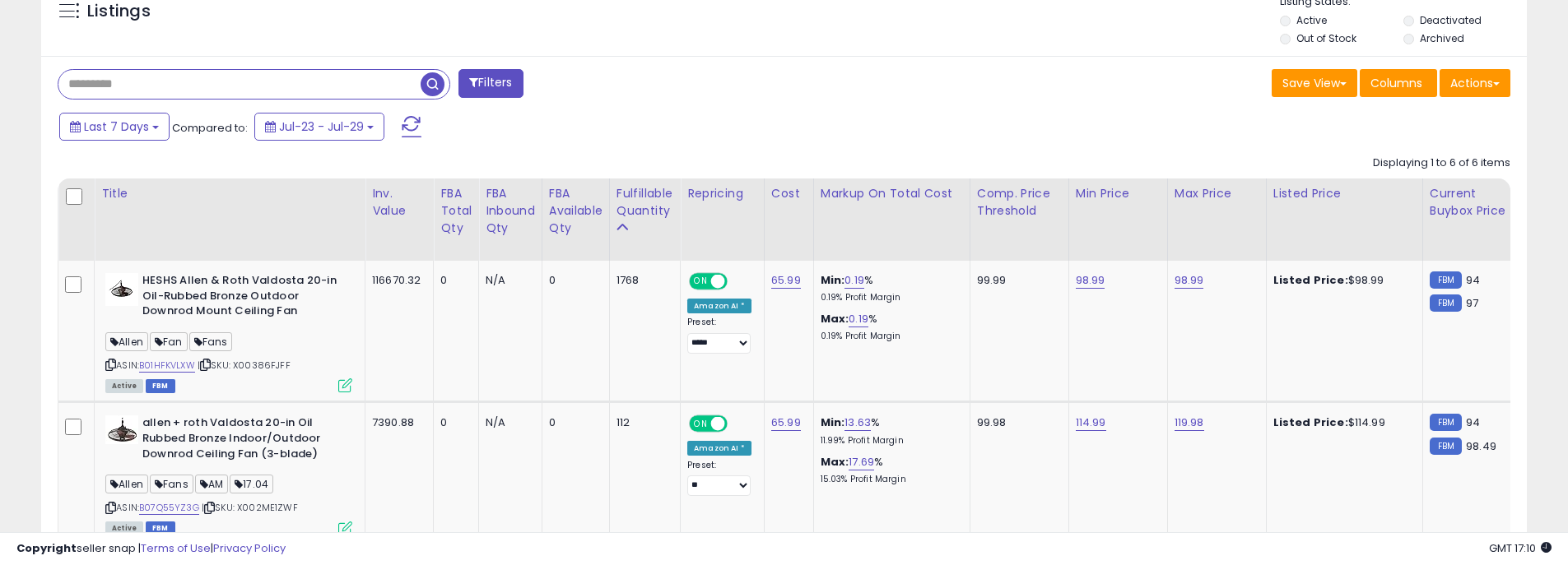 paste on "**********" 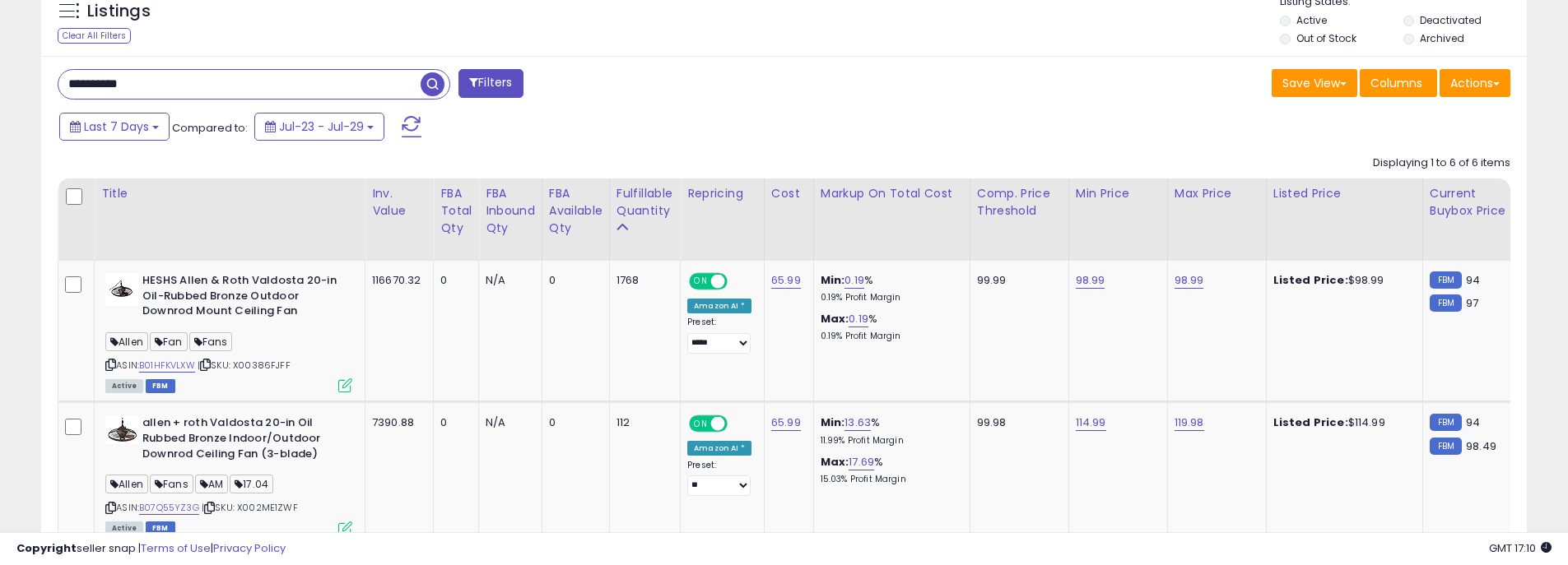 type on "**********" 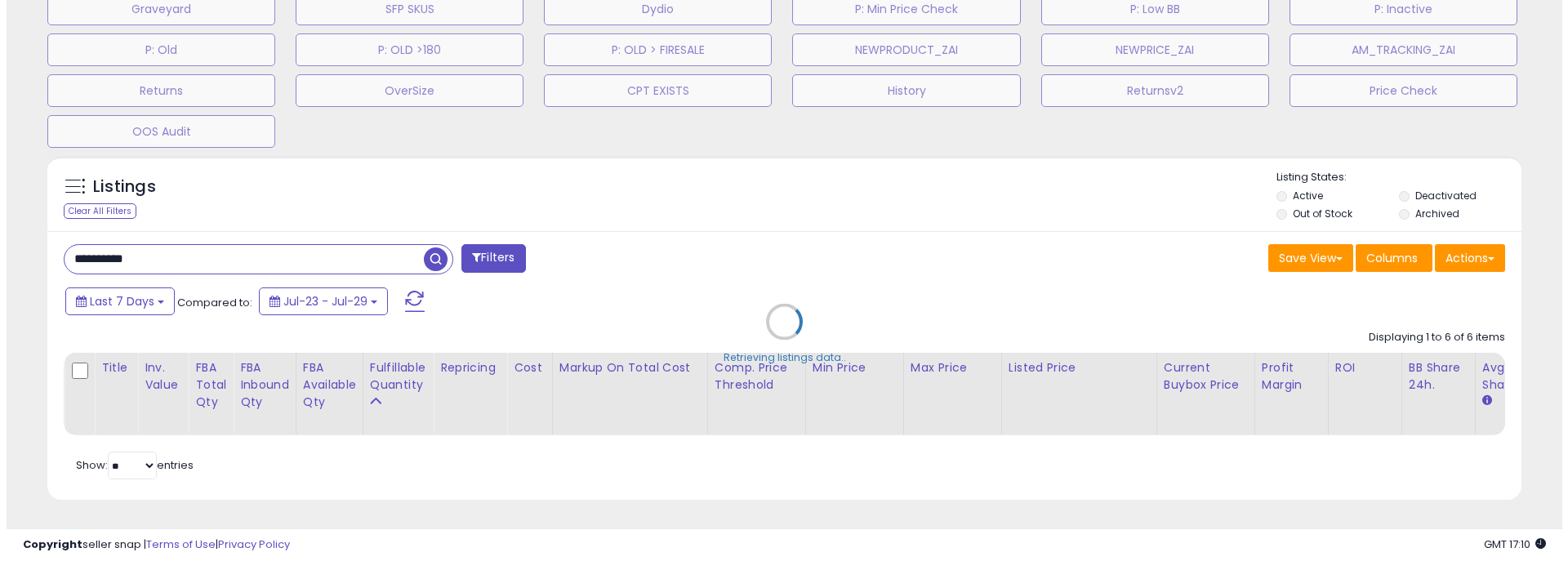 scroll, scrollTop: 657, scrollLeft: 0, axis: vertical 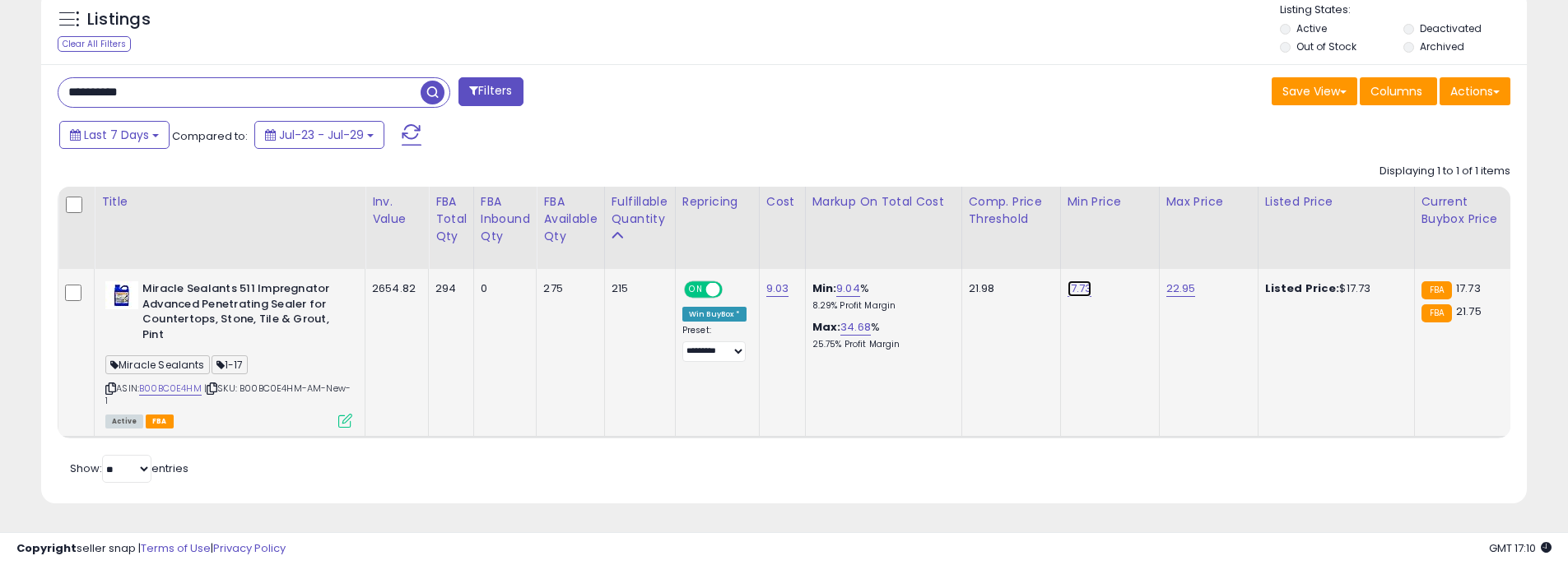 click on "17.73" at bounding box center (1080, 289) 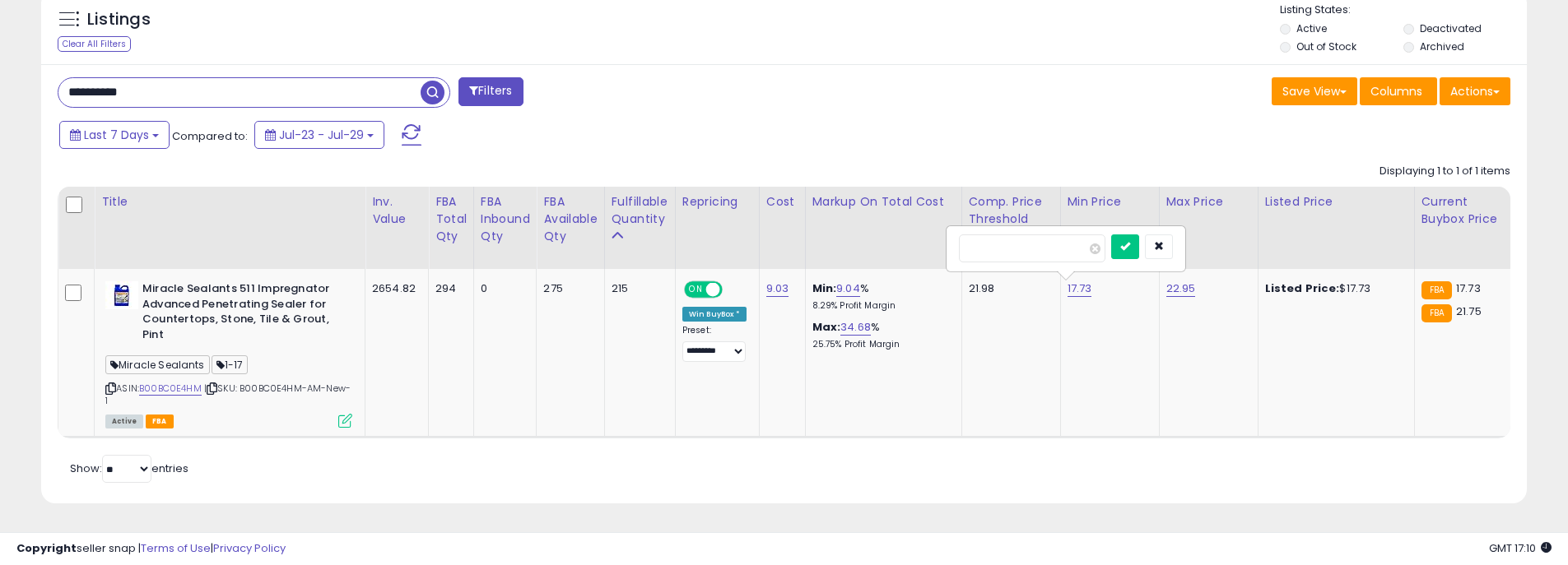 drag, startPoint x: 1012, startPoint y: 230, endPoint x: 876, endPoint y: 226, distance: 136.05881 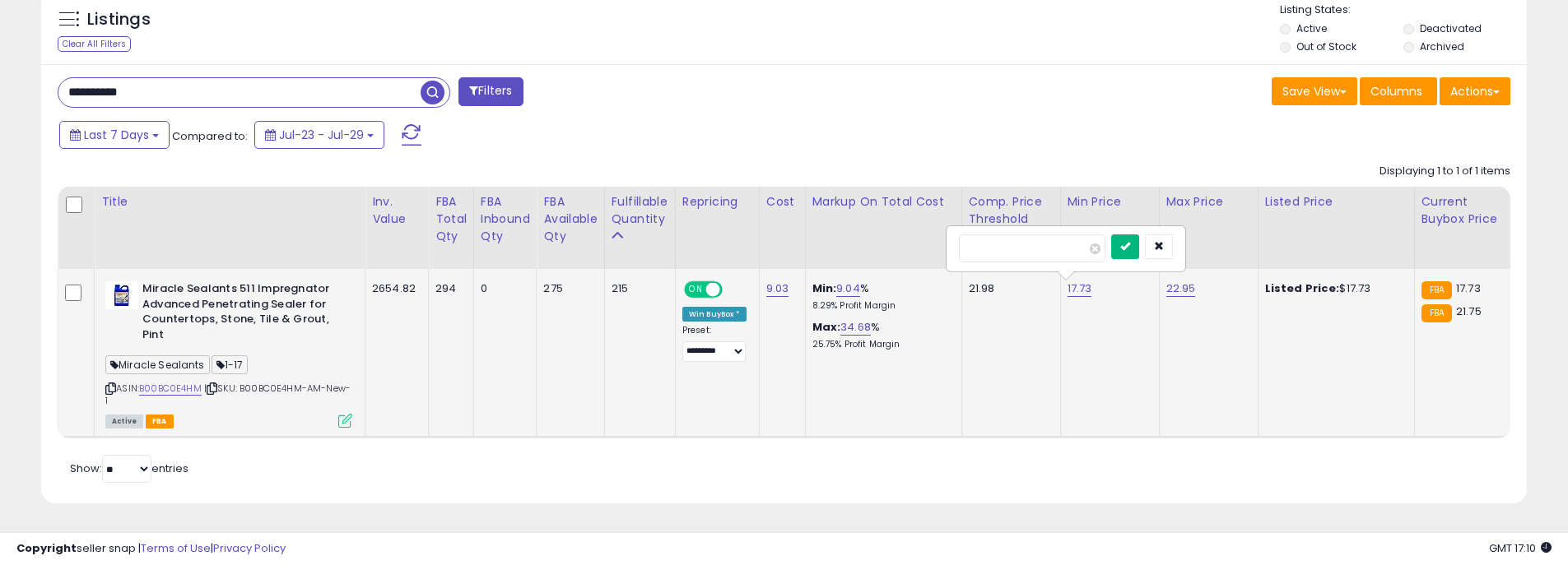 type on "*****" 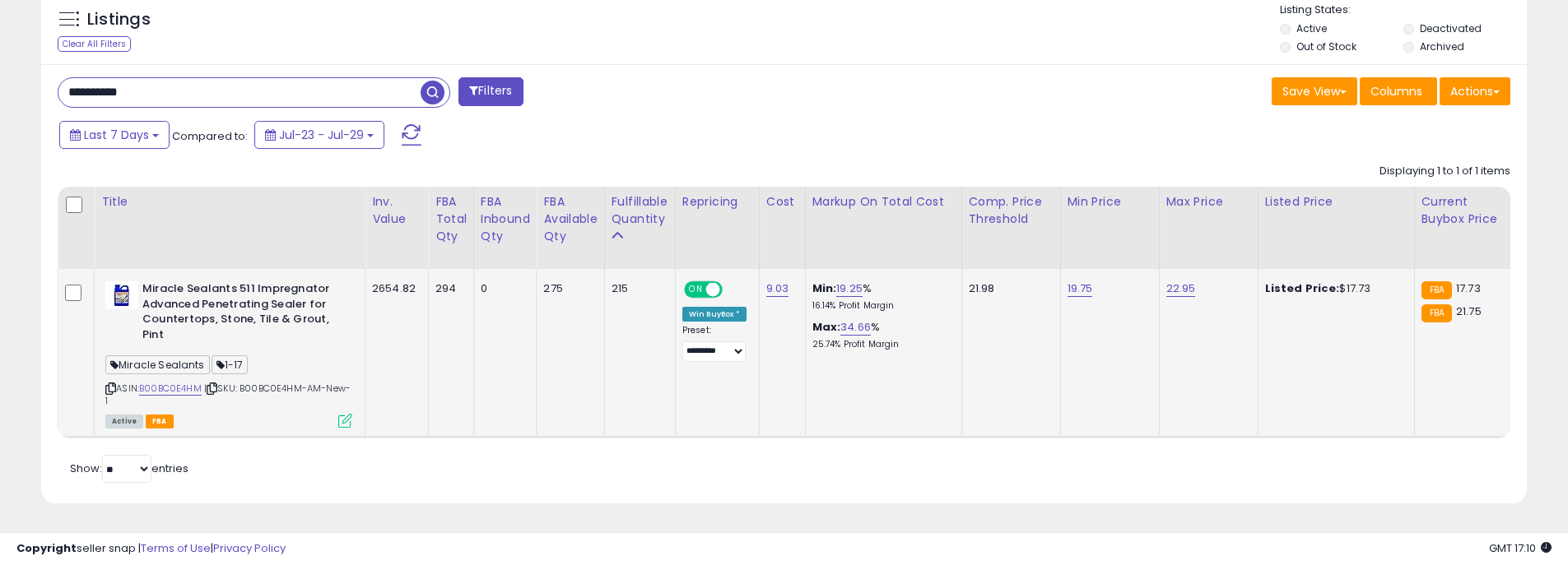 scroll, scrollTop: 0, scrollLeft: 353, axis: horizontal 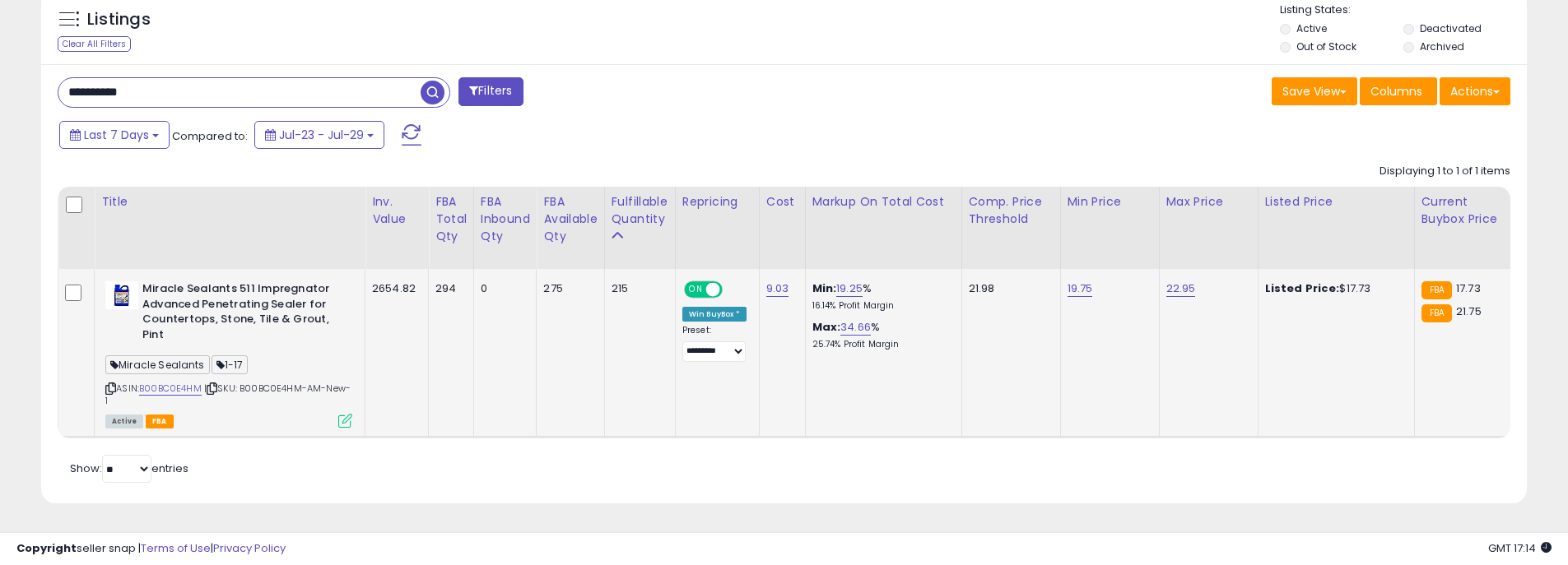 click on "Listings
Clear All Filters
Listing States:" at bounding box center (784, 30) 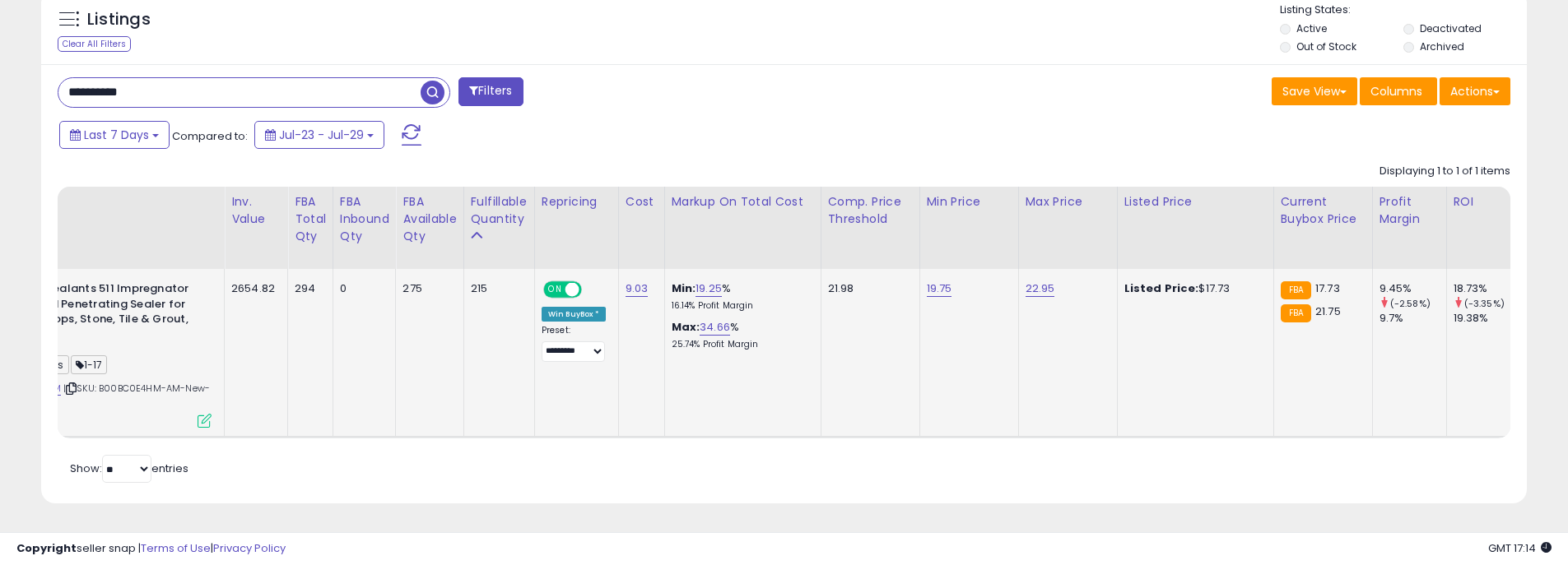 scroll, scrollTop: 0, scrollLeft: 297, axis: horizontal 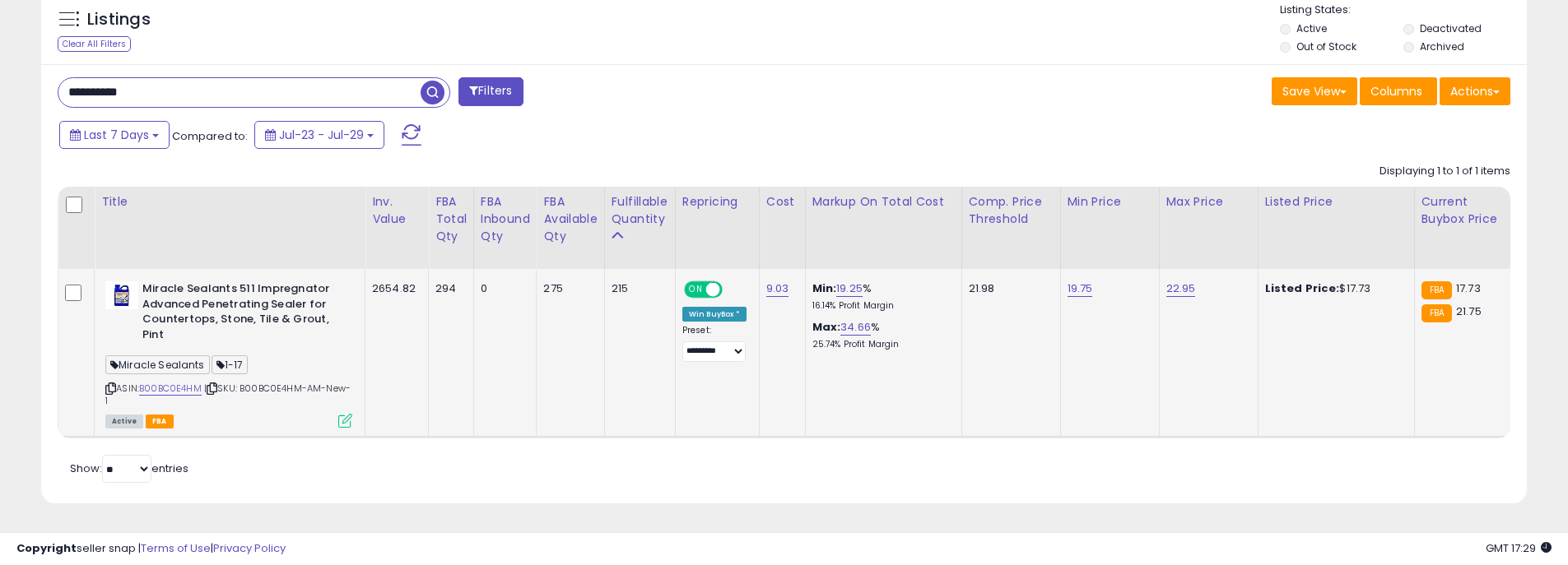 click on "Save View
Save As New View
Update Current View
Columns
Actions
Import  Export Visible Columns" at bounding box center (1154, 93) 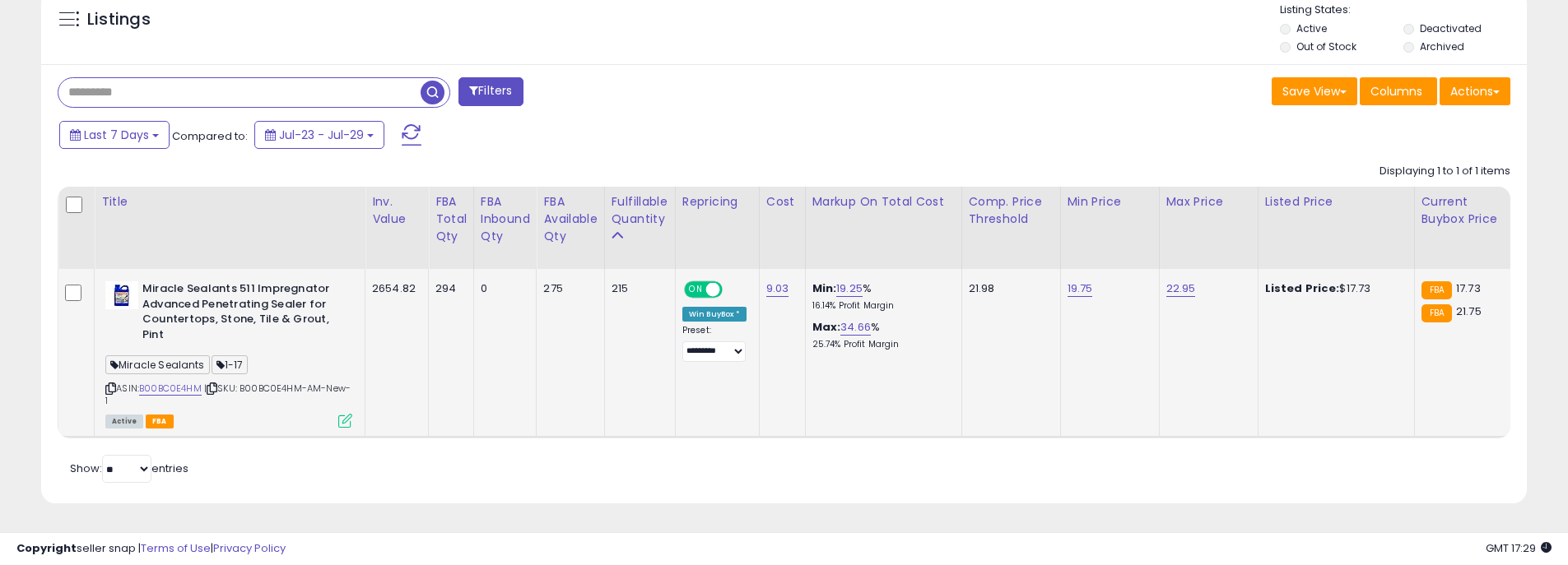 click on "Listings" at bounding box center [157, 24] 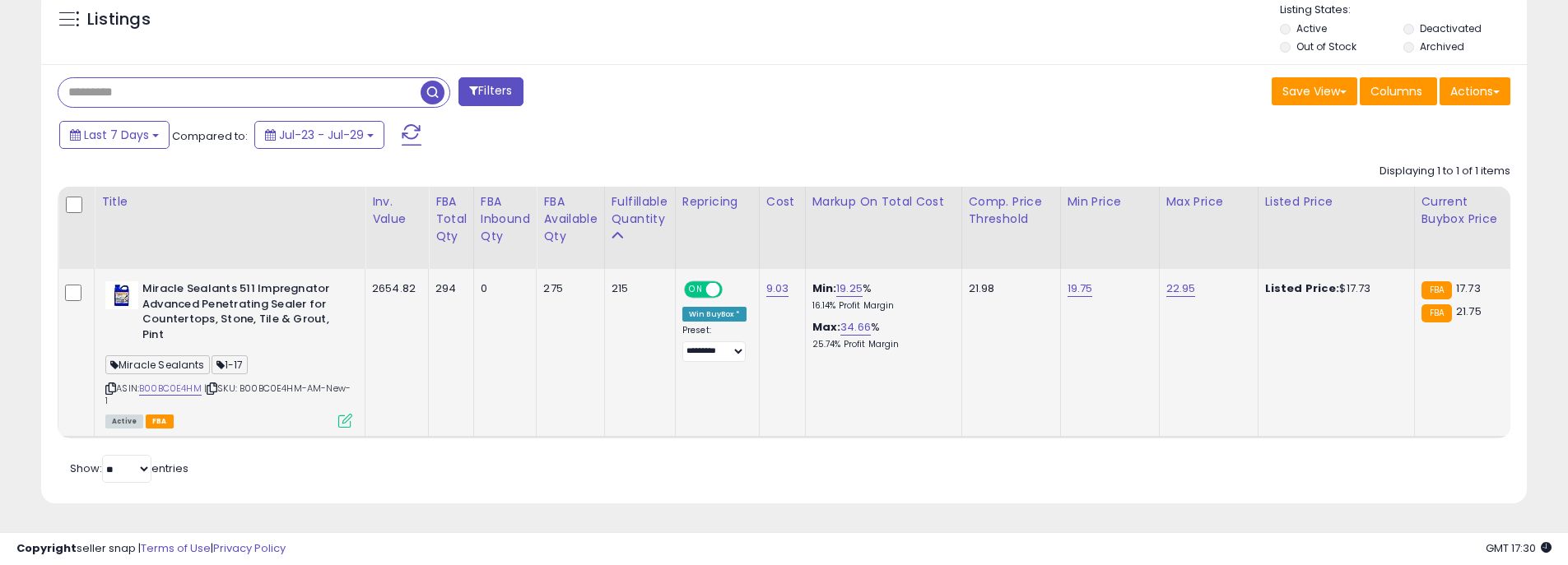 click on "Filters
Save View
Save As New View
Update Current View
Columns" at bounding box center (784, 284) 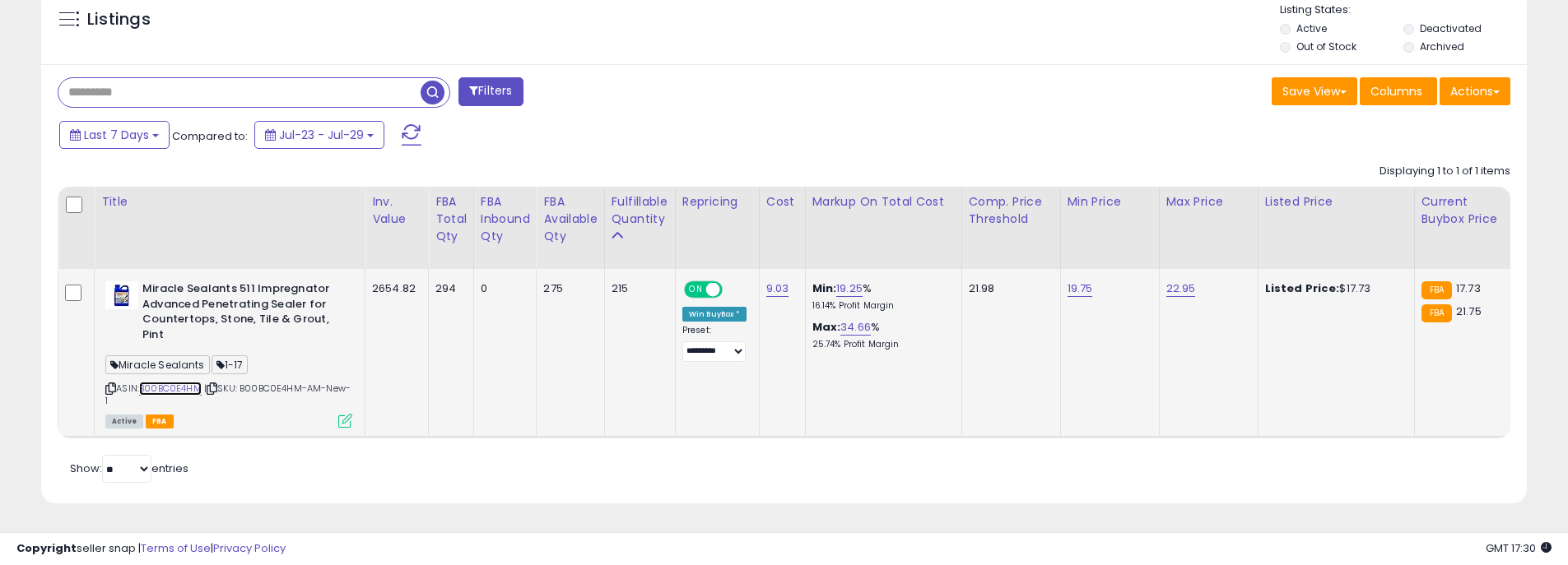 click on "B00BC0E4HM" at bounding box center [170, 388] 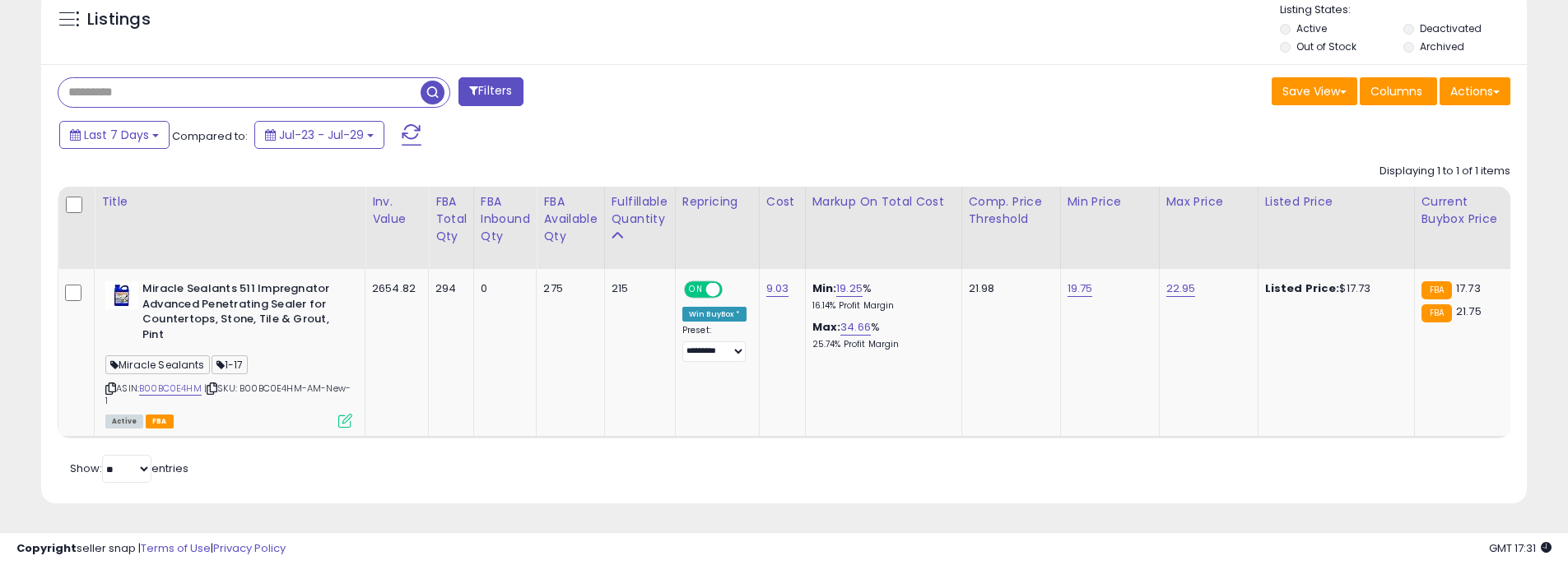 click at bounding box center [240, 92] 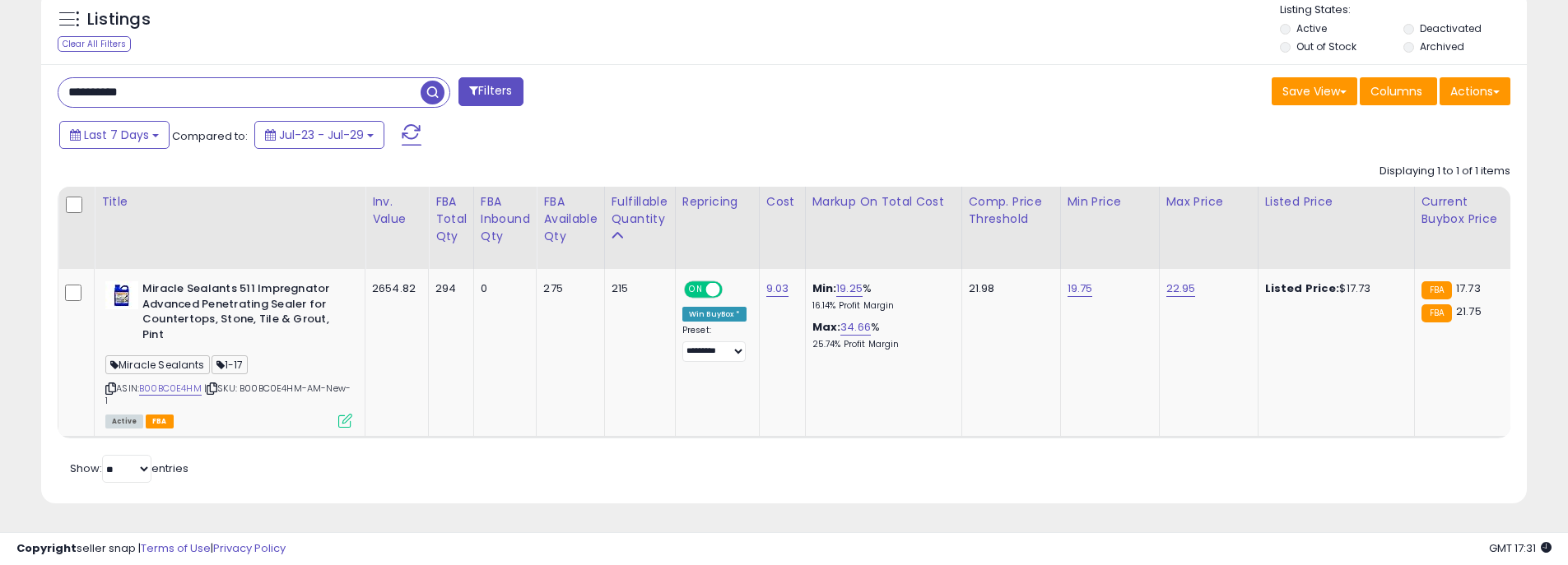 click at bounding box center (432, 92) 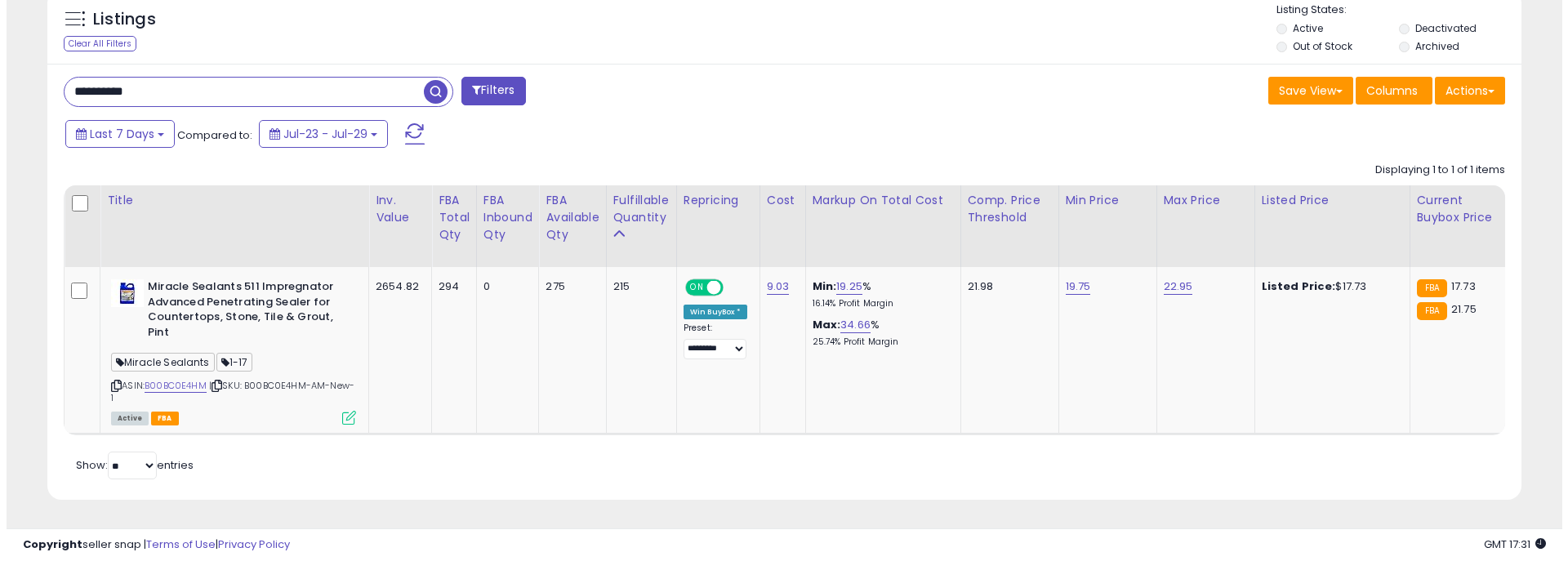 scroll, scrollTop: 657, scrollLeft: 0, axis: vertical 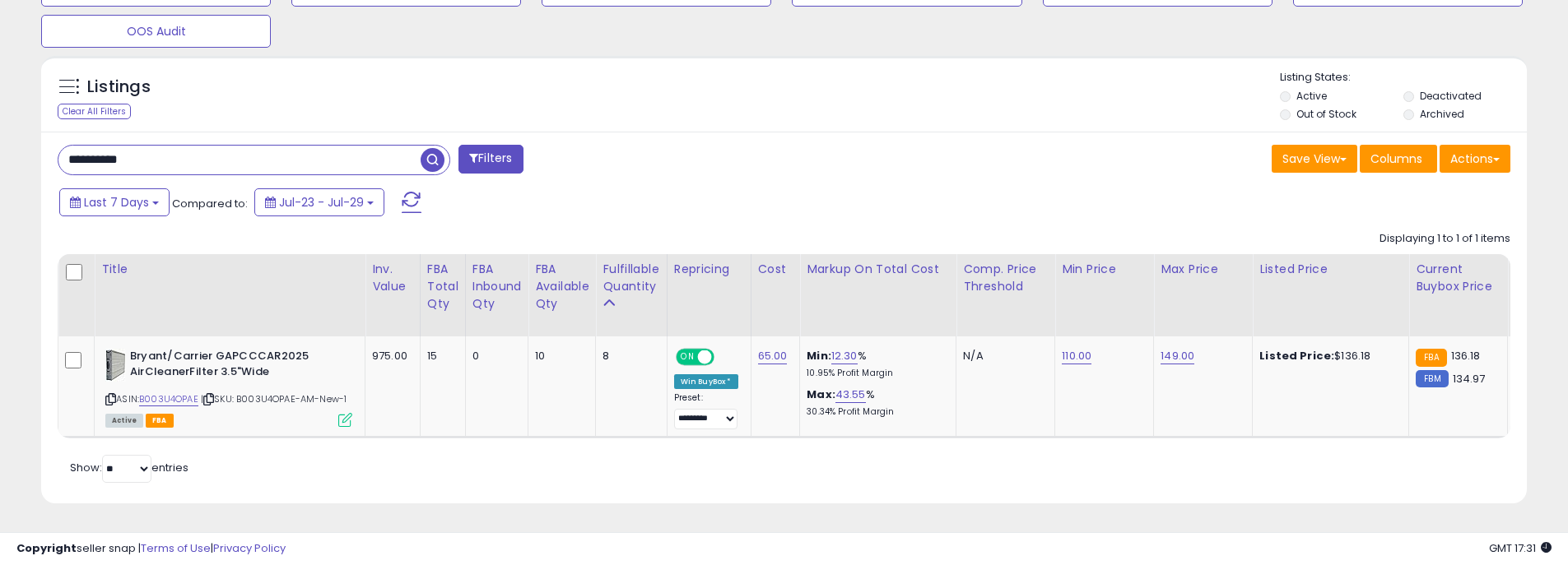 click on "Listings
Clear All Filters
Listing States:" at bounding box center [784, 98] 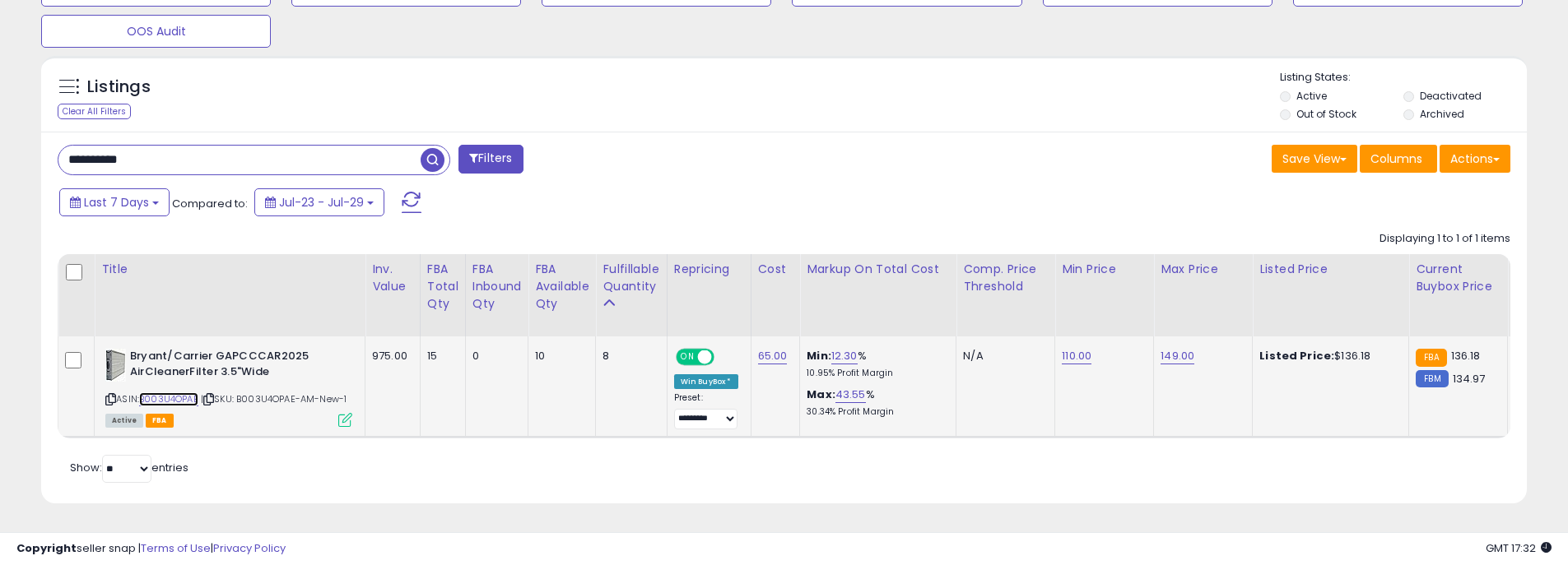 click on "B003U4OPAE" at bounding box center [169, 399] 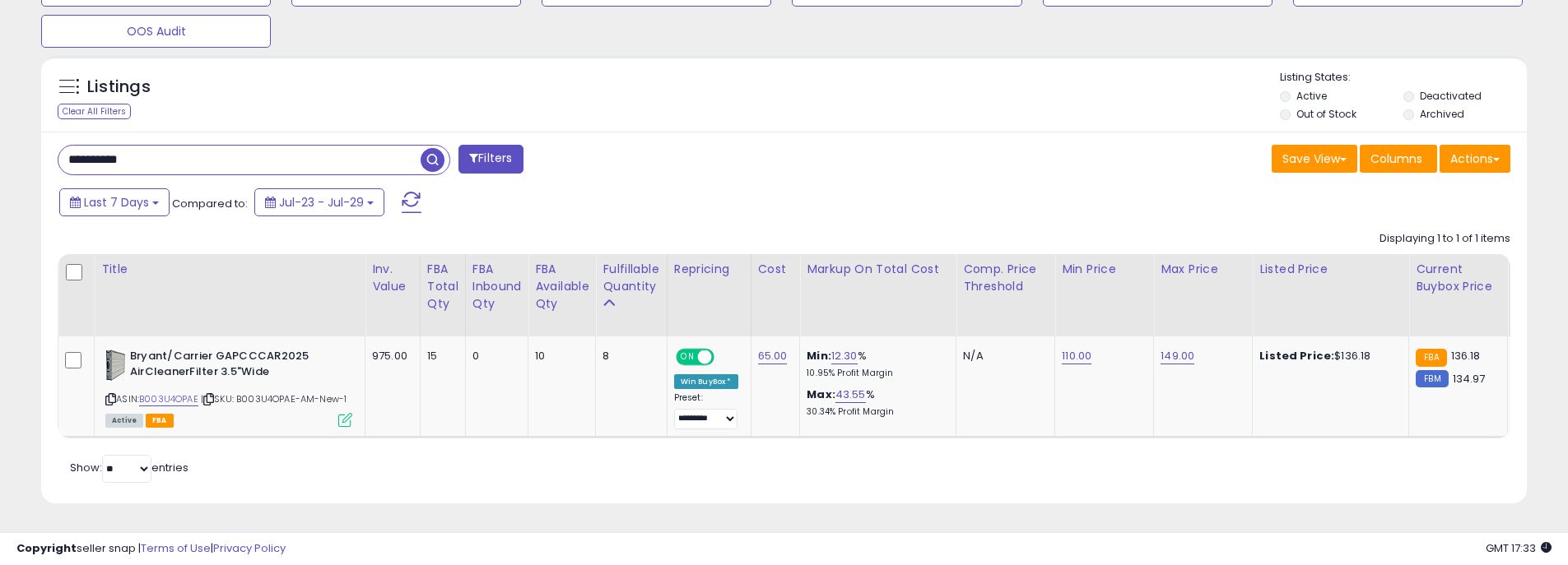 drag, startPoint x: 174, startPoint y: 155, endPoint x: 34, endPoint y: 140, distance: 140.80128 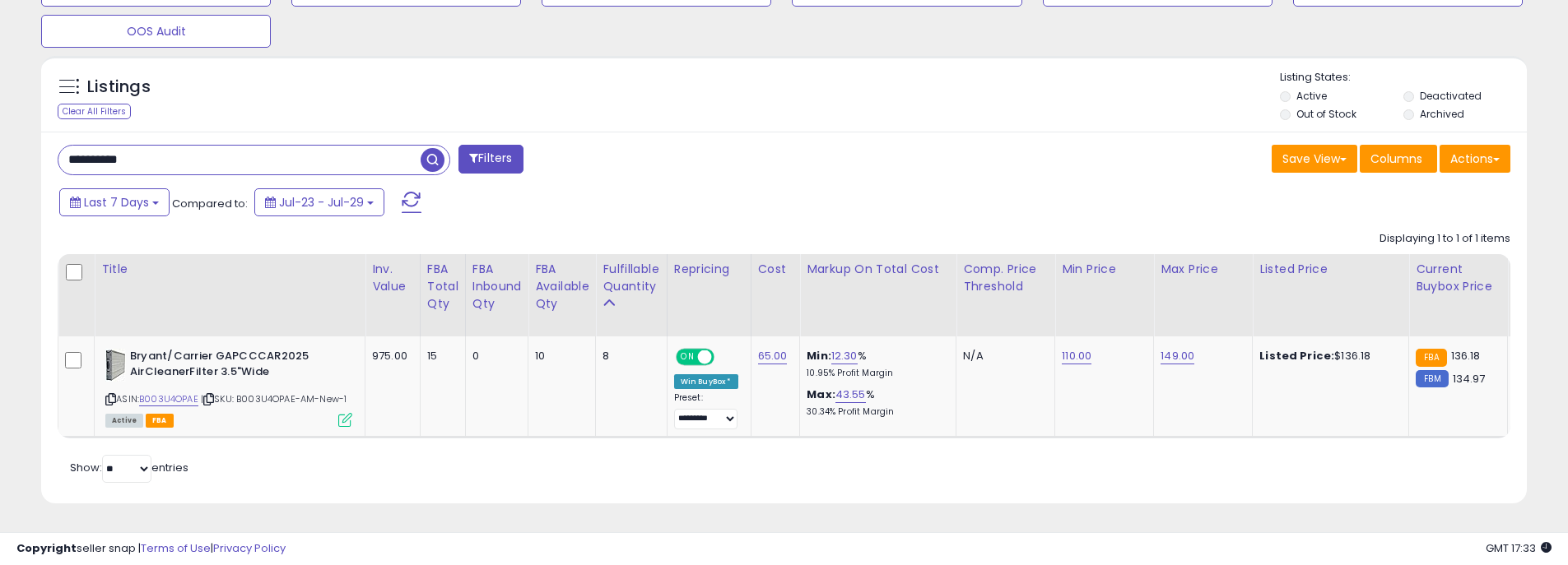 click on "Listings
Clear All Filters
Listing States:" at bounding box center [784, 98] 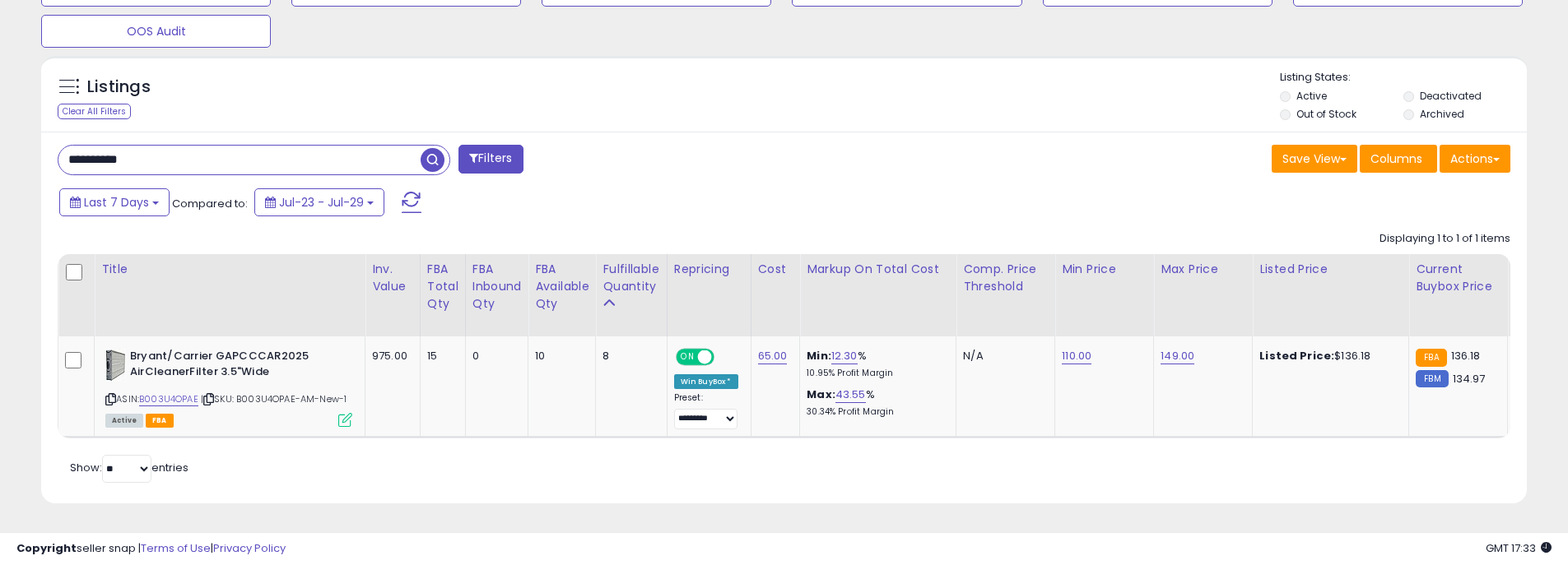 drag, startPoint x: 145, startPoint y: 149, endPoint x: 35, endPoint y: 151, distance: 110.01818 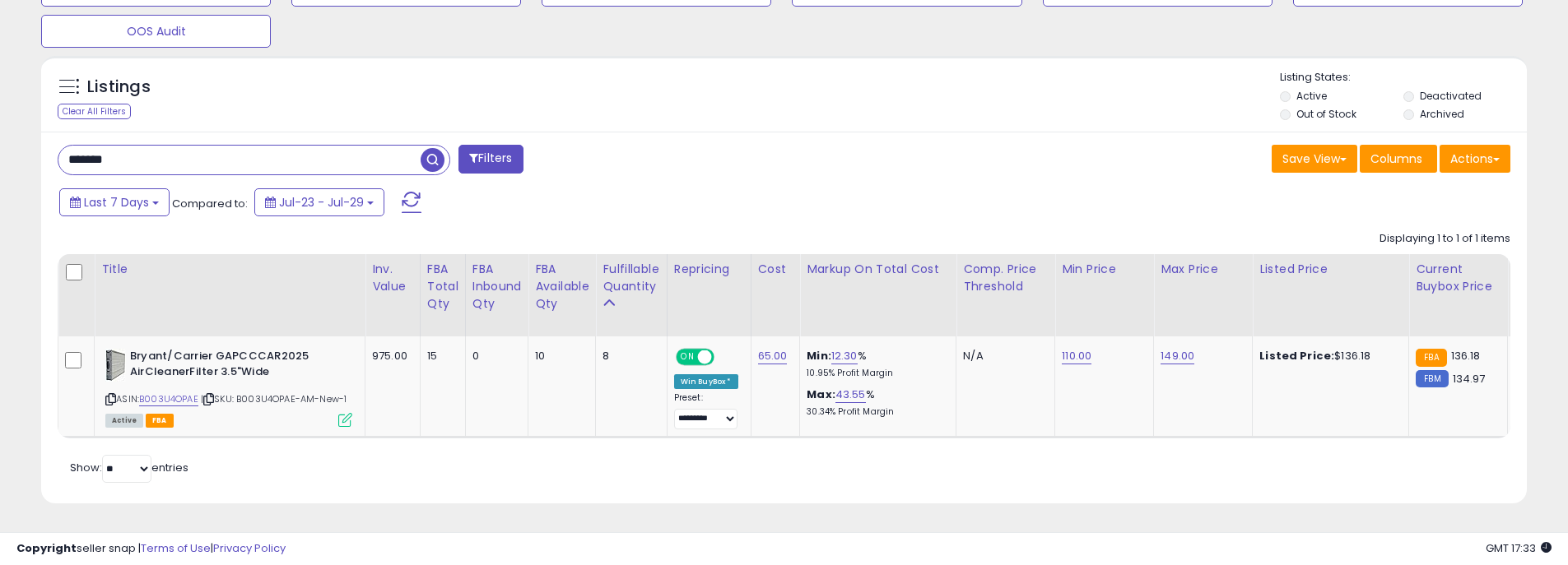 type on "*******" 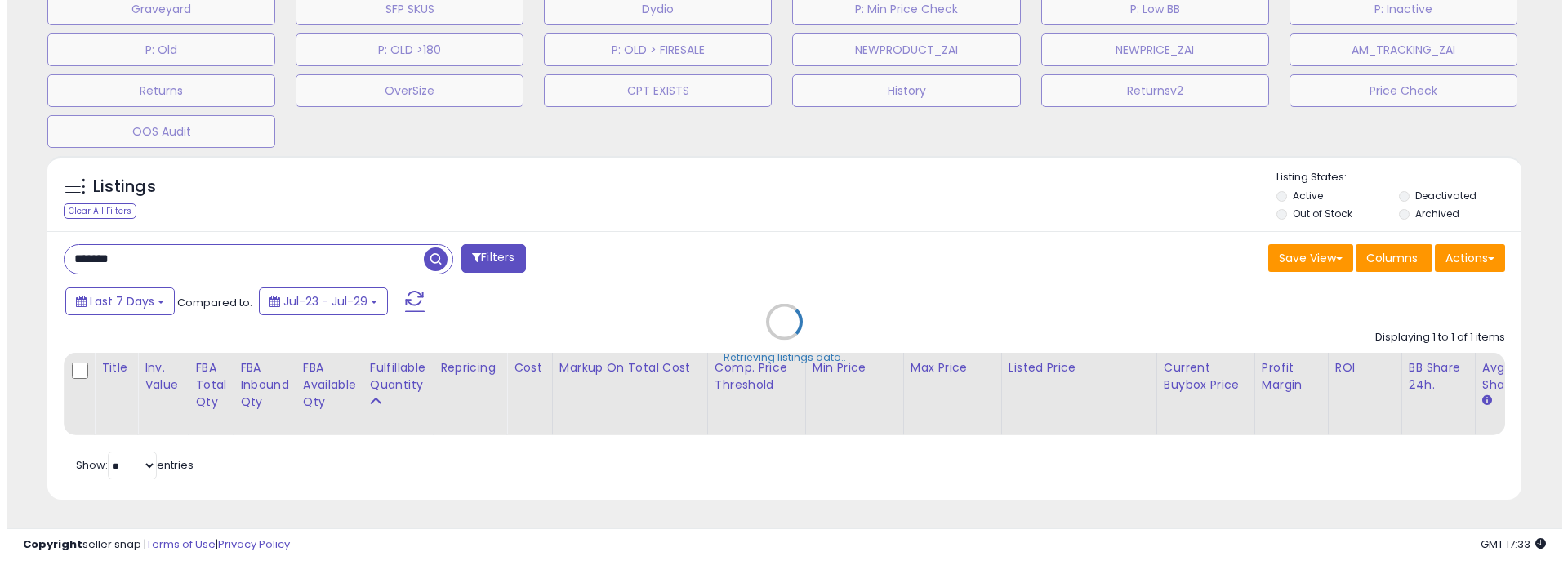 scroll, scrollTop: 657, scrollLeft: 0, axis: vertical 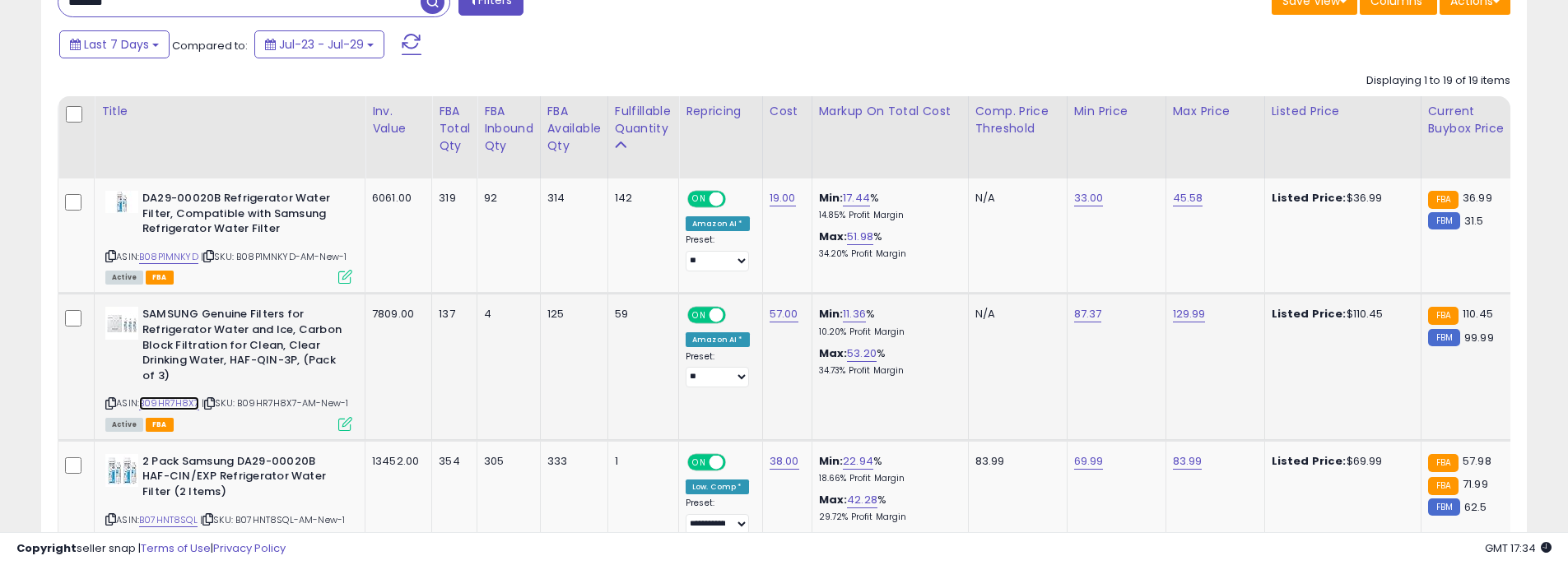 click on "B09HR7H8X7" at bounding box center (169, 403) 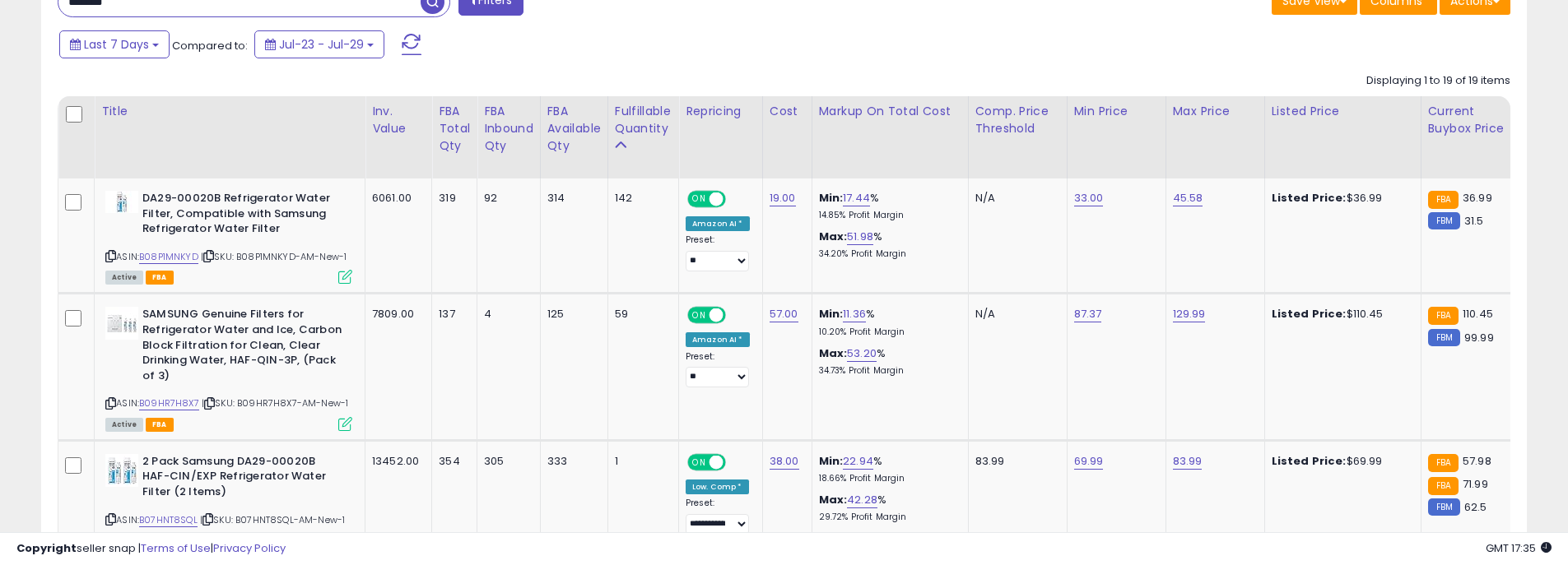 click on "Last 7 Days
Compared to:
Jul-23 - Jul-29" at bounding box center (600, 46) 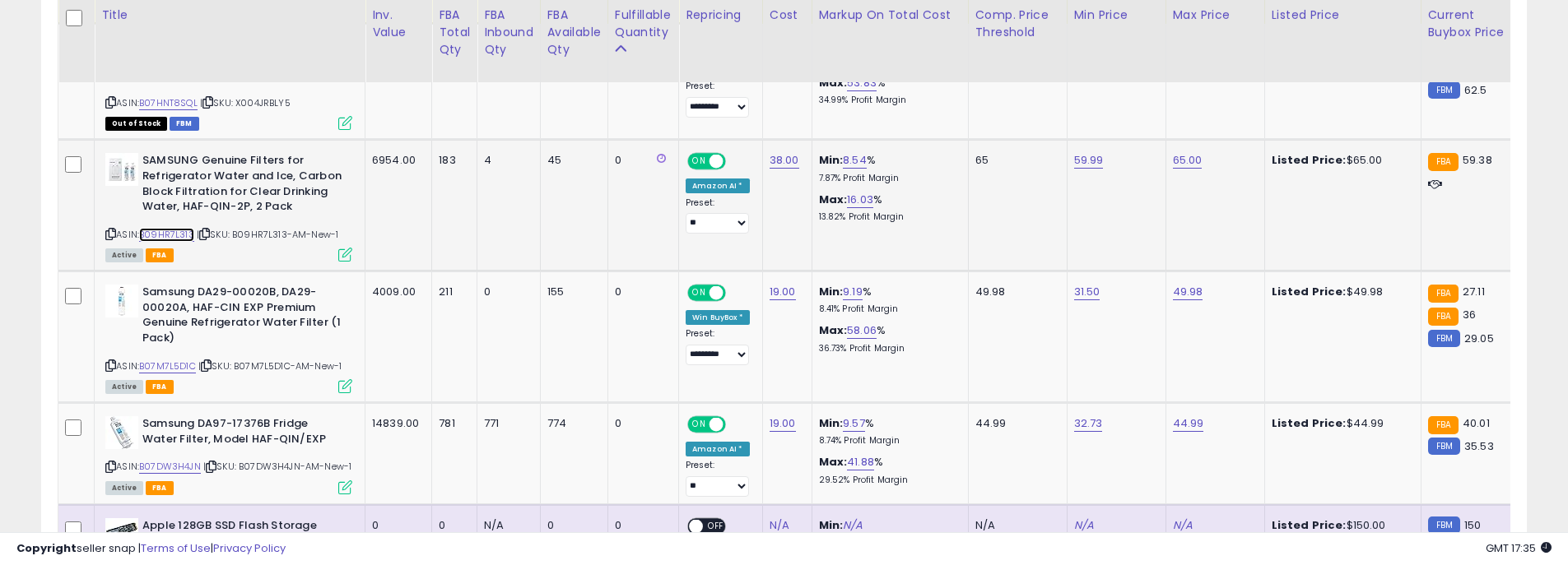 click on "B09HR7L313" at bounding box center [166, 234] 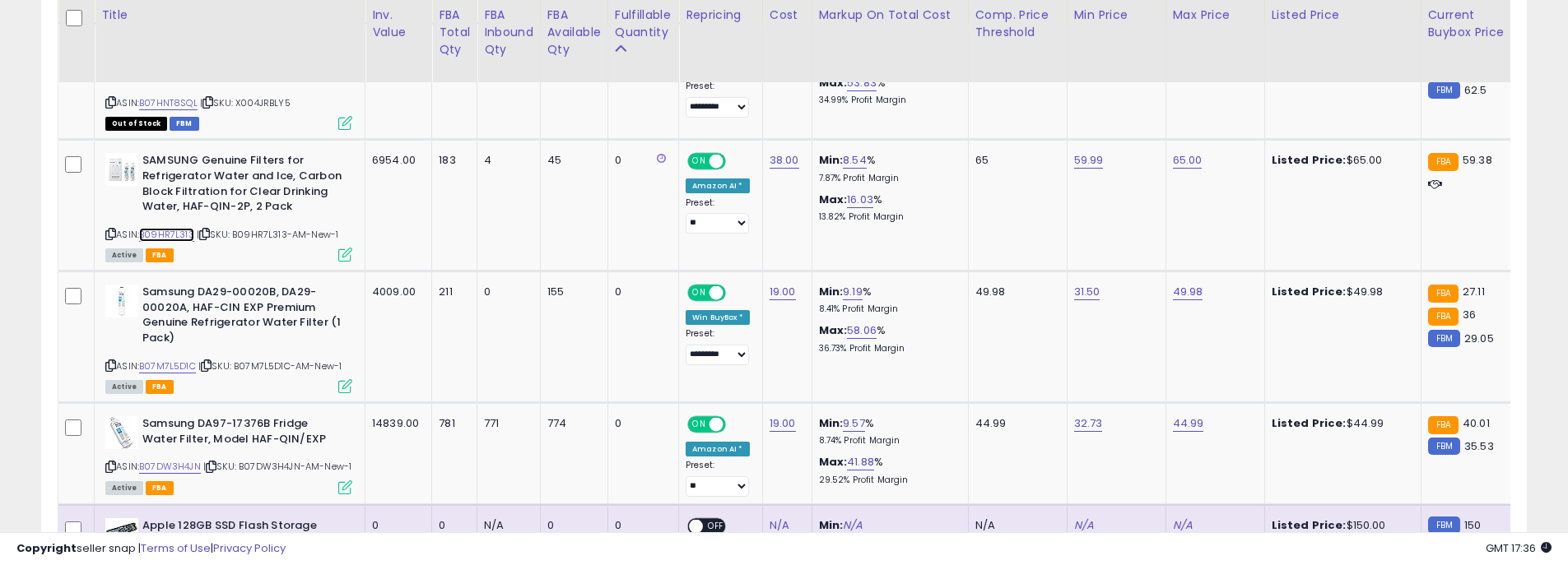 scroll, scrollTop: 0, scrollLeft: 15, axis: horizontal 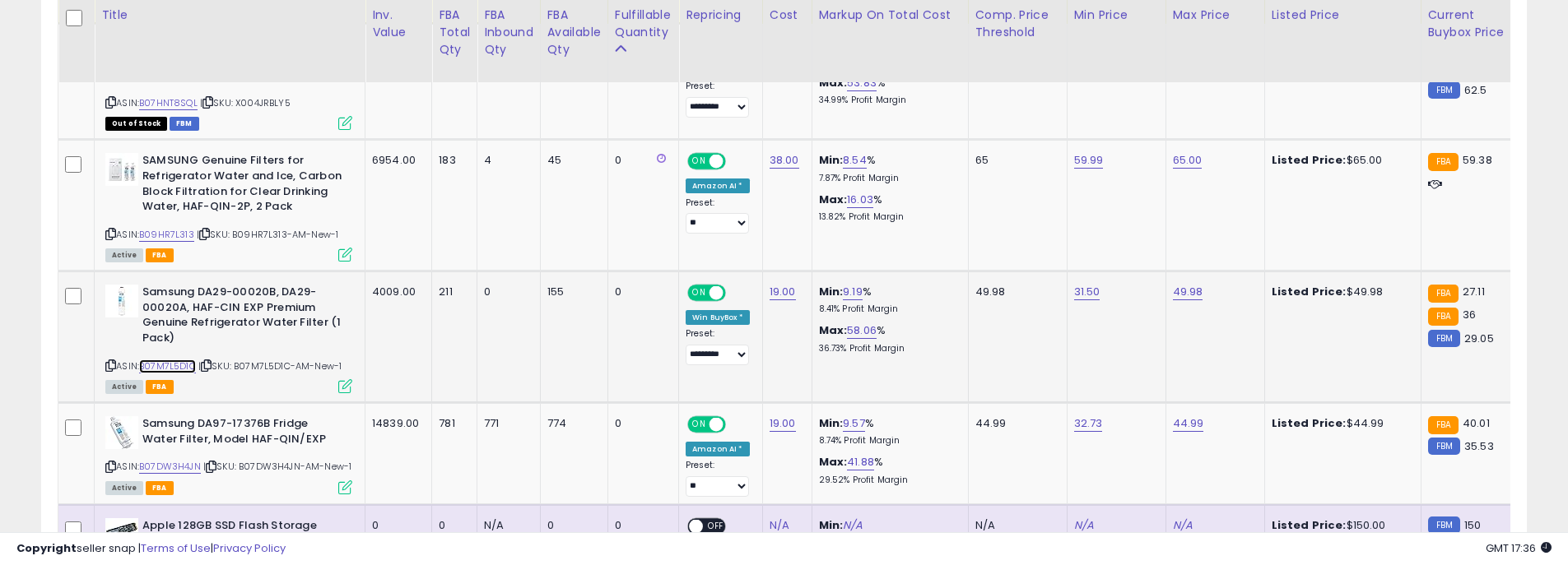 click on "B07M7L5D1C" at bounding box center (167, 366) 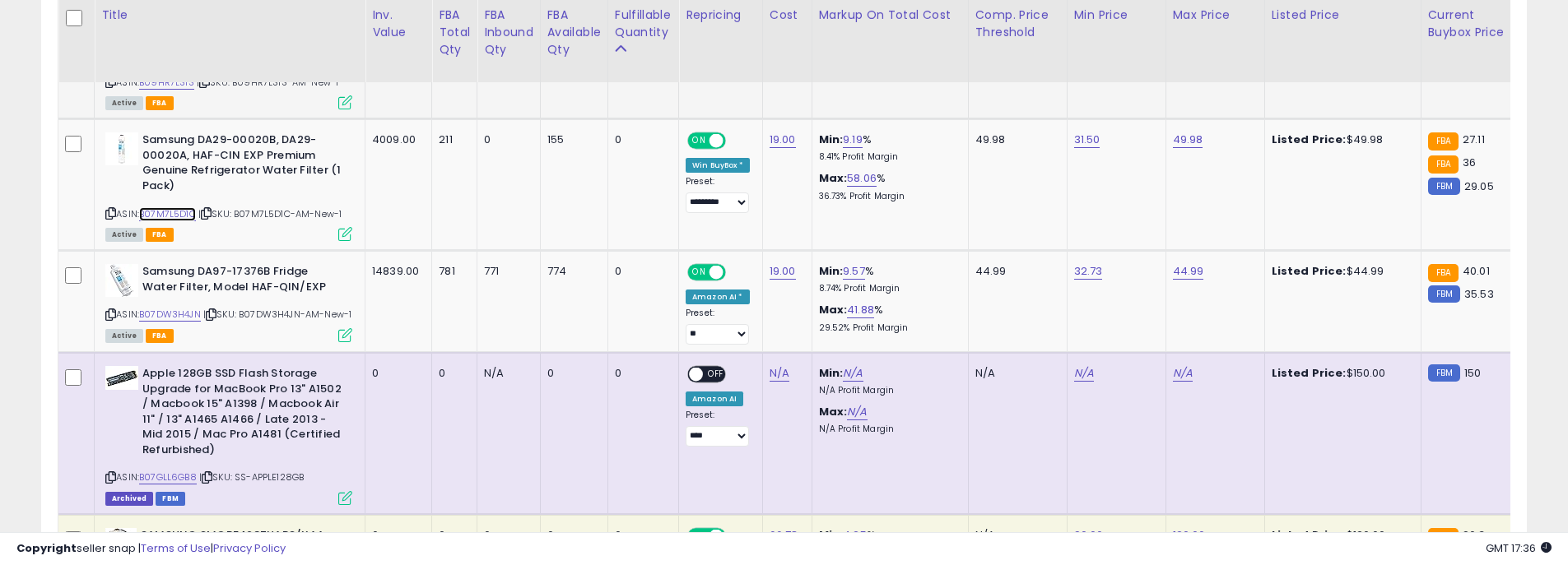 scroll, scrollTop: 1895, scrollLeft: 0, axis: vertical 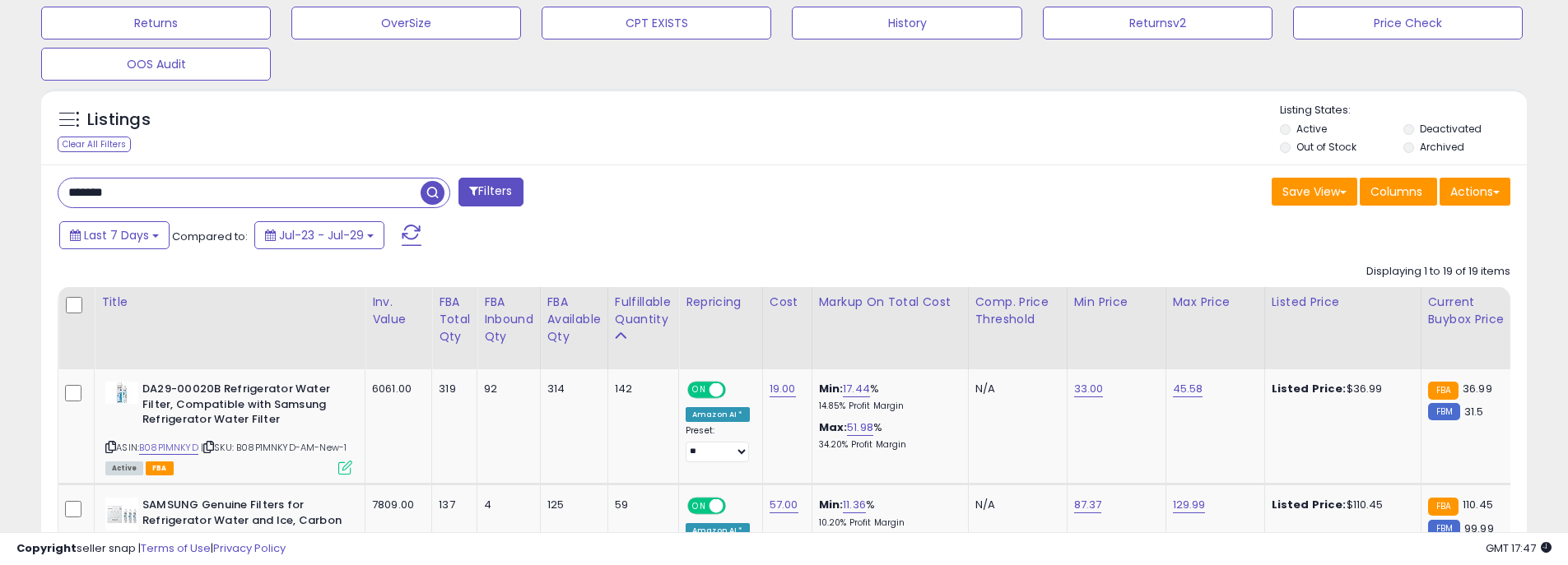 drag, startPoint x: 169, startPoint y: 191, endPoint x: 38, endPoint y: 180, distance: 131.46102 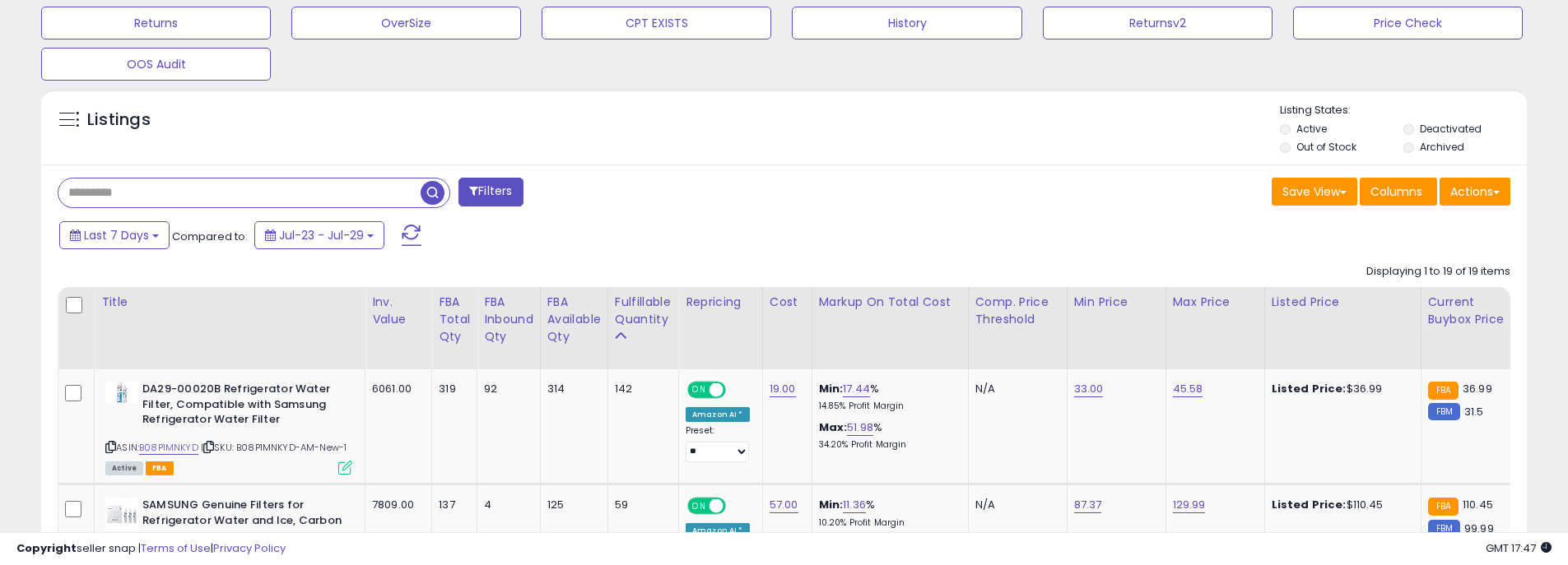 paste on "**********" 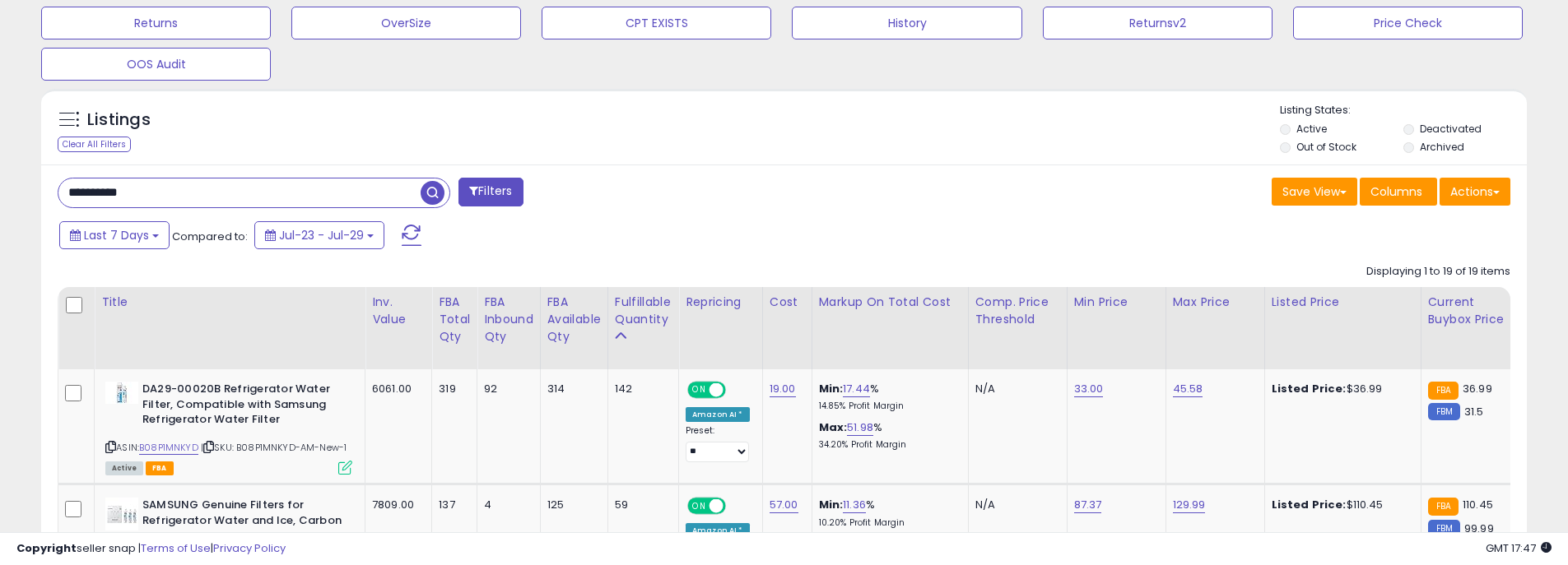 type on "**********" 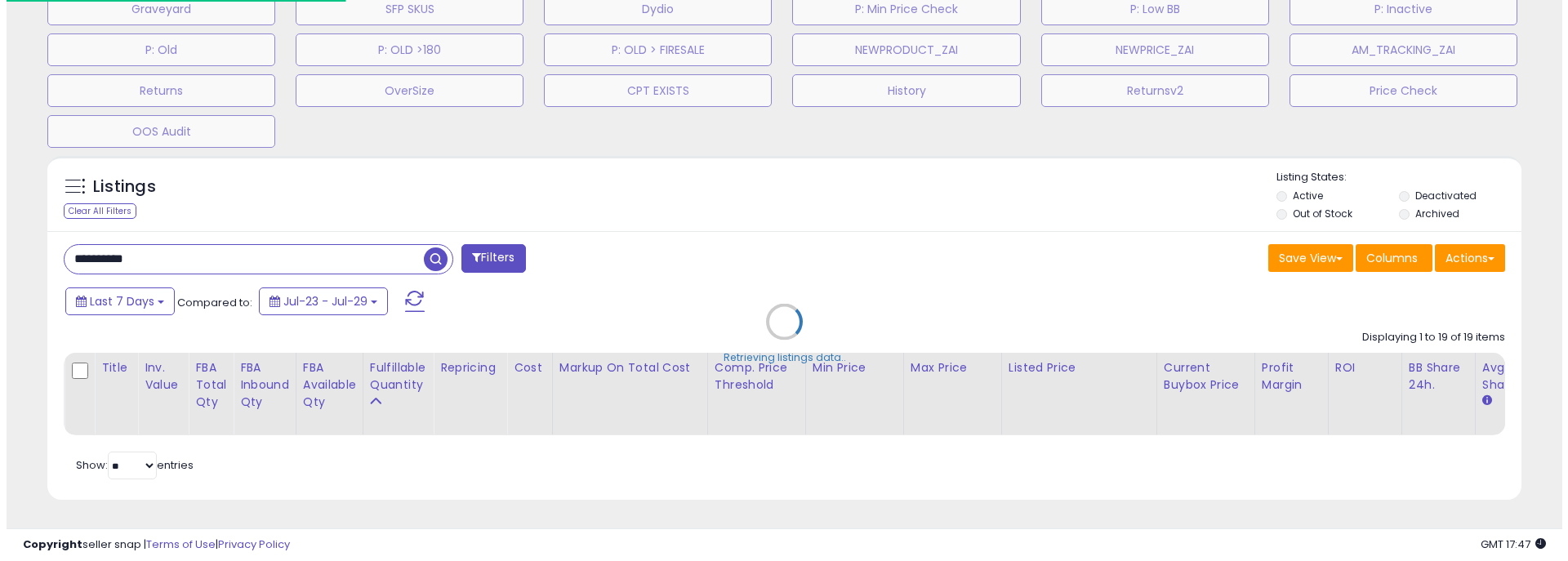 scroll, scrollTop: 657, scrollLeft: 0, axis: vertical 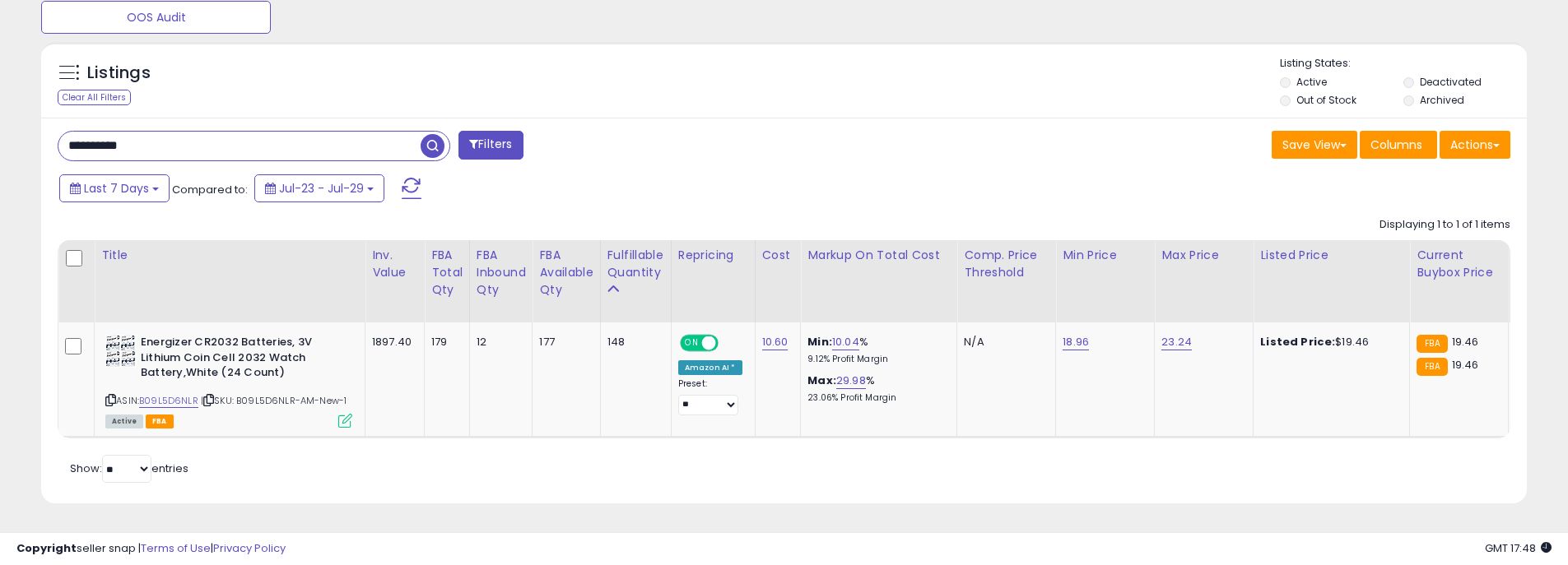 click on "Last 7 Days
Compared to:
Jul-23 - Jul-29" at bounding box center (600, 190) 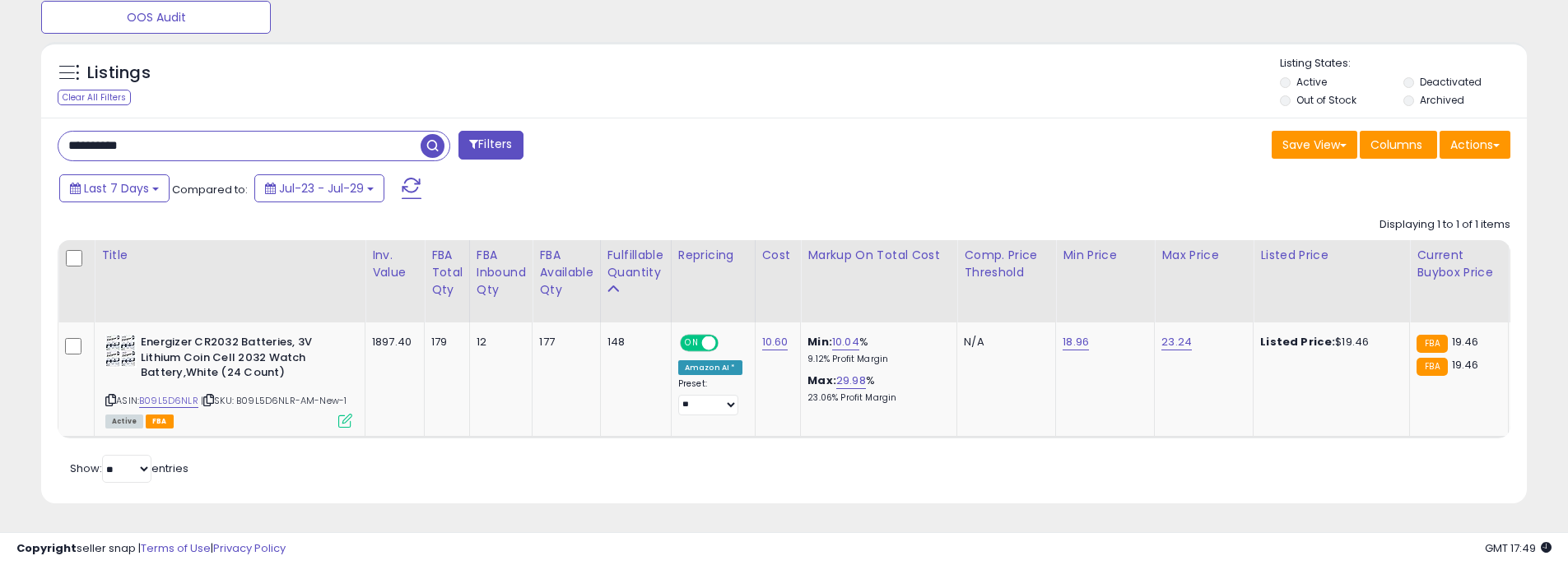 drag, startPoint x: 175, startPoint y: 129, endPoint x: 66, endPoint y: 126, distance: 109.04128 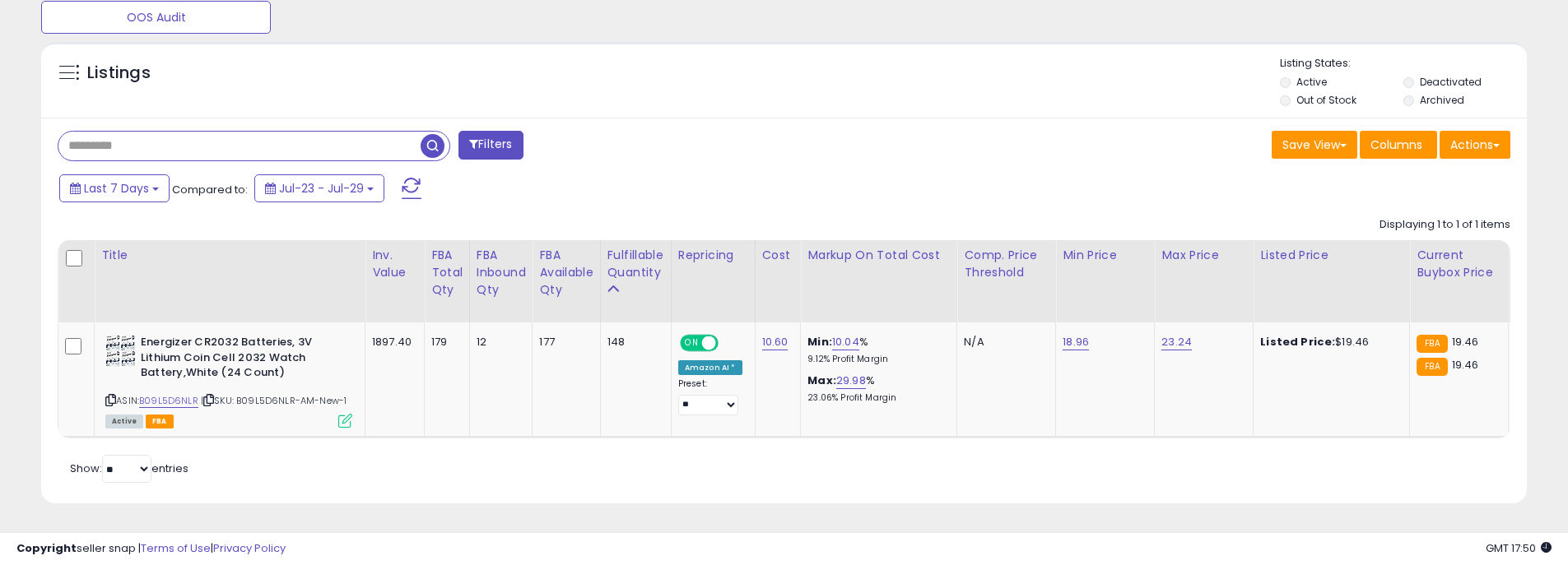 click at bounding box center (240, 146) 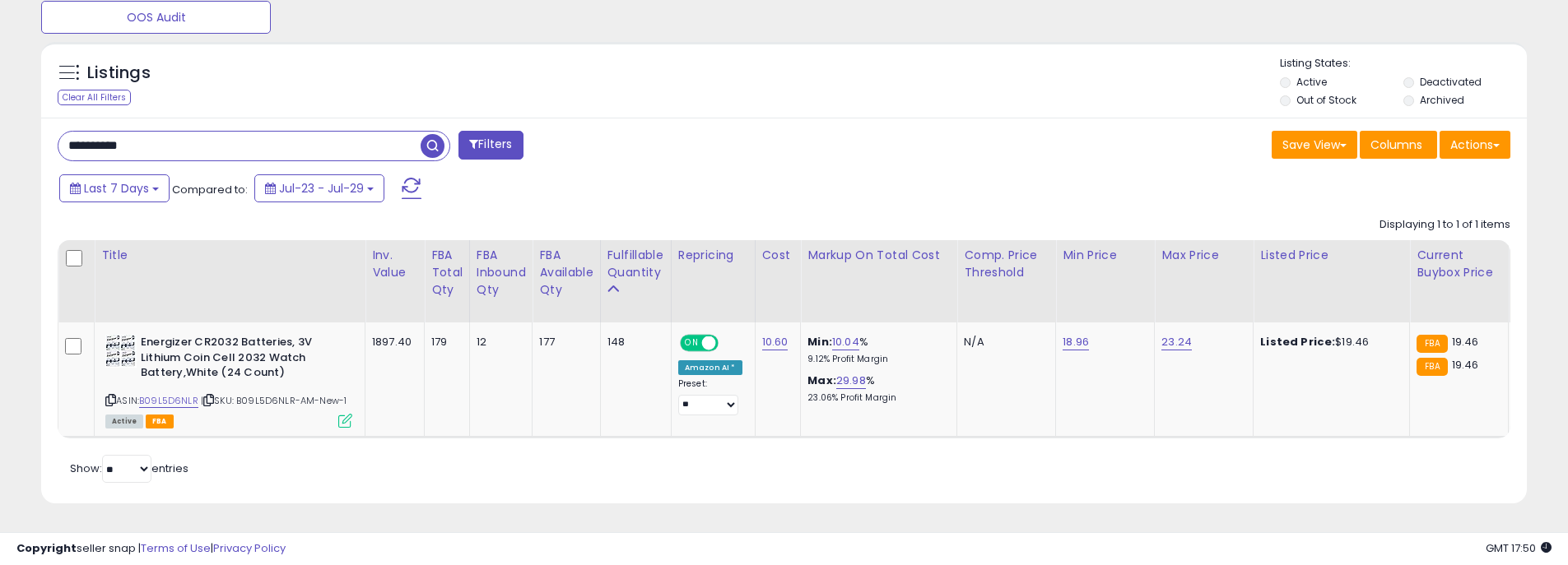 type on "**********" 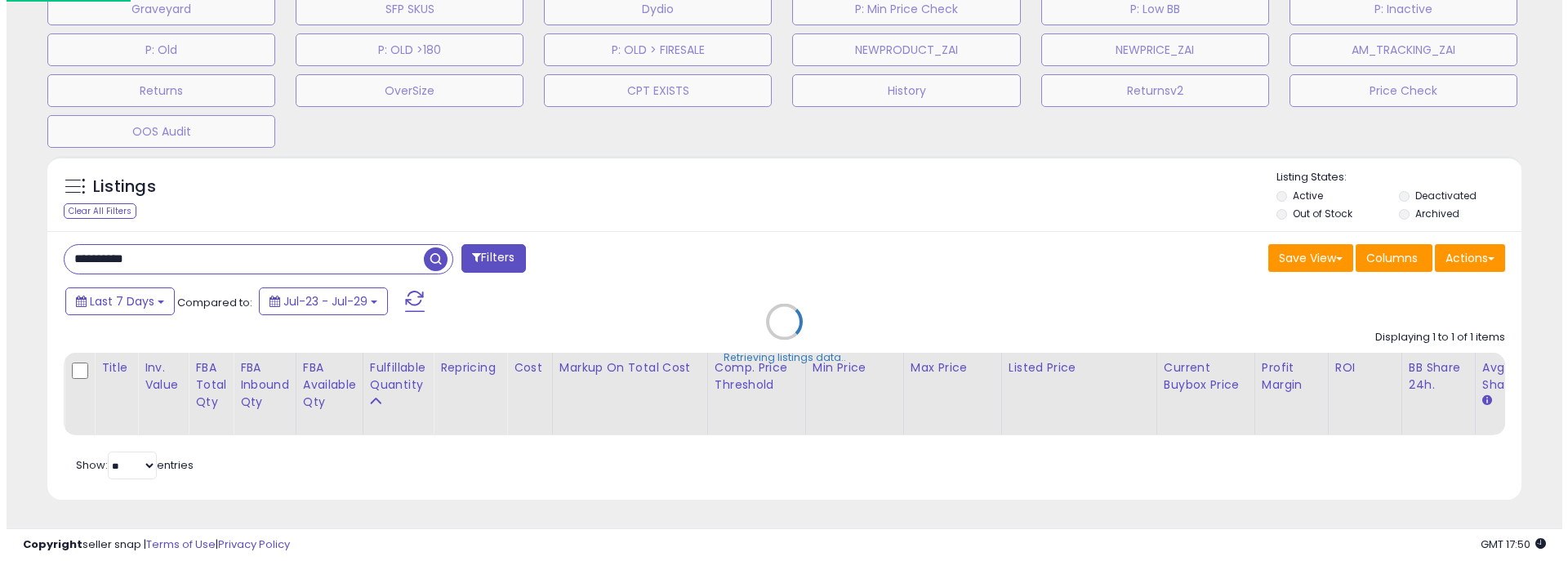 scroll, scrollTop: 657, scrollLeft: 0, axis: vertical 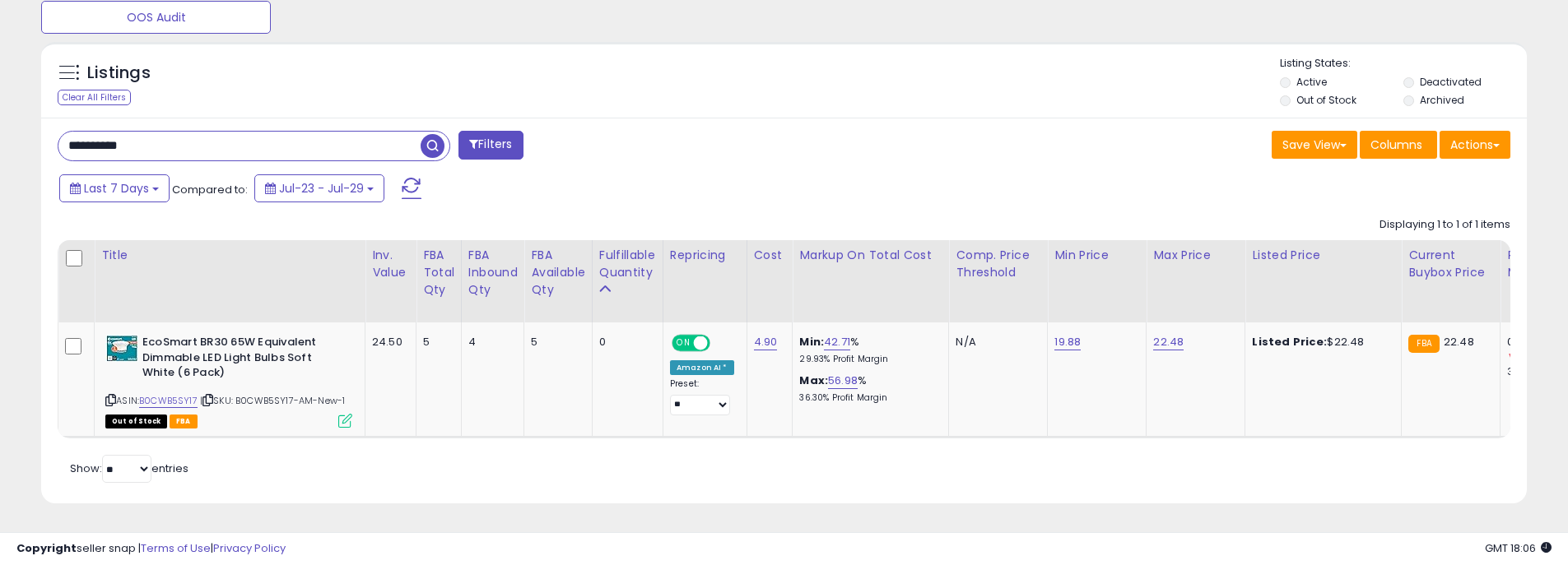 click on "Listings
Clear All Filters
Listing States:" at bounding box center [784, 84] 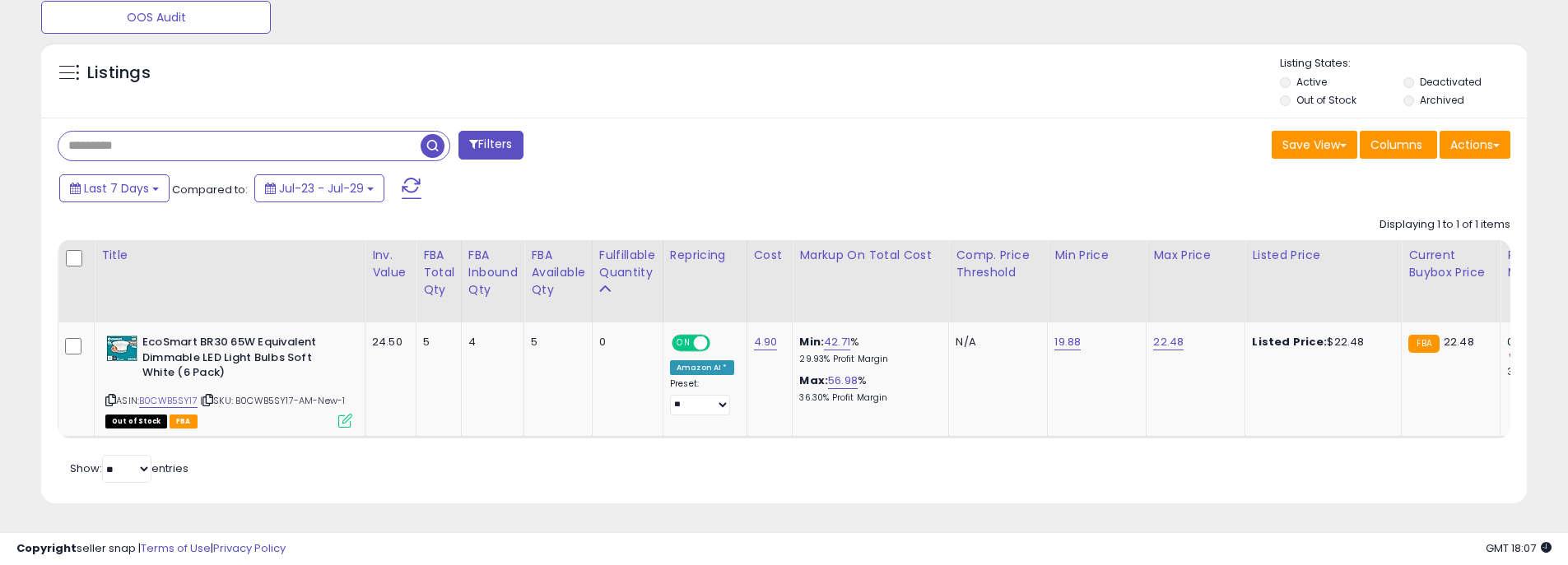 paste on "**********" 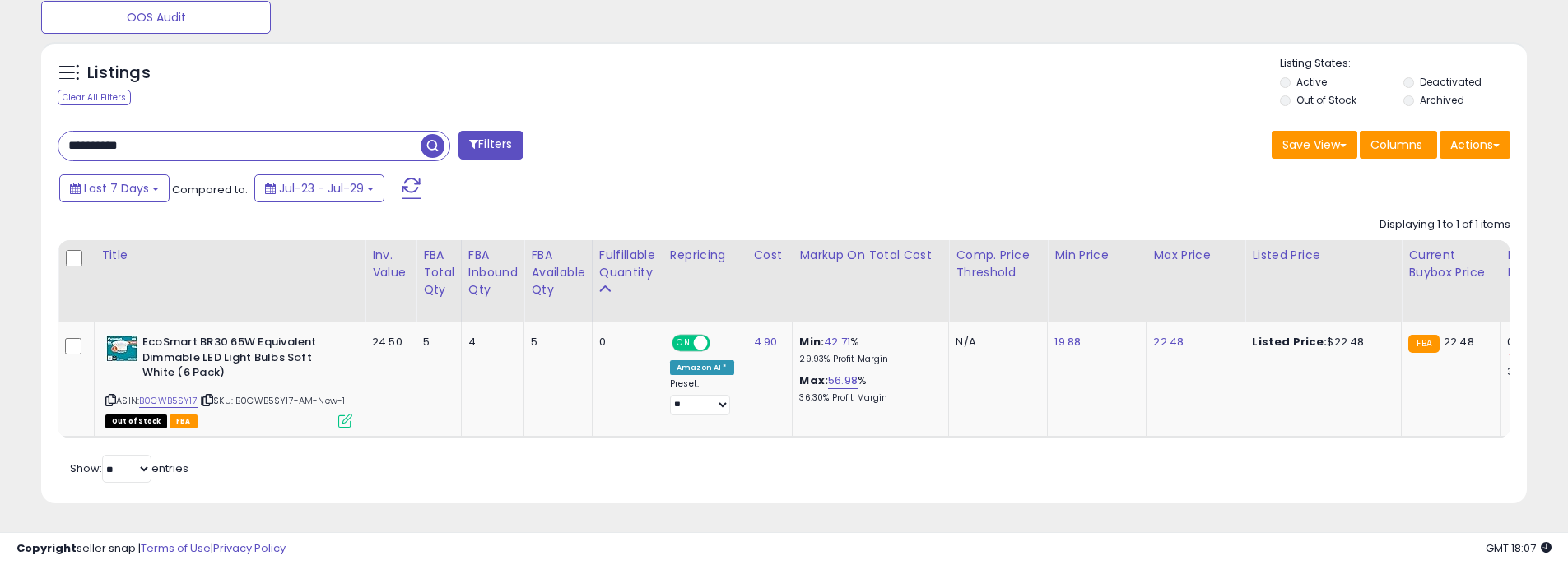 type on "**********" 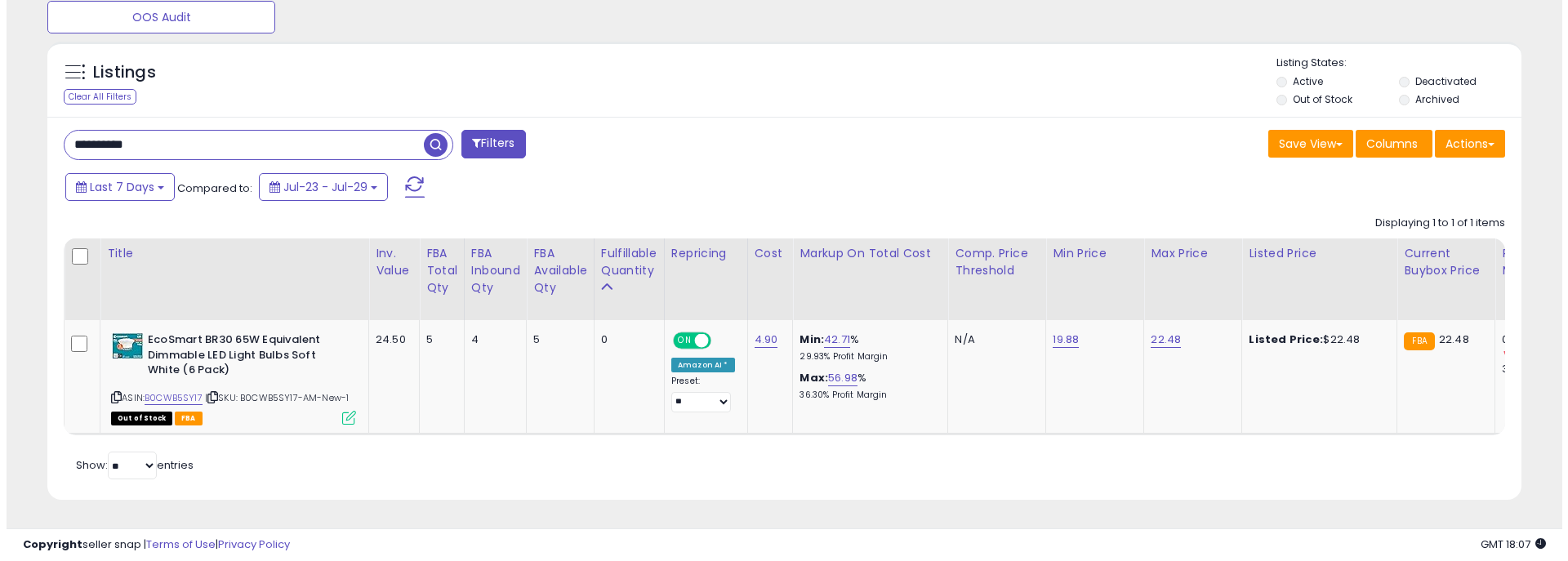 scroll, scrollTop: 657, scrollLeft: 0, axis: vertical 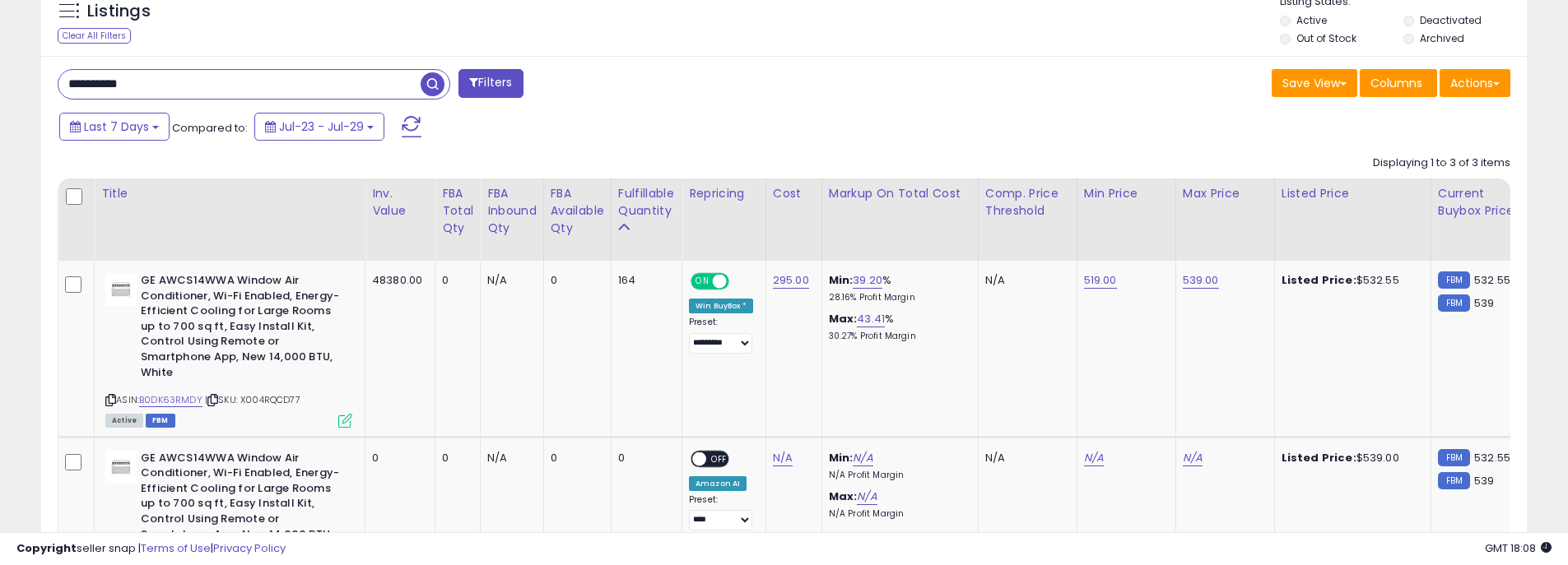drag, startPoint x: 180, startPoint y: 84, endPoint x: -28, endPoint y: 79, distance: 208.06009 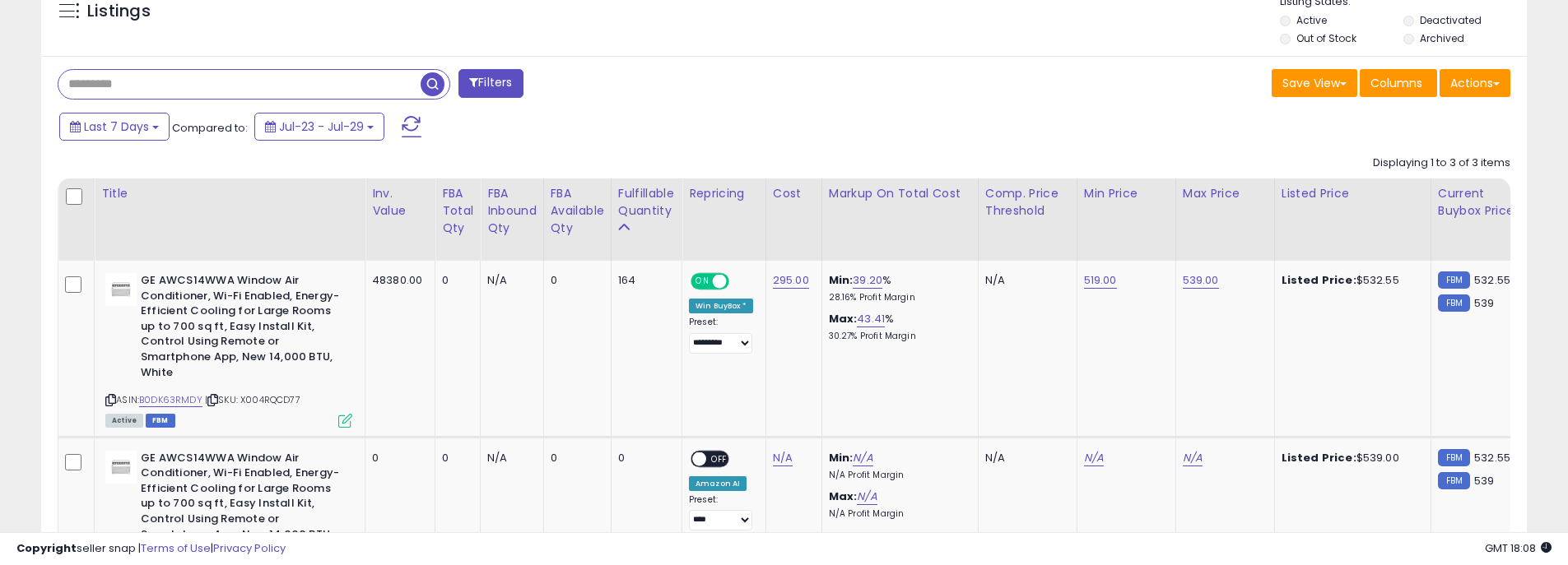 paste on "**********" 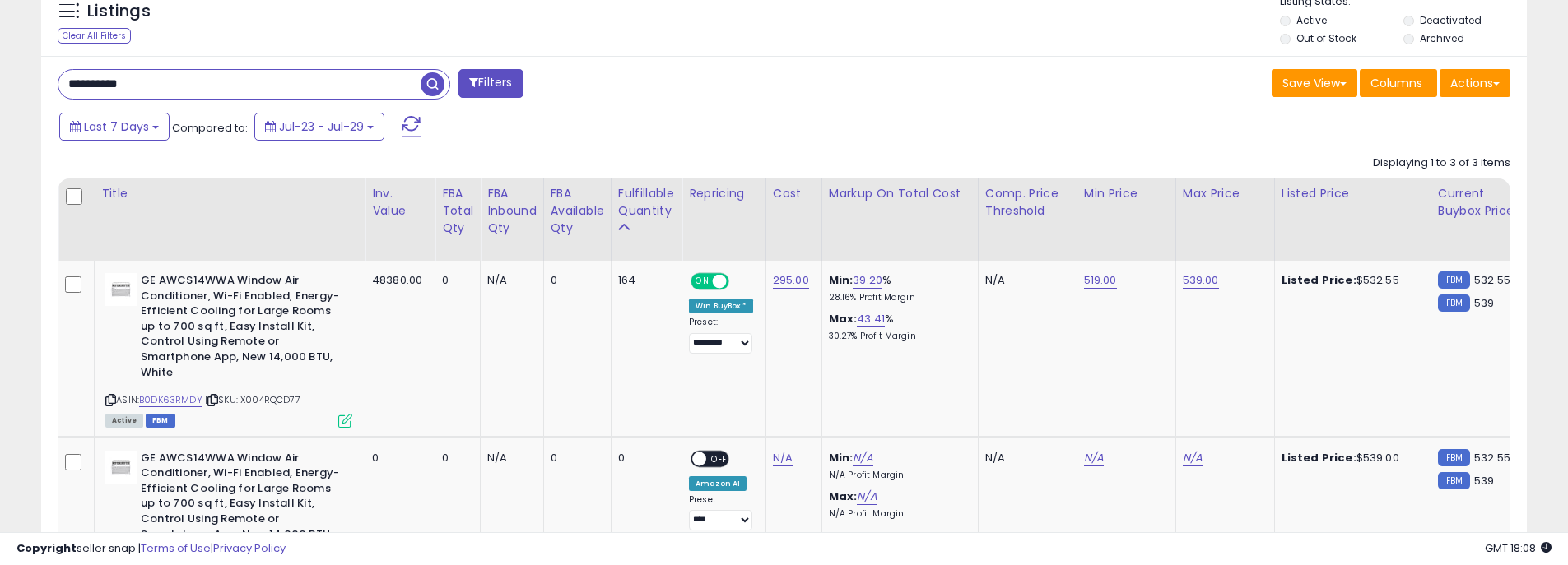 type on "**********" 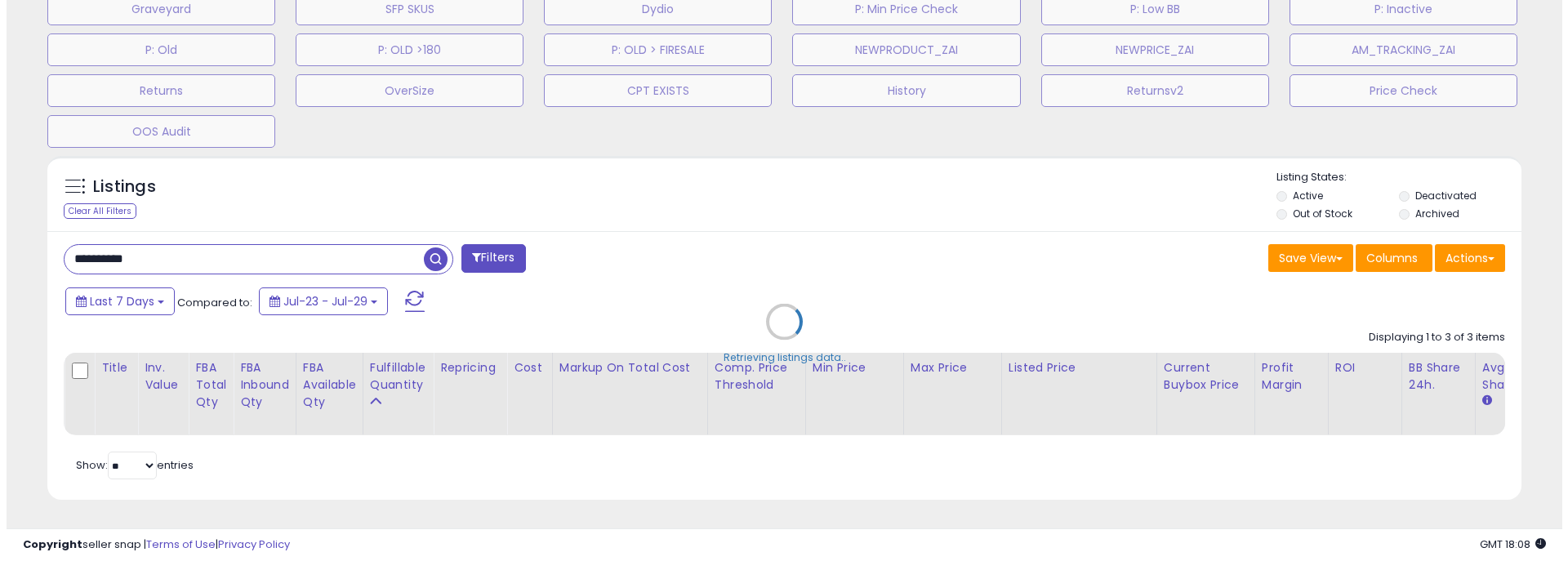 scroll, scrollTop: 657, scrollLeft: 0, axis: vertical 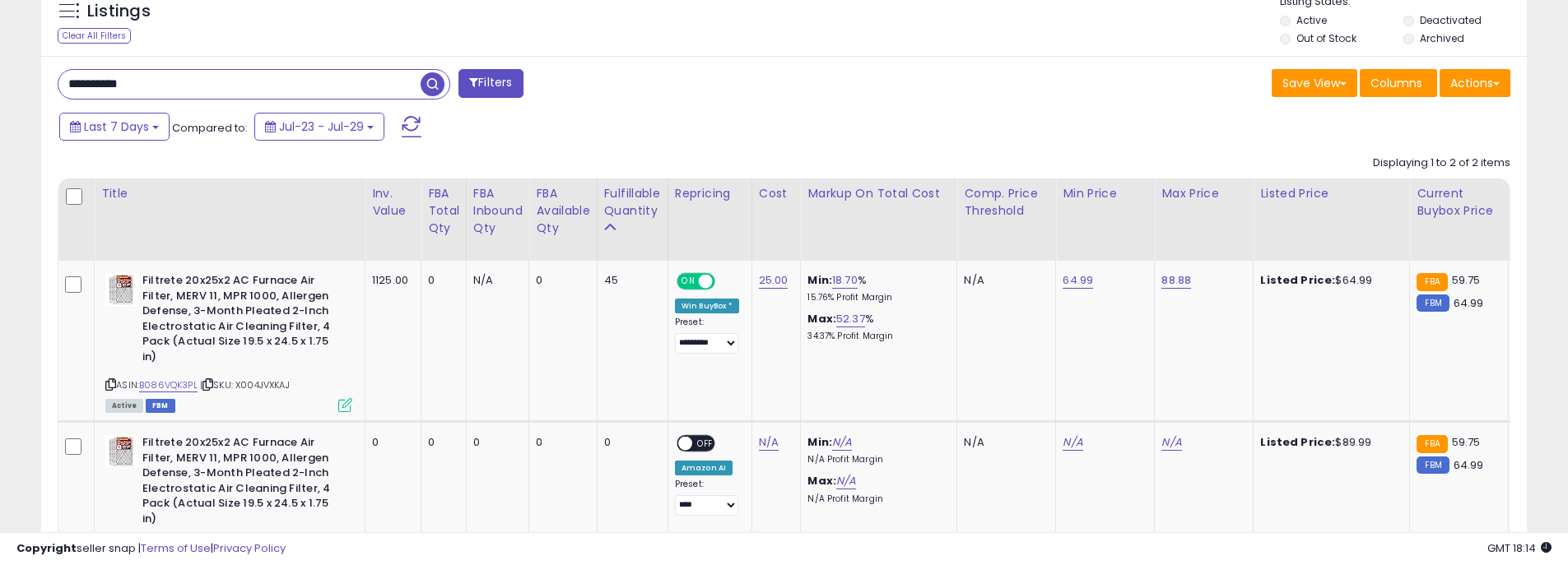 click on "Save View
Save As New View
Update Current View
Columns
Actions
Import  Export Visible Columns" at bounding box center [1154, 85] 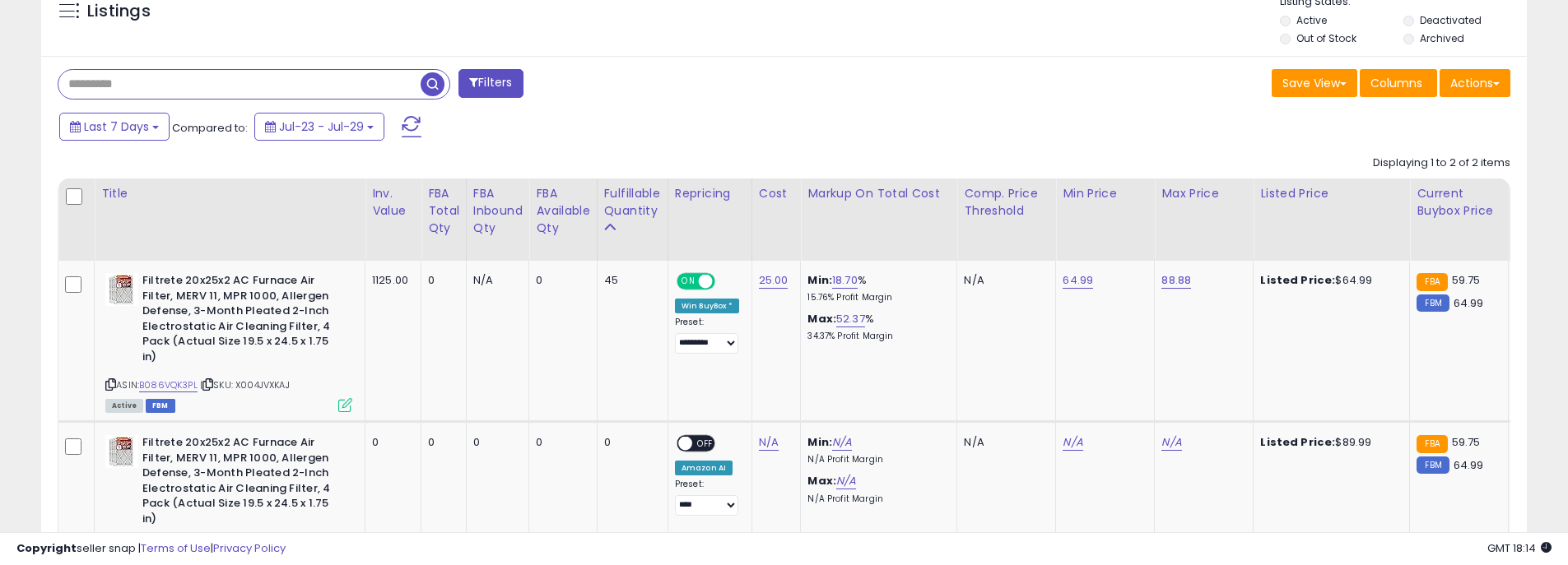 paste on "**********" 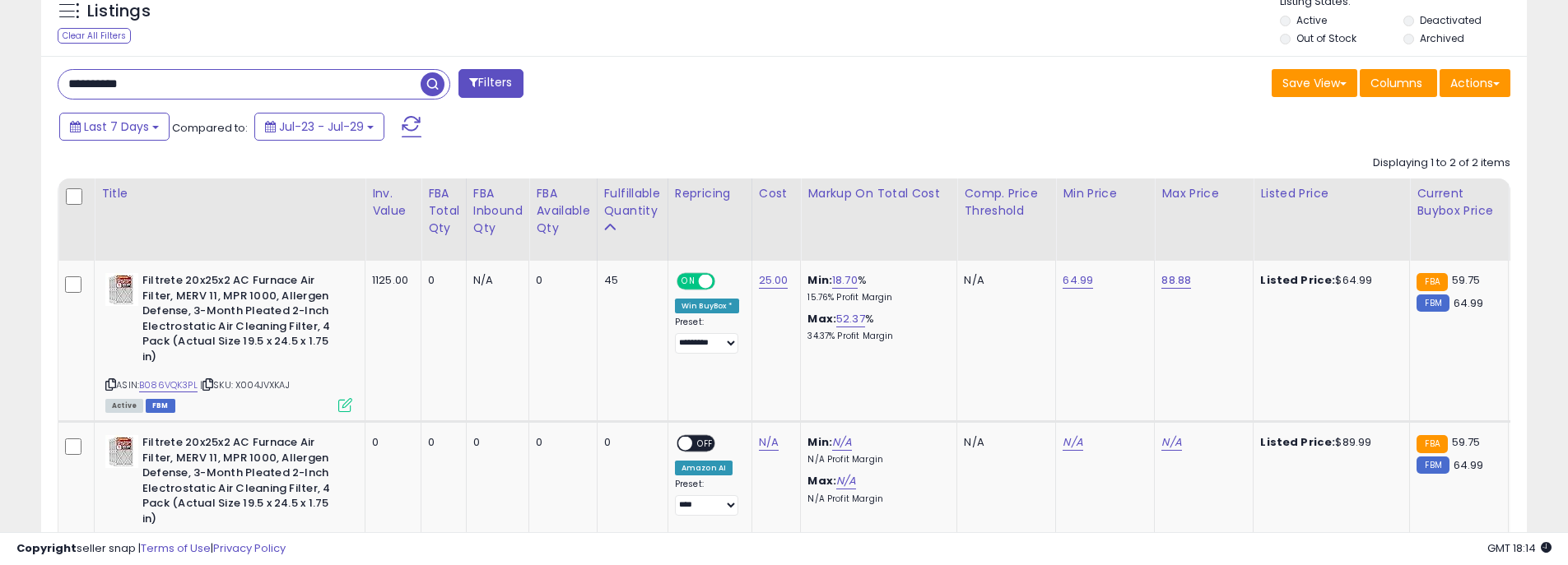 type on "**********" 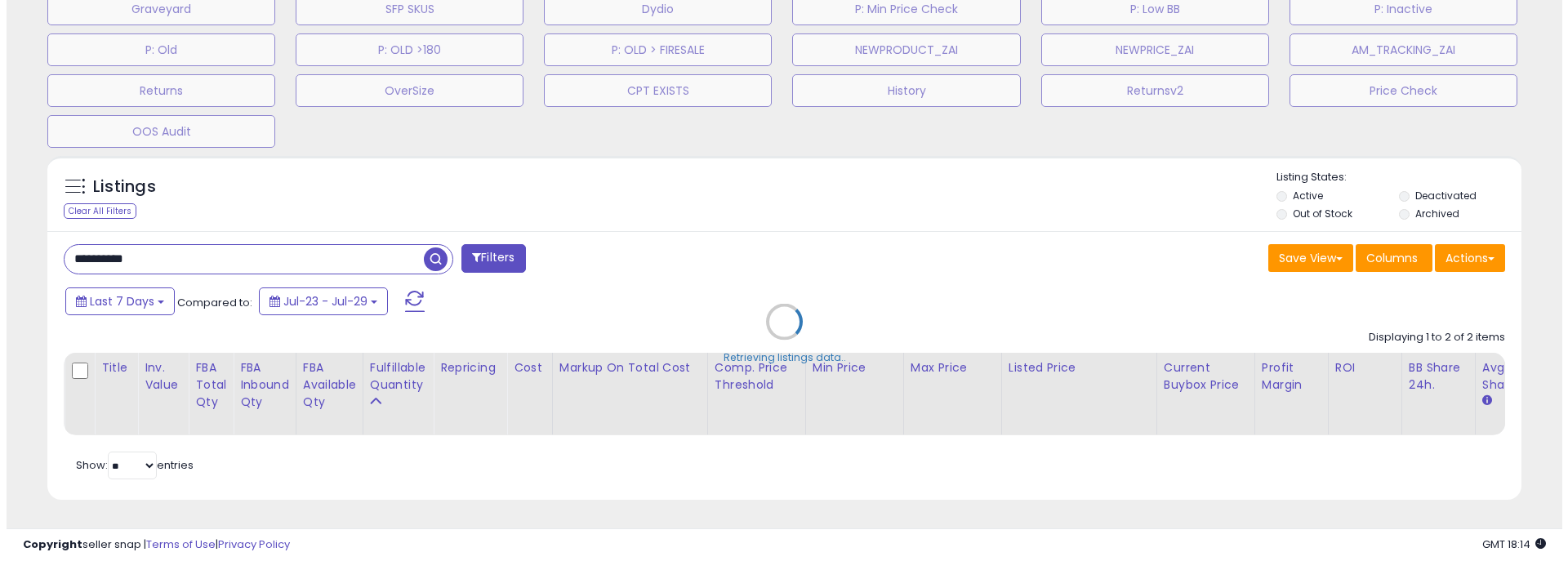scroll, scrollTop: 657, scrollLeft: 0, axis: vertical 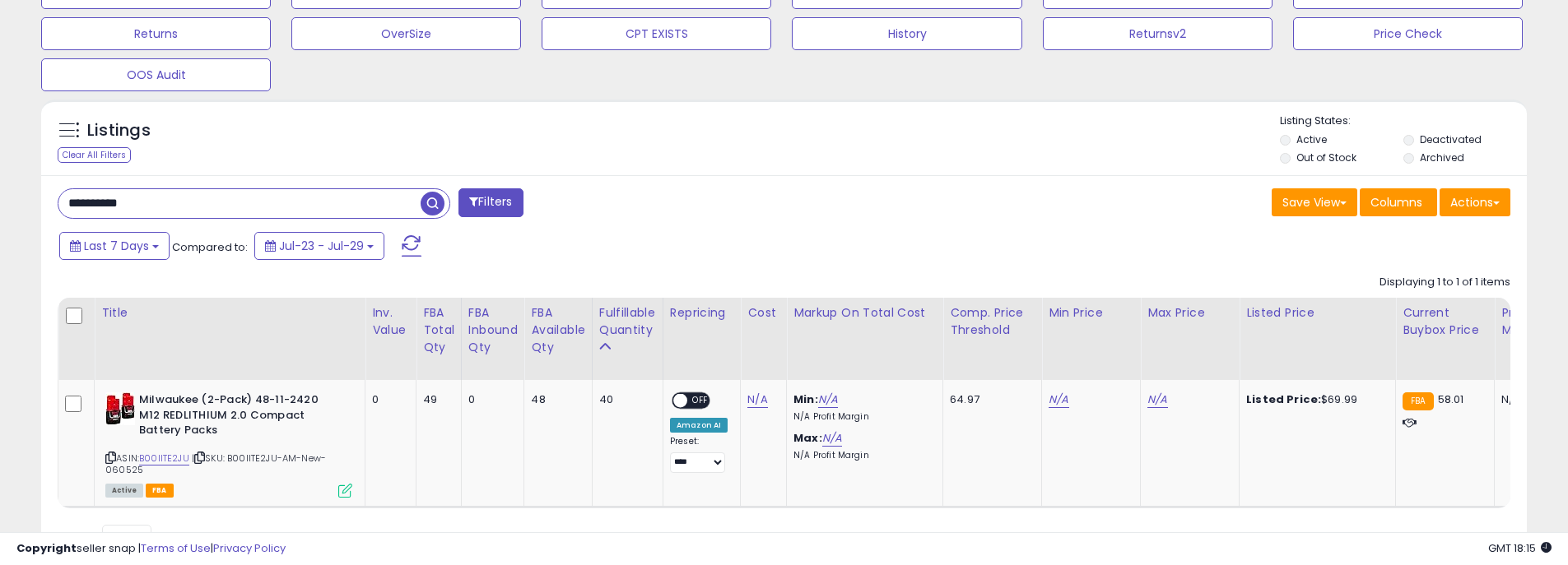 click on "Last 7 Days
Compared to:
Jul-23 - Jul-29" at bounding box center (600, 248) 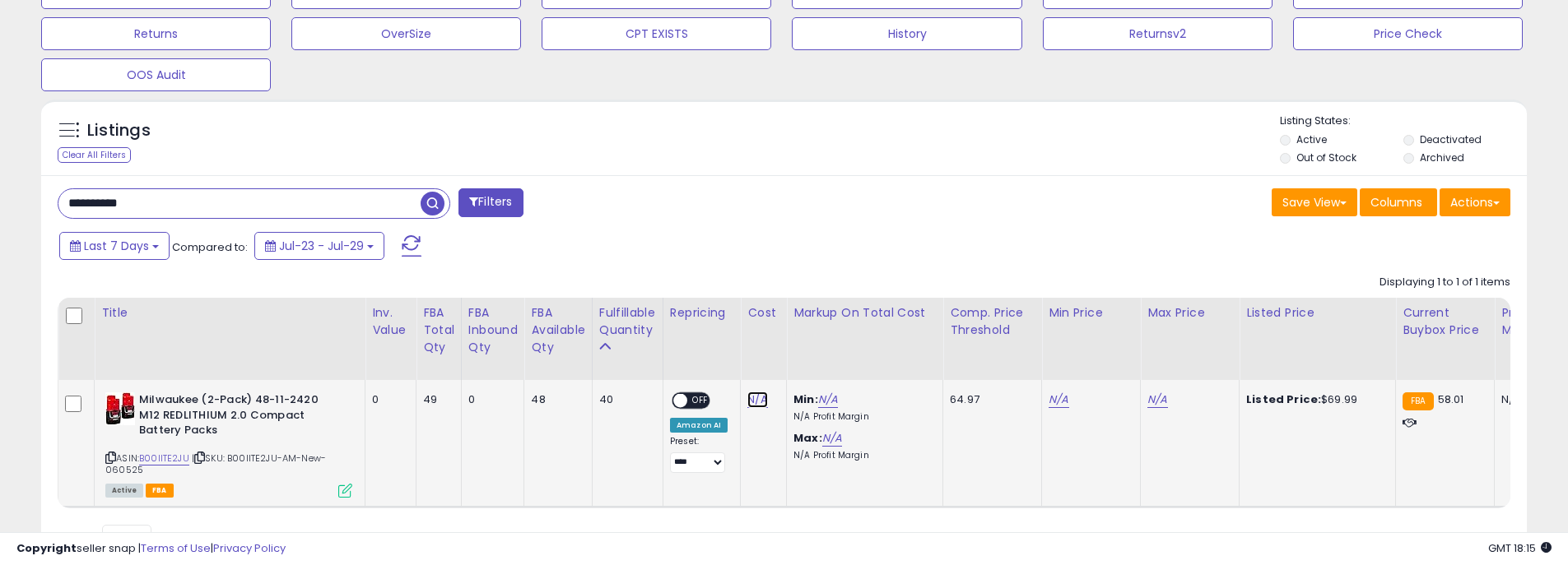 click on "N/A" at bounding box center [757, 400] 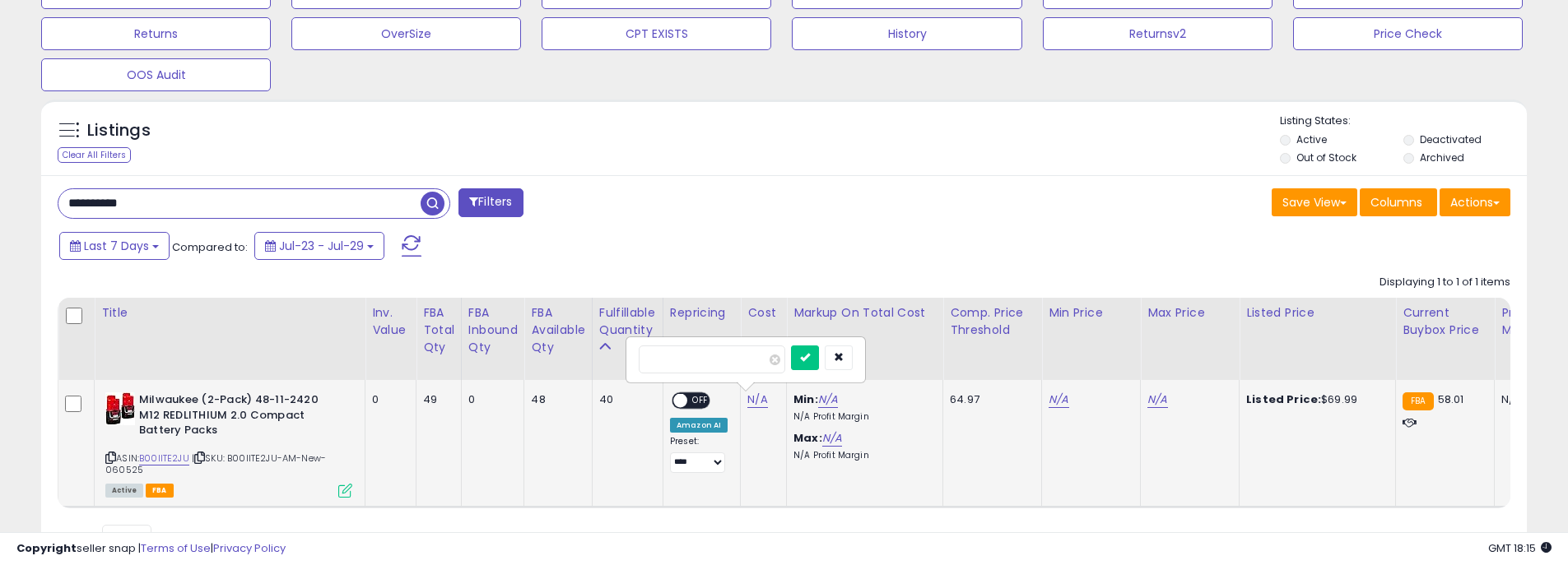 type on "**" 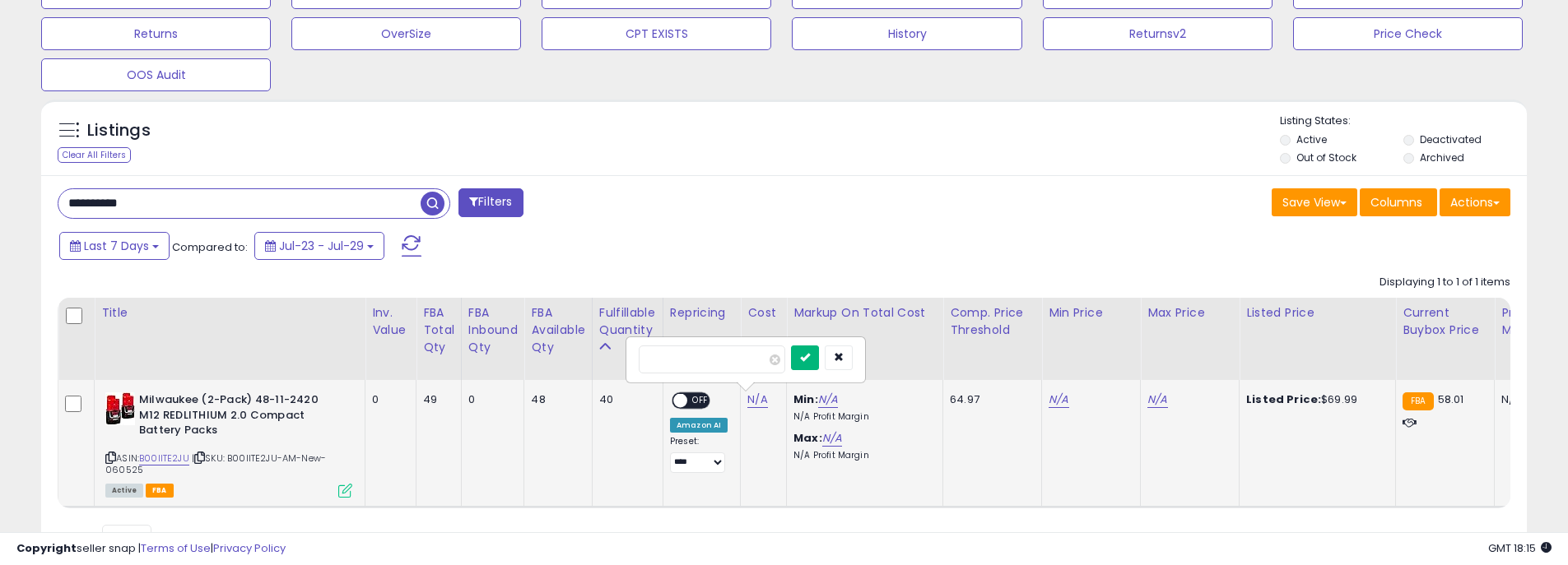 click at bounding box center (805, 357) 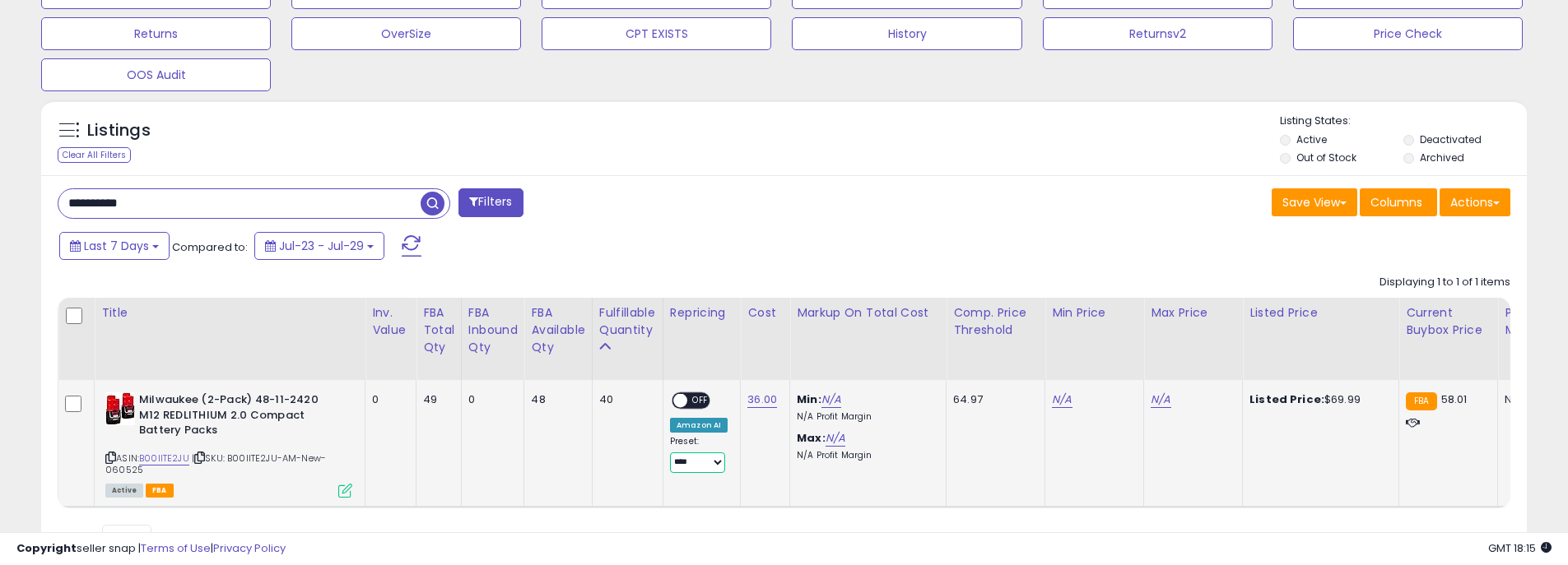 click on "**********" at bounding box center (697, 462) 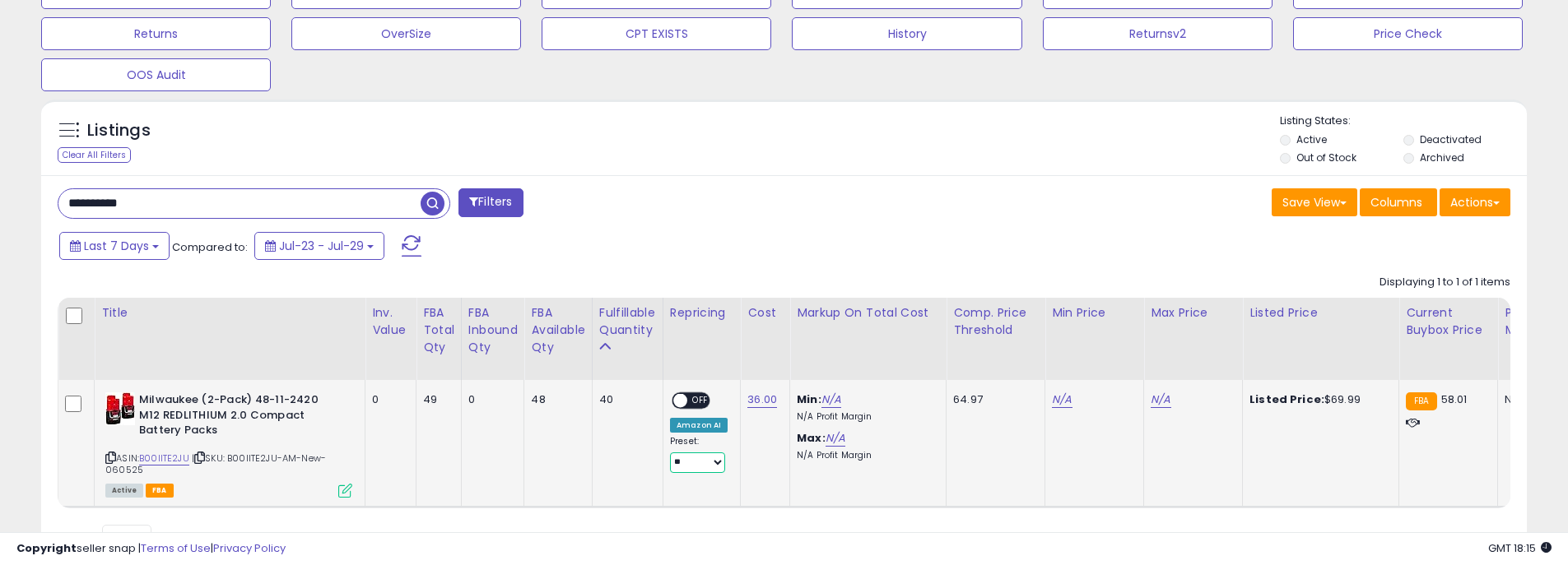 click on "**********" at bounding box center [697, 462] 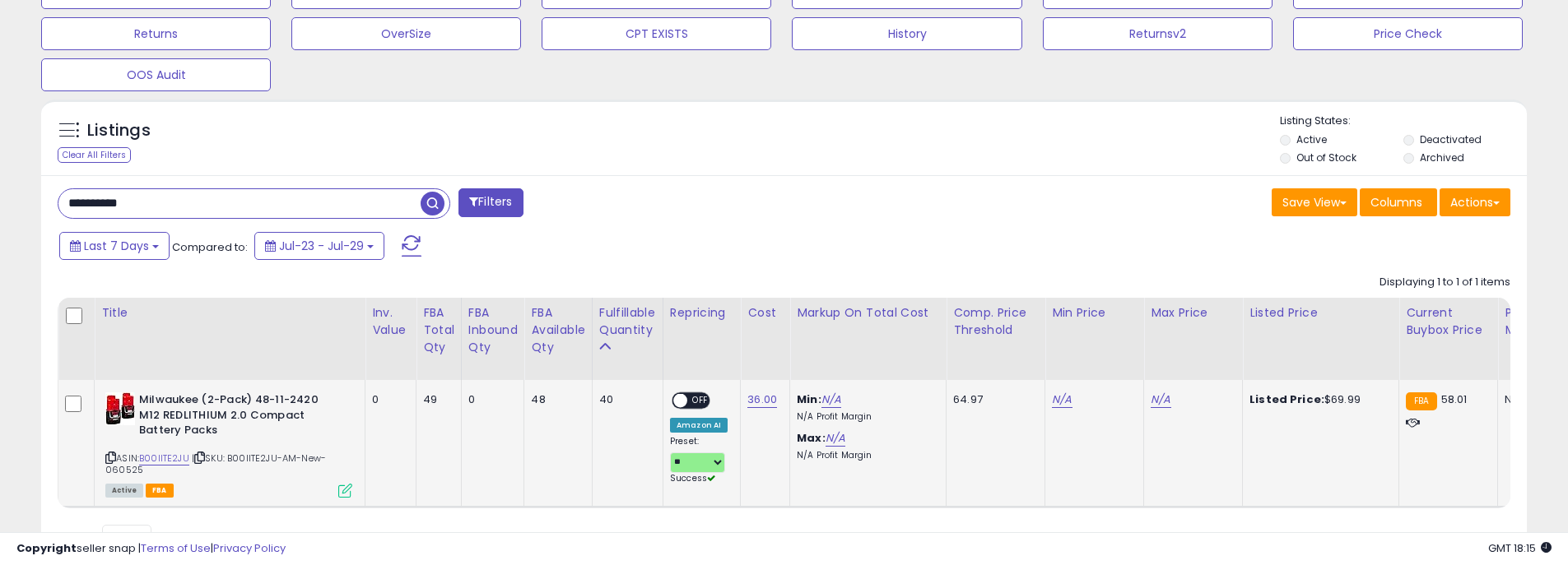click on "OFF" at bounding box center (700, 401) 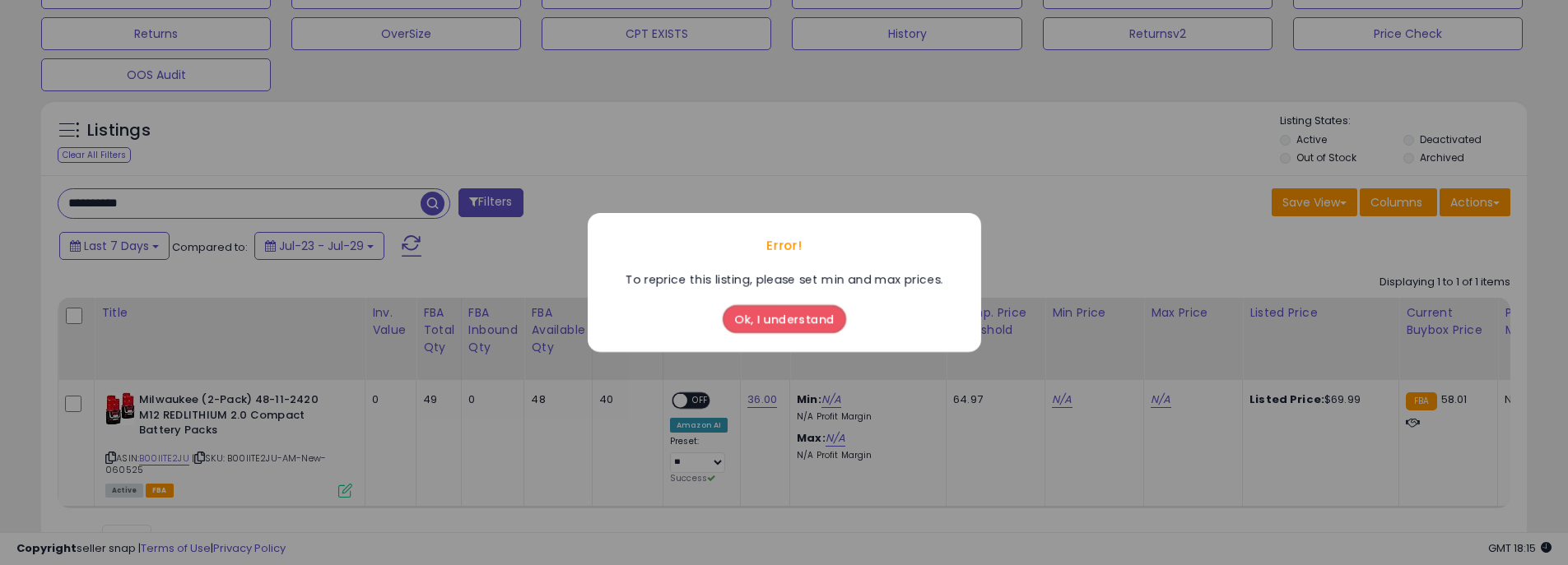 click on "Ok, I understand" at bounding box center [784, 319] 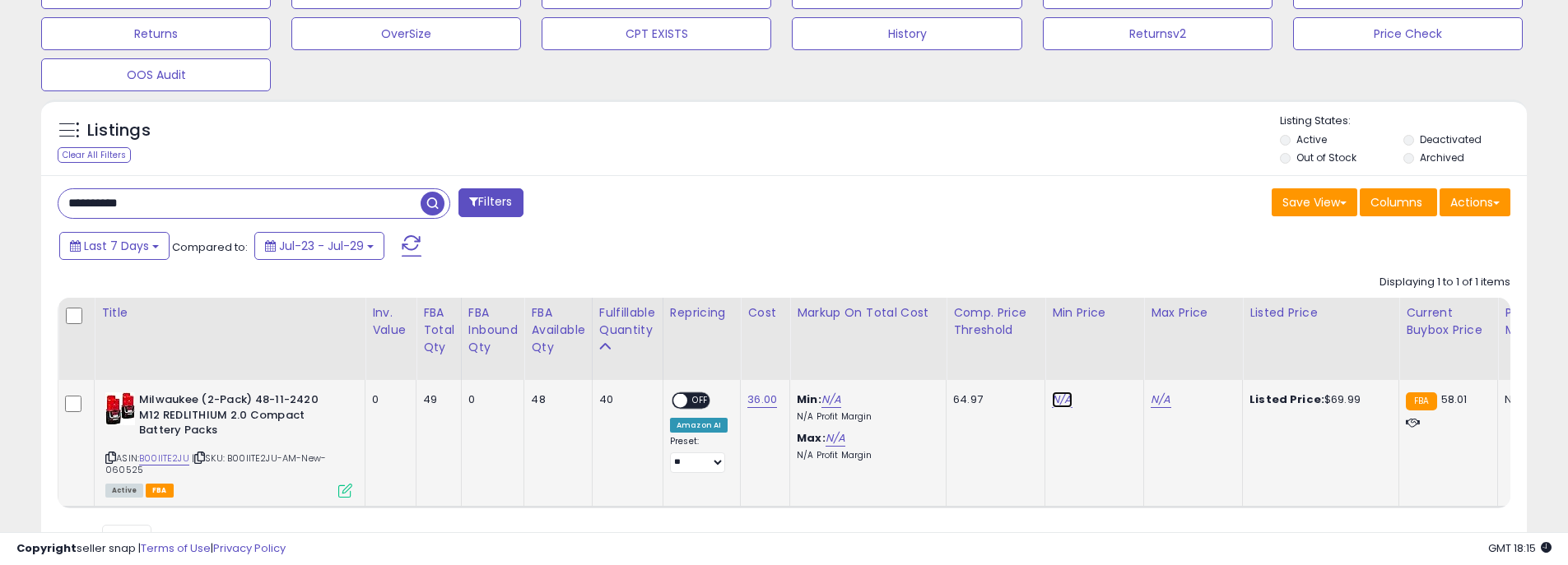 click on "N/A" at bounding box center (1062, 400) 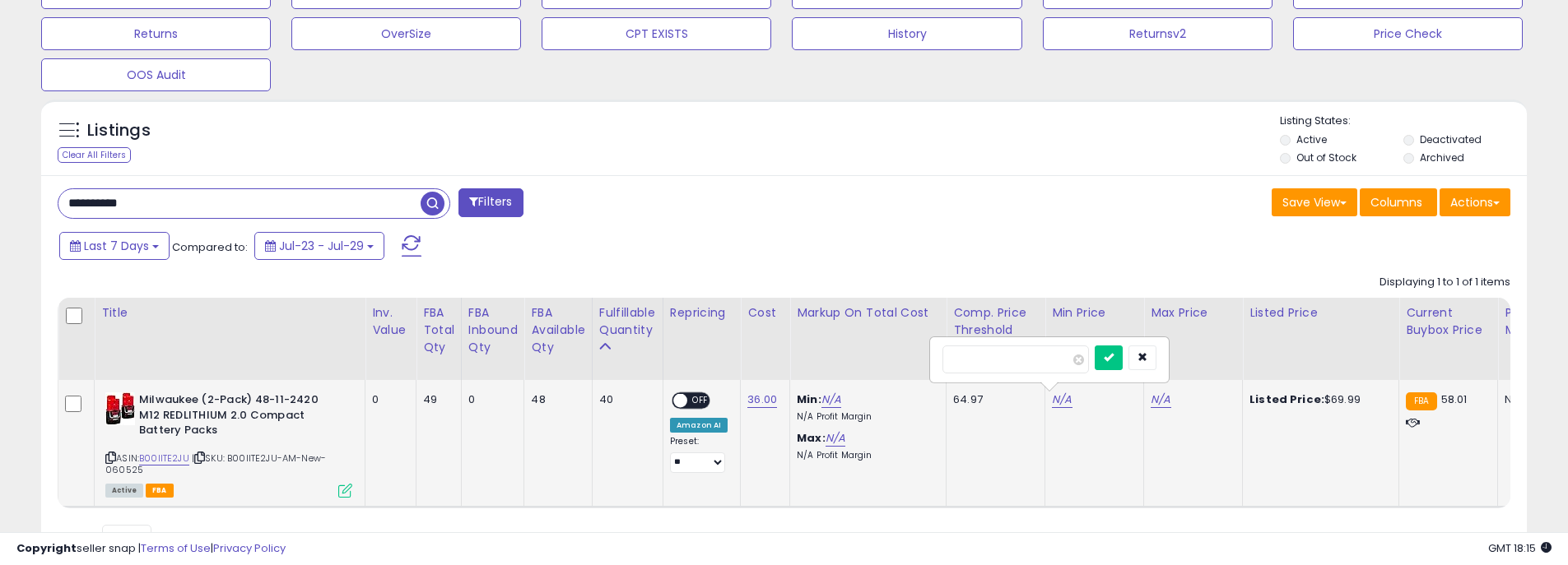click at bounding box center [1016, 359] 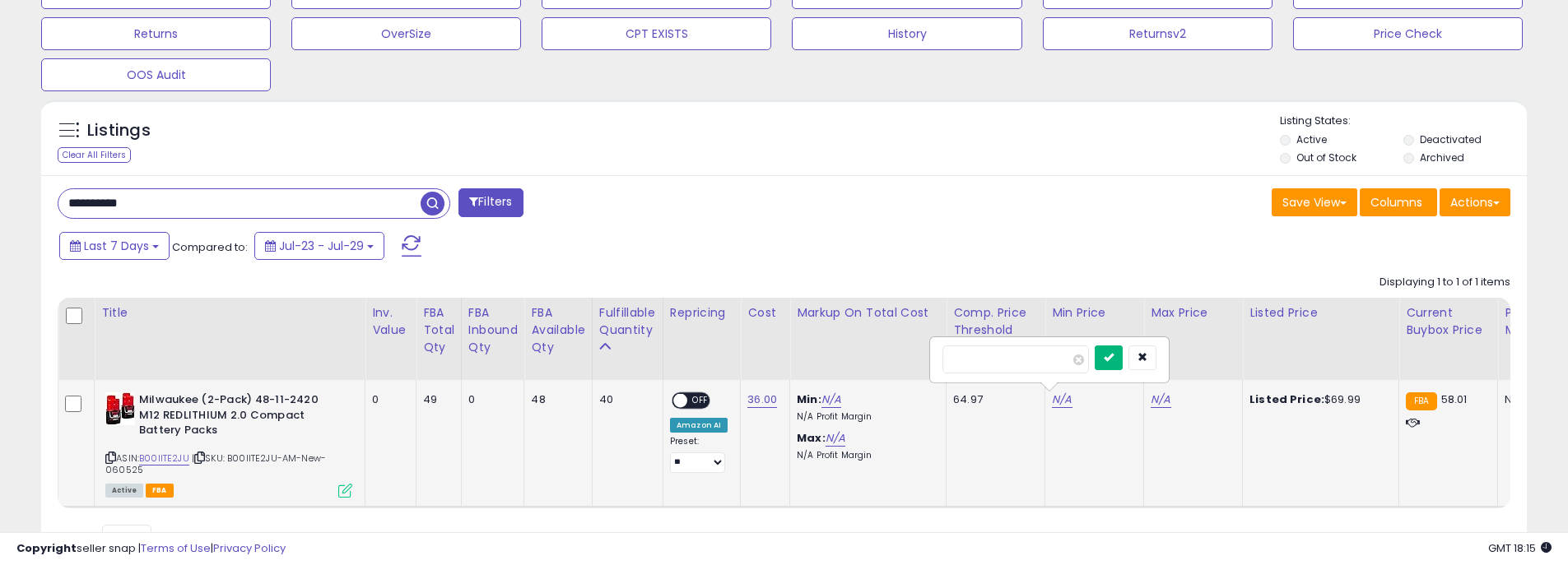 type on "*****" 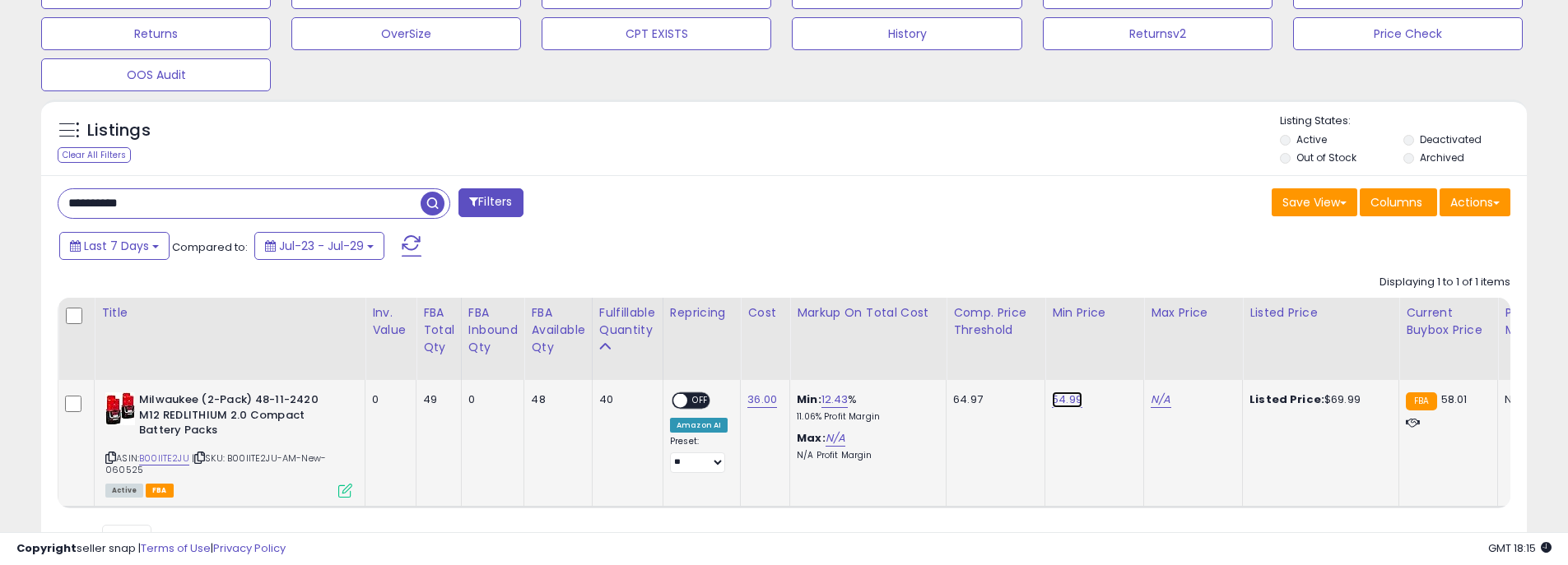 click on "54.99" at bounding box center (1067, 400) 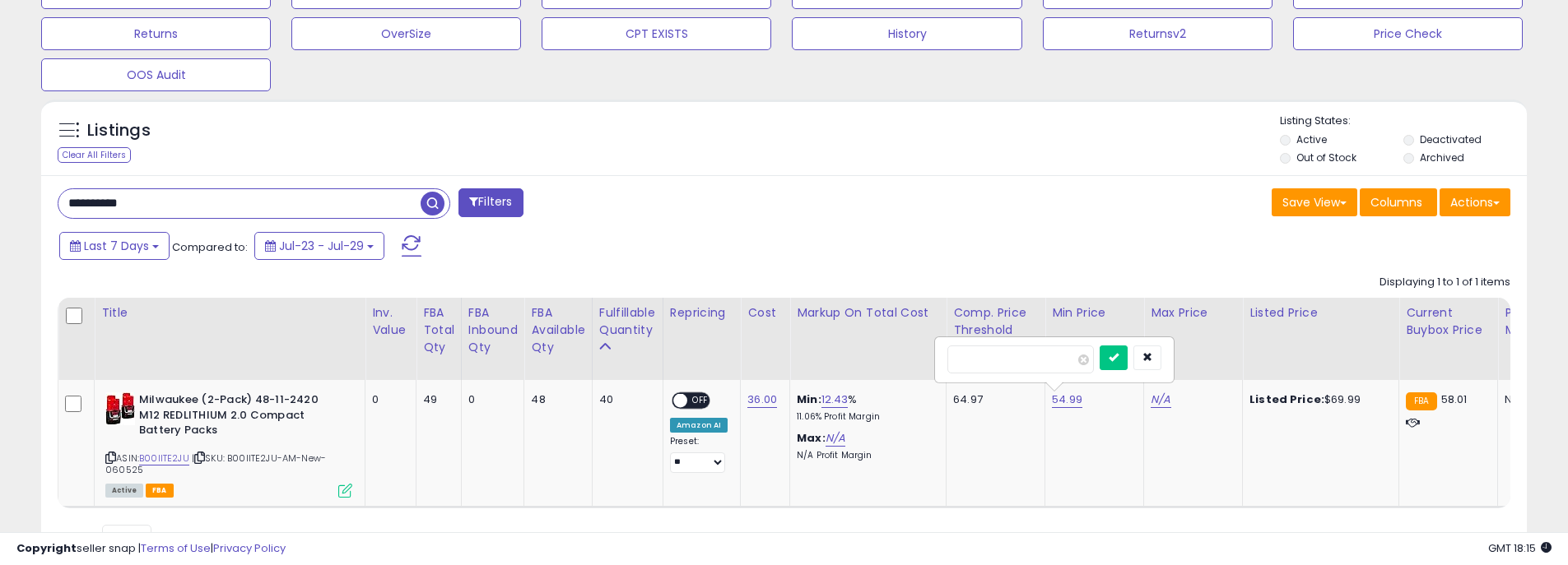 drag, startPoint x: 1033, startPoint y: 362, endPoint x: 855, endPoint y: 346, distance: 178.71765 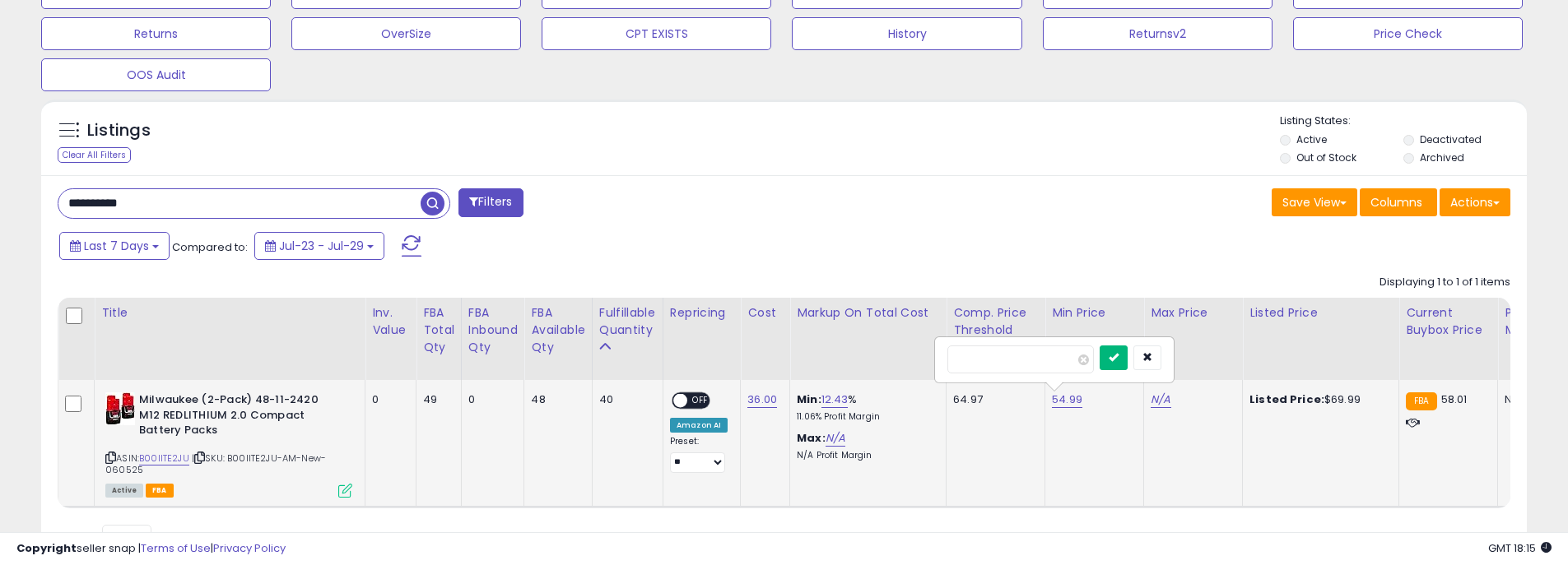 type on "*****" 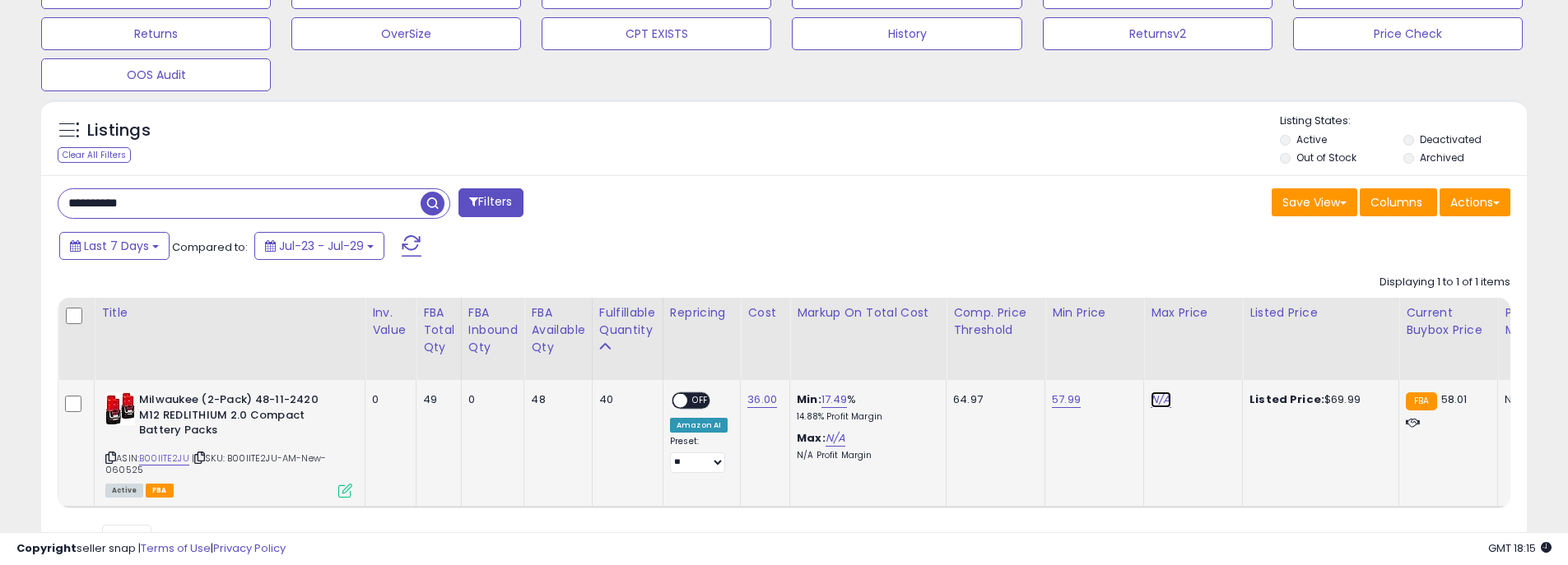 click on "N/A" at bounding box center (1161, 400) 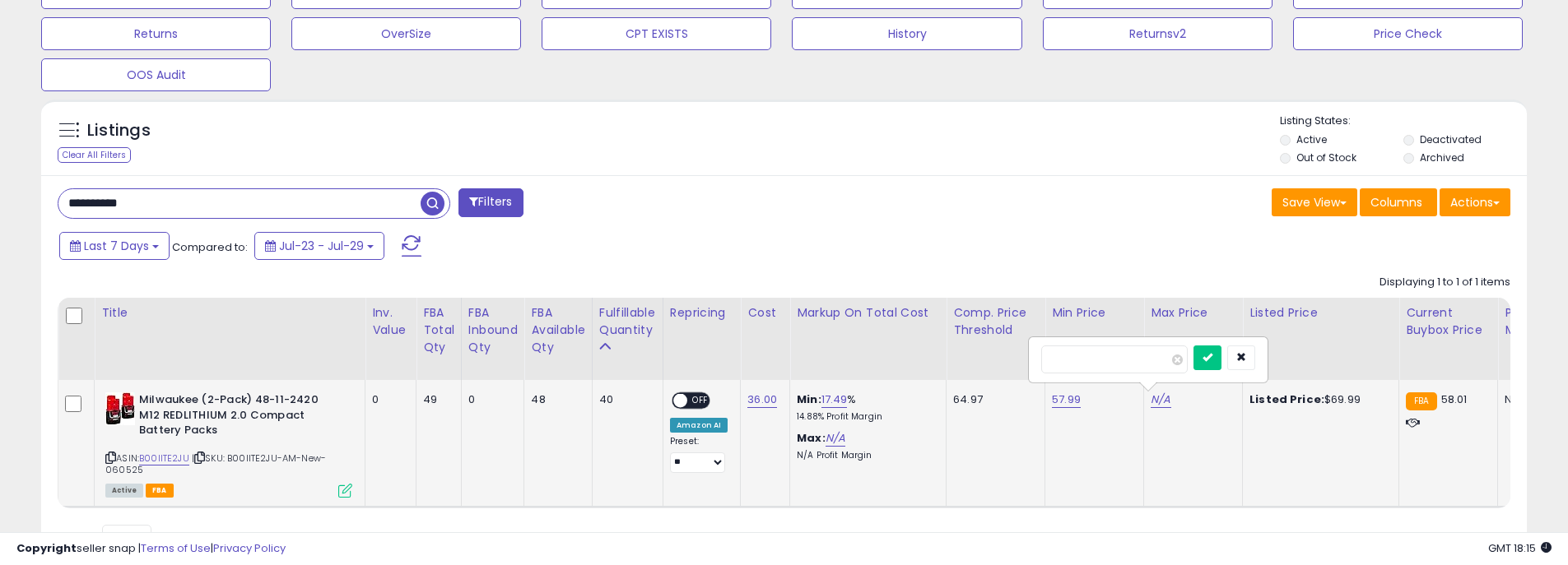click at bounding box center [1114, 359] 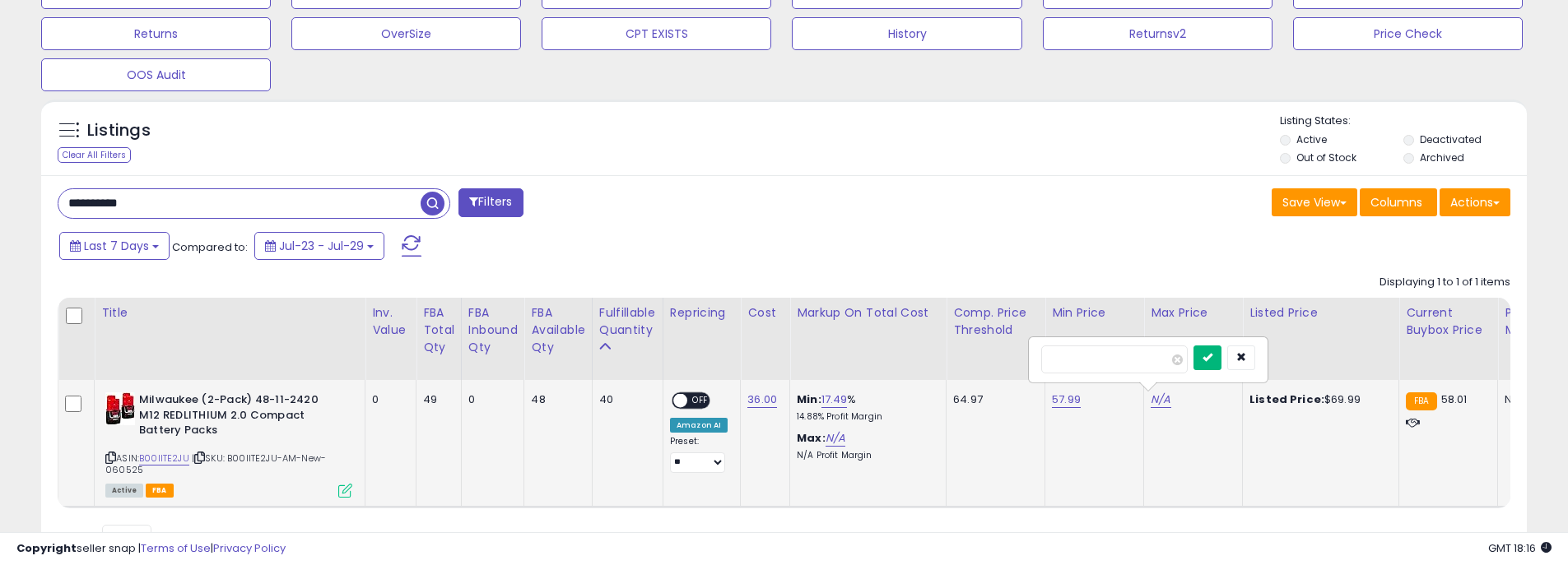 type on "*****" 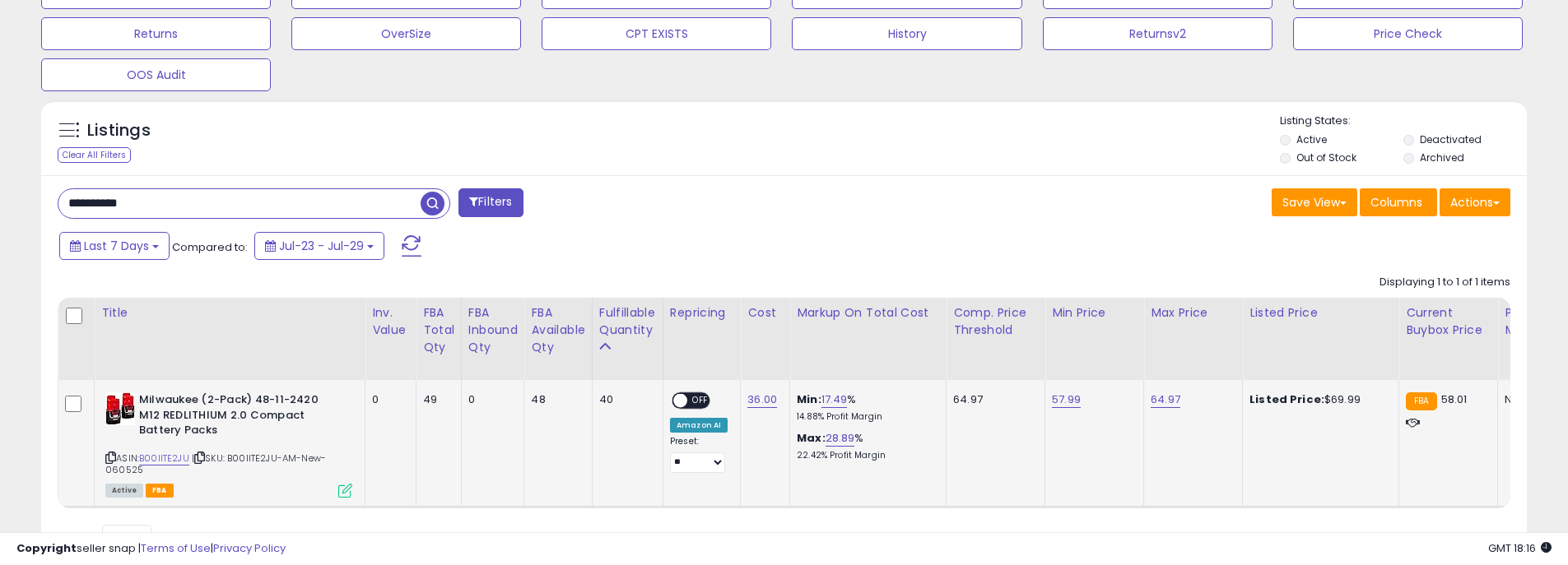 click on "Listings
Clear All Filters
Listing States:" at bounding box center [784, 141] 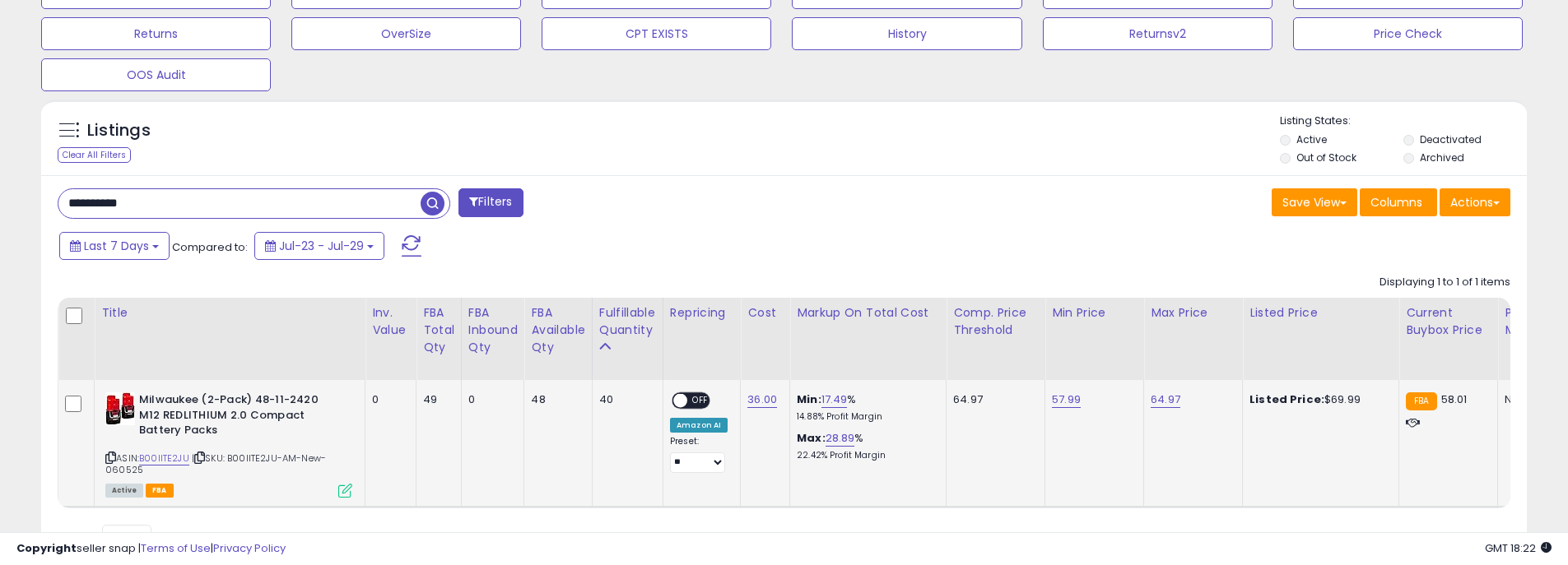 click on "OFF" at bounding box center [700, 401] 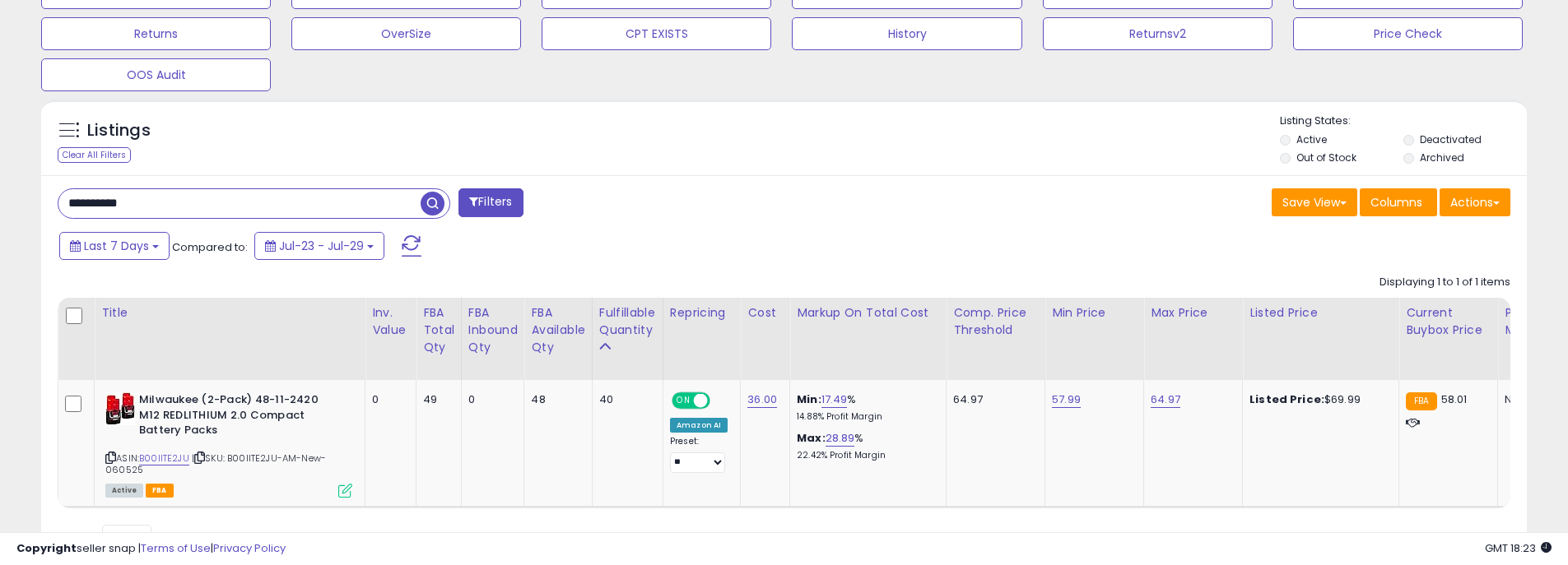 scroll, scrollTop: 0, scrollLeft: 335, axis: horizontal 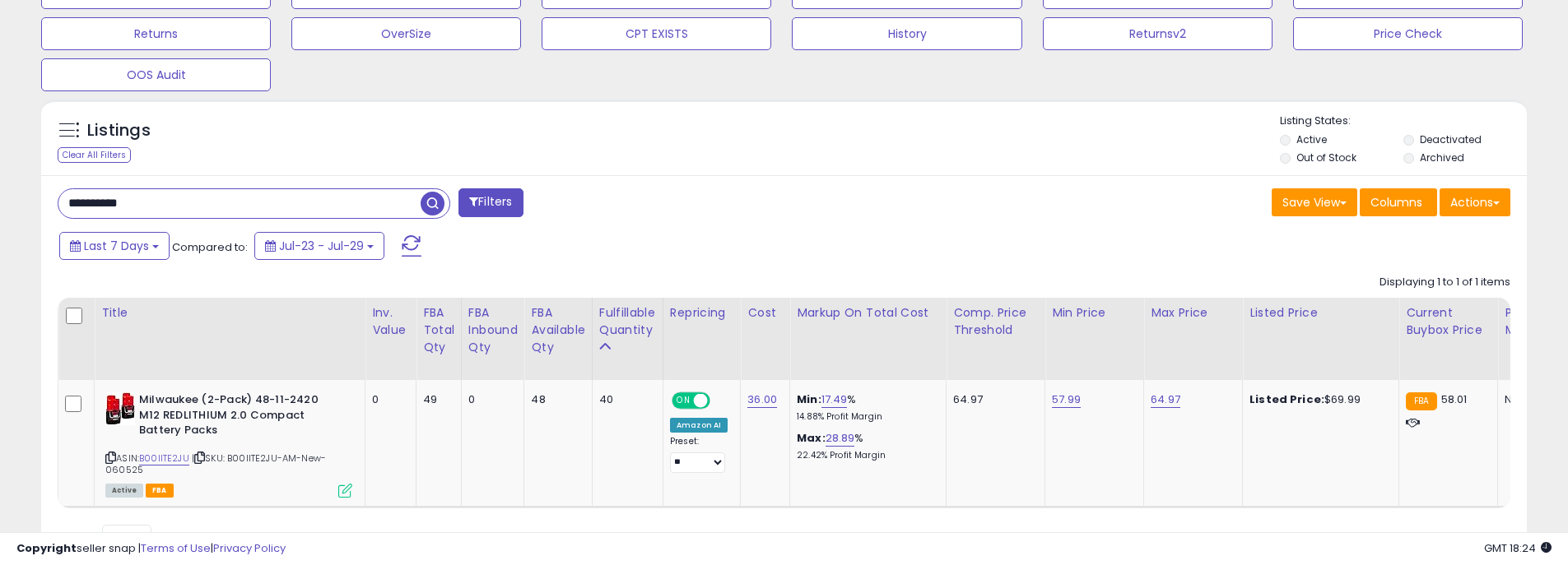 click on "Save View
Save As New View
Update Current View
Columns
Actions
Import  Export Visible Columns" at bounding box center (1154, 204) 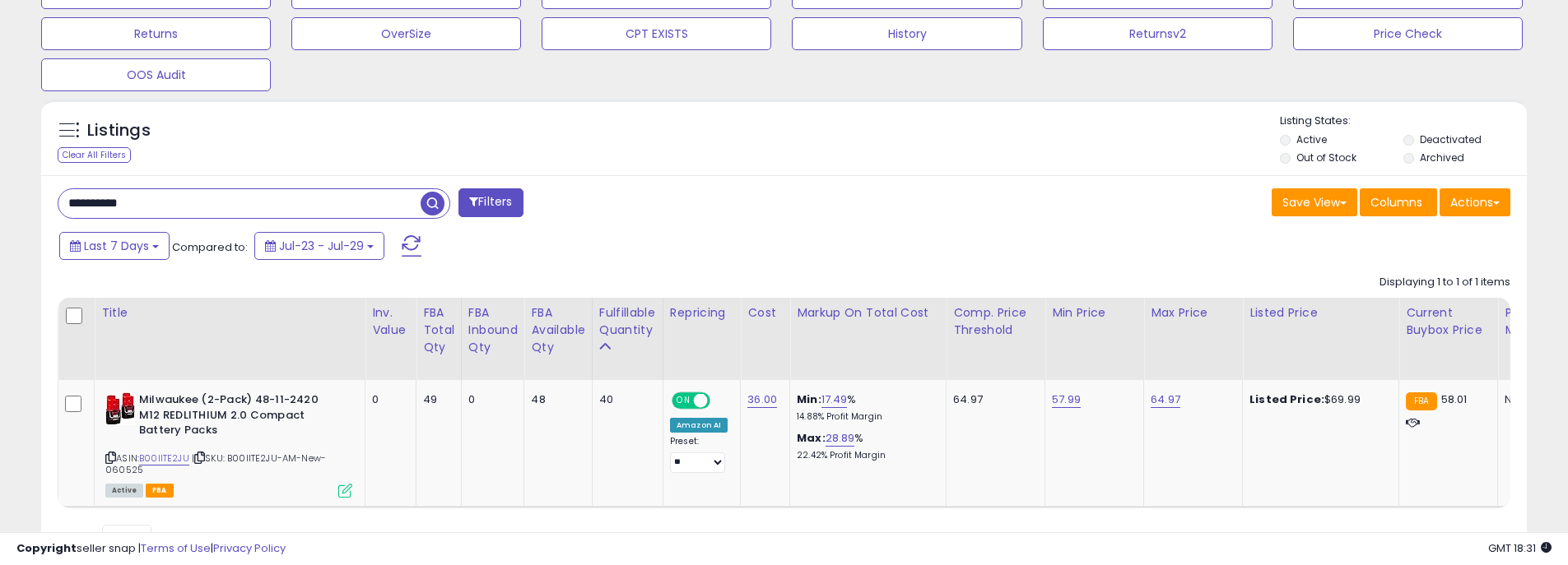 click on "Save View
Save As New View
Update Current View
Columns
Actions
Import  Export Visible Columns" at bounding box center [1154, 204] 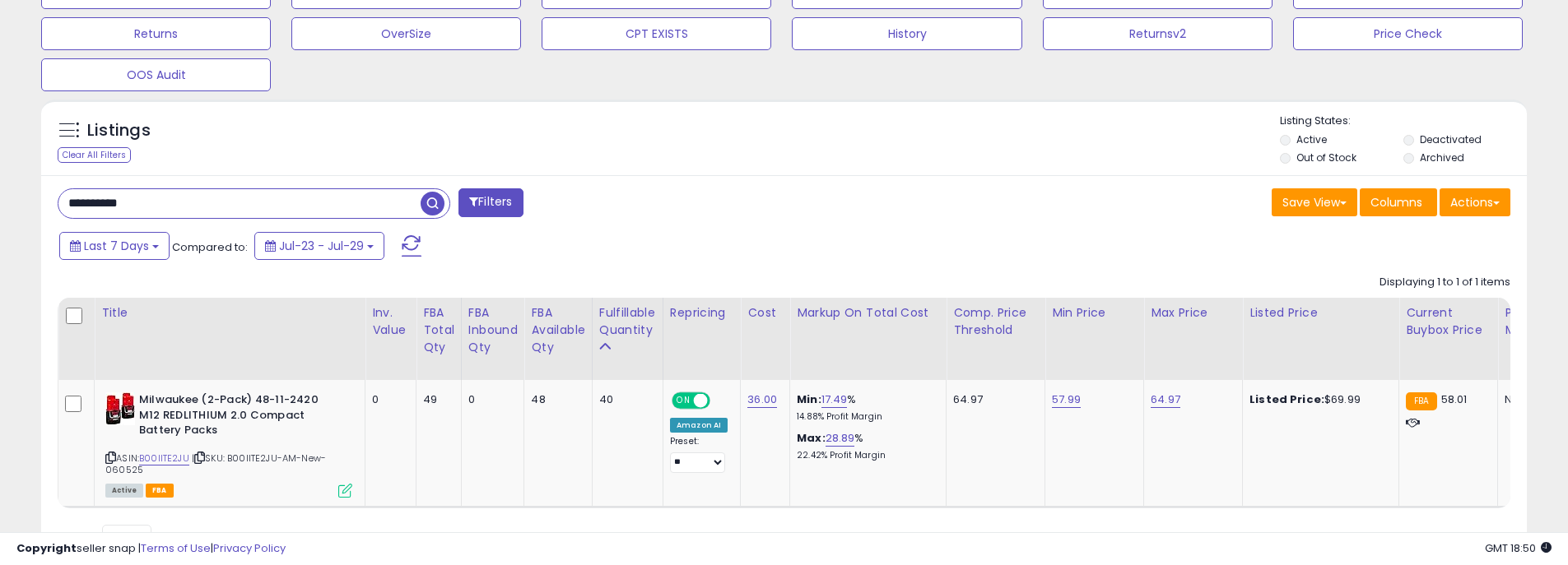 drag, startPoint x: 846, startPoint y: 147, endPoint x: 829, endPoint y: 146, distance: 17.029386 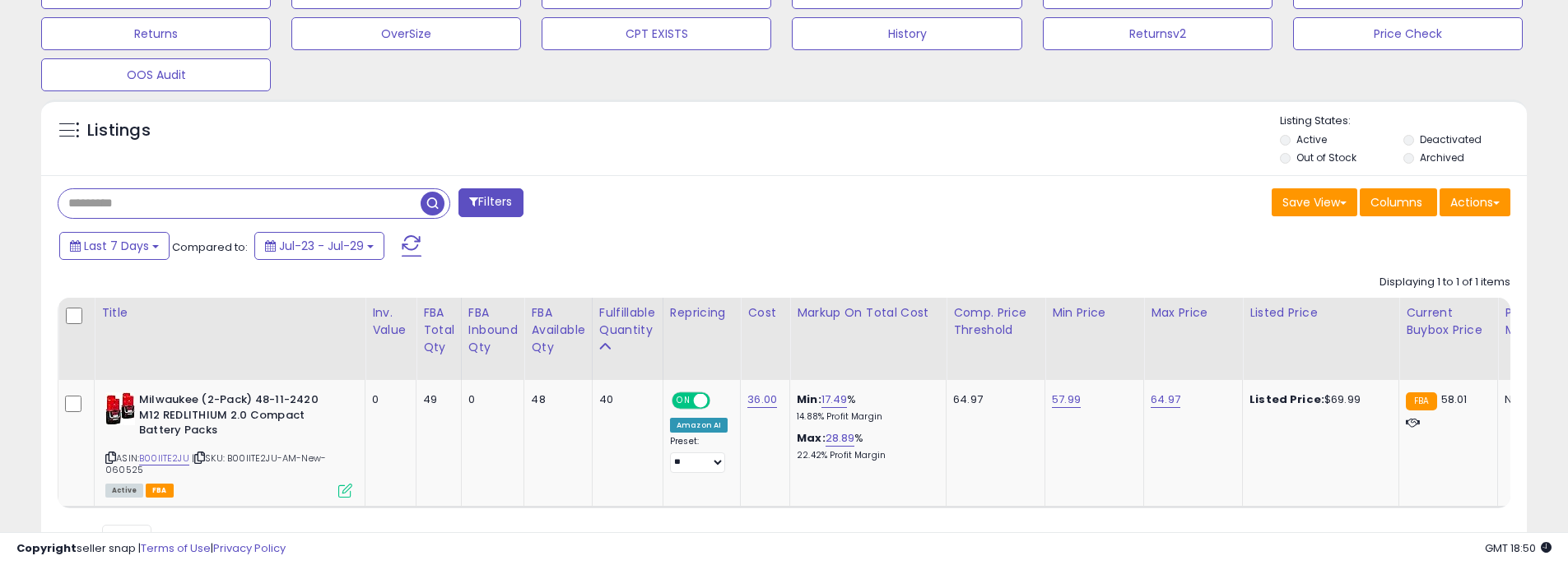 paste on "**********" 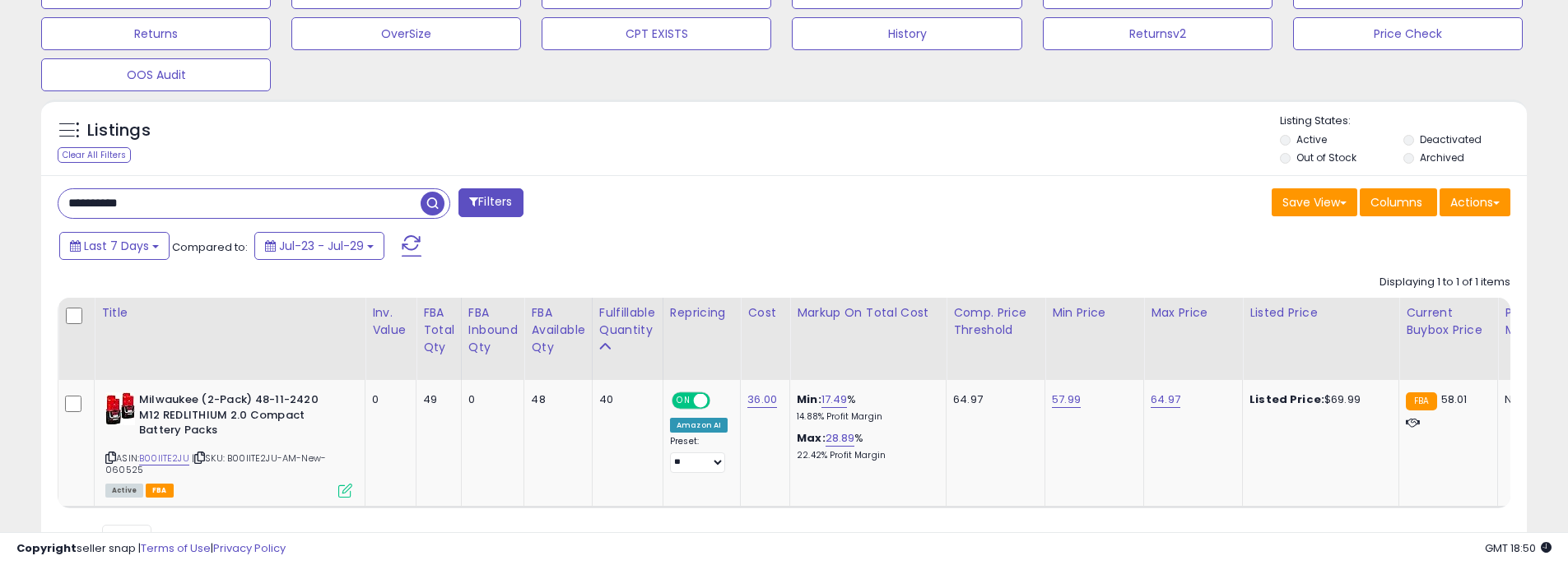 type on "**********" 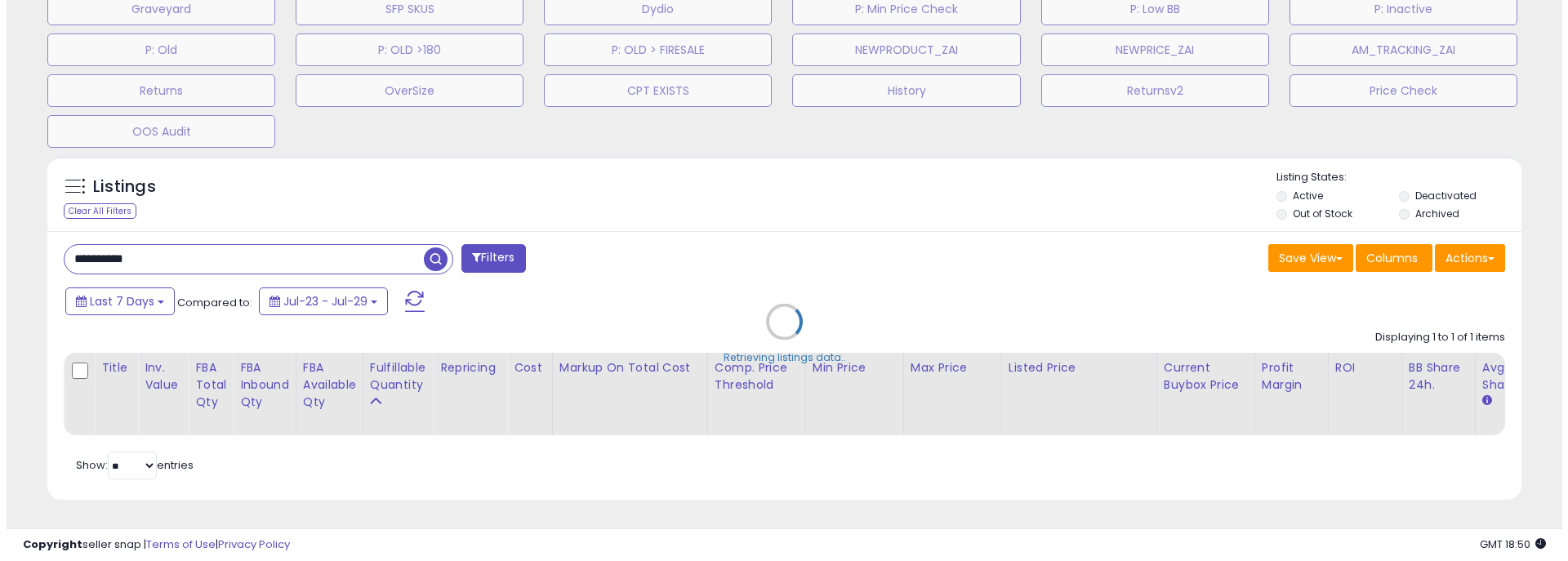 scroll, scrollTop: 657, scrollLeft: 0, axis: vertical 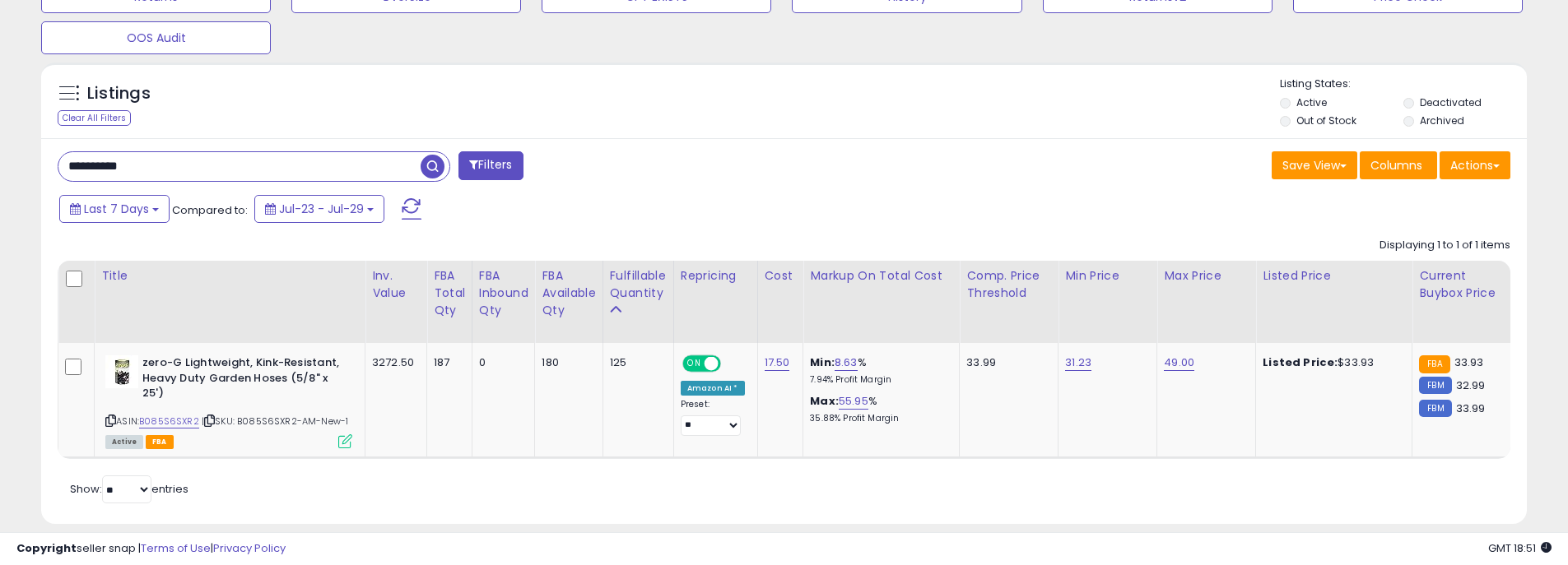 click on "Save View
Save As New View
Update Current View
Columns
Actions
Import  Export Visible Columns" at bounding box center [1154, 167] 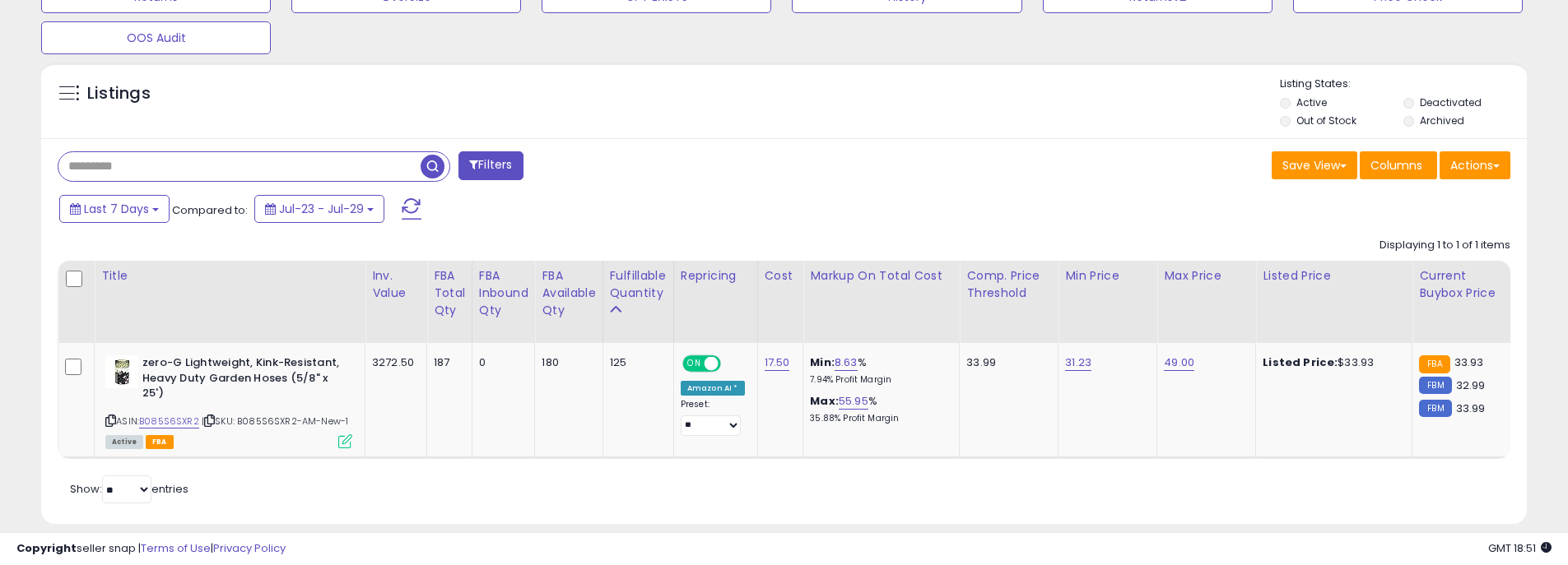 paste on "**********" 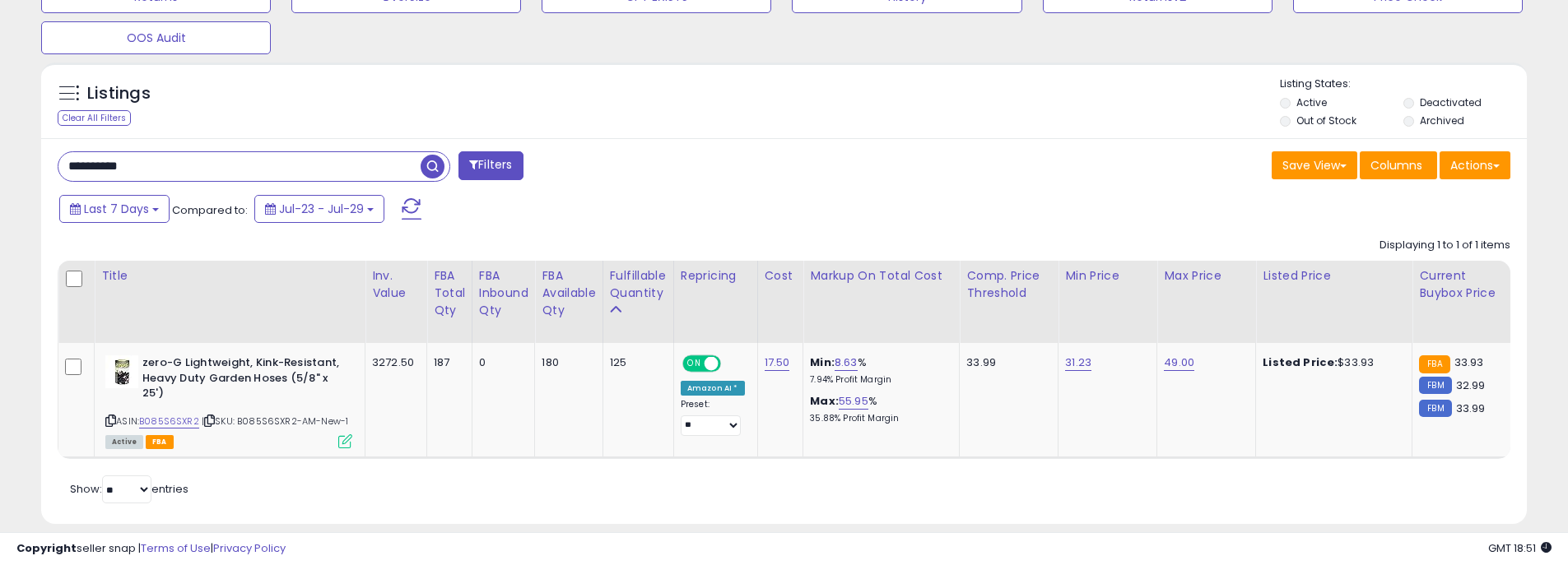 type on "**********" 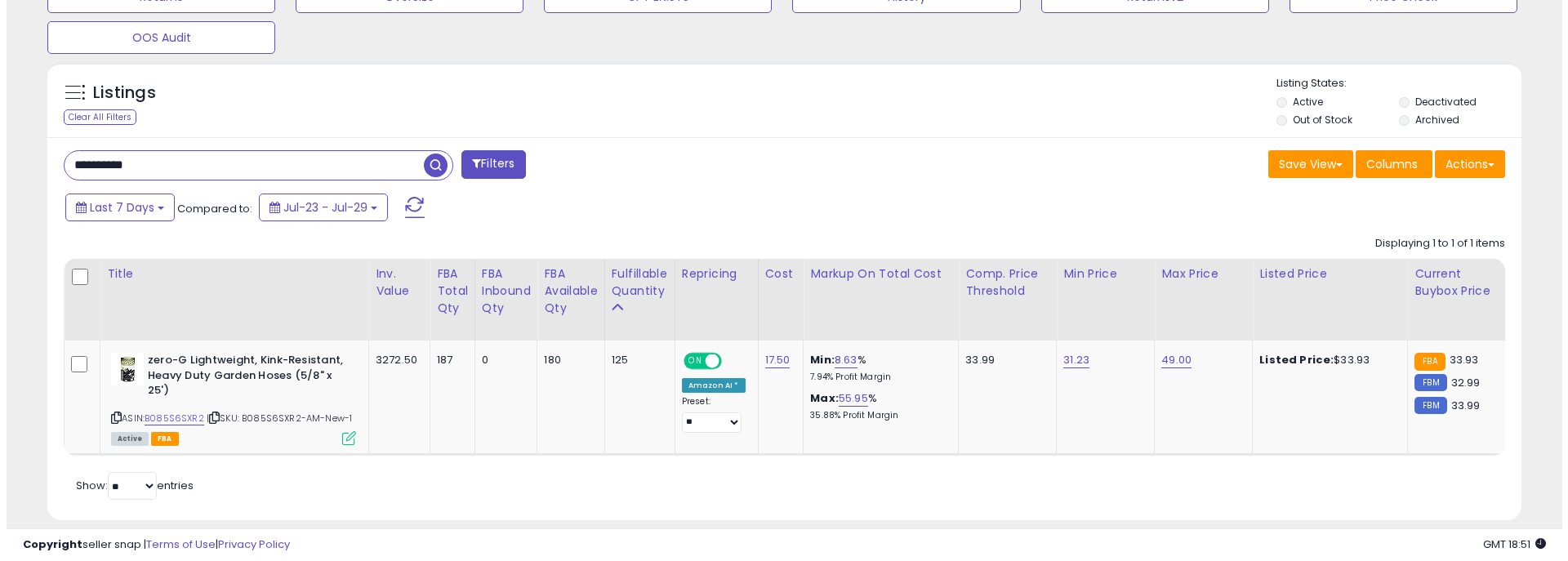 scroll, scrollTop: 657, scrollLeft: 0, axis: vertical 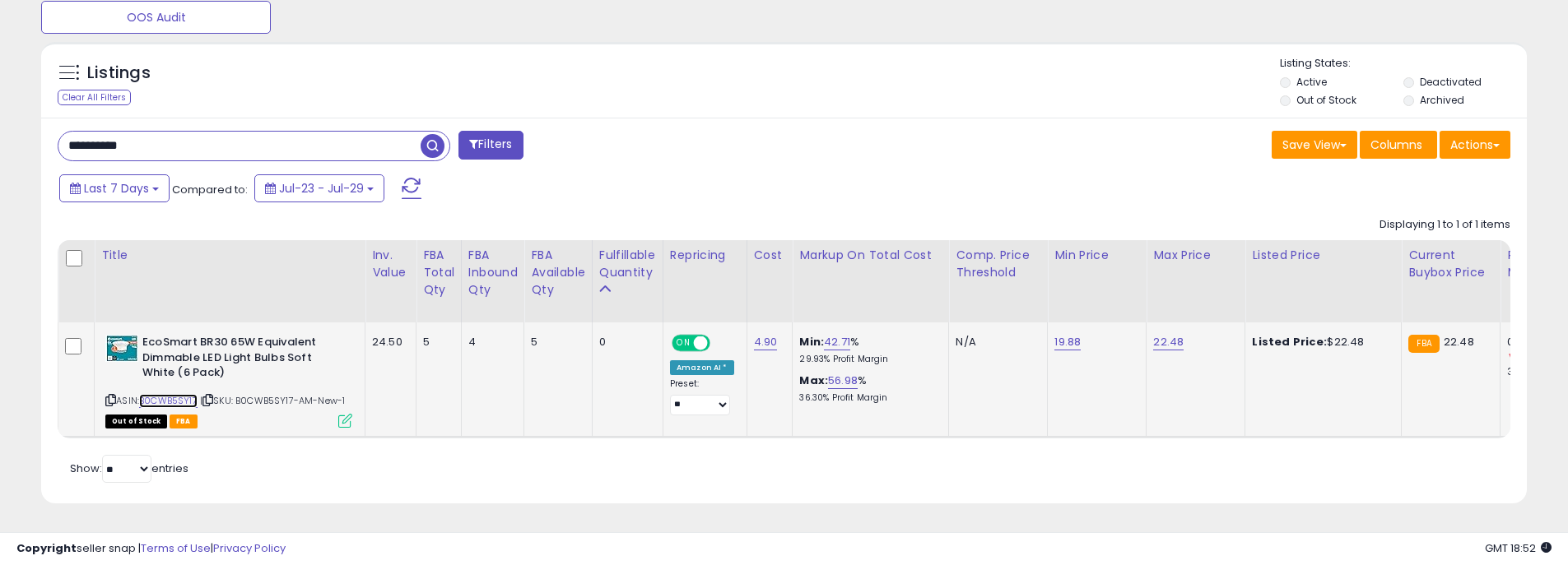click on "B0CWB5SY17" at bounding box center [168, 401] 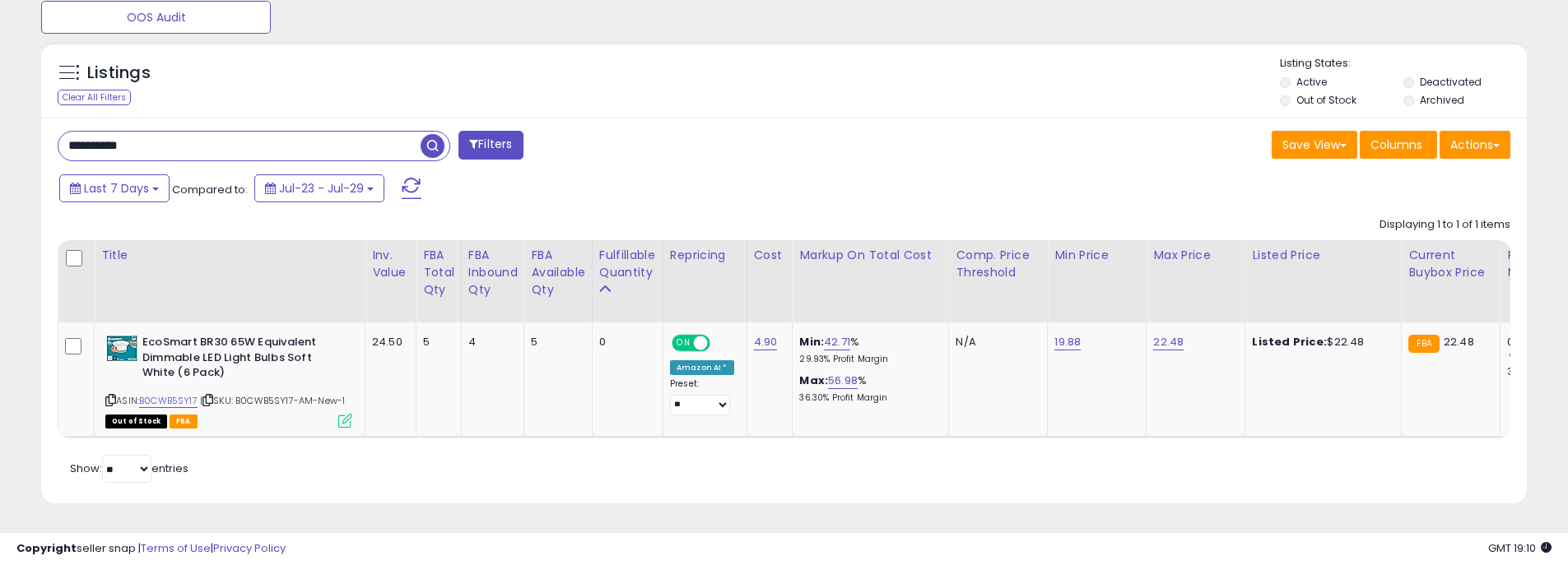 drag, startPoint x: 161, startPoint y: 131, endPoint x: 39, endPoint y: 123, distance: 122.26201 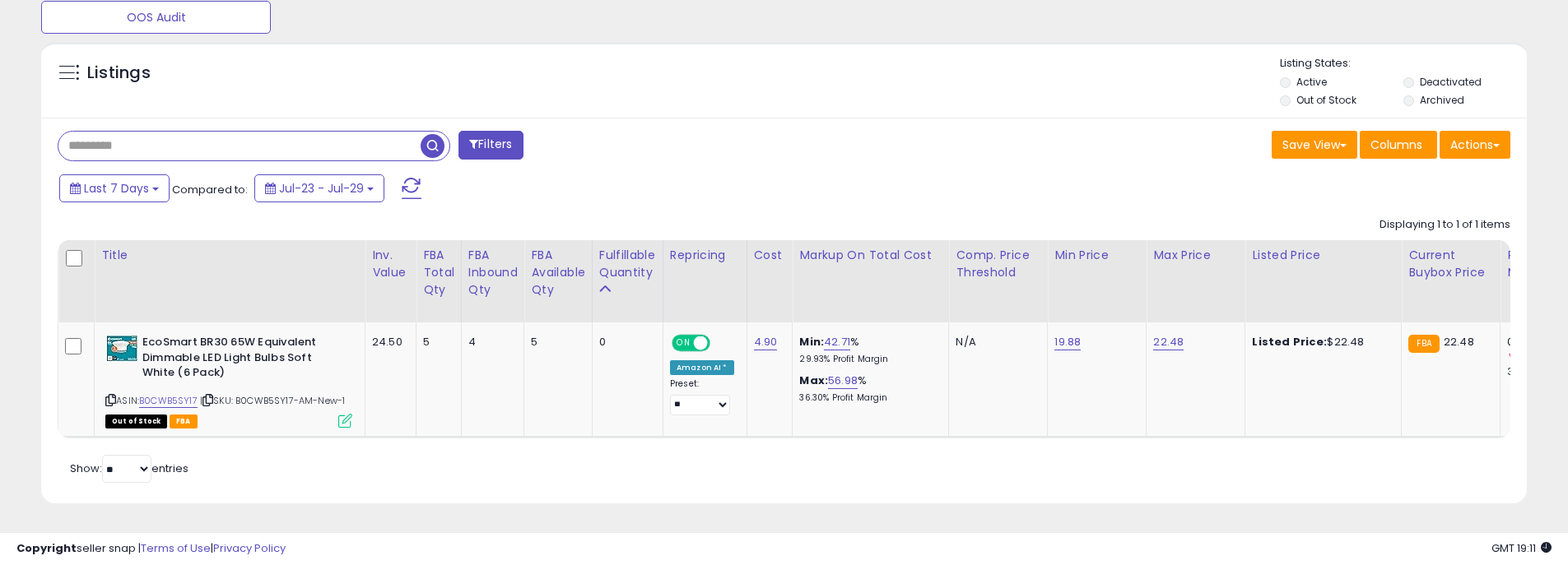 paste on "**********" 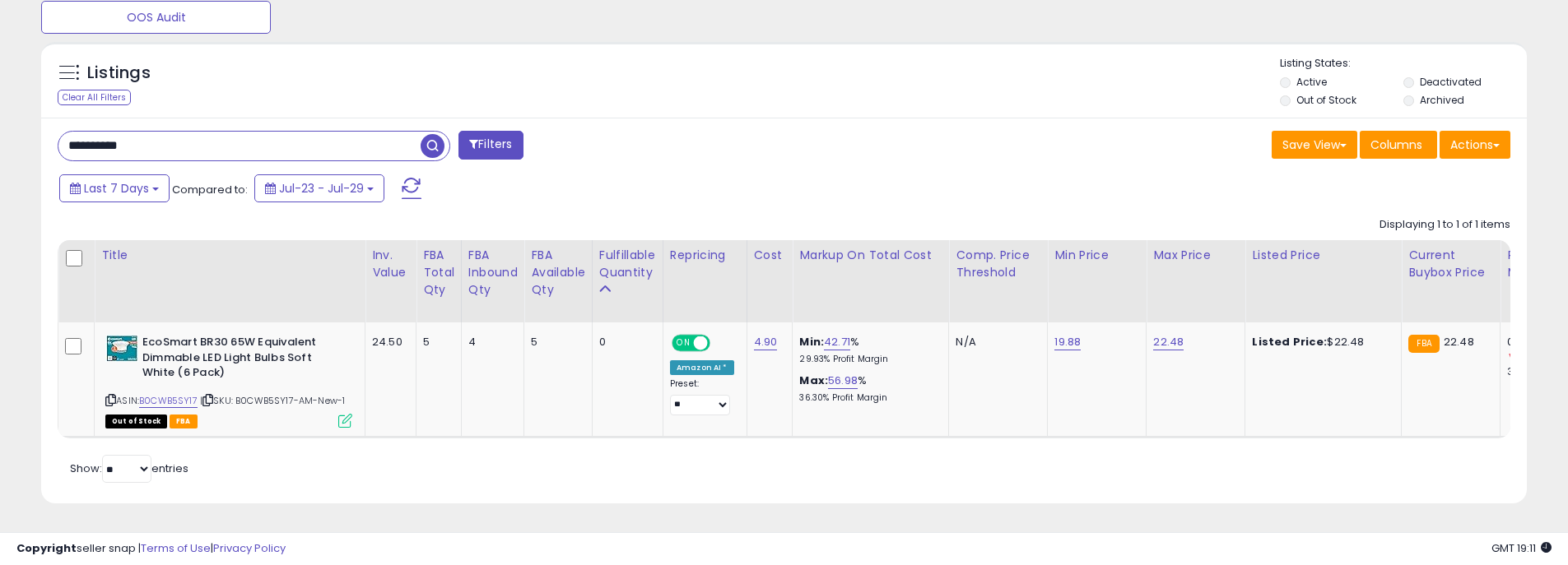 type on "**********" 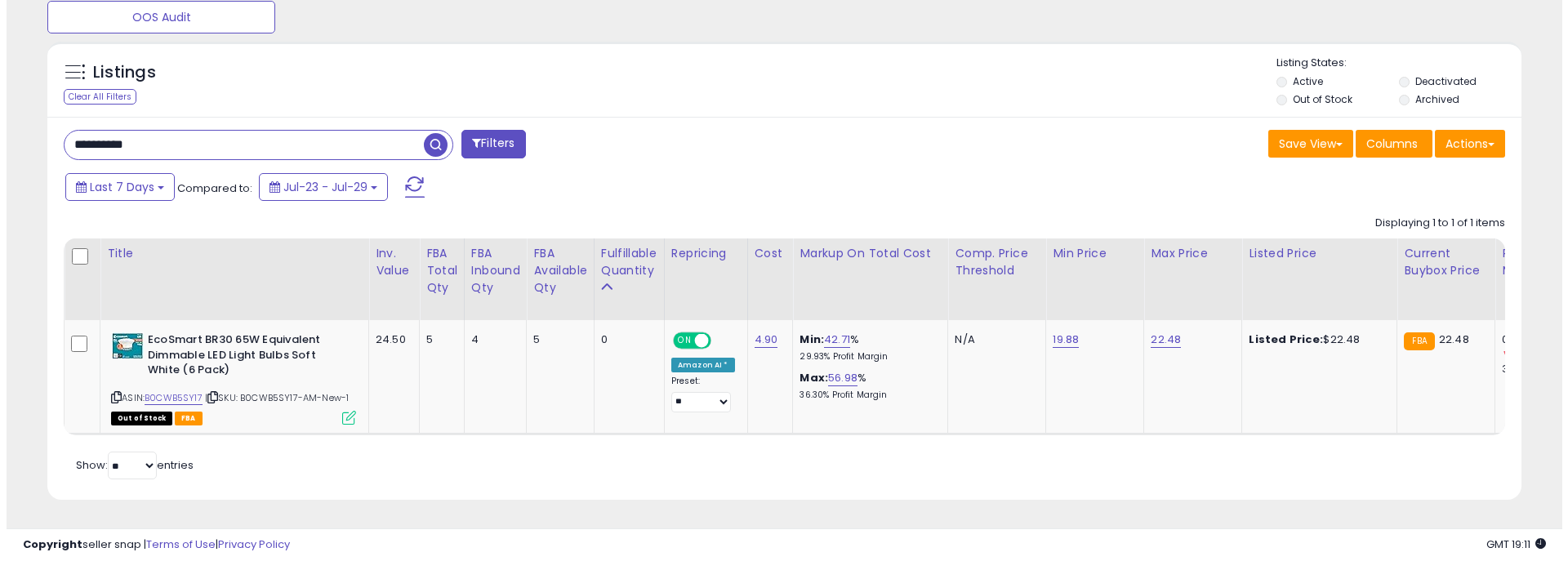 scroll, scrollTop: 657, scrollLeft: 0, axis: vertical 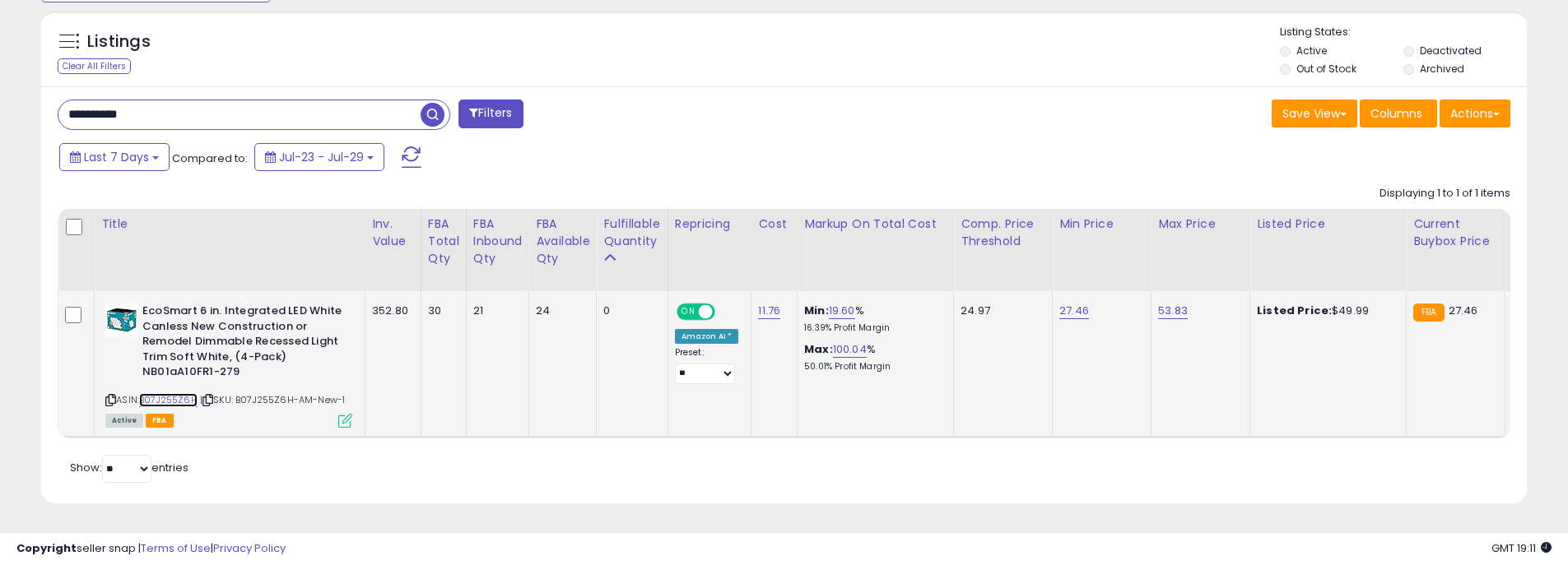 click on "B07J255Z6H" at bounding box center (168, 400) 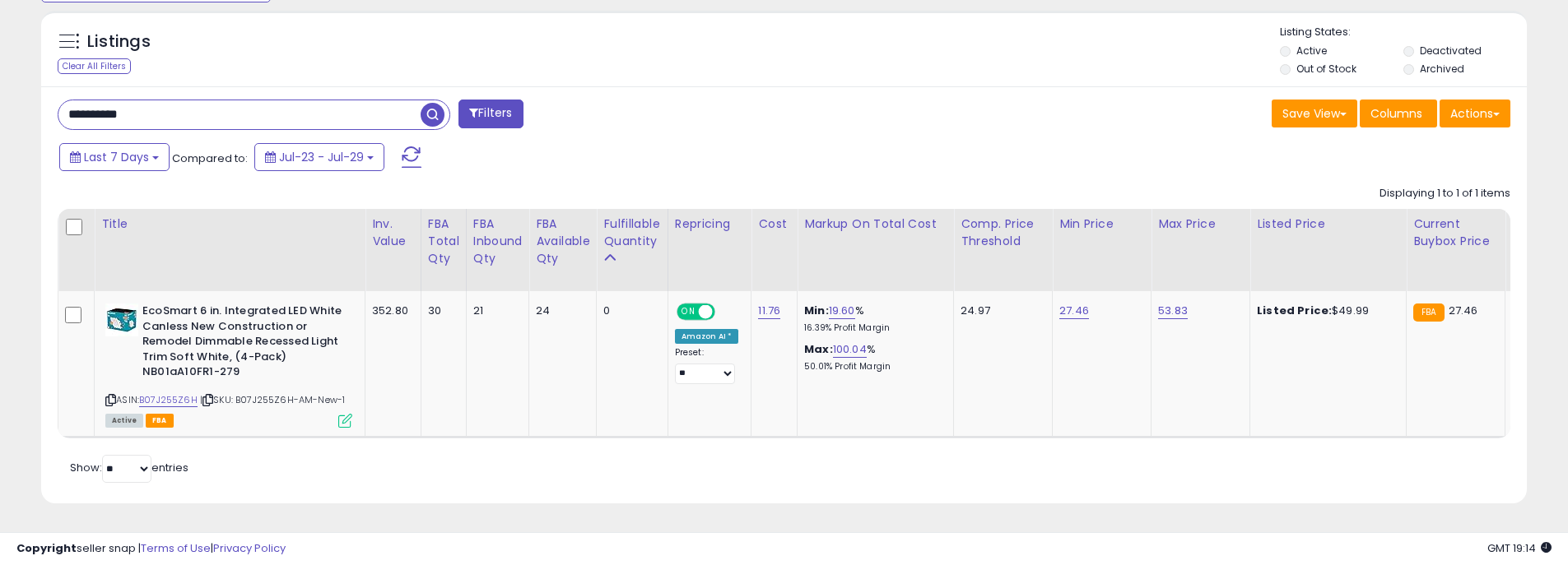drag, startPoint x: 168, startPoint y: 104, endPoint x: -27, endPoint y: 100, distance: 195.04102 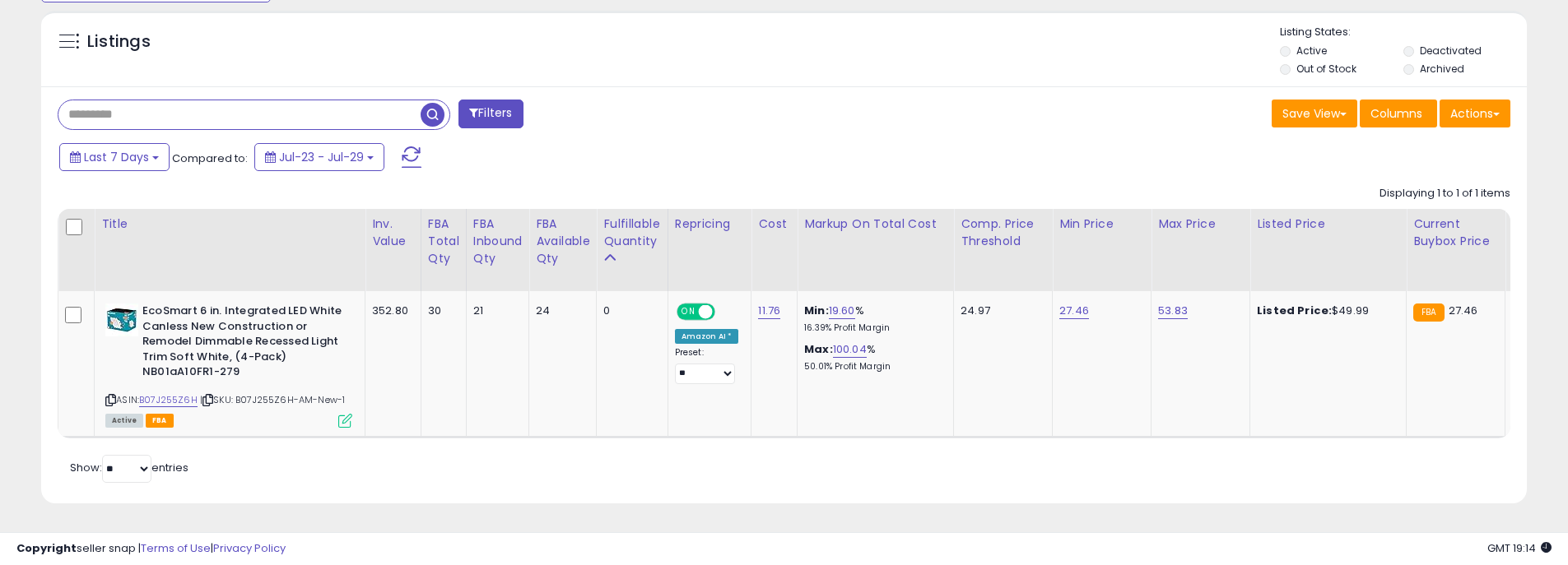 paste on "**********" 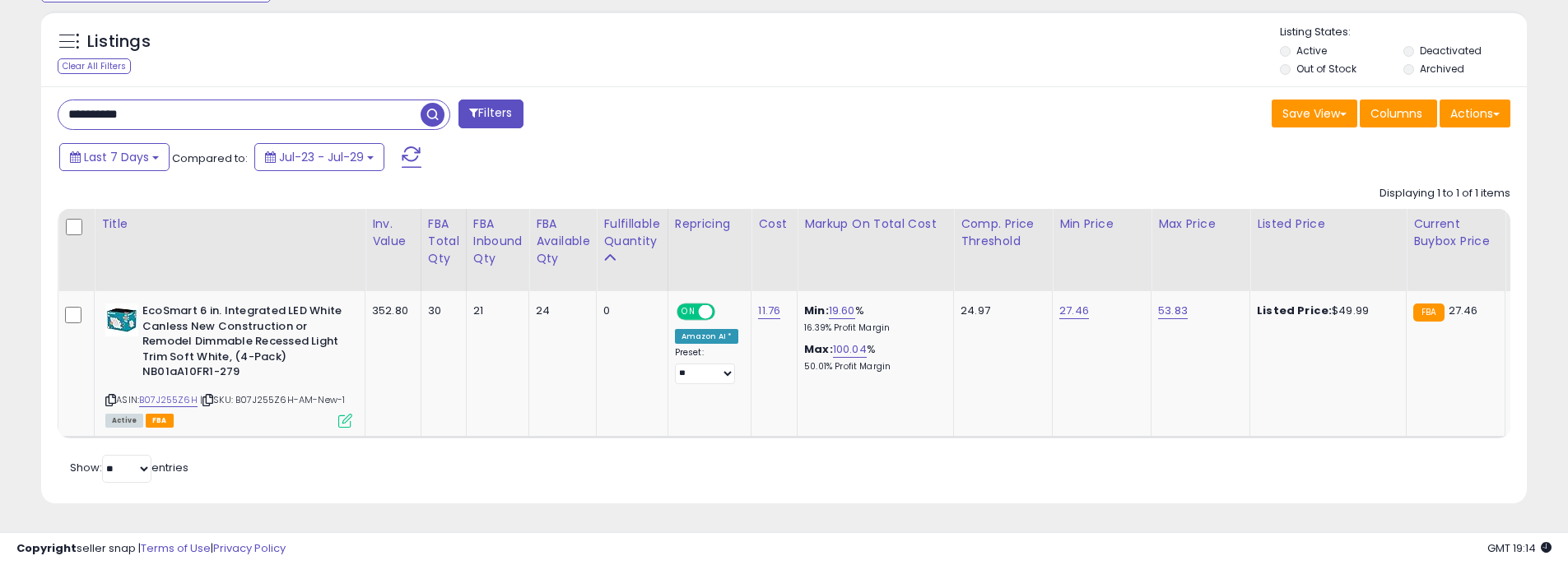 type on "**********" 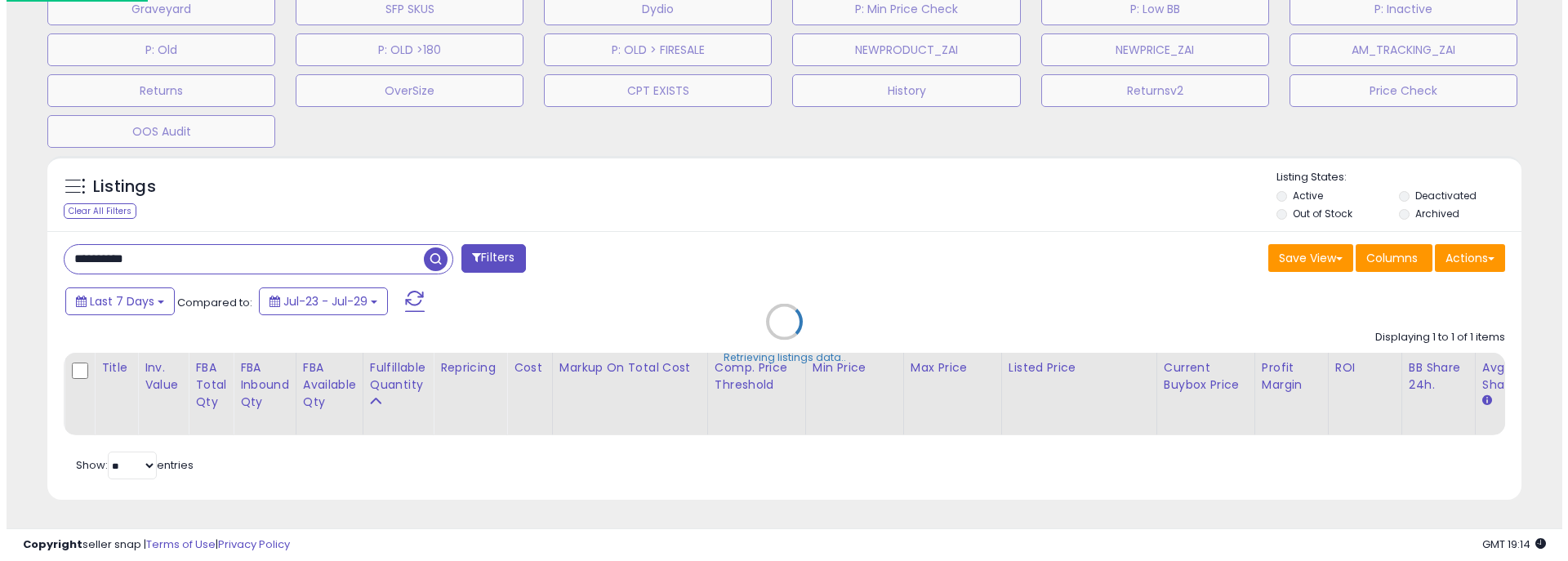 scroll, scrollTop: 657, scrollLeft: 0, axis: vertical 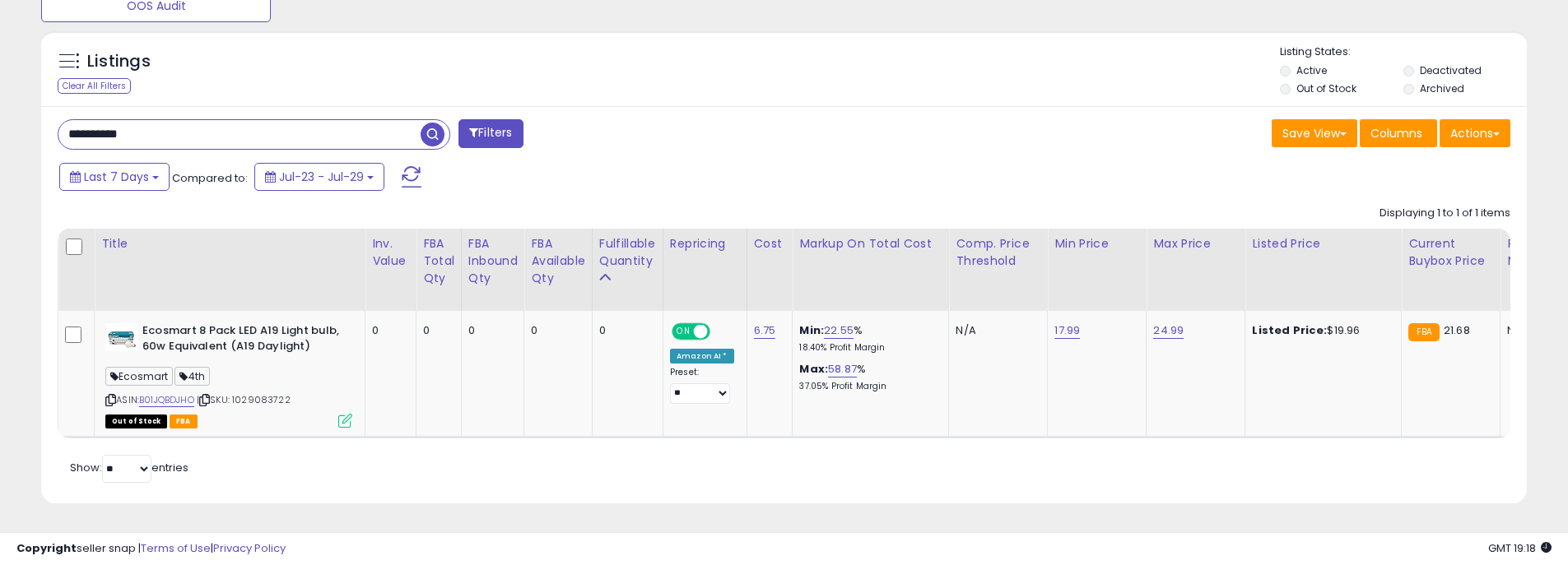click on "**********" at bounding box center (784, 304) 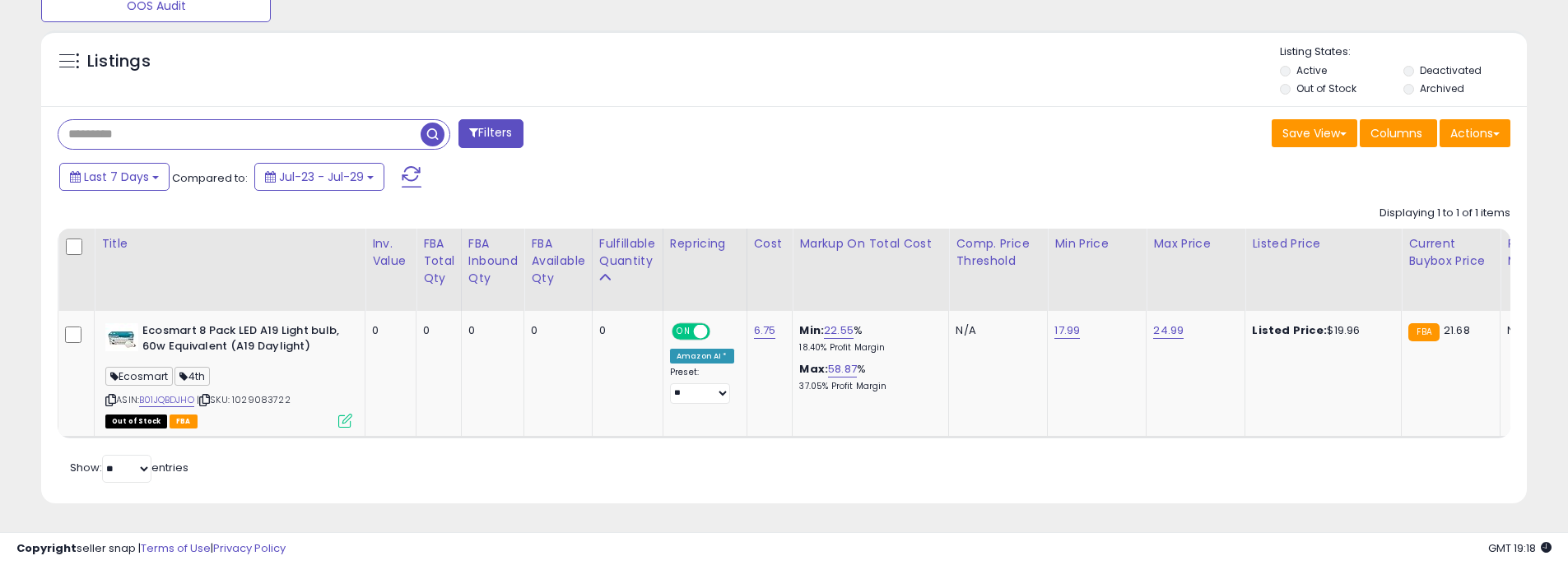 paste on "**********" 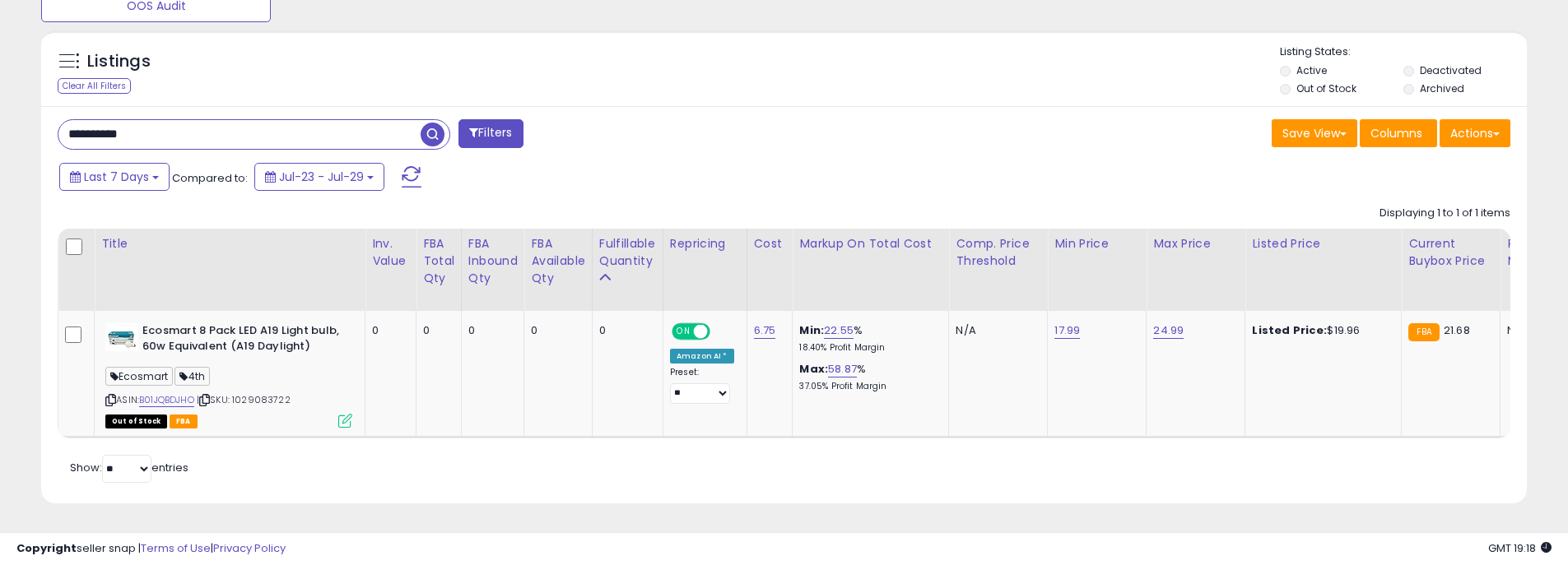 type on "**********" 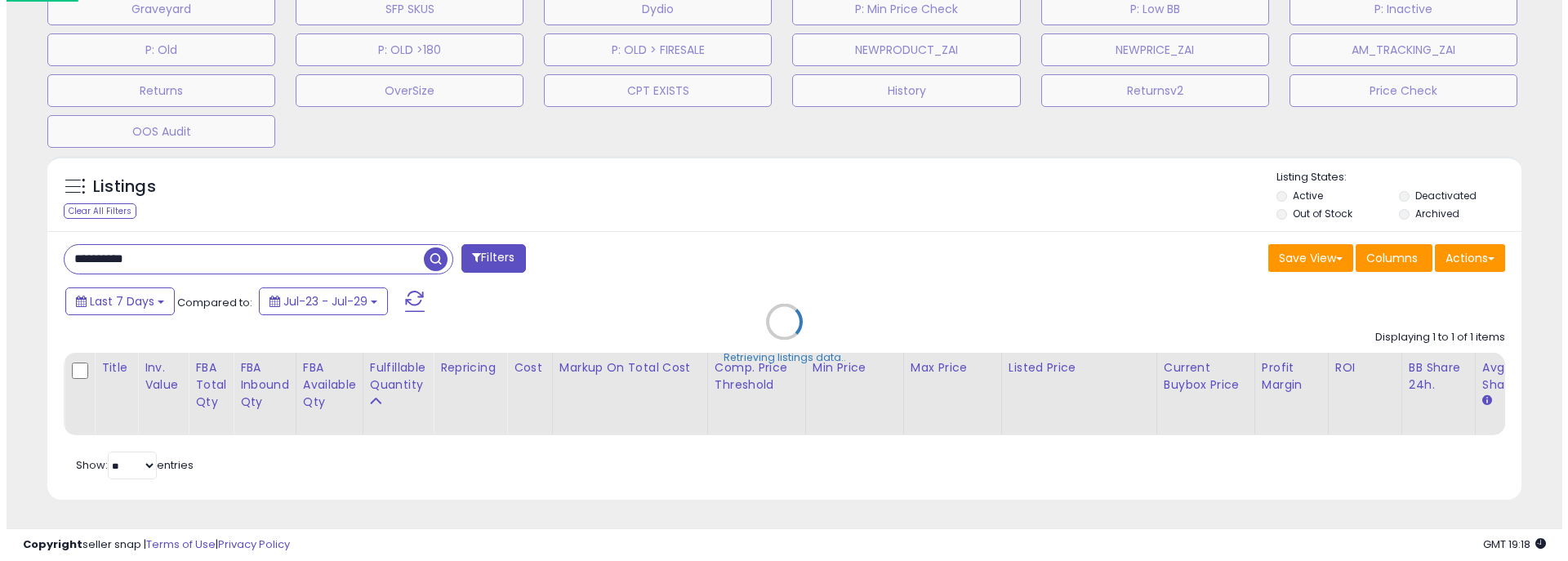 scroll, scrollTop: 657, scrollLeft: 0, axis: vertical 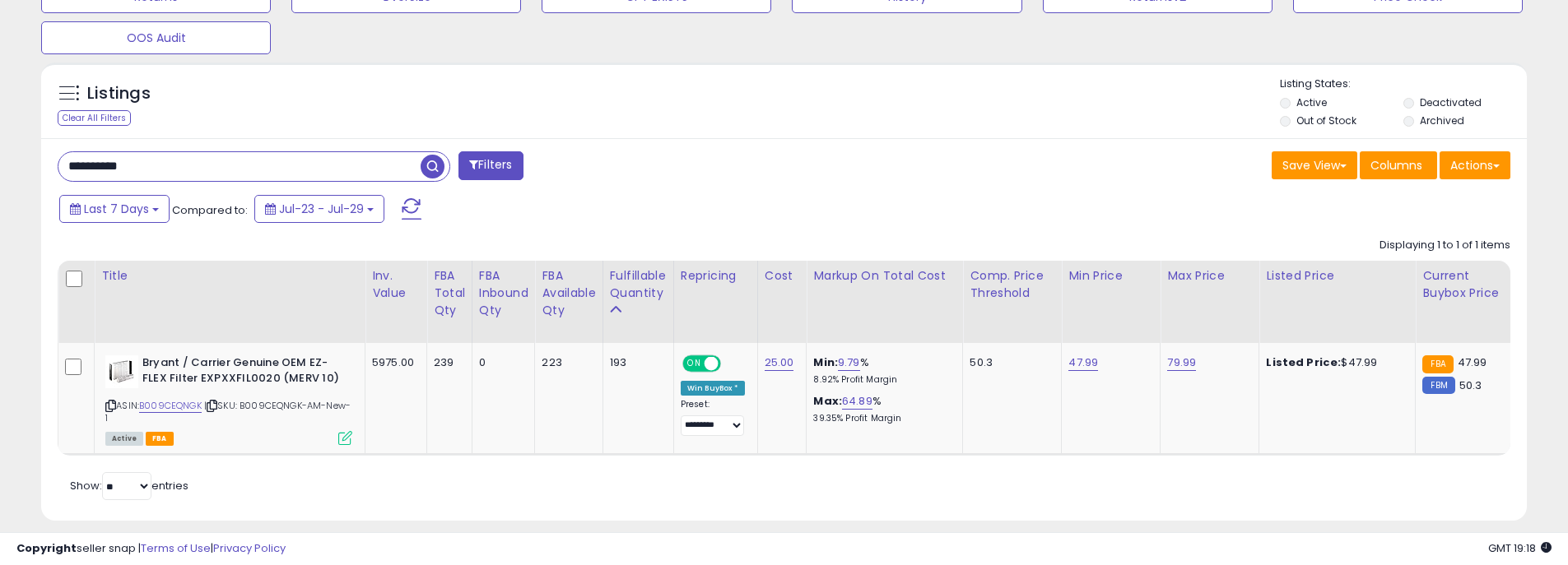 click on "Listings
Clear All Filters" at bounding box center [784, 100] 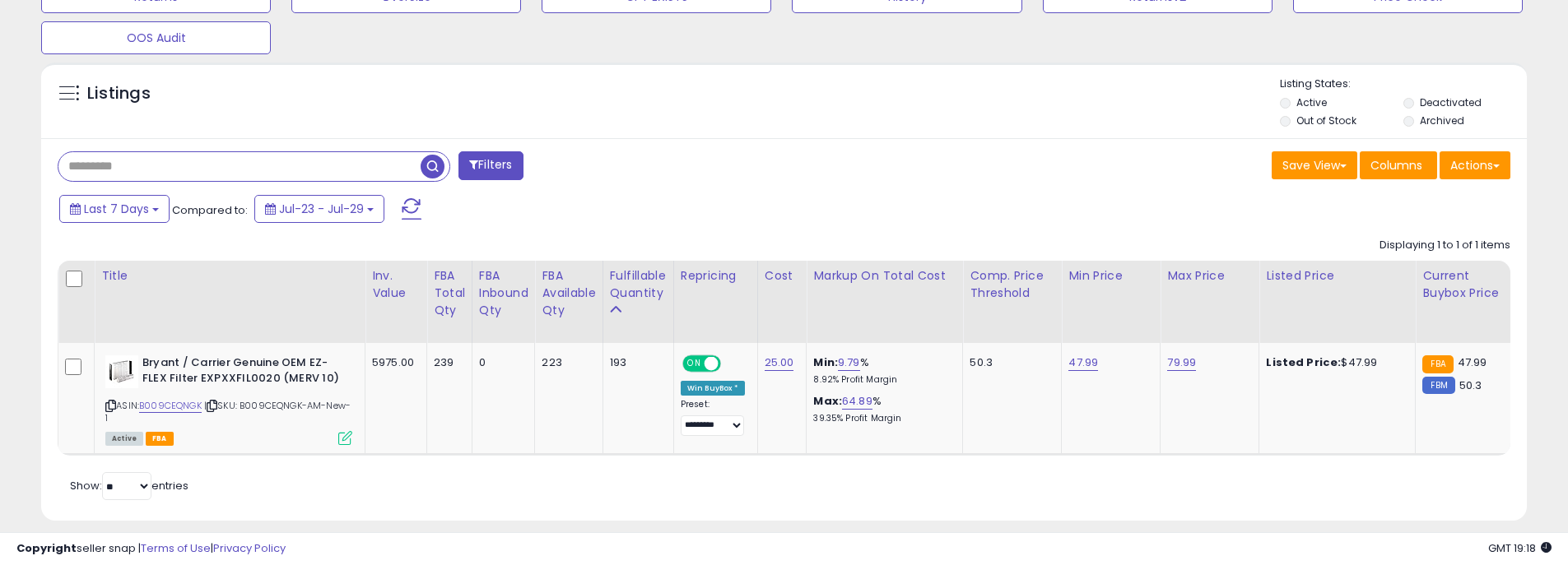 paste on "**********" 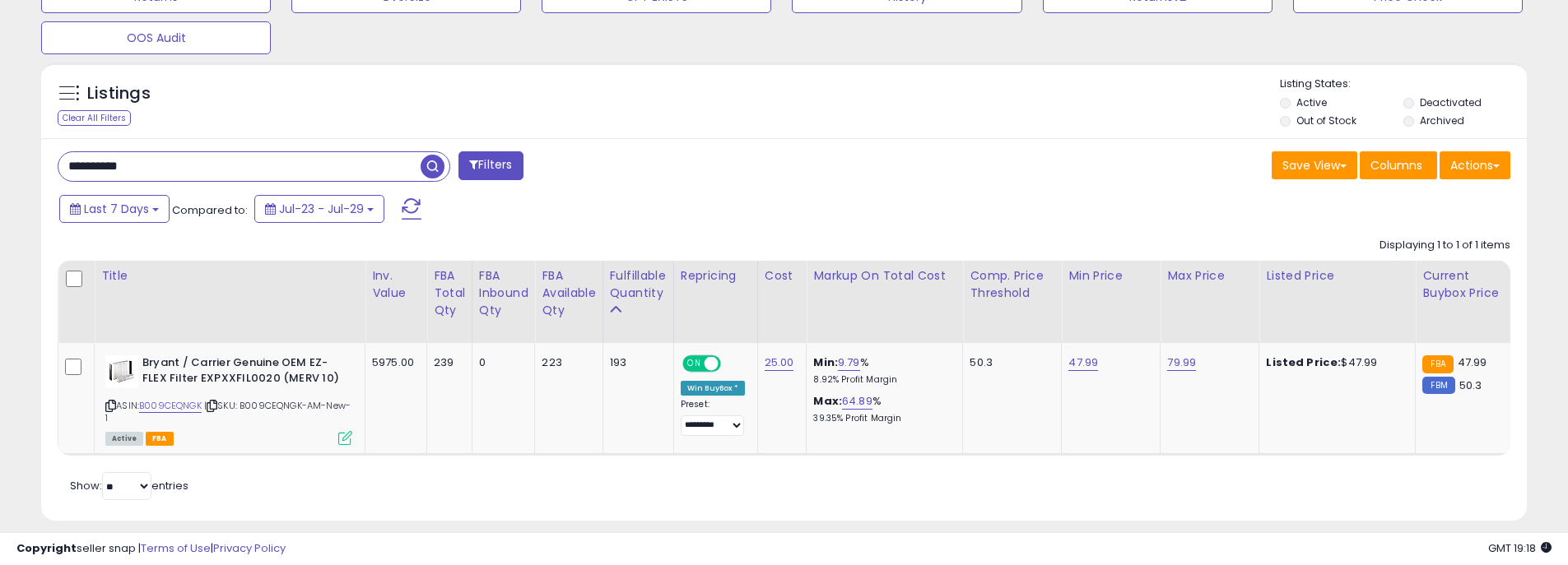 type on "**********" 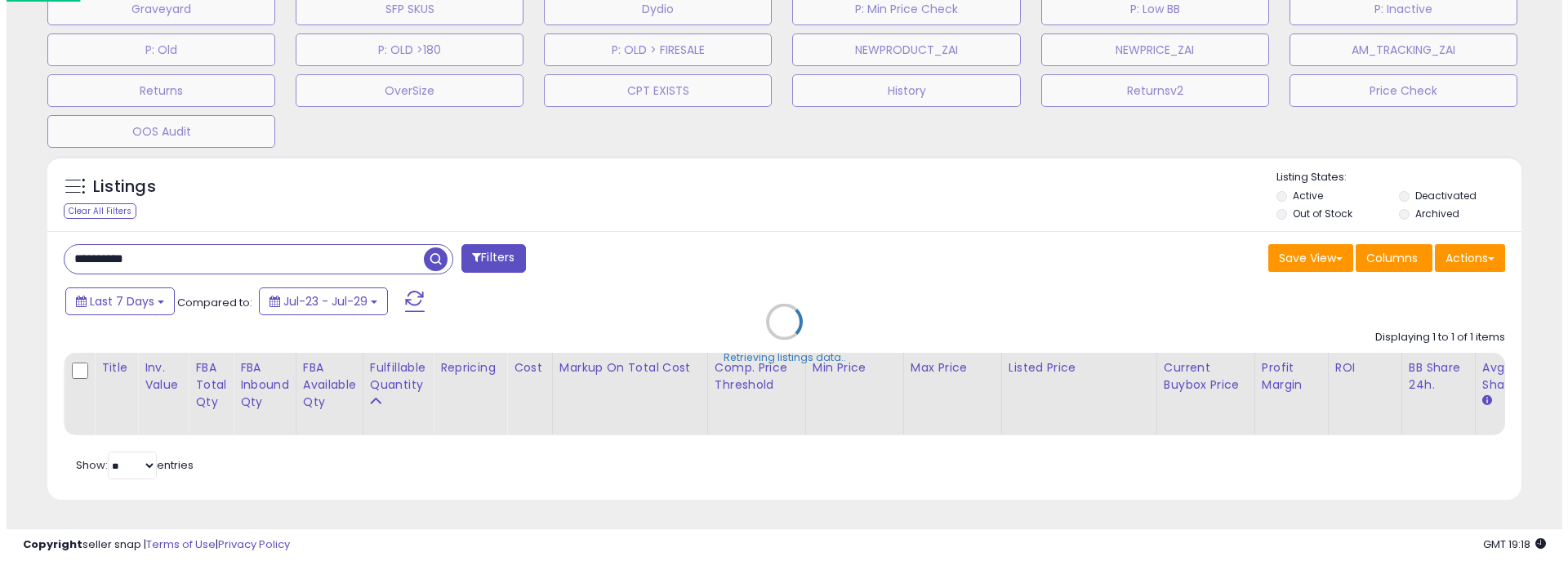 scroll, scrollTop: 657, scrollLeft: 0, axis: vertical 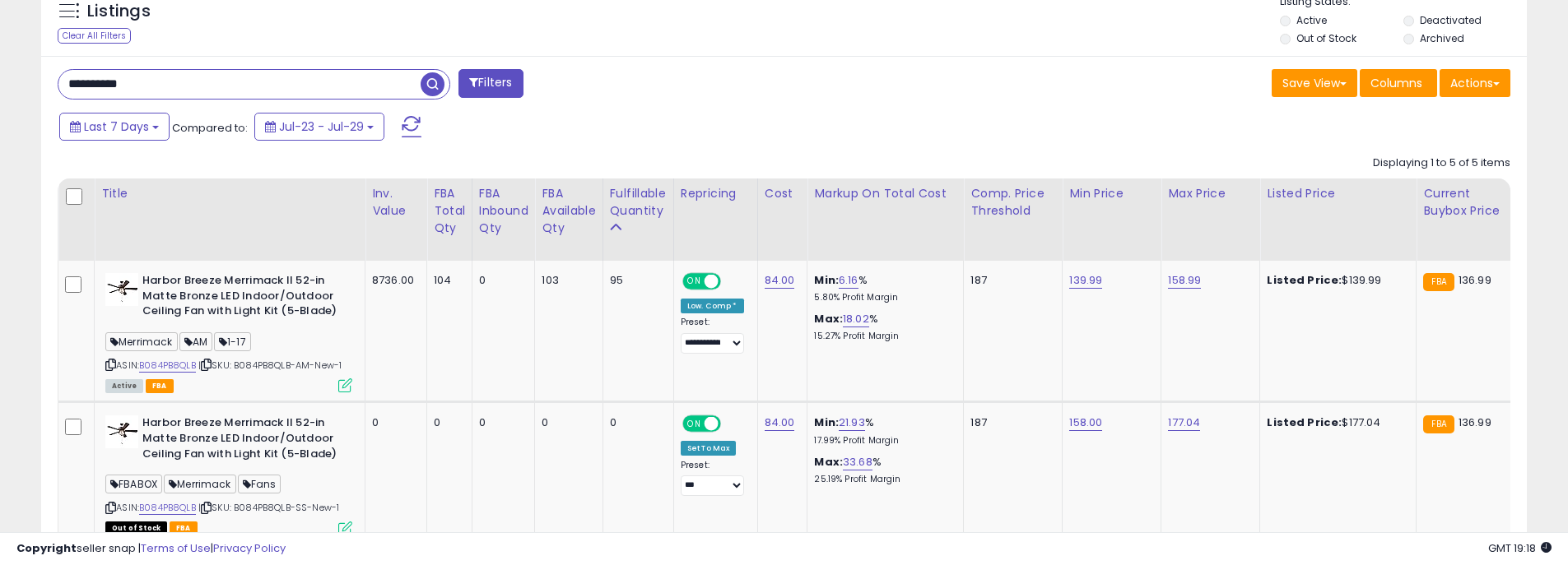 click on "Save View
Save As New View
Update Current View
Columns
Actions
Import  Export Visible Columns" at bounding box center [1154, 85] 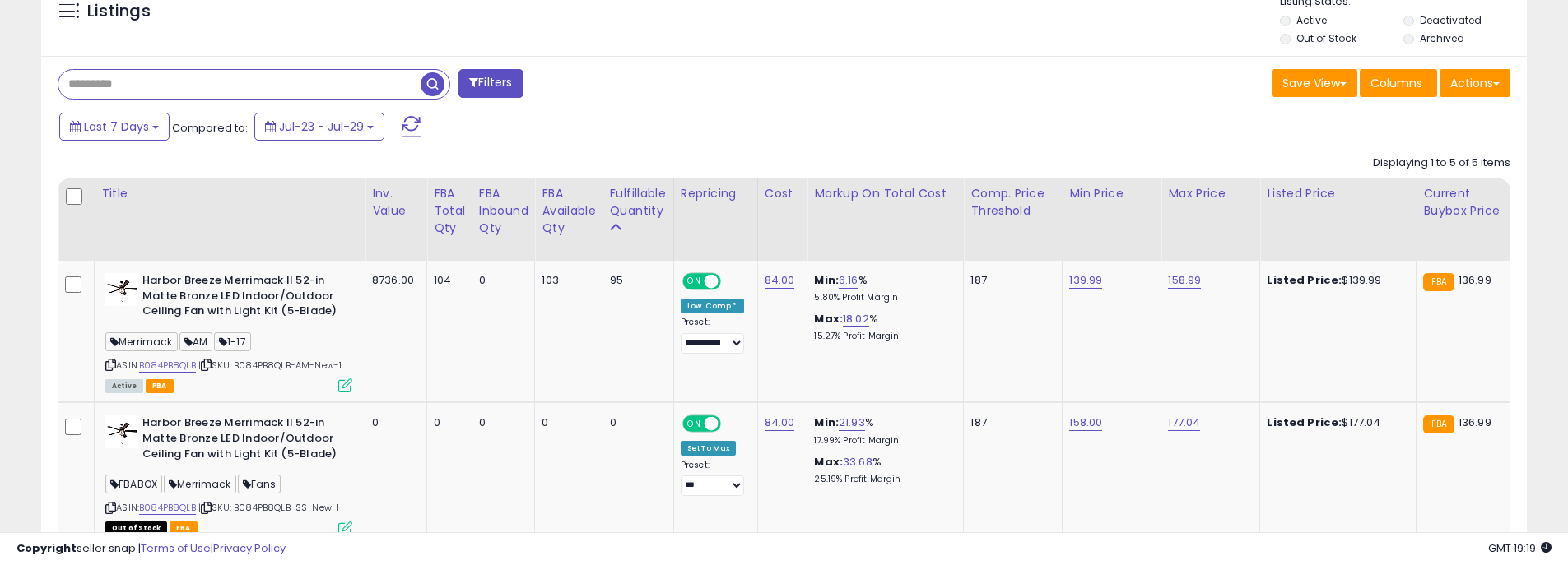 paste on "**********" 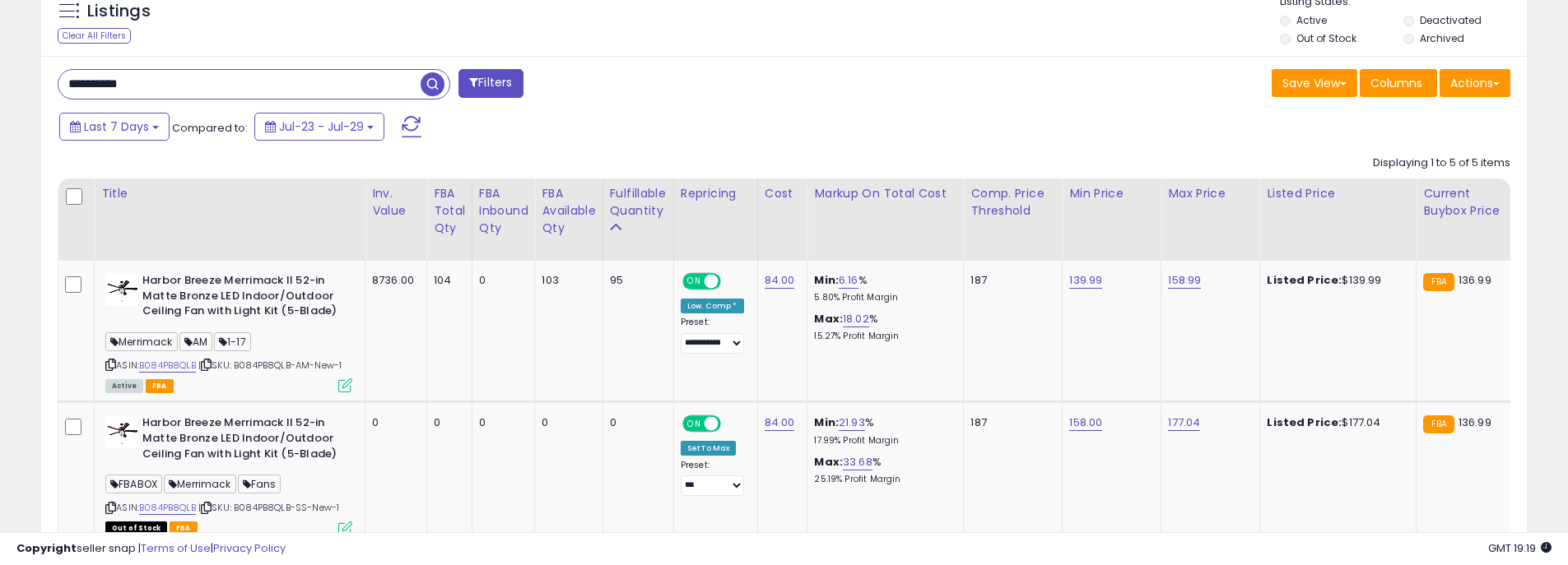 type on "**********" 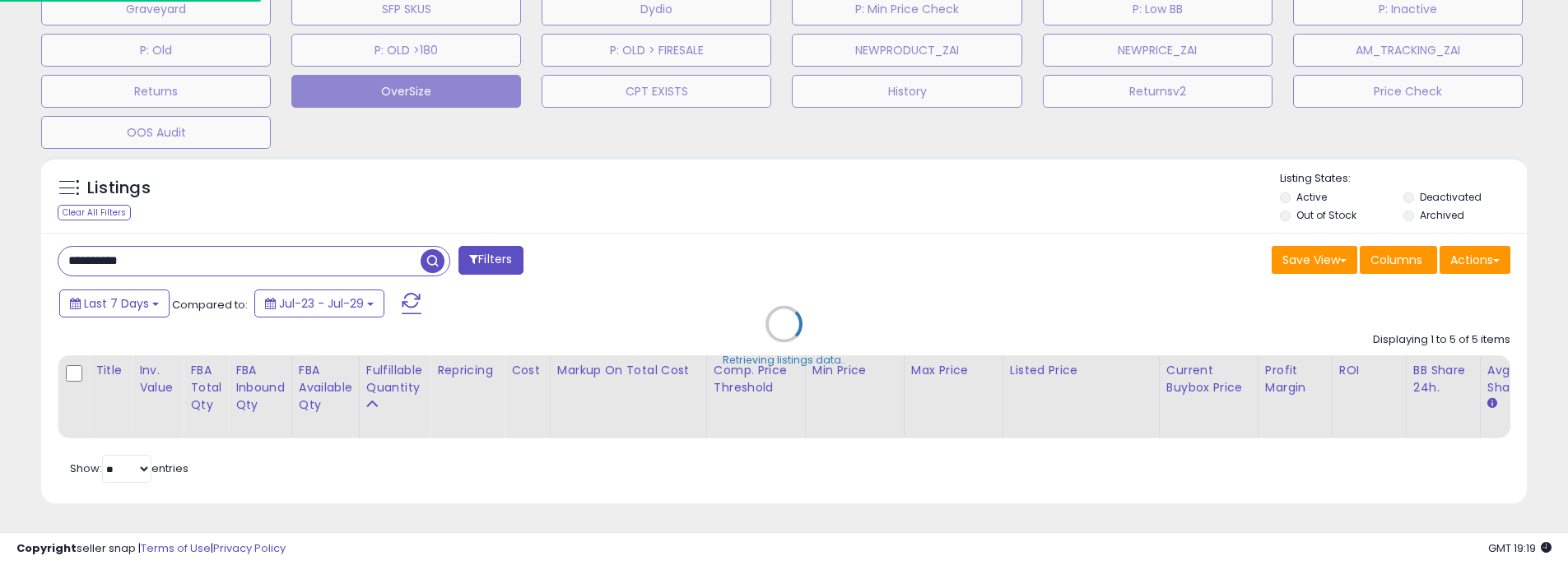 scroll, scrollTop: 822079, scrollLeft: 822228, axis: both 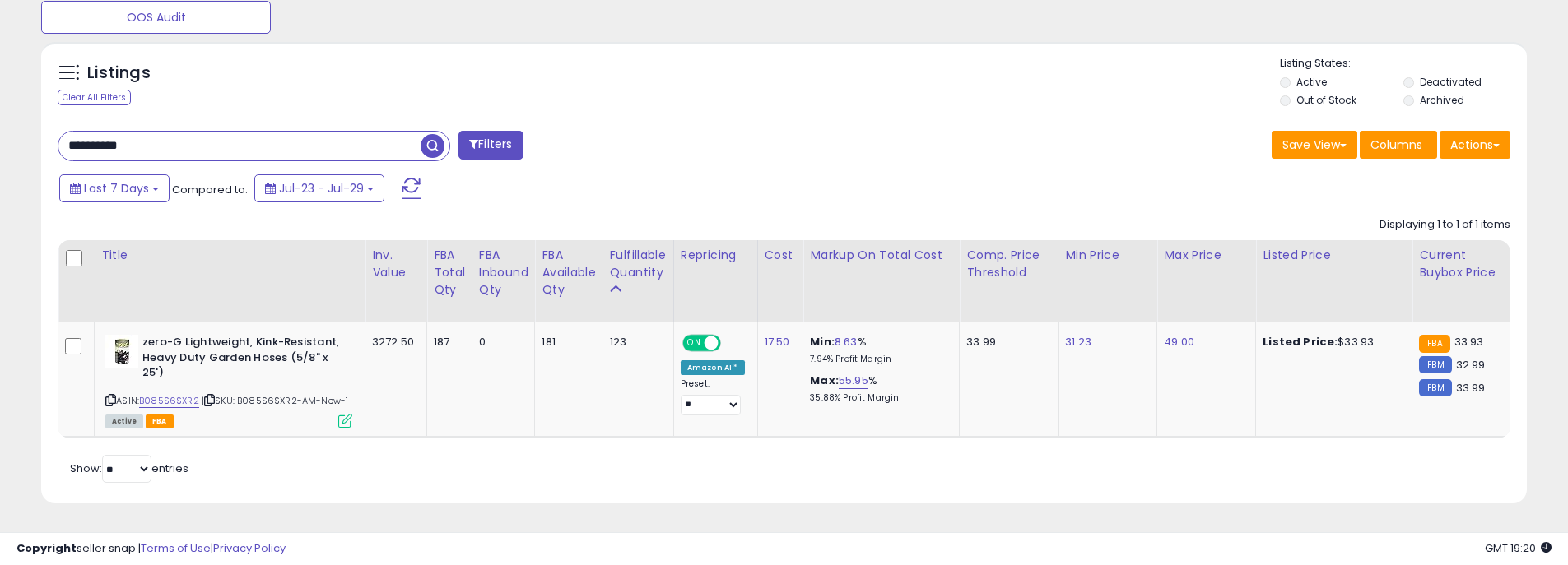 click on "**********" at bounding box center [784, 311] 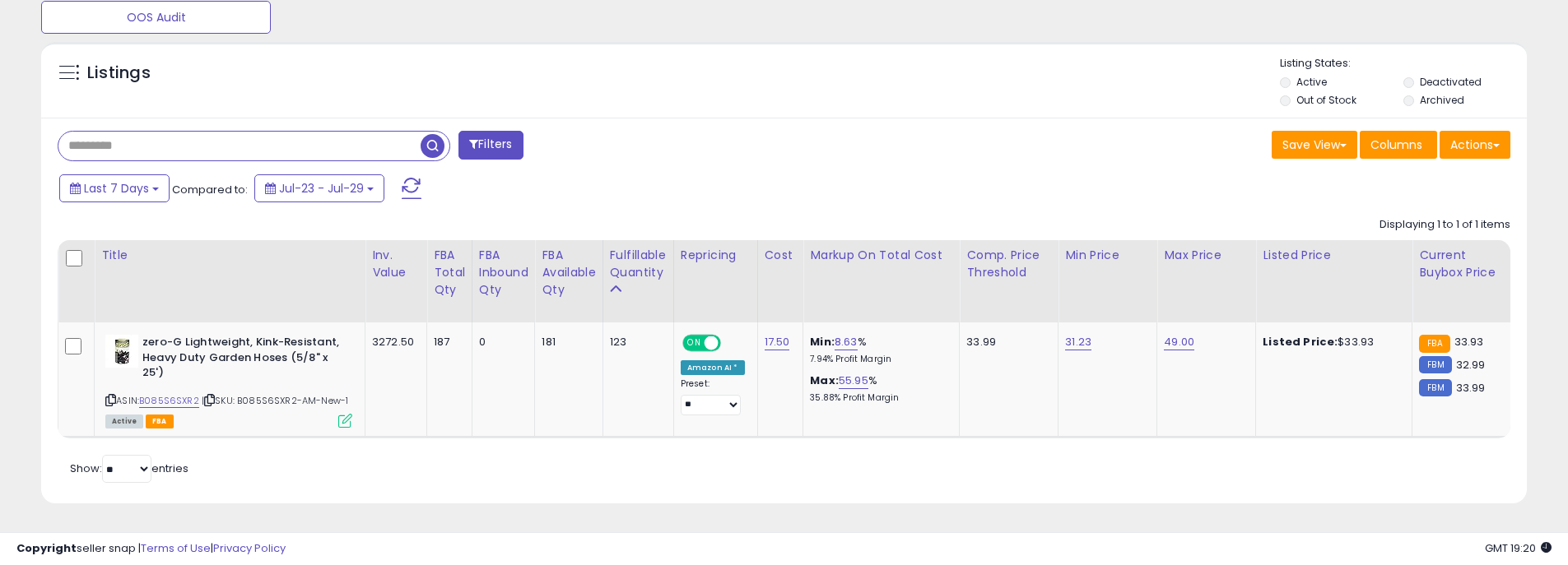paste on "**********" 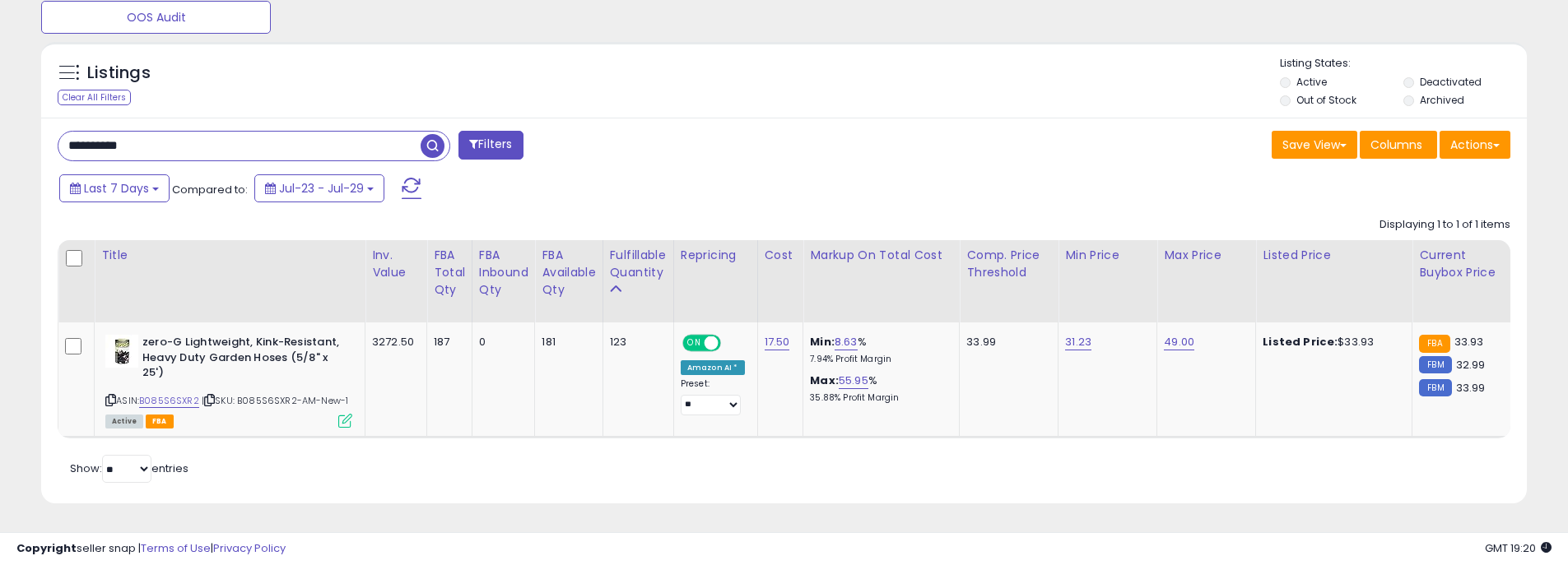 type on "**********" 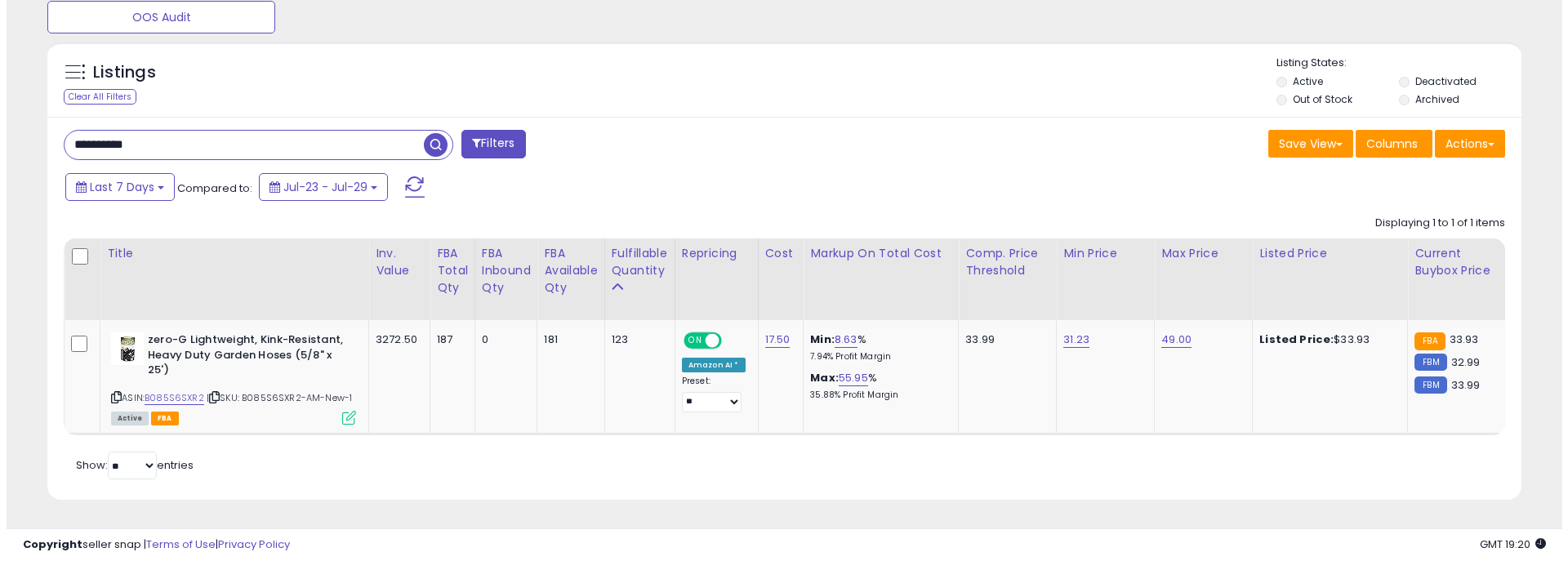 scroll, scrollTop: 657, scrollLeft: 0, axis: vertical 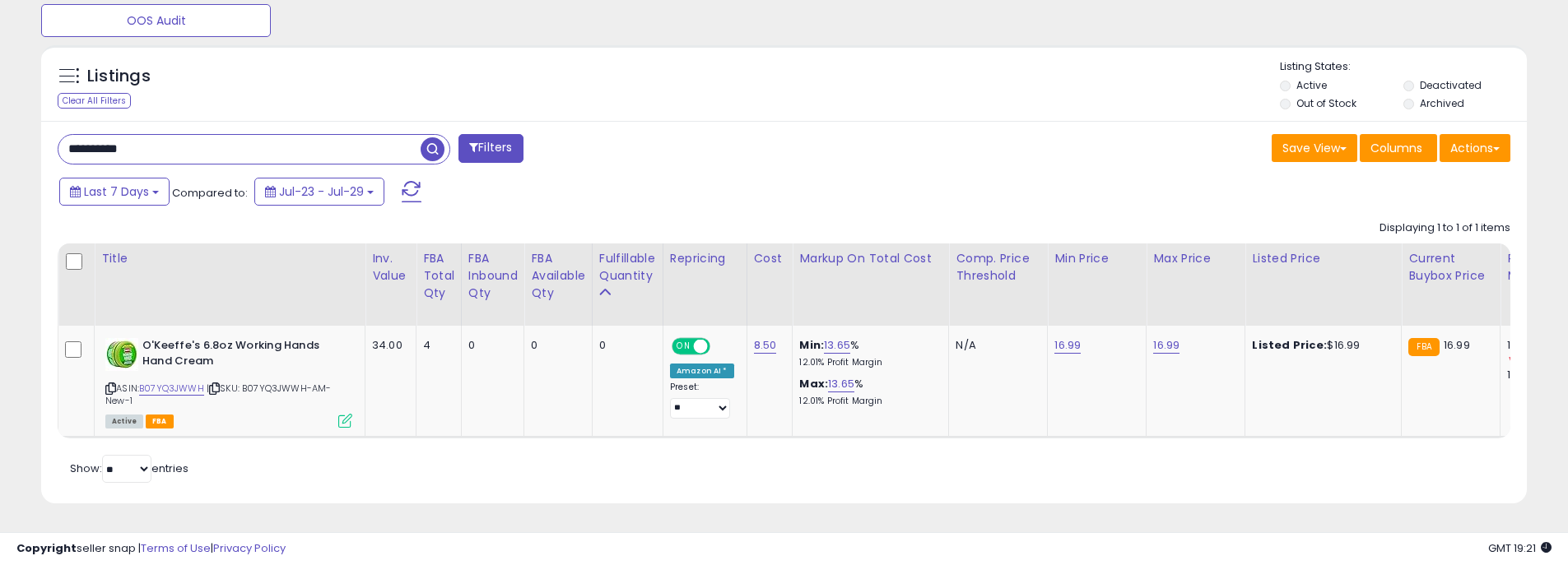 drag, startPoint x: 920, startPoint y: 132, endPoint x: 867, endPoint y: 136, distance: 53.15073 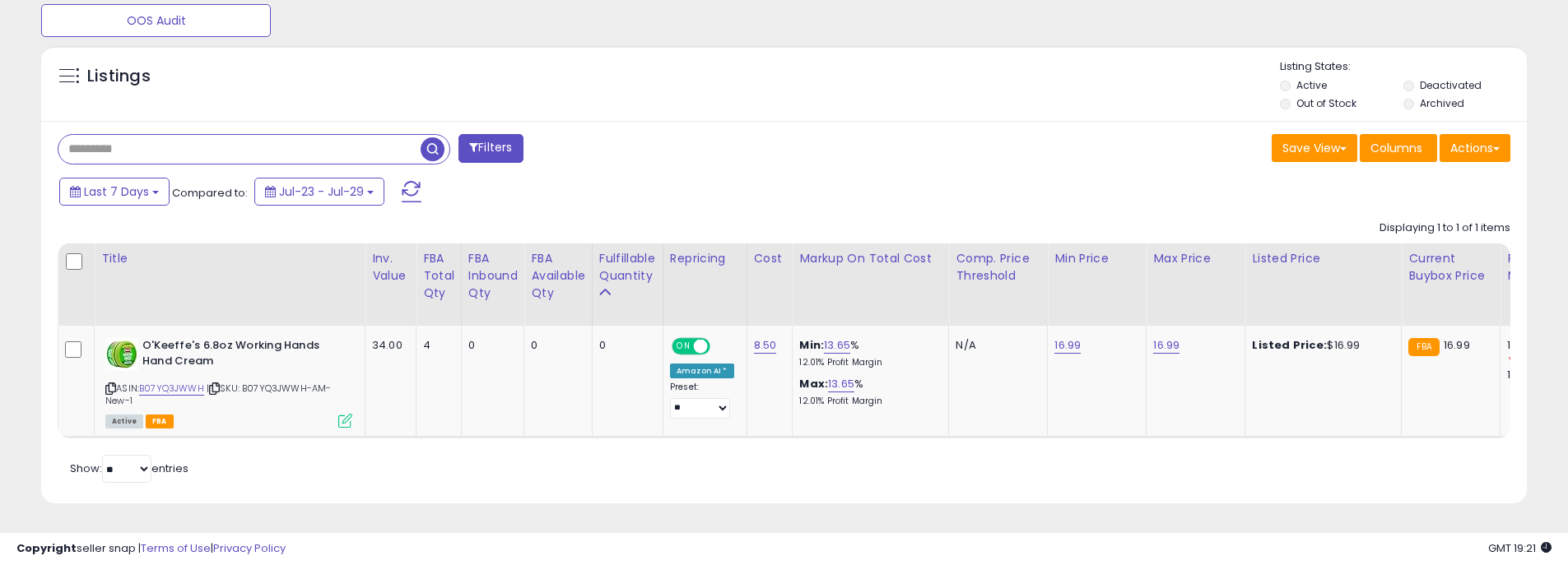 paste on "**********" 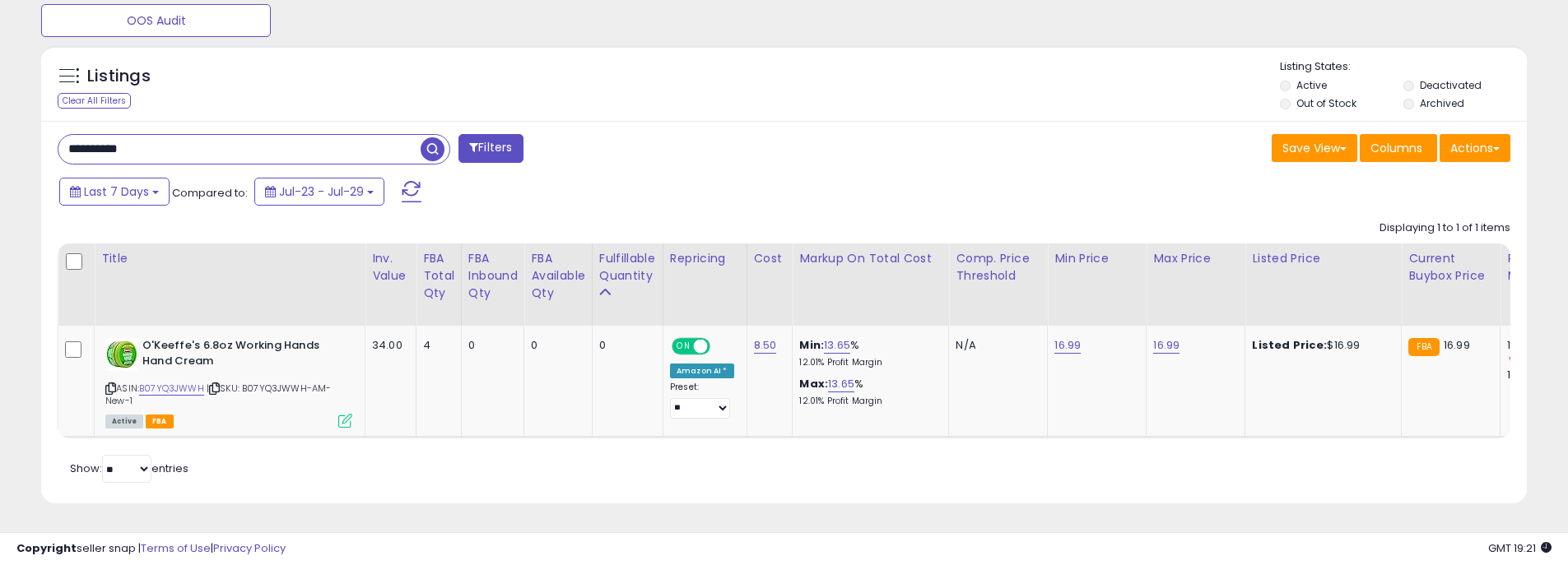 type on "**********" 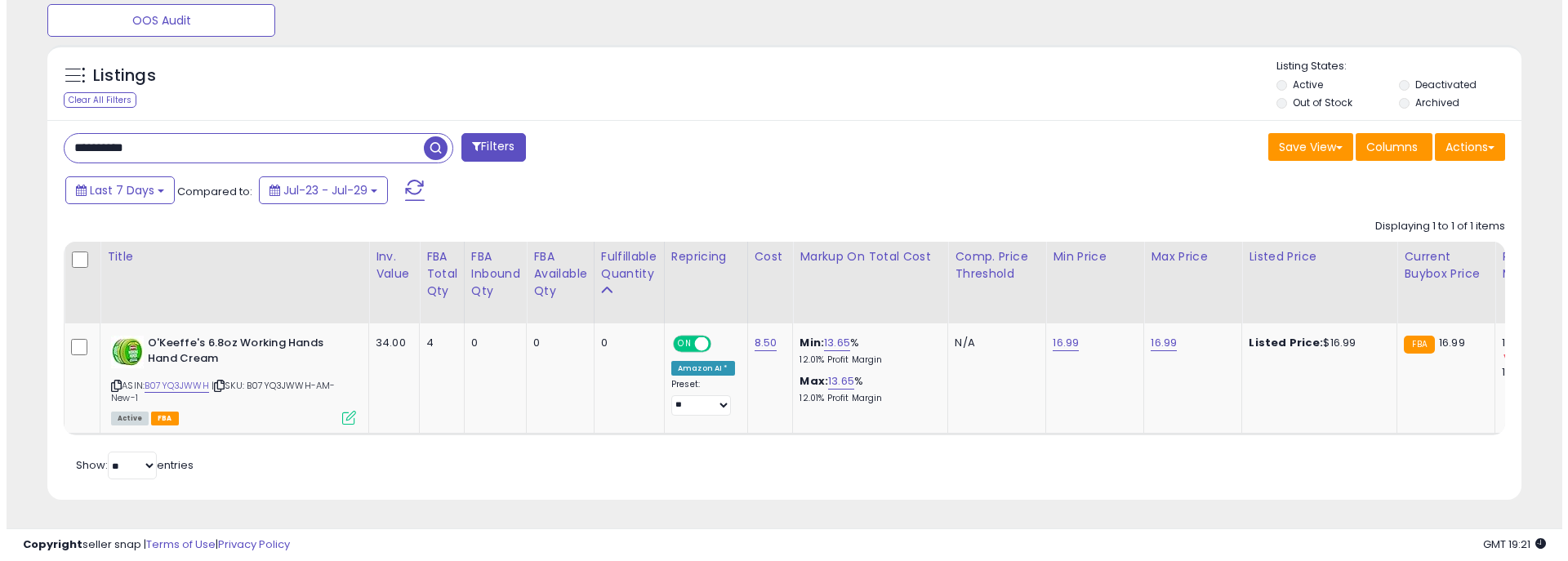 scroll, scrollTop: 657, scrollLeft: 0, axis: vertical 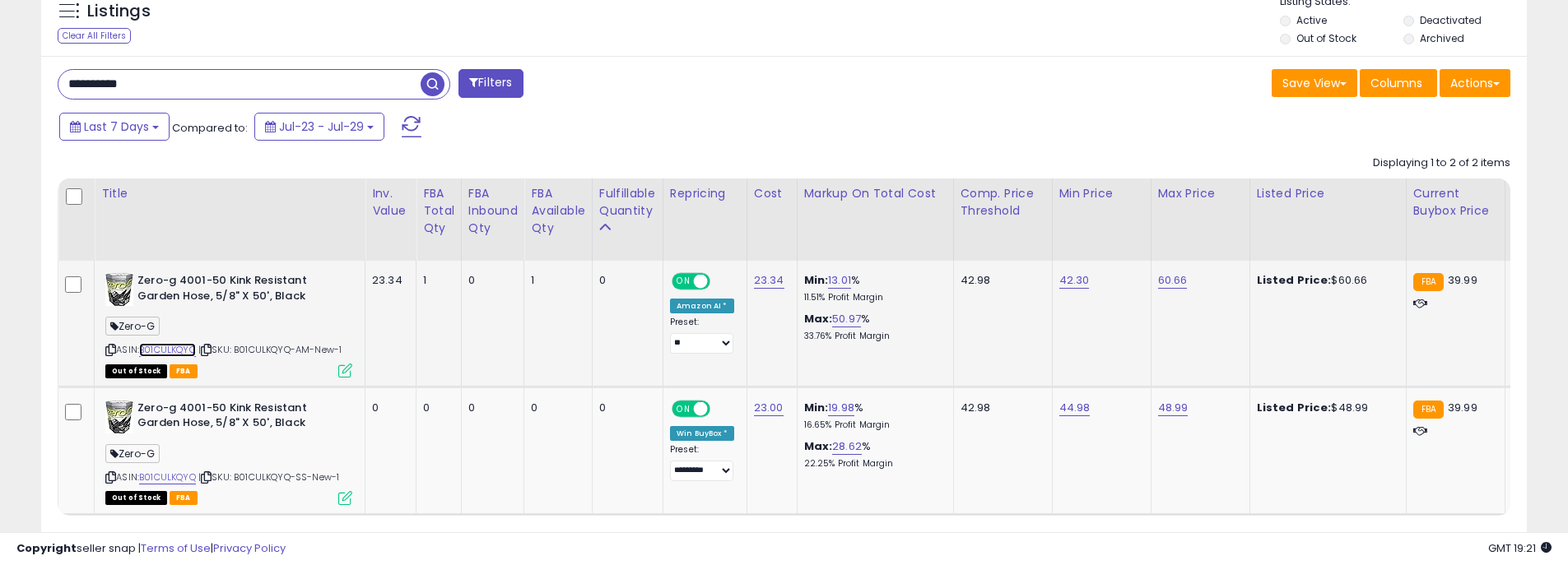 click on "B01CULKQYQ" at bounding box center [167, 350] 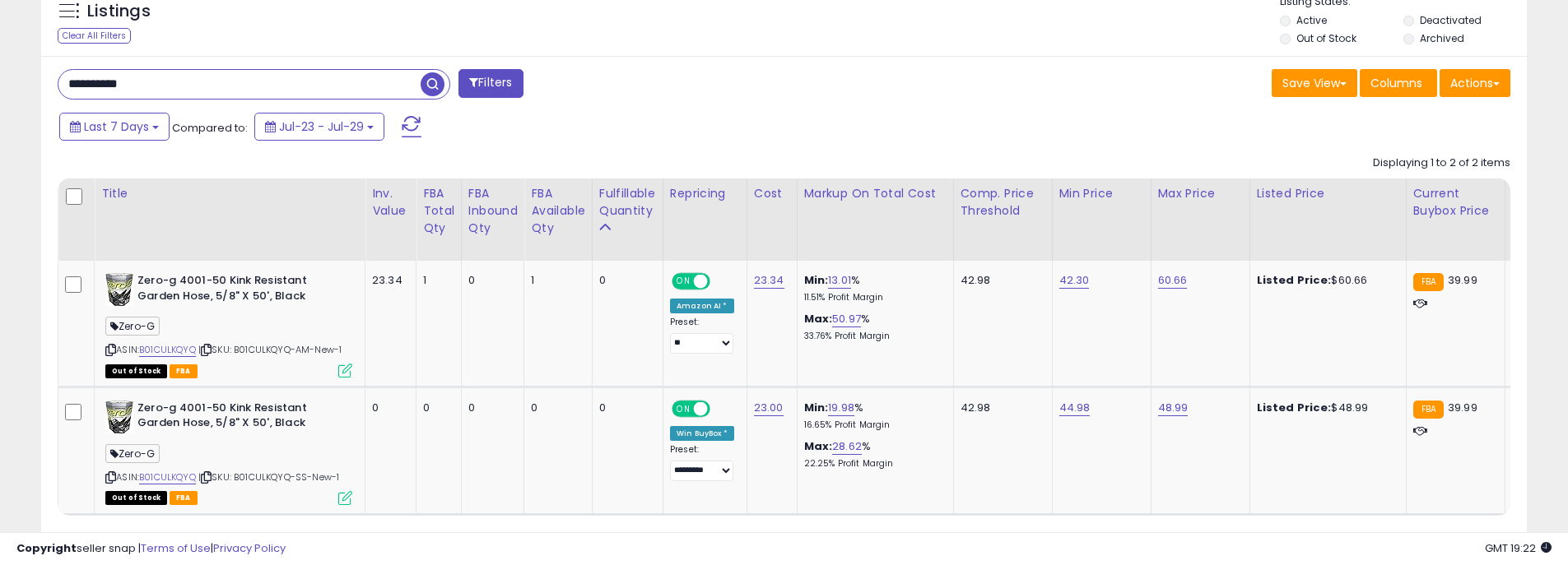 drag, startPoint x: 202, startPoint y: 82, endPoint x: 25, endPoint y: 75, distance: 177.13836 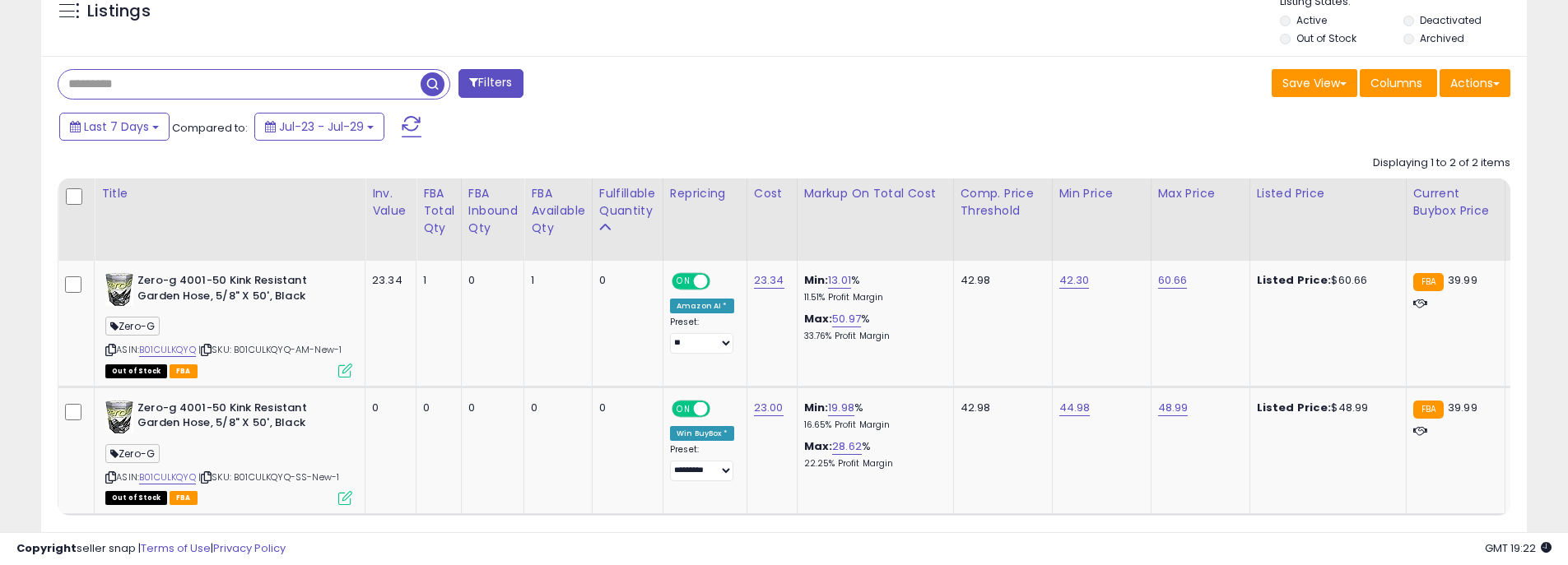 paste on "**********" 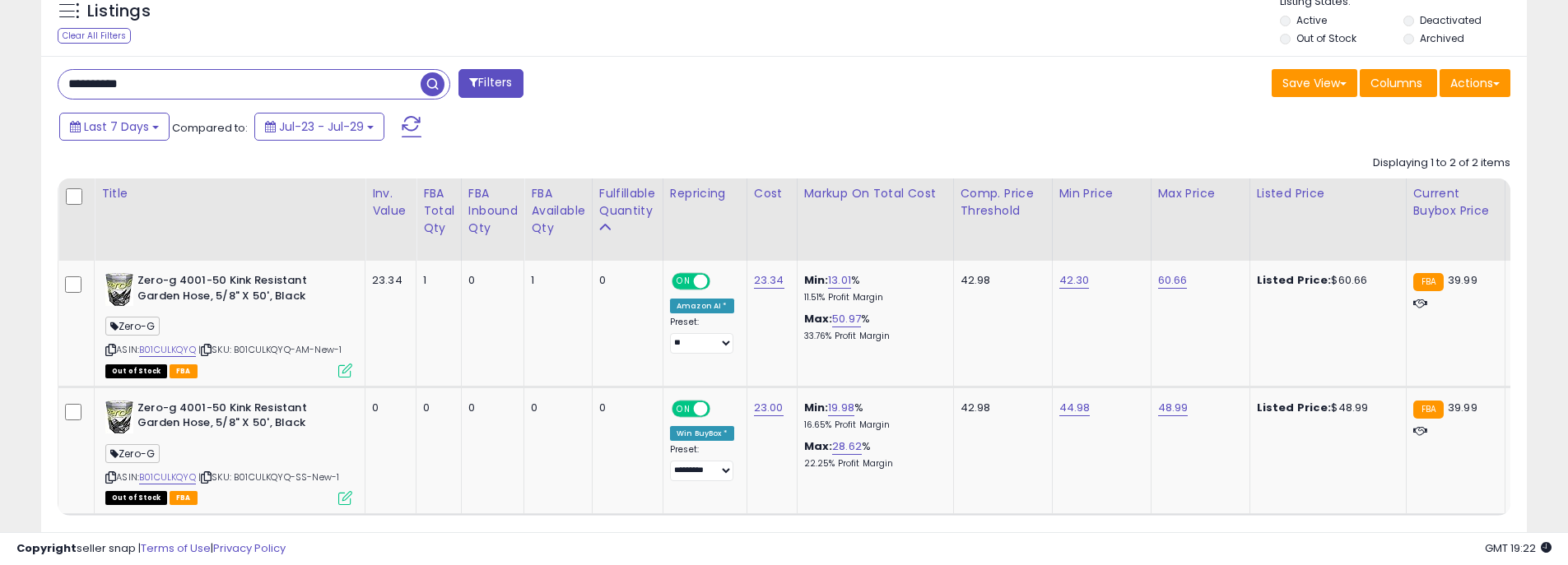 type on "**********" 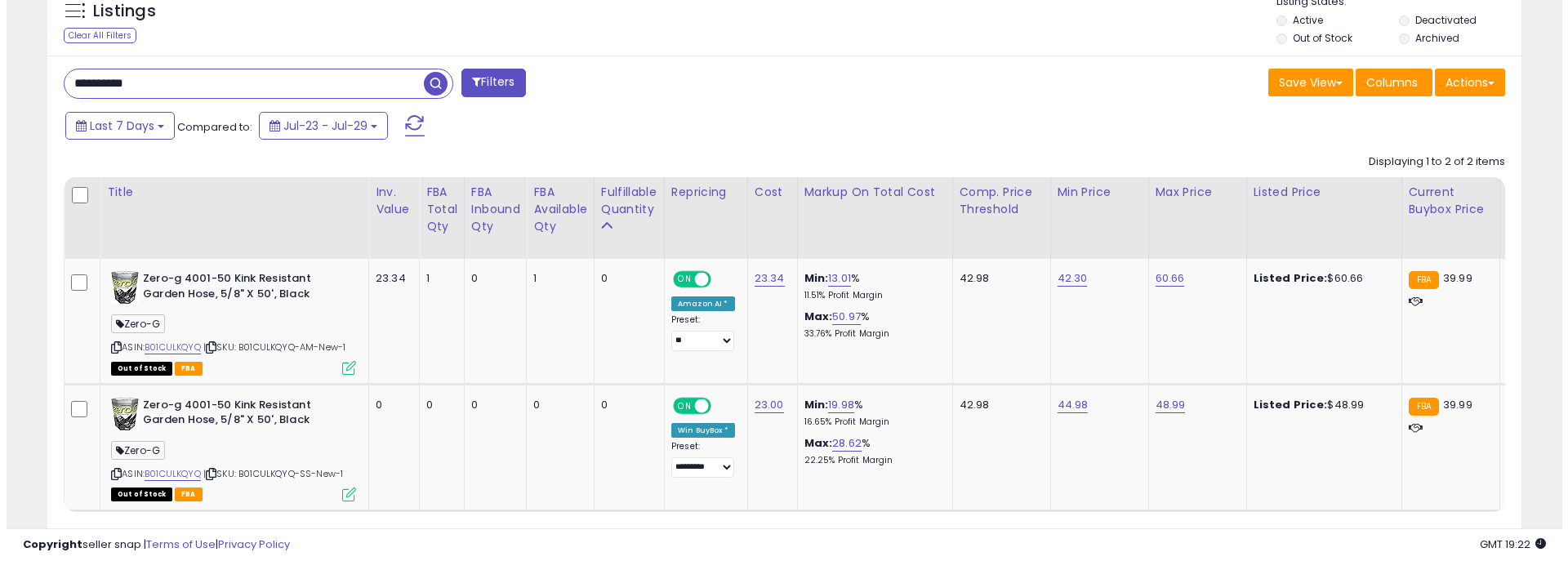 scroll, scrollTop: 657, scrollLeft: 0, axis: vertical 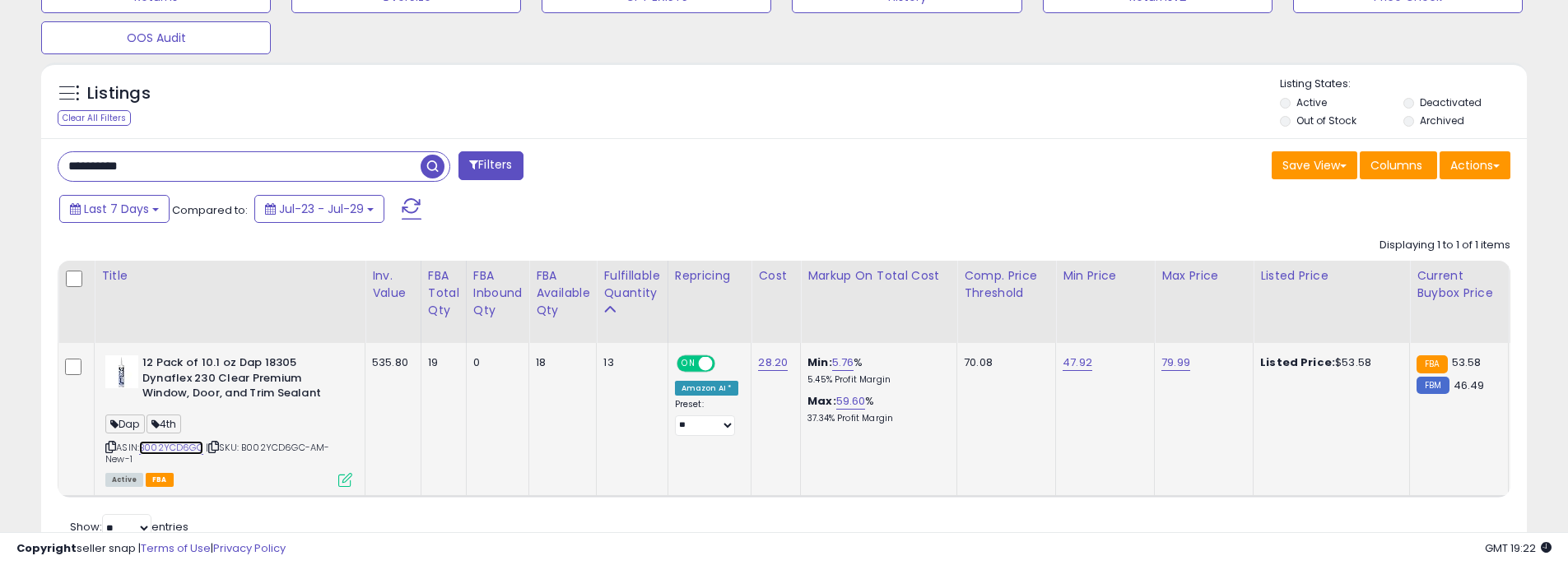 click on "B002YCD6GC" at bounding box center (171, 447) 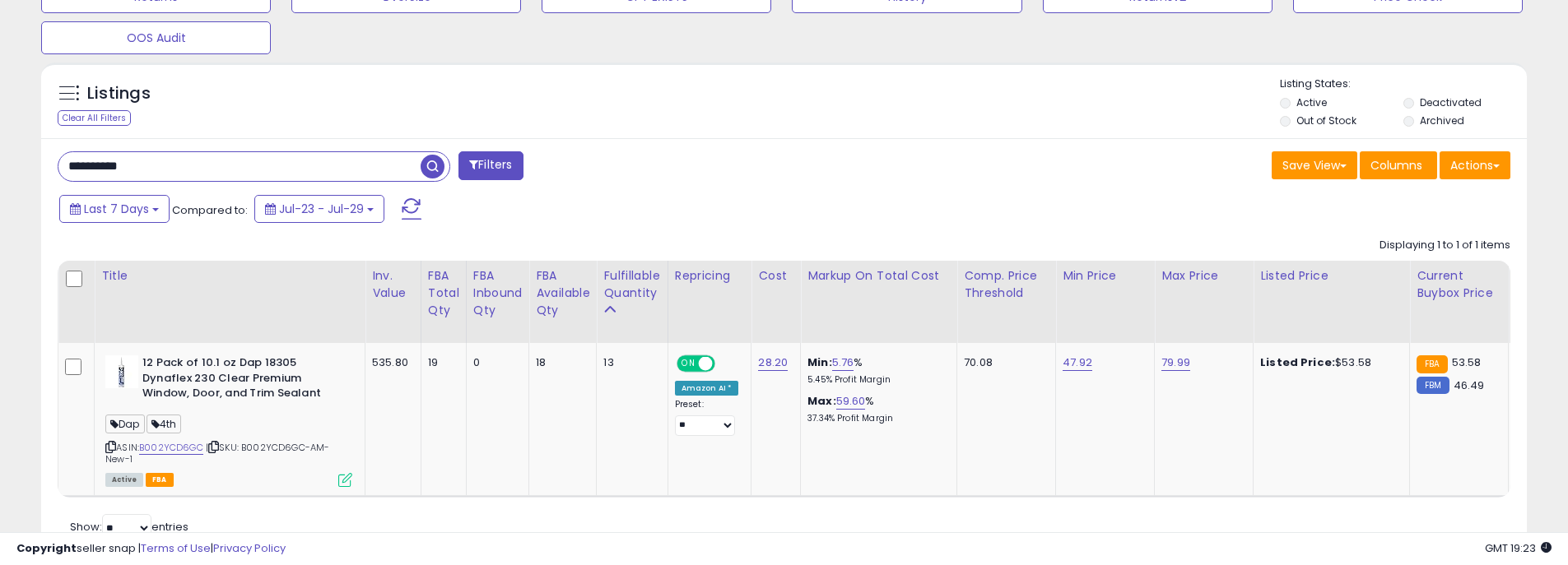 drag, startPoint x: 165, startPoint y: 171, endPoint x: 44, endPoint y: 159, distance: 121.59359 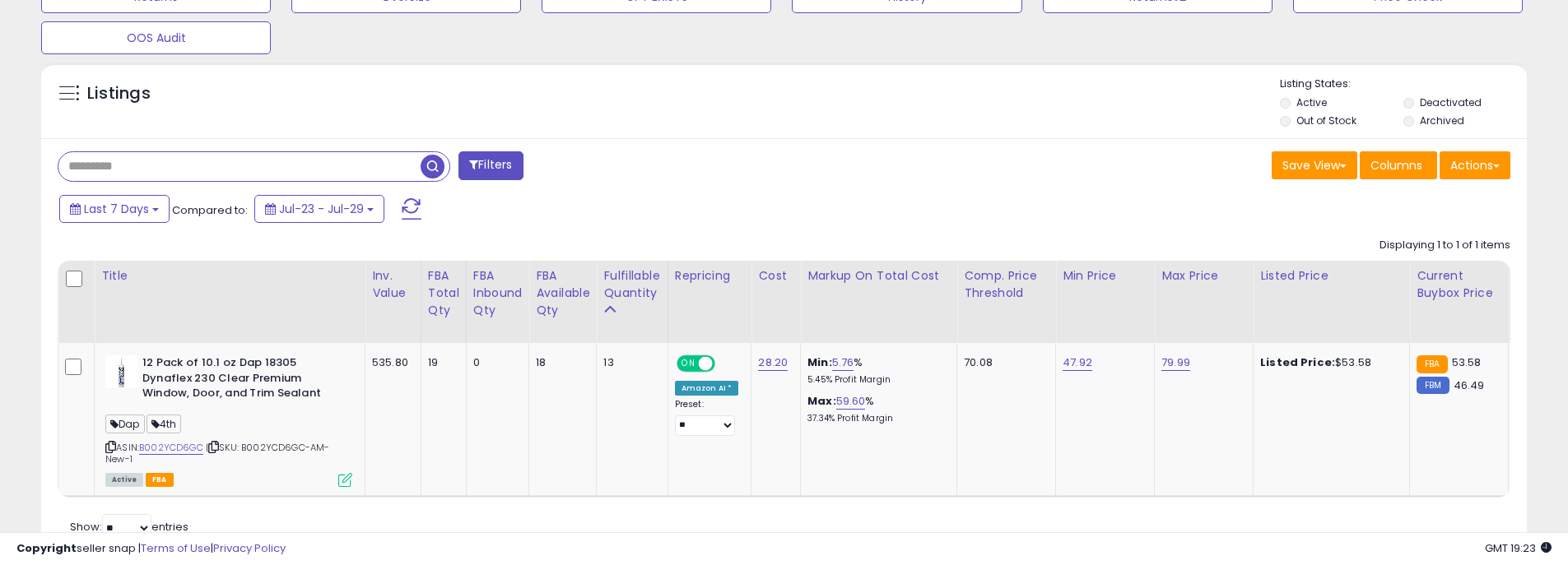 paste on "**********" 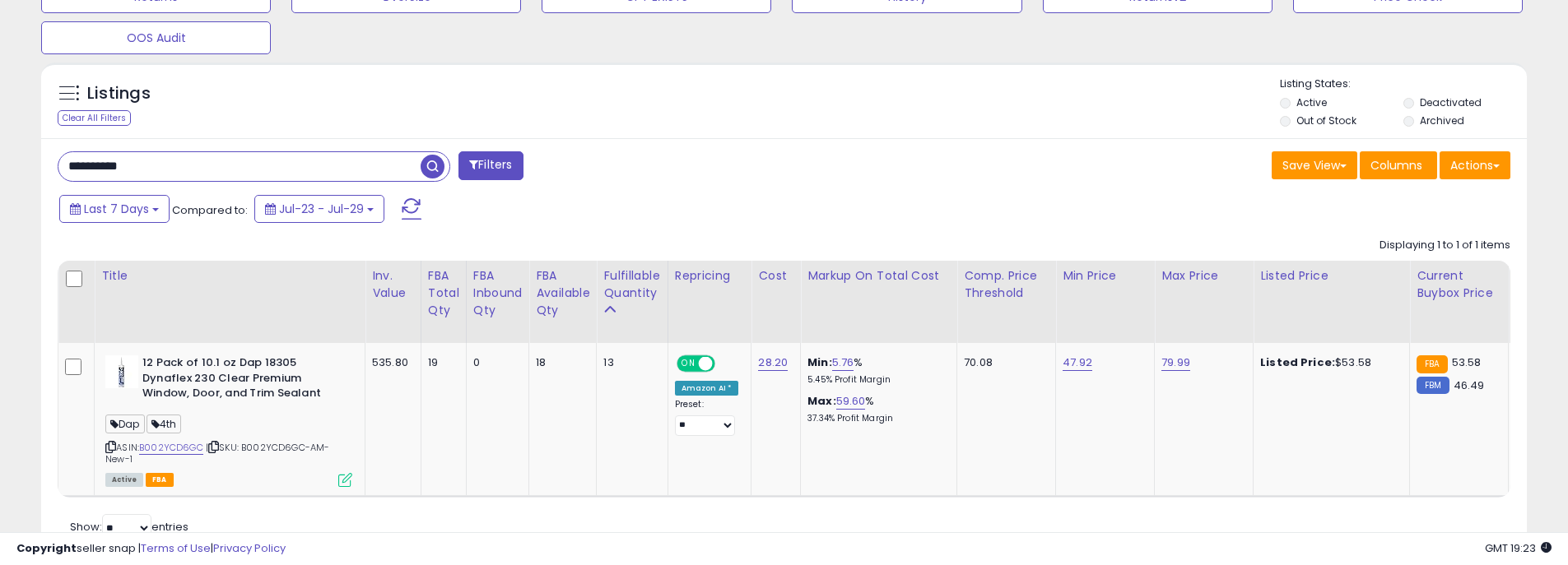 click at bounding box center (432, 166) 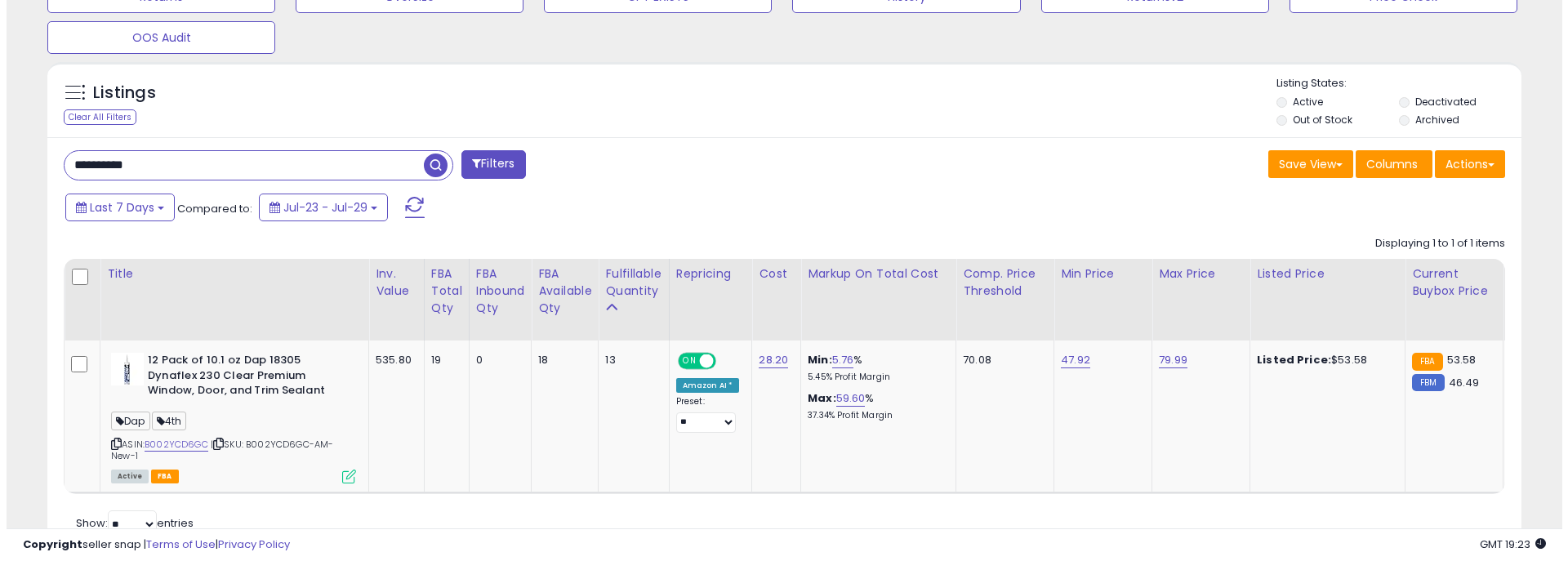 scroll, scrollTop: 657, scrollLeft: 0, axis: vertical 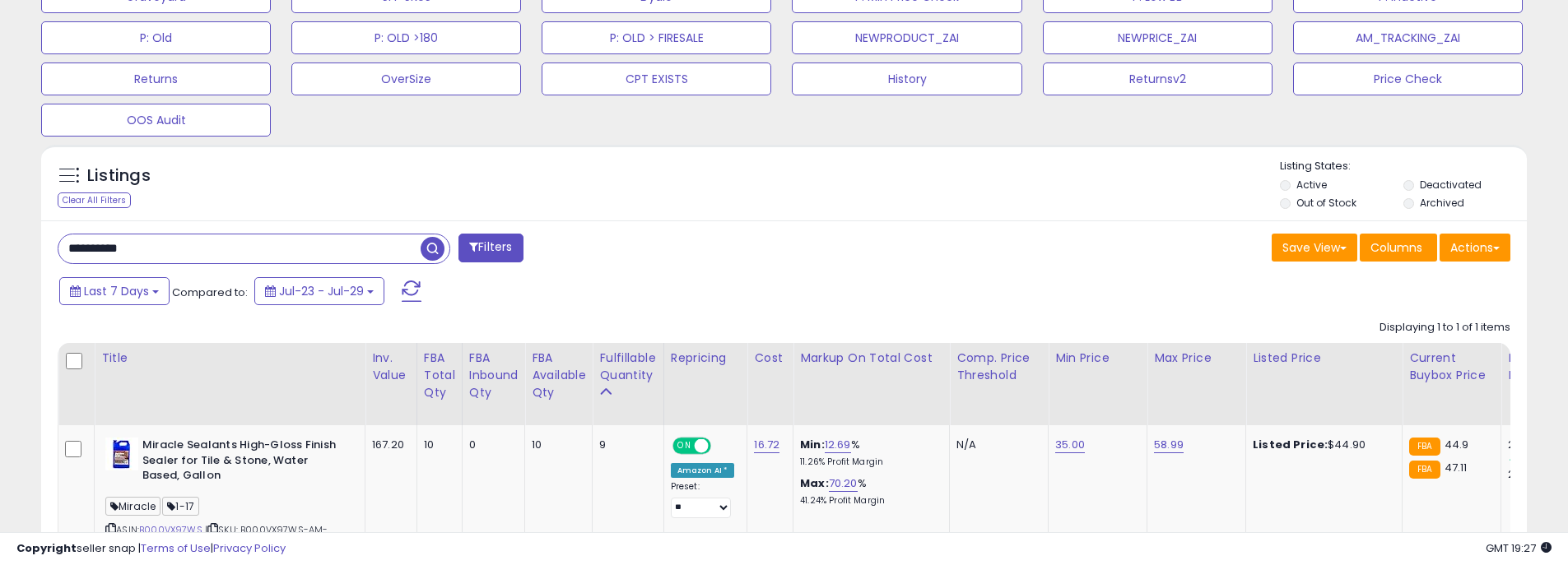 click on "Displaying 1 to 1 of 1 items
Title
Inv. value" 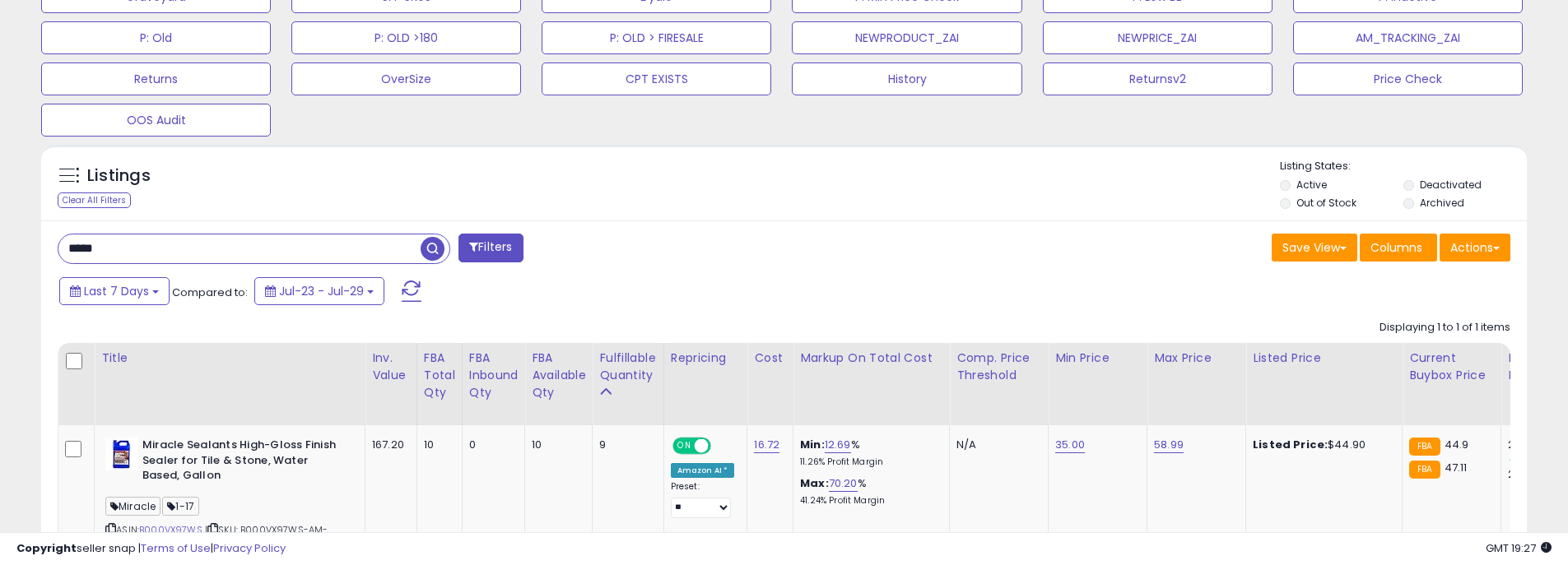 type on "*****" 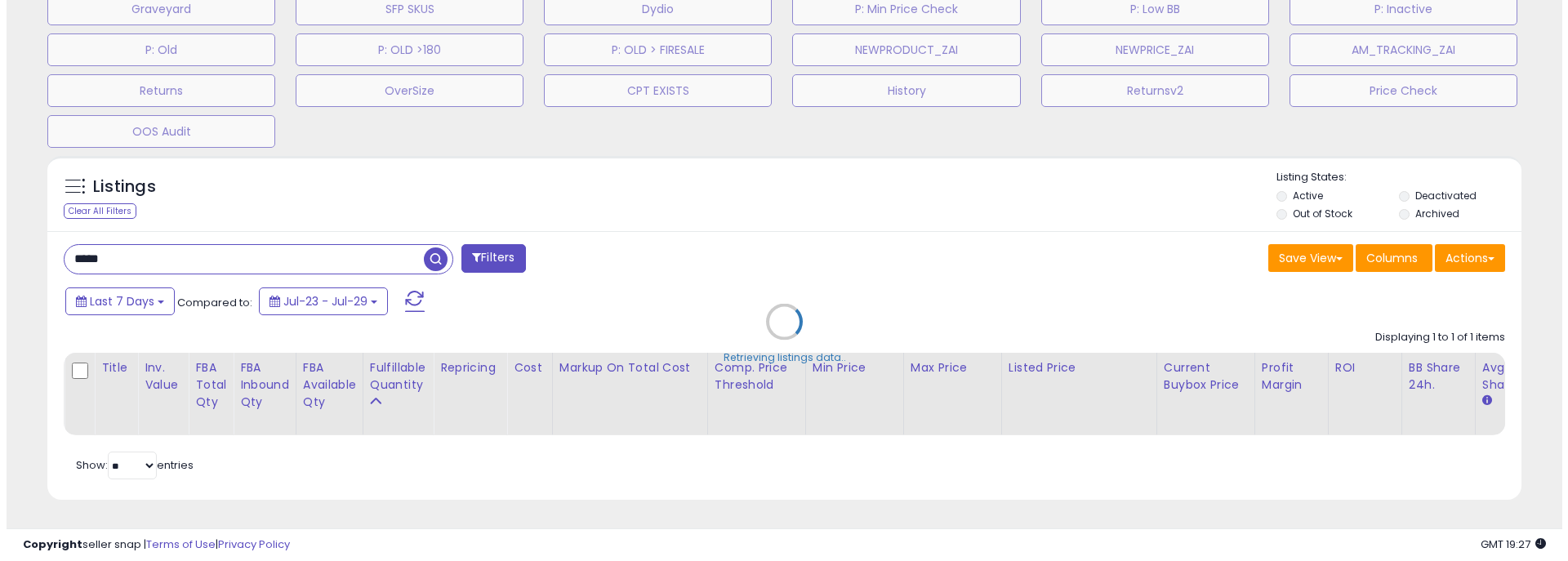 scroll, scrollTop: 816259, scrollLeft: 815804, axis: both 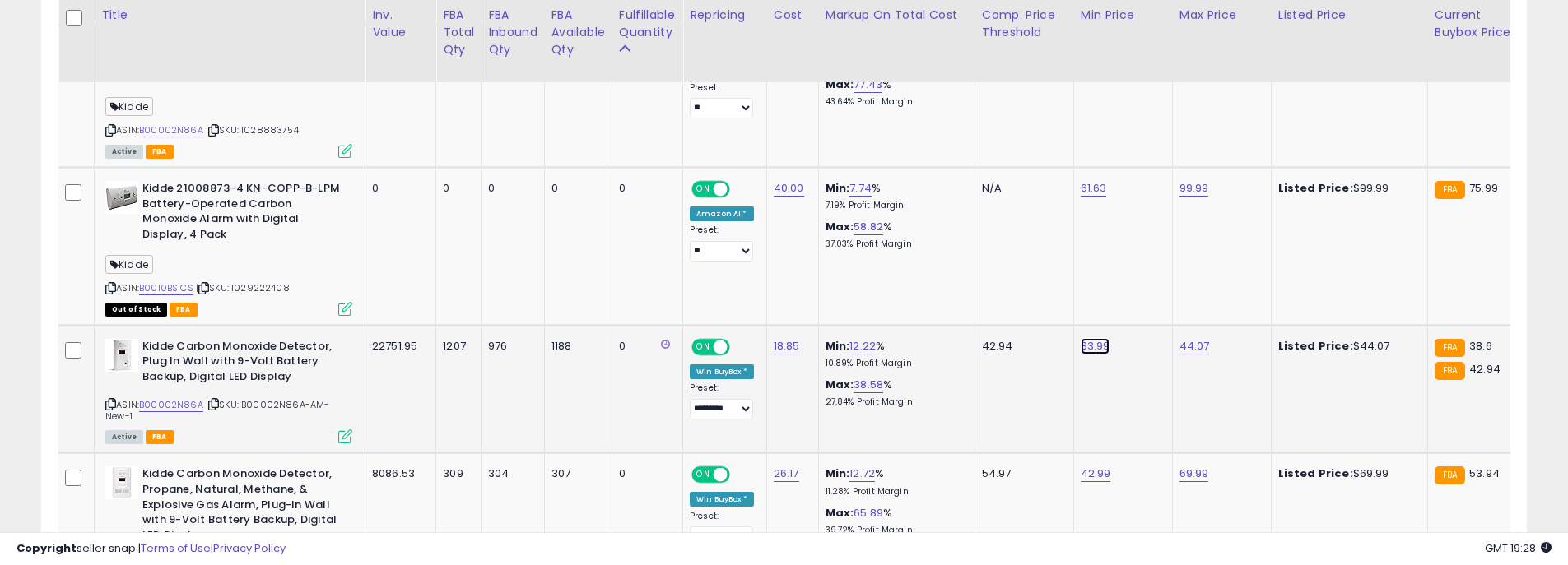click on "33.99" at bounding box center (1096, -542) 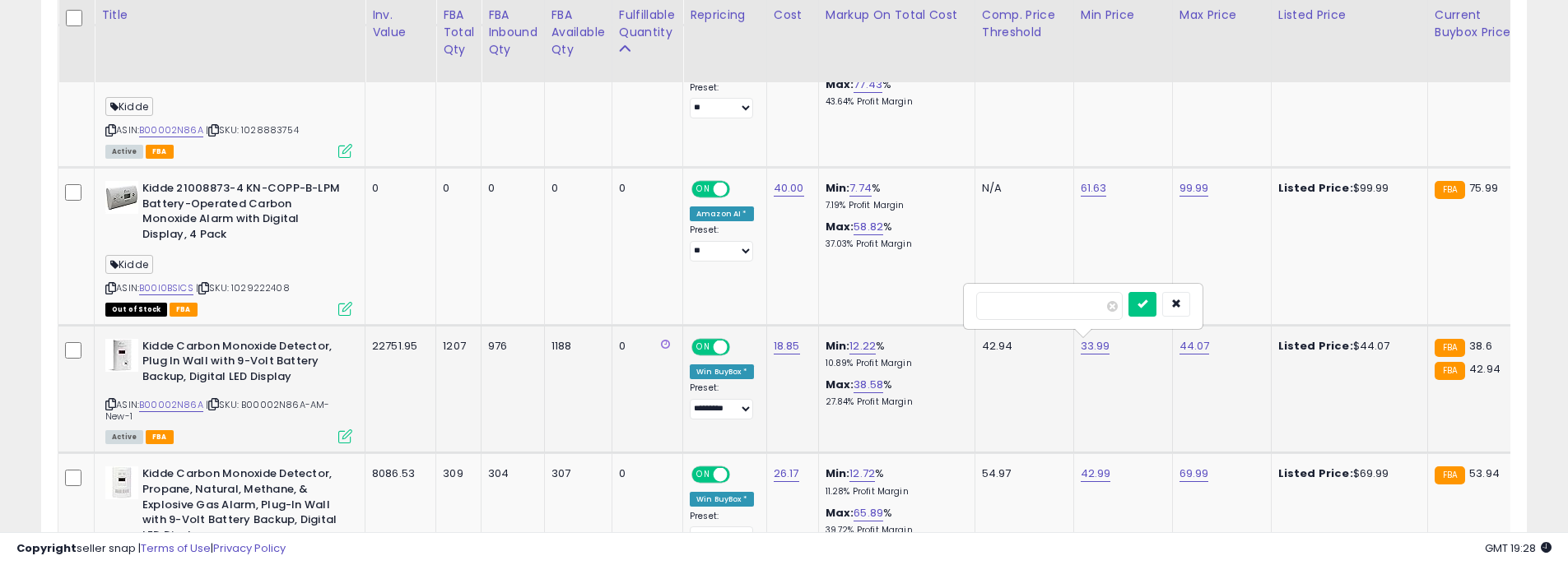 drag, startPoint x: 1067, startPoint y: 299, endPoint x: 966, endPoint y: 308, distance: 101.4002 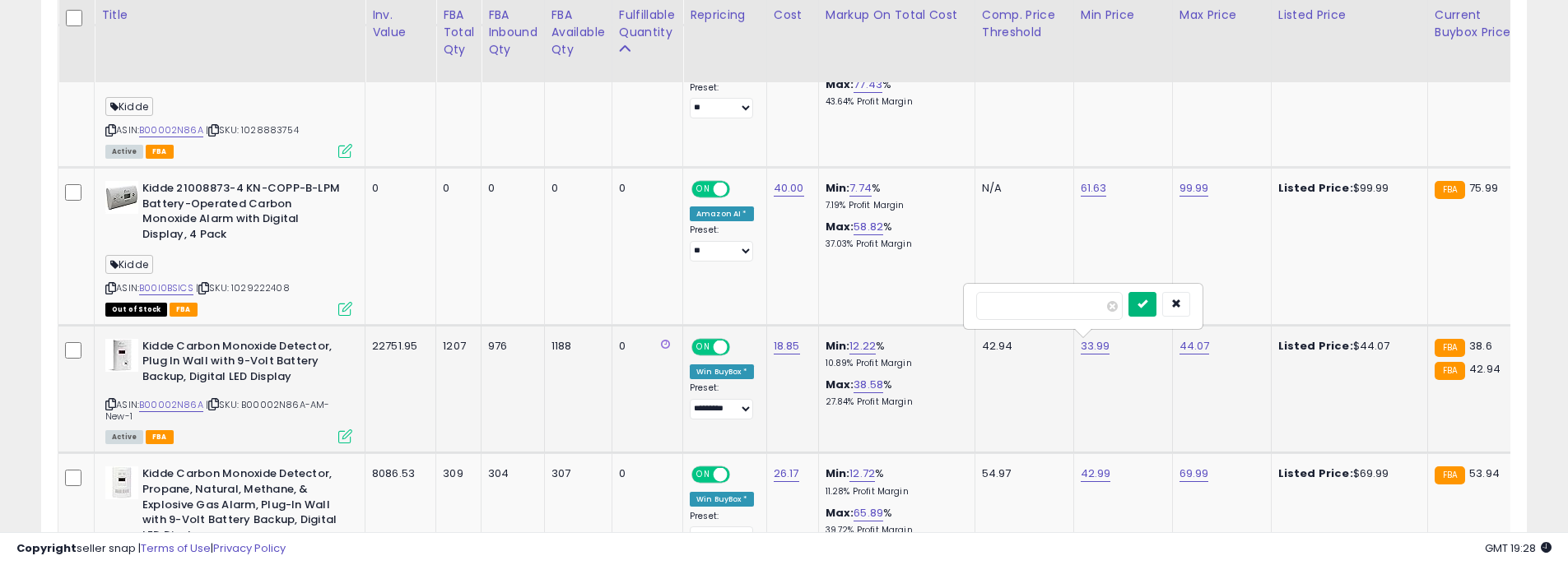 type on "*****" 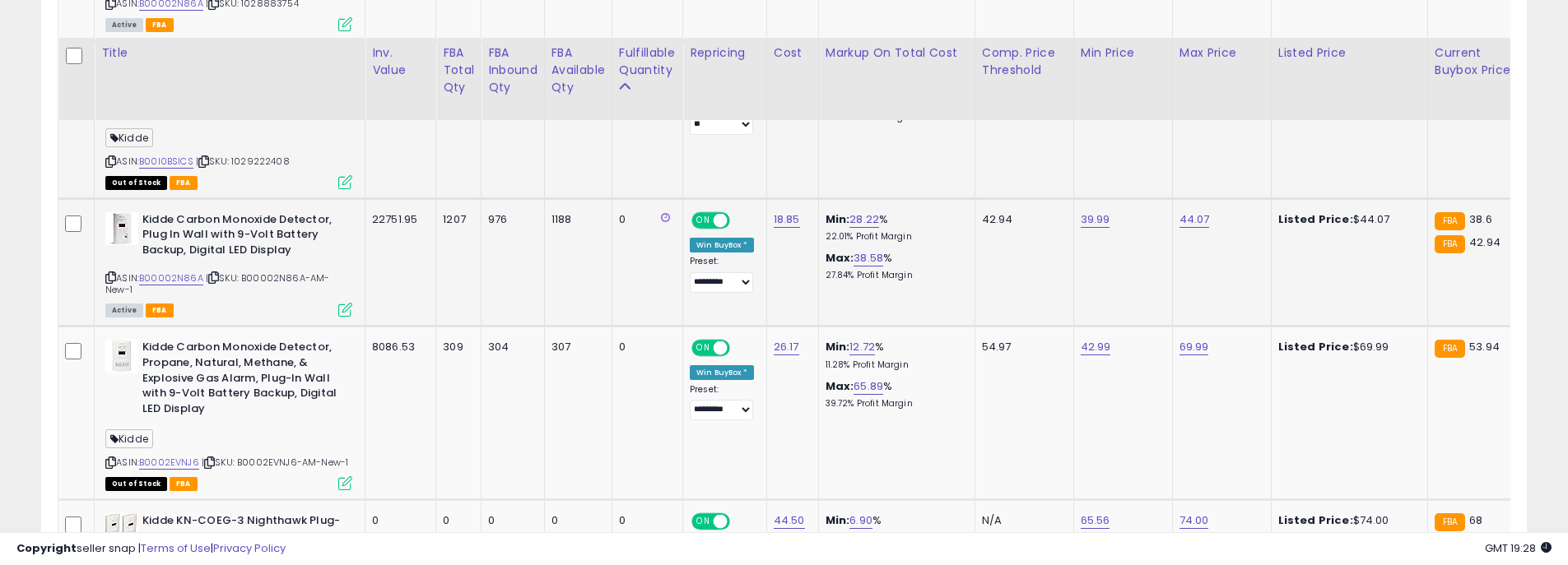 scroll, scrollTop: 1813, scrollLeft: 0, axis: vertical 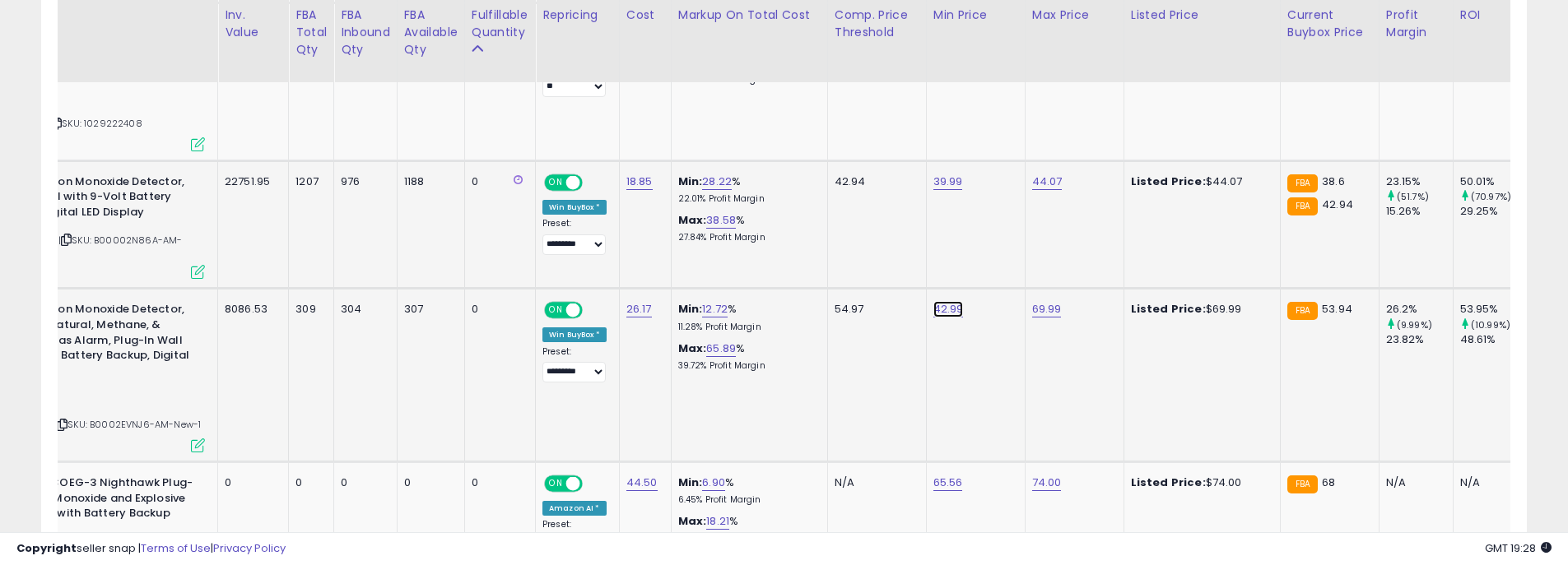 click on "42.99" at bounding box center (948, -706) 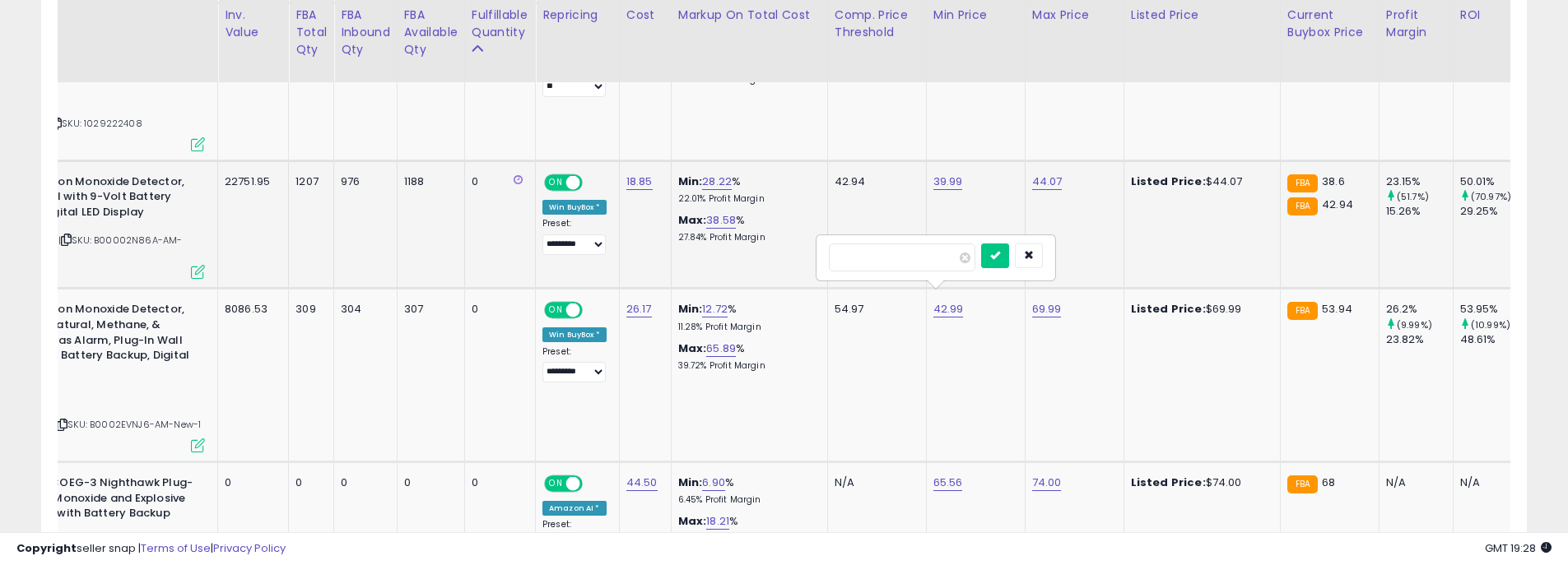 drag, startPoint x: 896, startPoint y: 251, endPoint x: 812, endPoint y: 259, distance: 84.38009 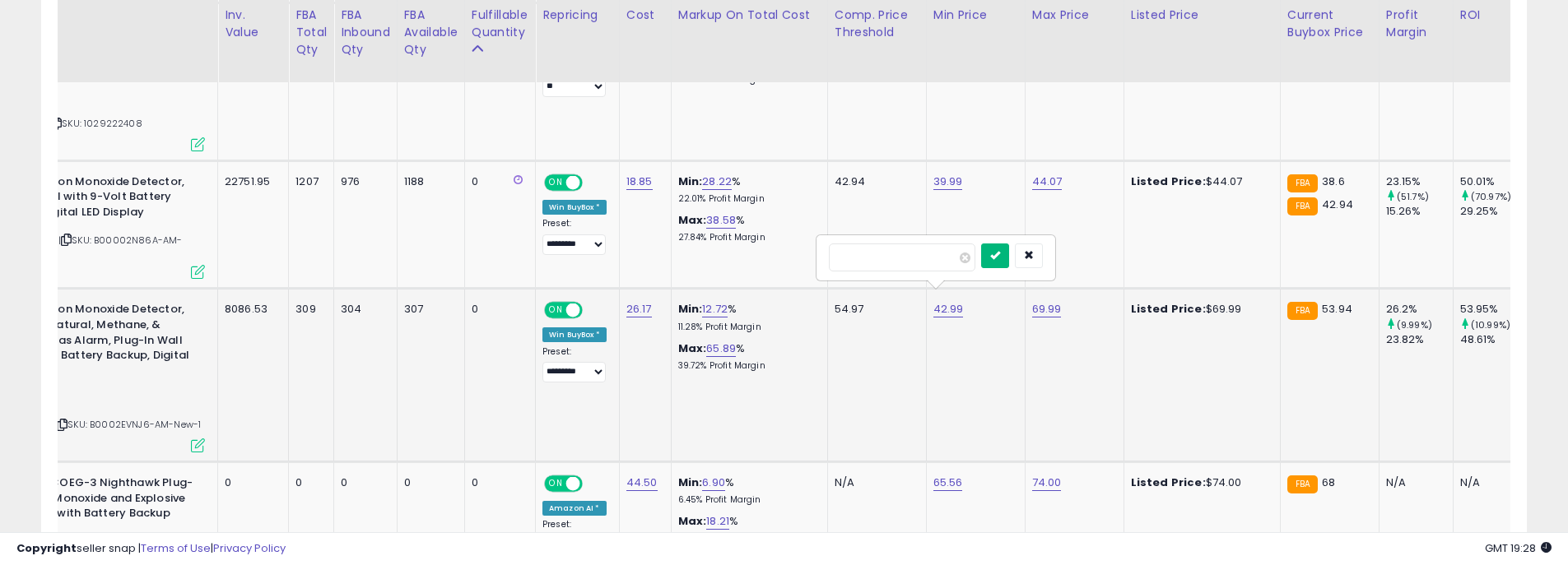 click at bounding box center [995, 255] 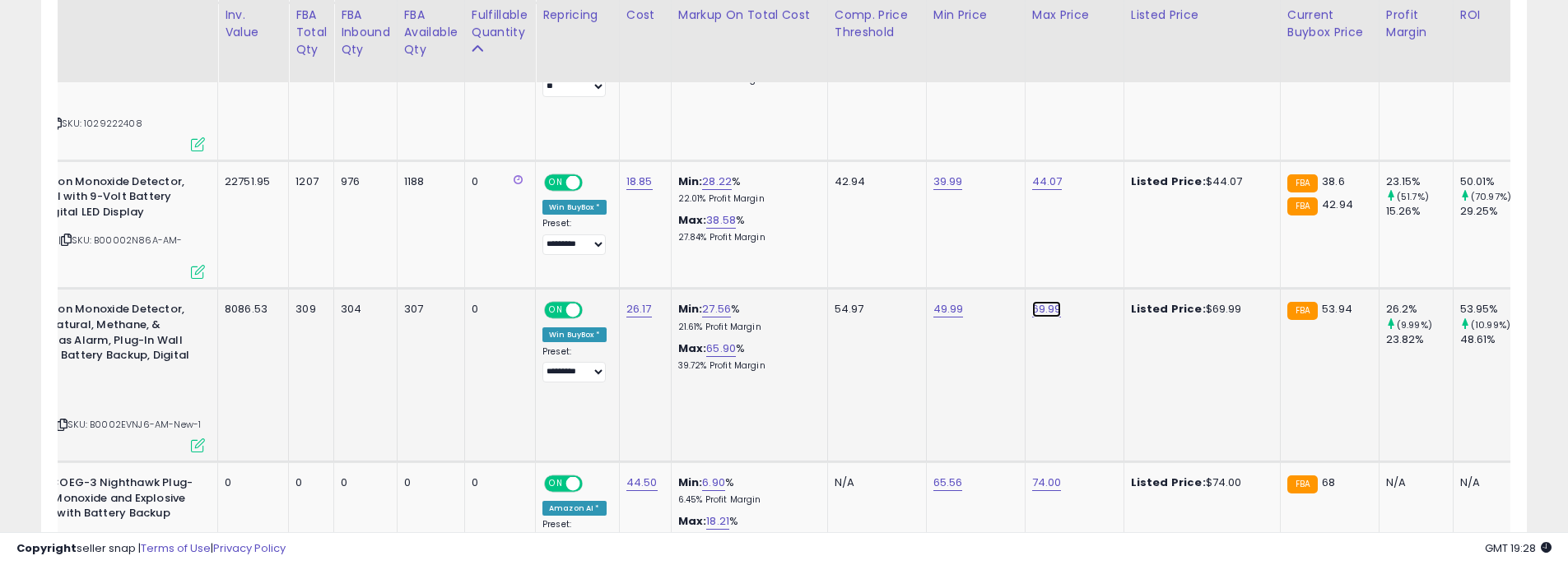click on "69.99" at bounding box center [1047, -706] 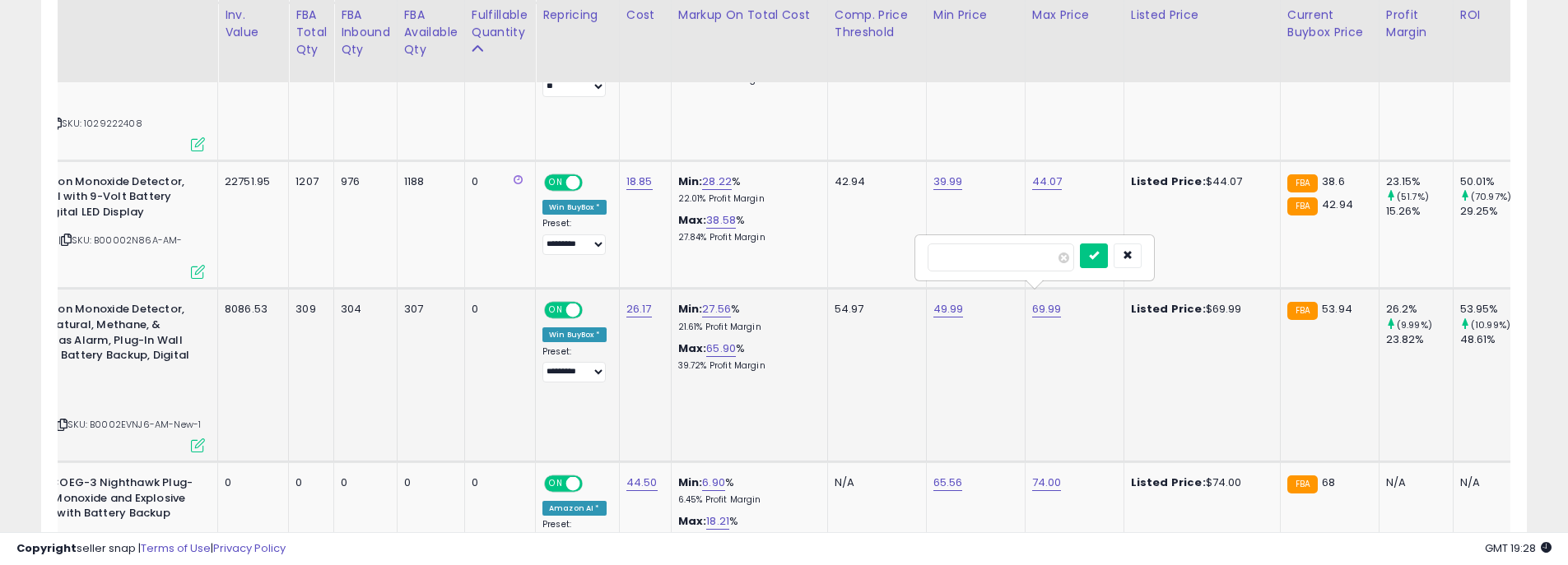 drag, startPoint x: 1012, startPoint y: 252, endPoint x: 919, endPoint y: 253, distance: 93.00538 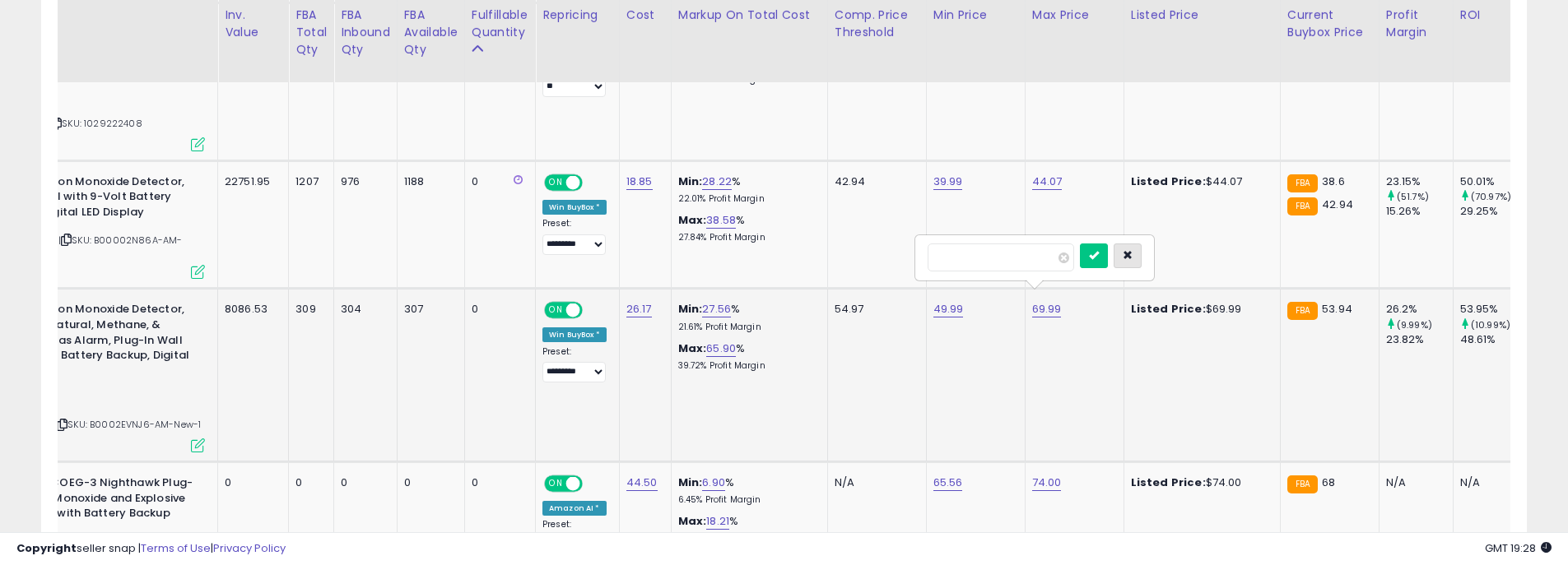click at bounding box center (1128, 255) 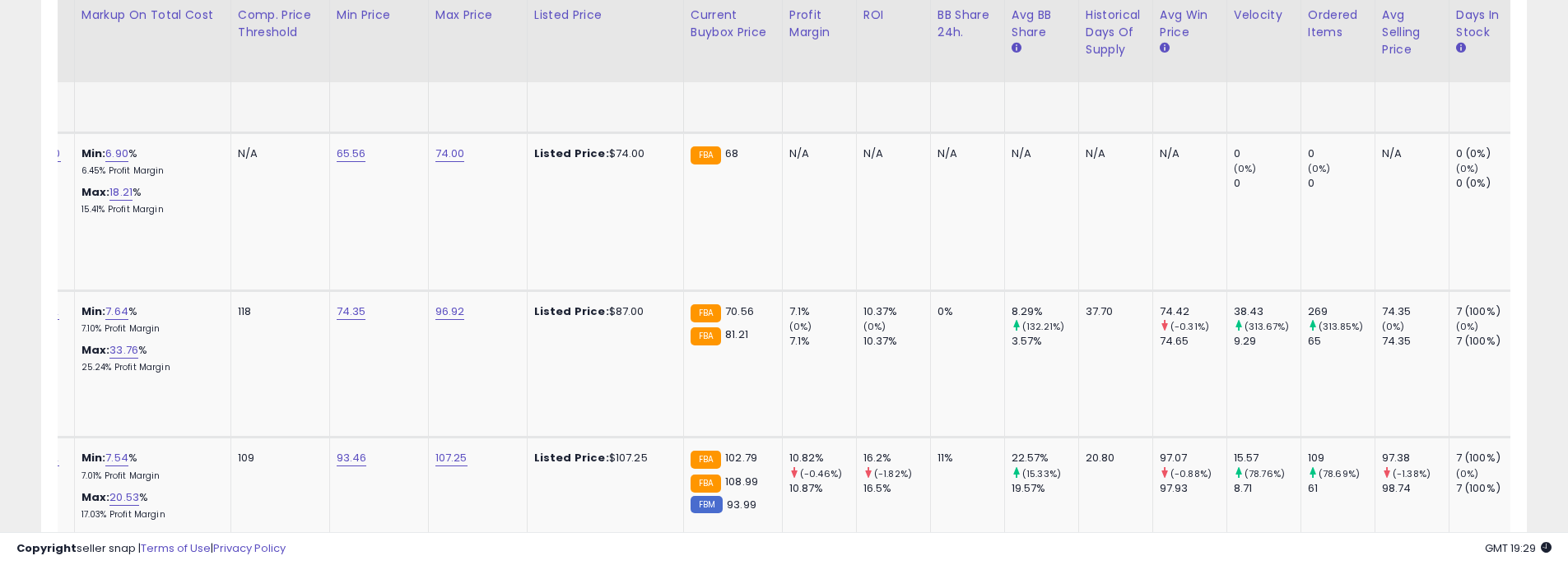 scroll, scrollTop: 0, scrollLeft: 751, axis: horizontal 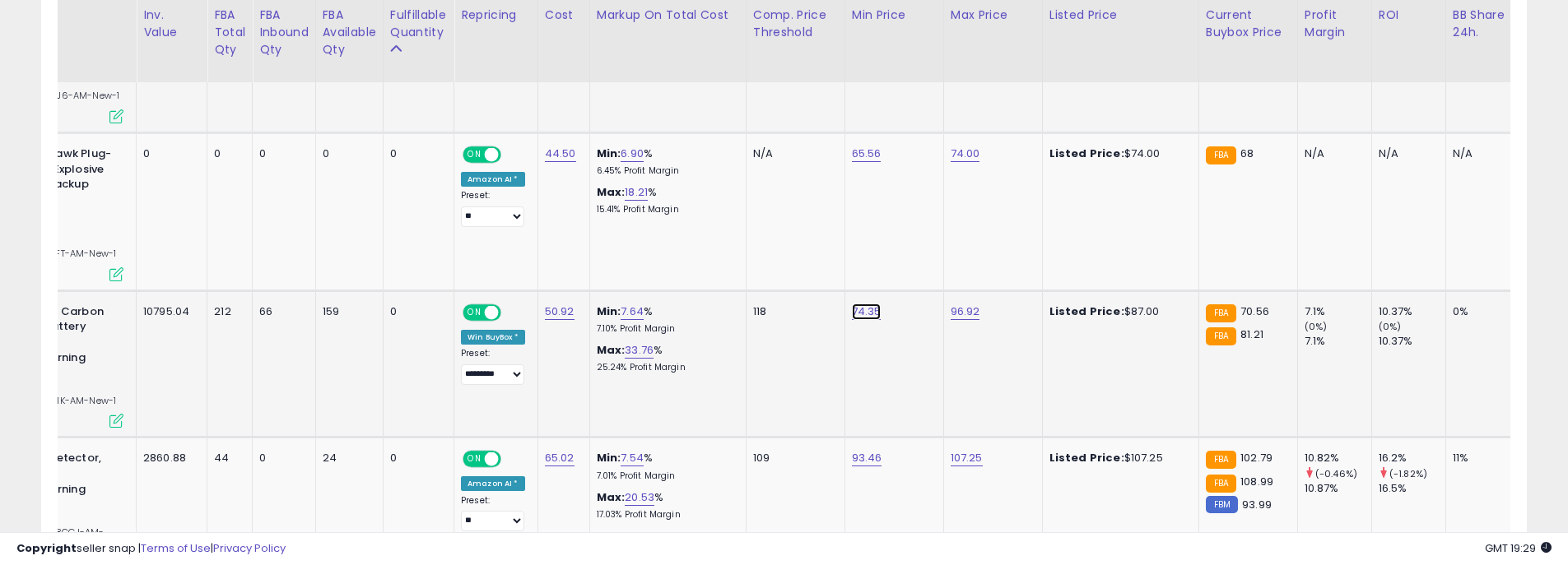 click on "74.35" at bounding box center [867, -1035] 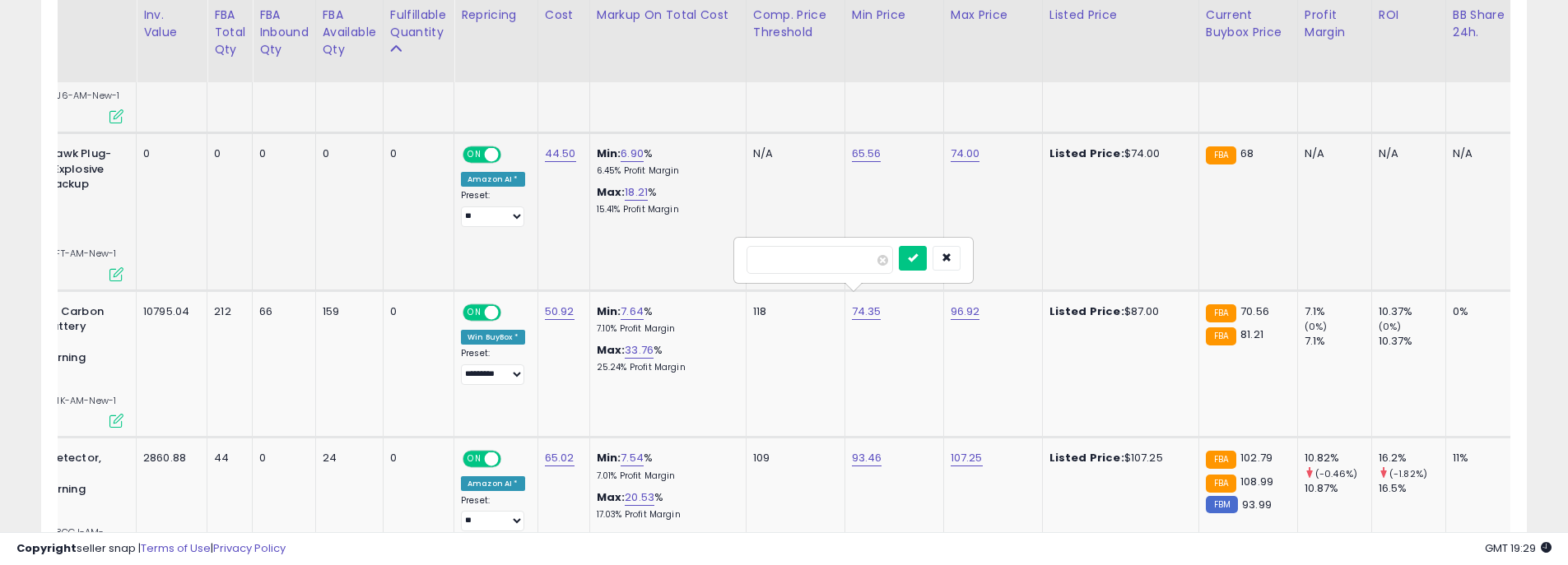 drag, startPoint x: 816, startPoint y: 259, endPoint x: 649, endPoint y: 234, distance: 168.86089 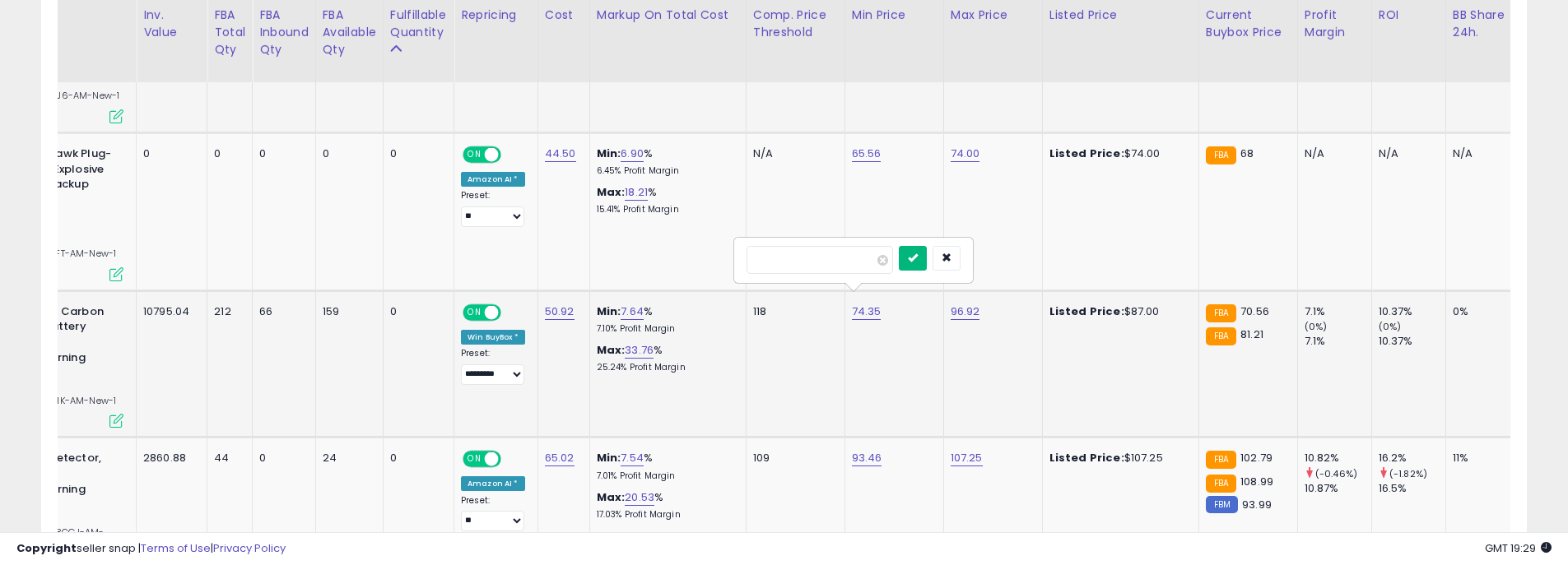 type on "*****" 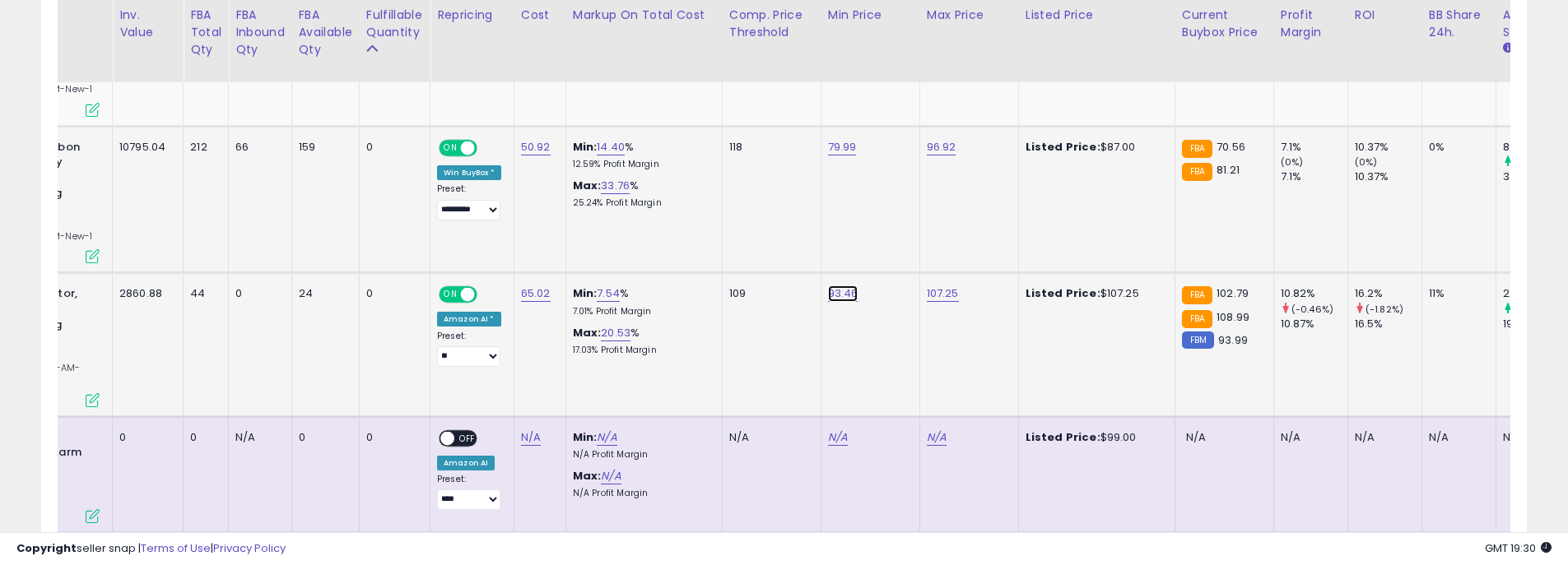 click on "93.46" at bounding box center [843, -1200] 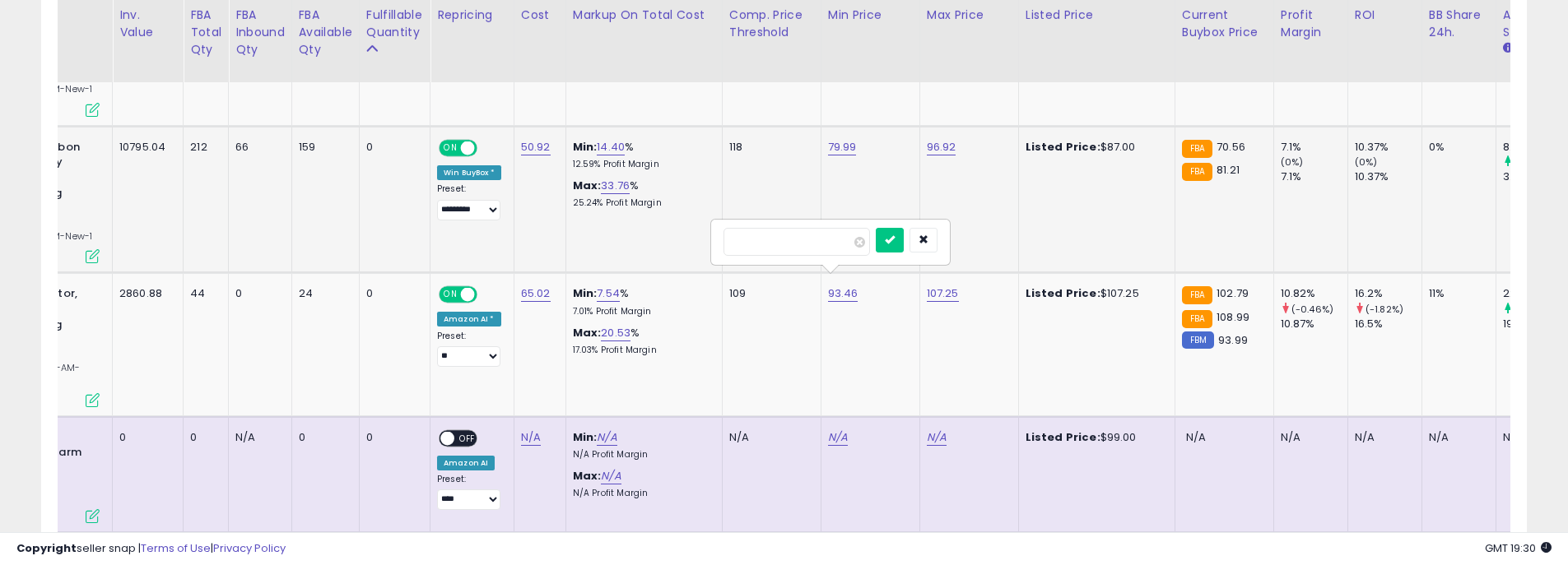drag, startPoint x: 798, startPoint y: 245, endPoint x: 666, endPoint y: 234, distance: 132.45754 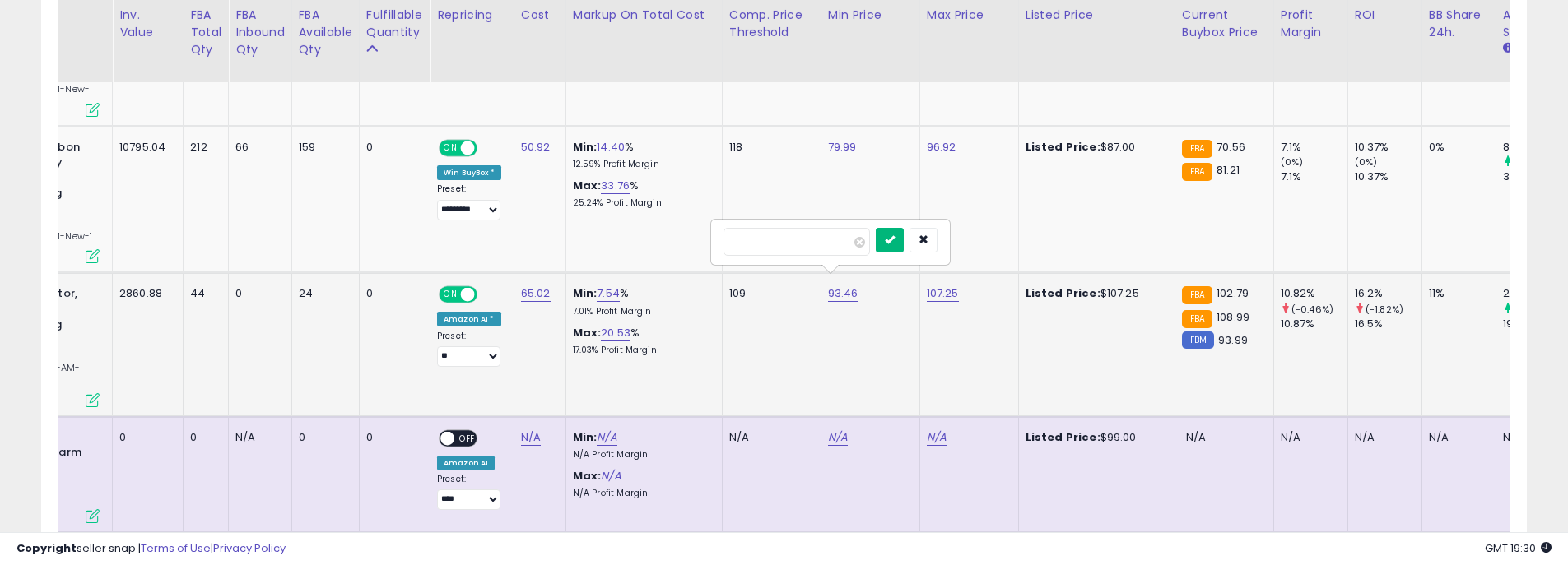 click at bounding box center (890, 240) 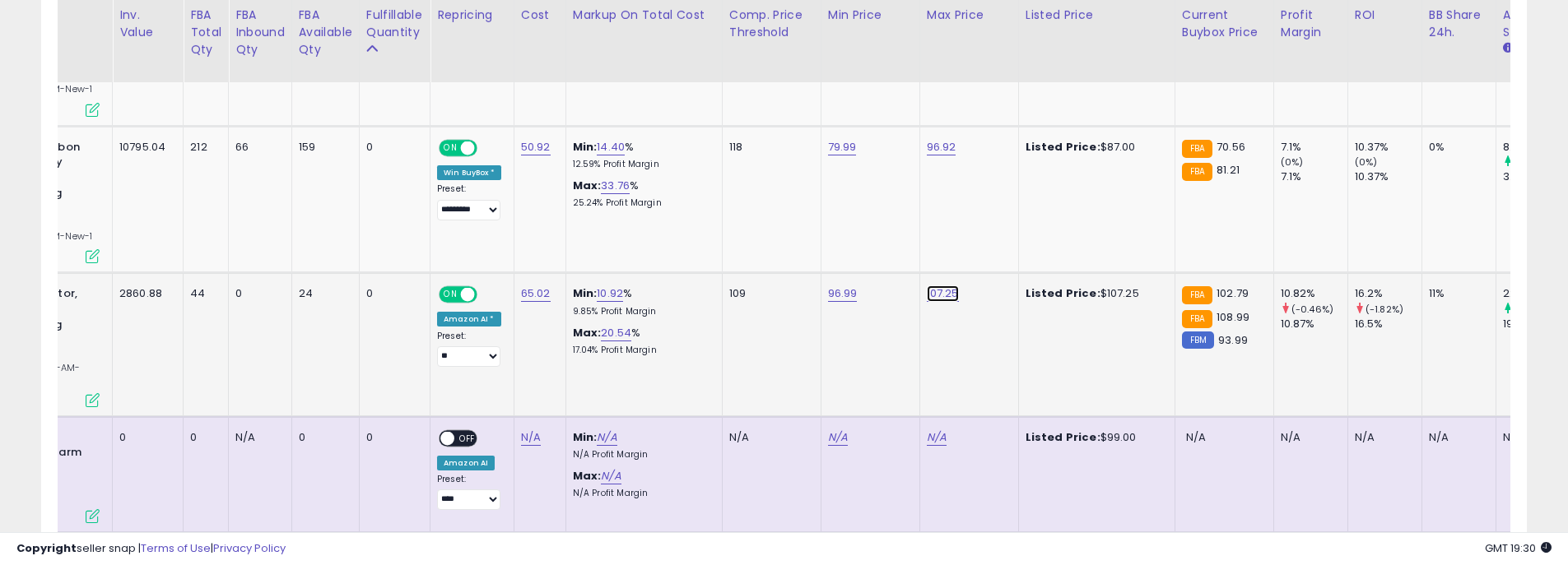 click on "107.25" at bounding box center (942, -1200) 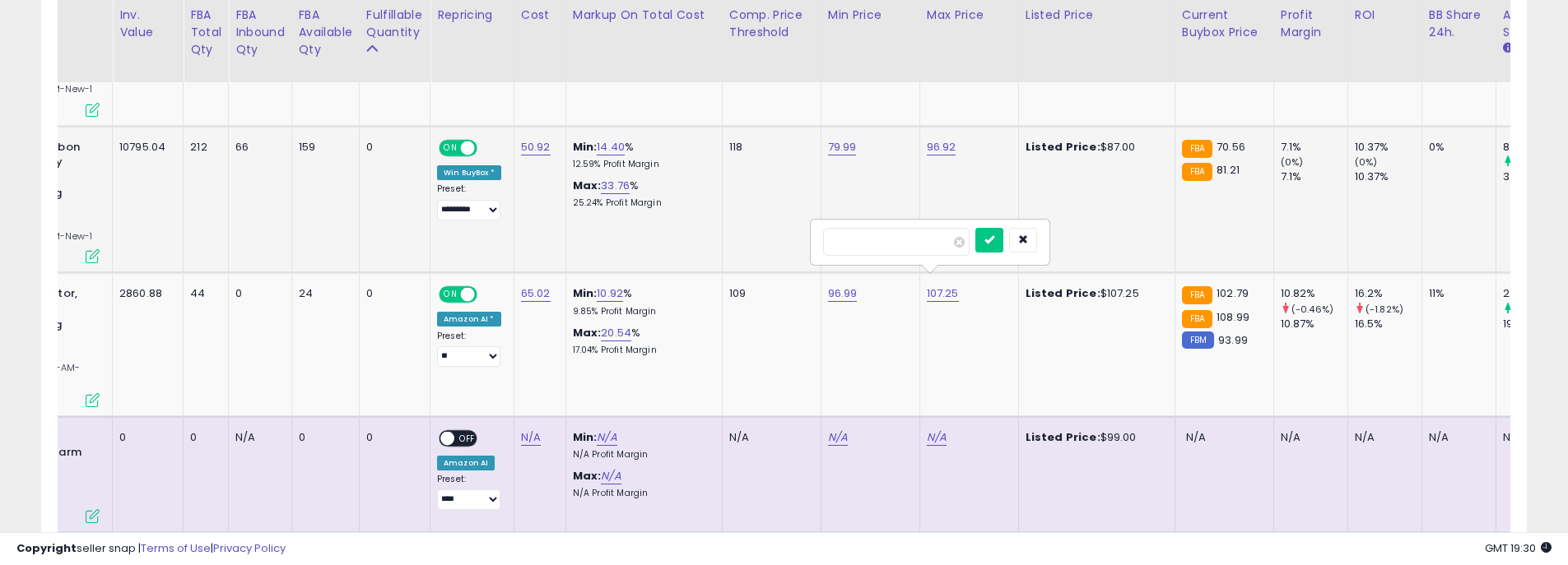 drag, startPoint x: 782, startPoint y: 239, endPoint x: 734, endPoint y: 239, distance: 48 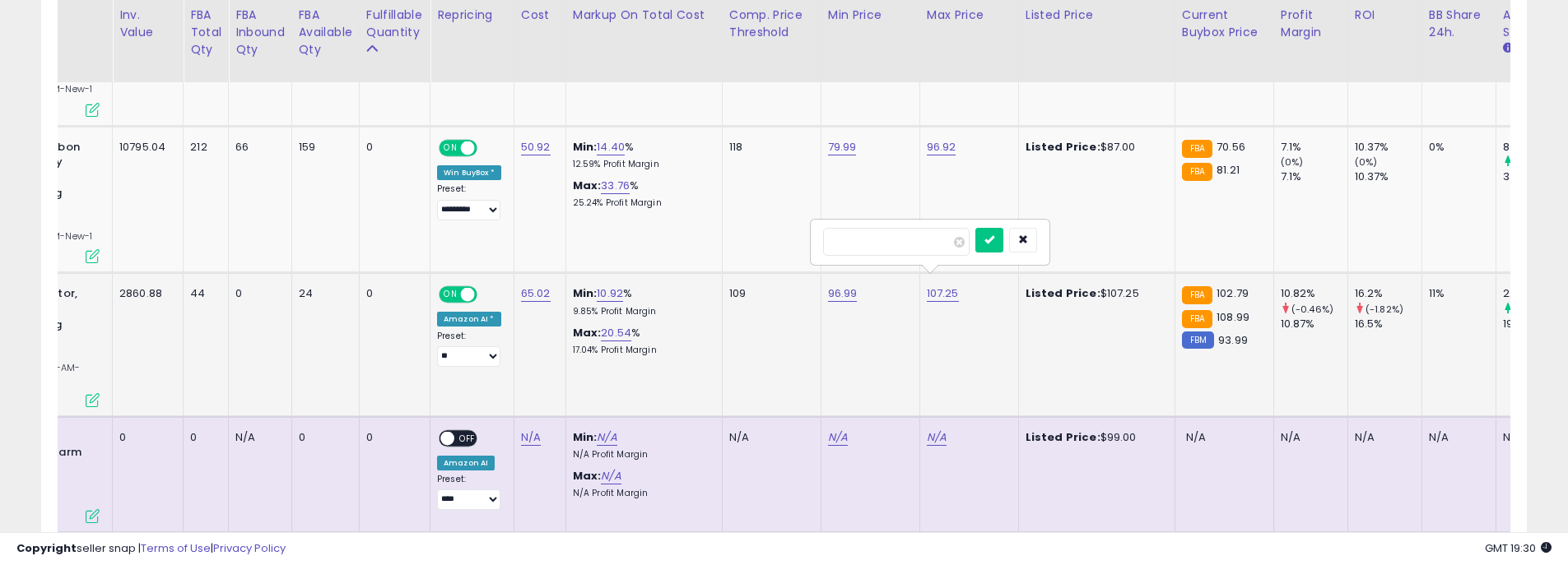 type on "***" 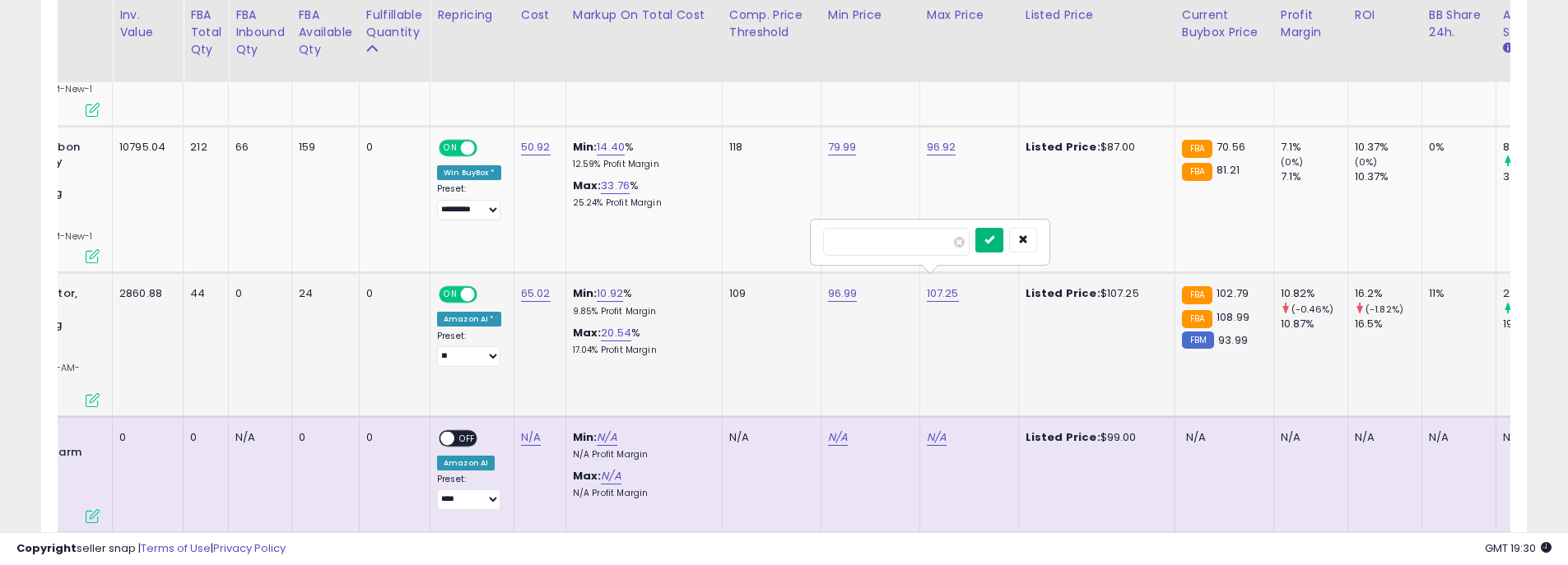 click at bounding box center [989, 240] 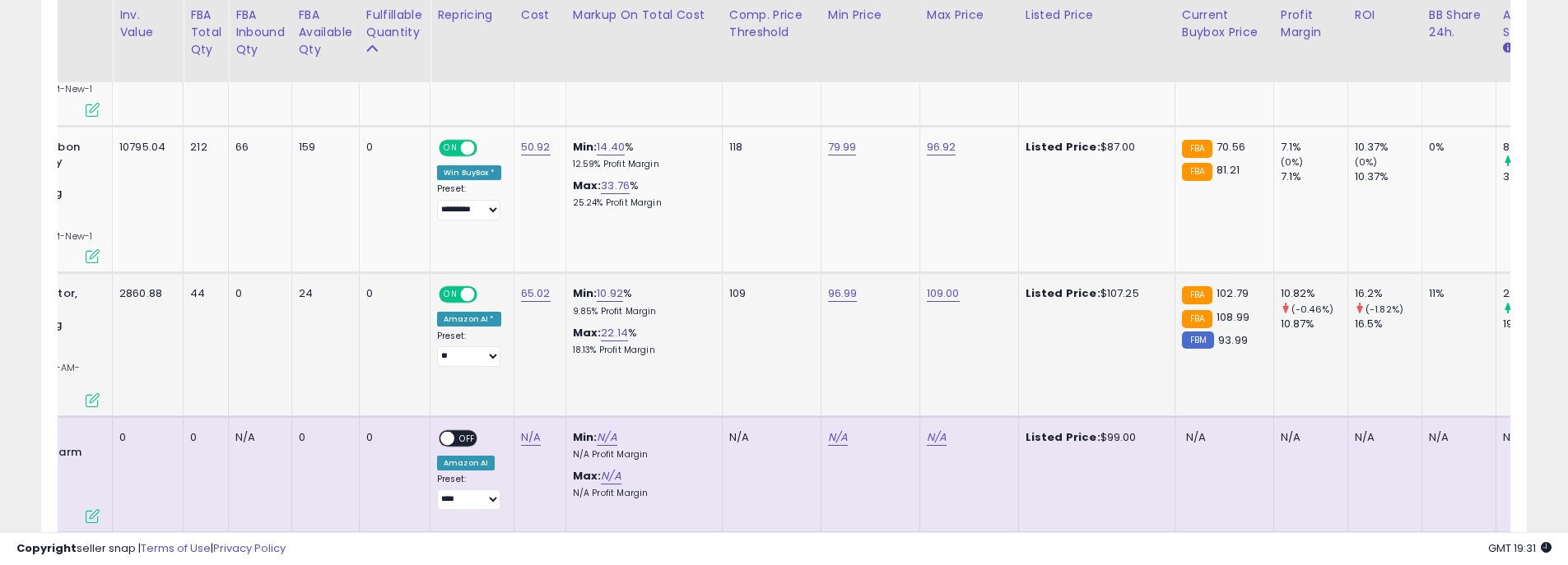 scroll, scrollTop: 0, scrollLeft: 0, axis: both 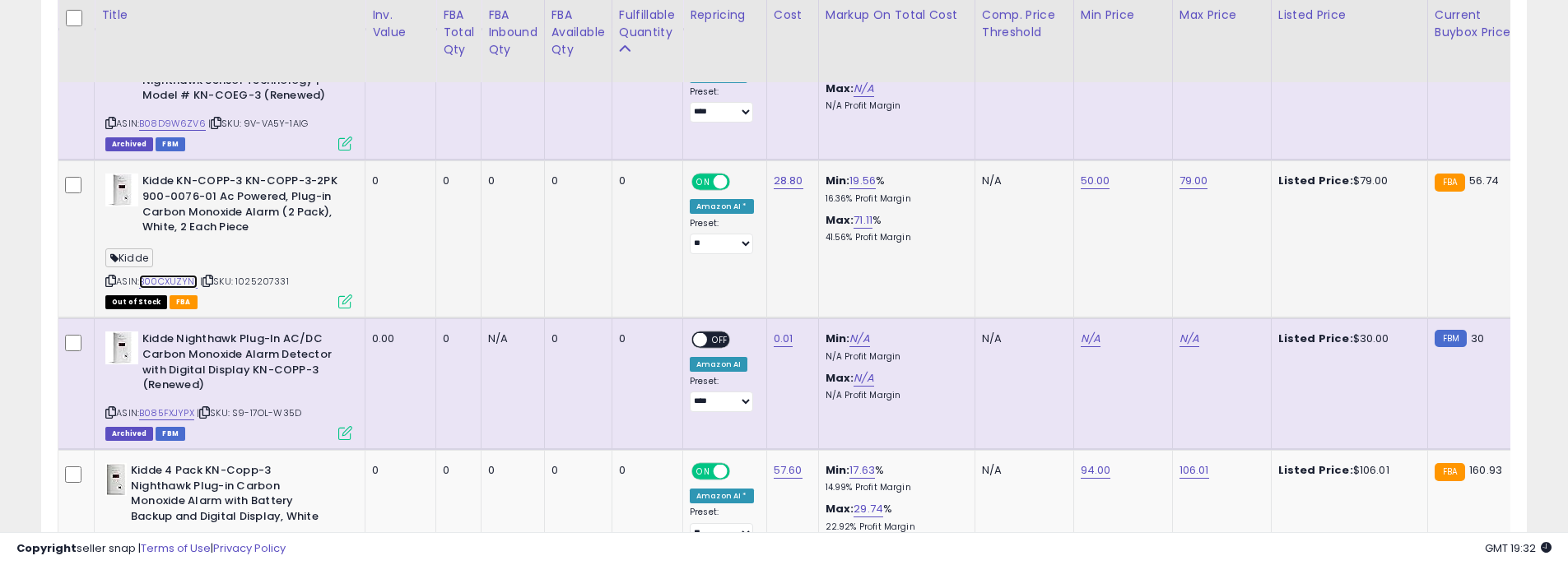 click on "B00CXUZYNI" at bounding box center [168, 281] 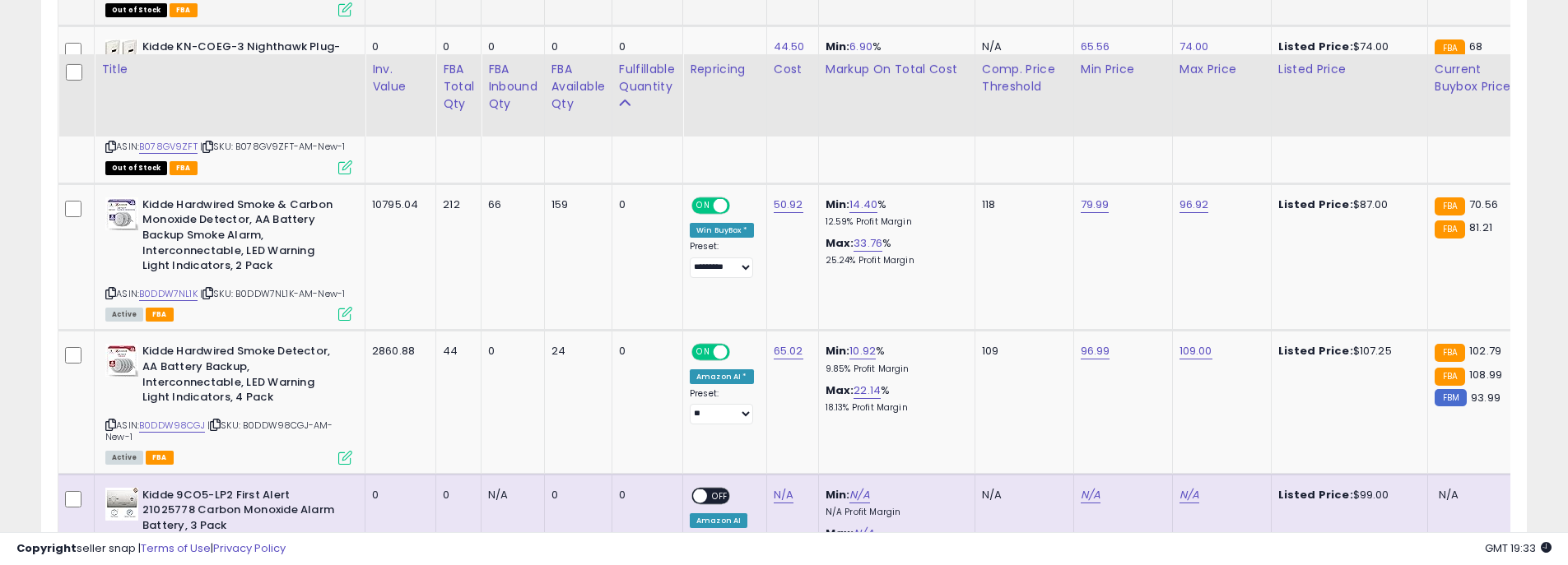 scroll, scrollTop: 2303, scrollLeft: 0, axis: vertical 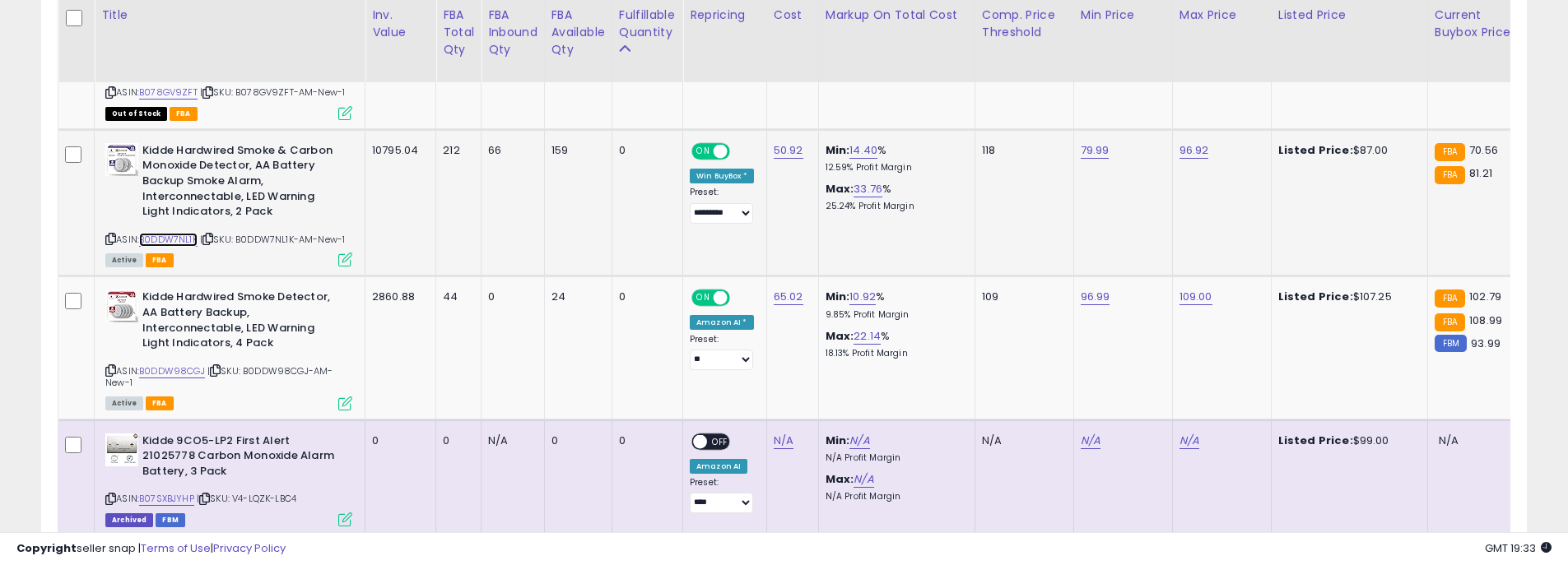 click on "B0DDW7NL1K" at bounding box center (168, 239) 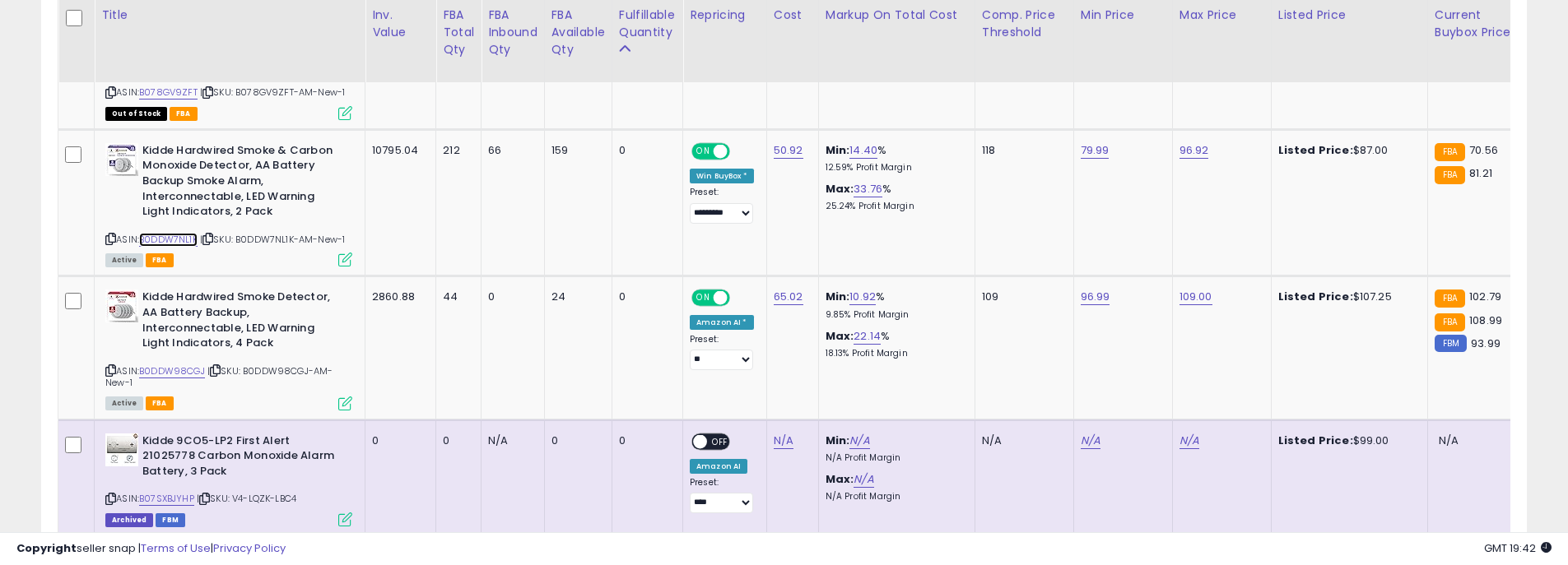 scroll, scrollTop: 0, scrollLeft: 280, axis: horizontal 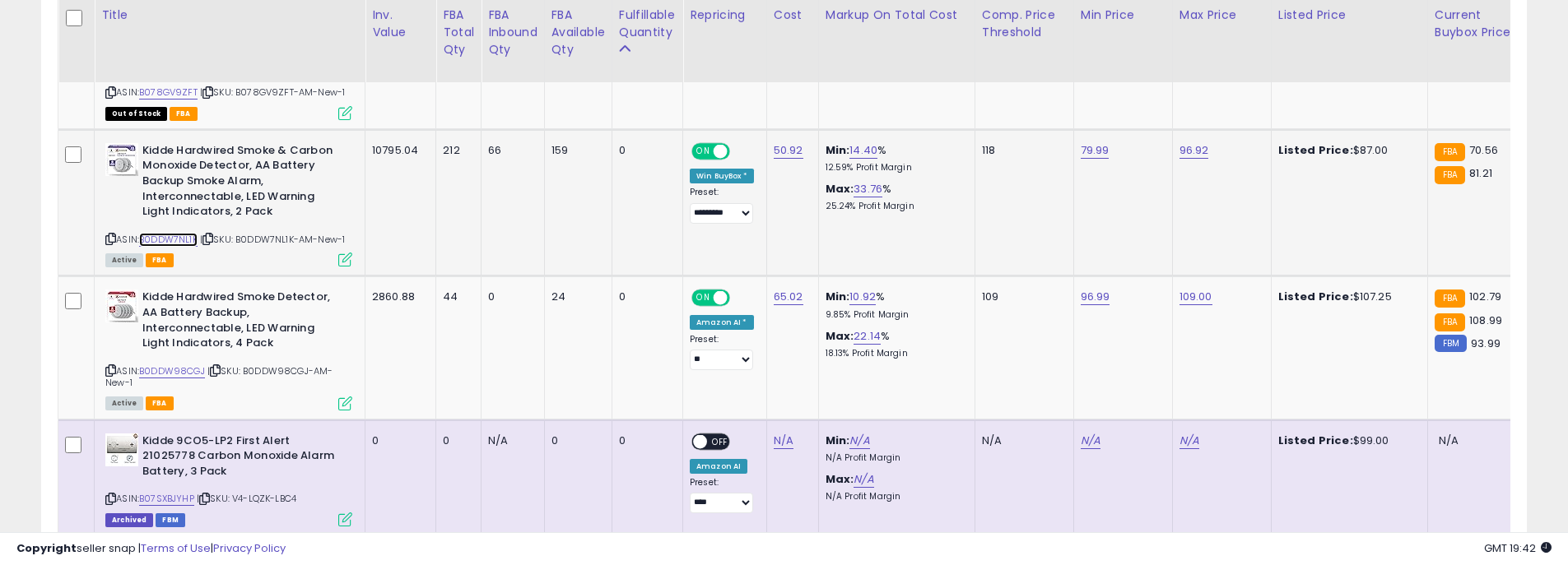 click on "B0DDW7NL1K" at bounding box center (168, 239) 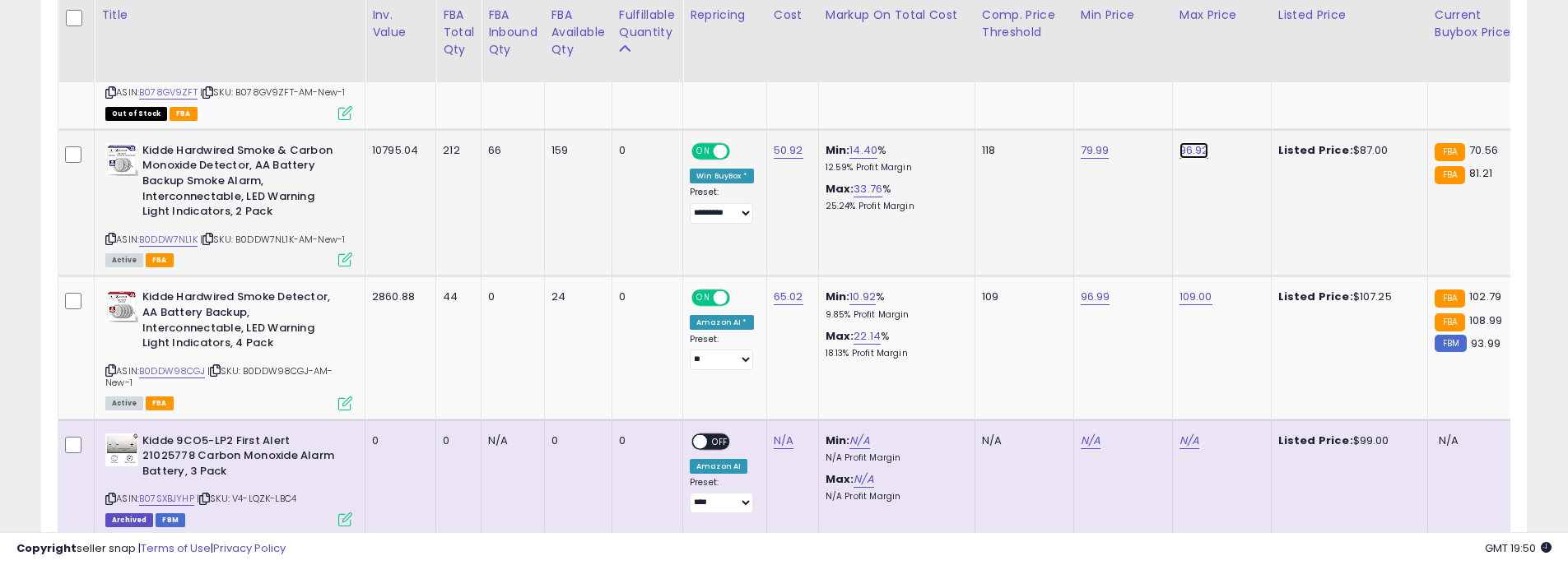click on "96.92" at bounding box center (1194, -1197) 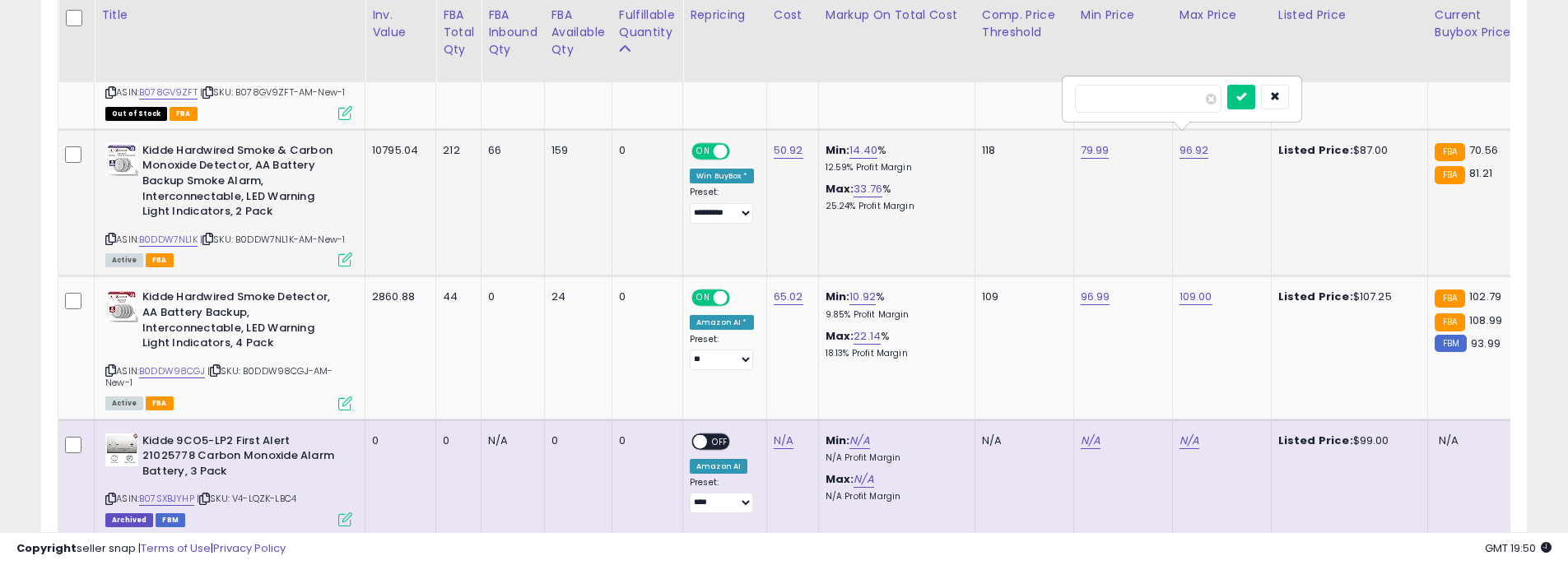 drag, startPoint x: 1142, startPoint y: 103, endPoint x: 1077, endPoint y: 100, distance: 65.06919 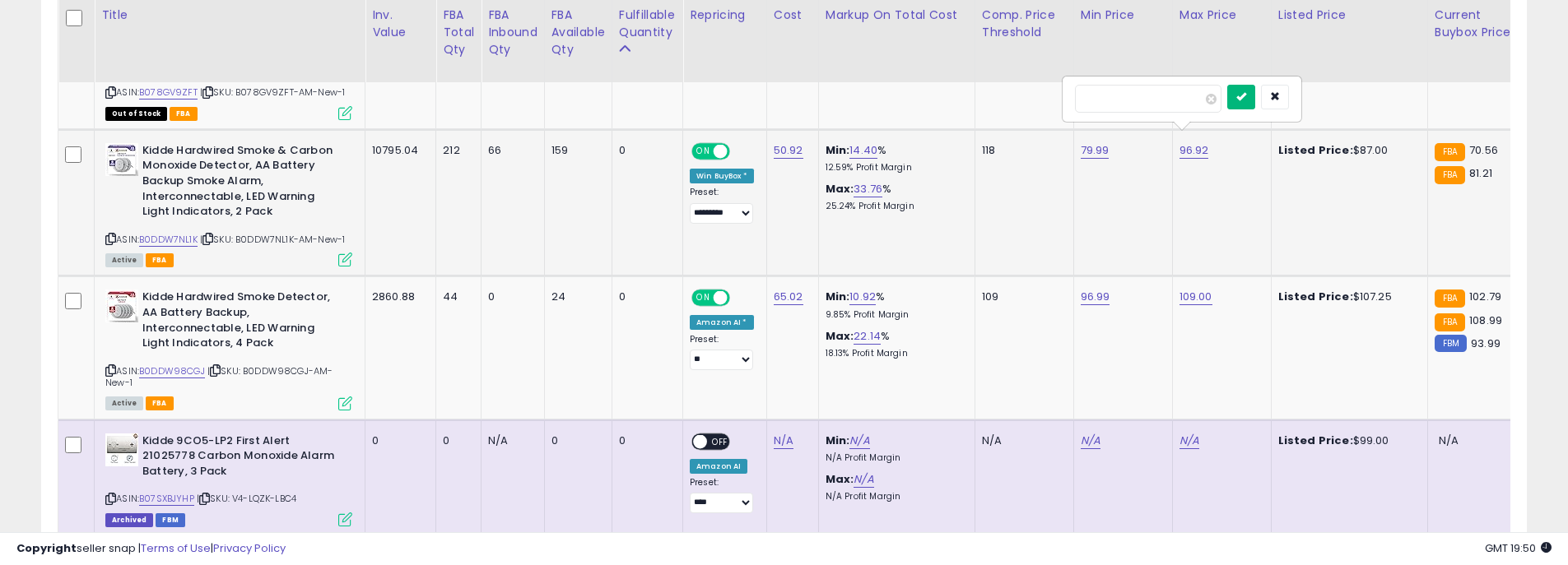 type on "***" 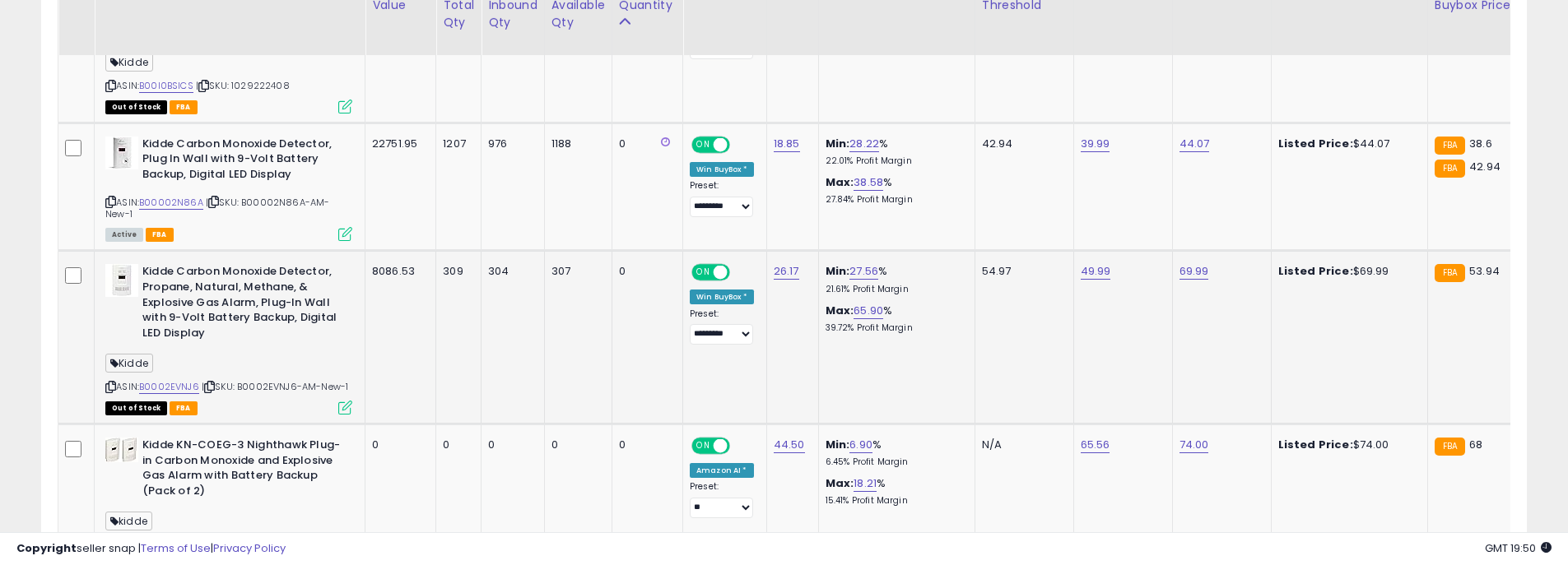 scroll, scrollTop: 1809, scrollLeft: 0, axis: vertical 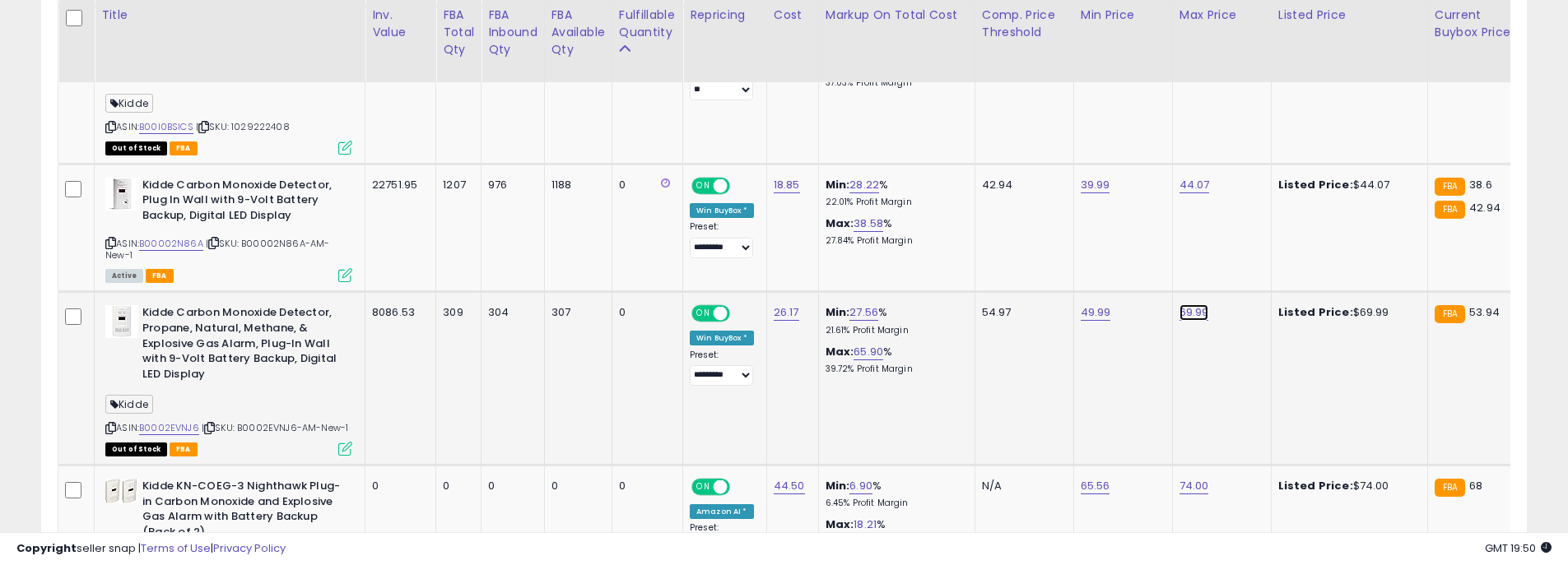 click on "69.99" at bounding box center [1194, -703] 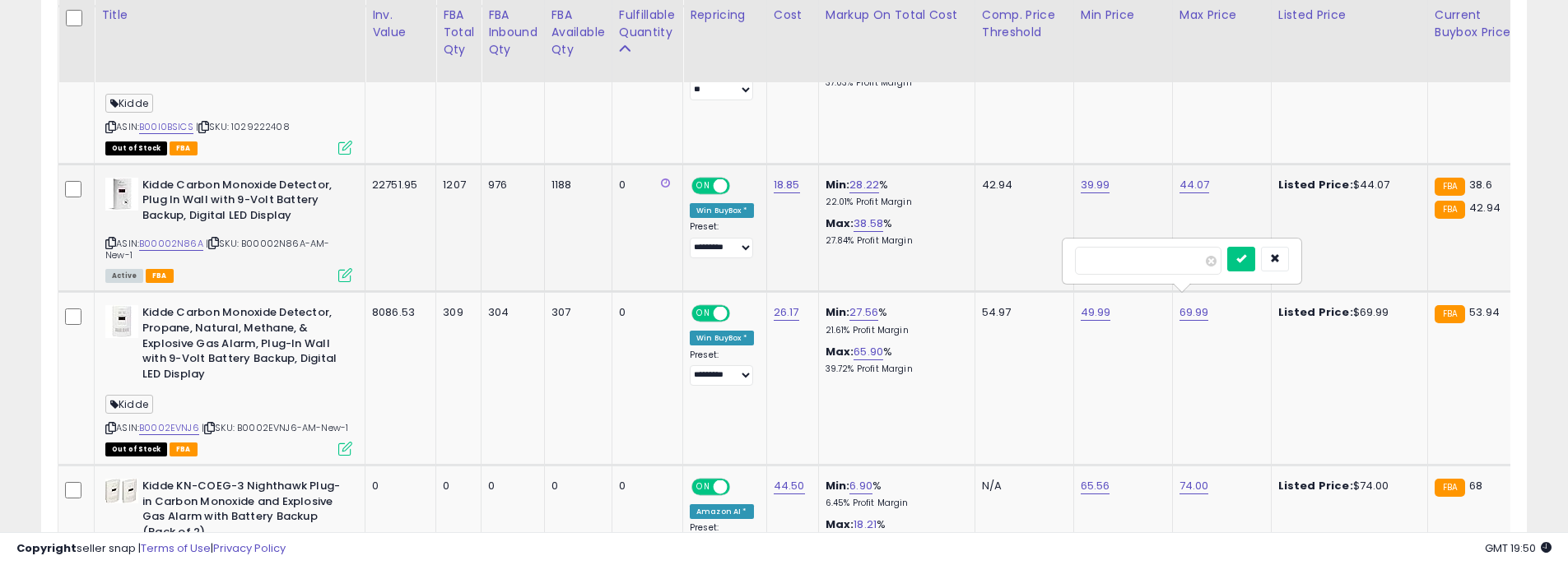 drag, startPoint x: 1147, startPoint y: 263, endPoint x: 1048, endPoint y: 261, distance: 99.0202 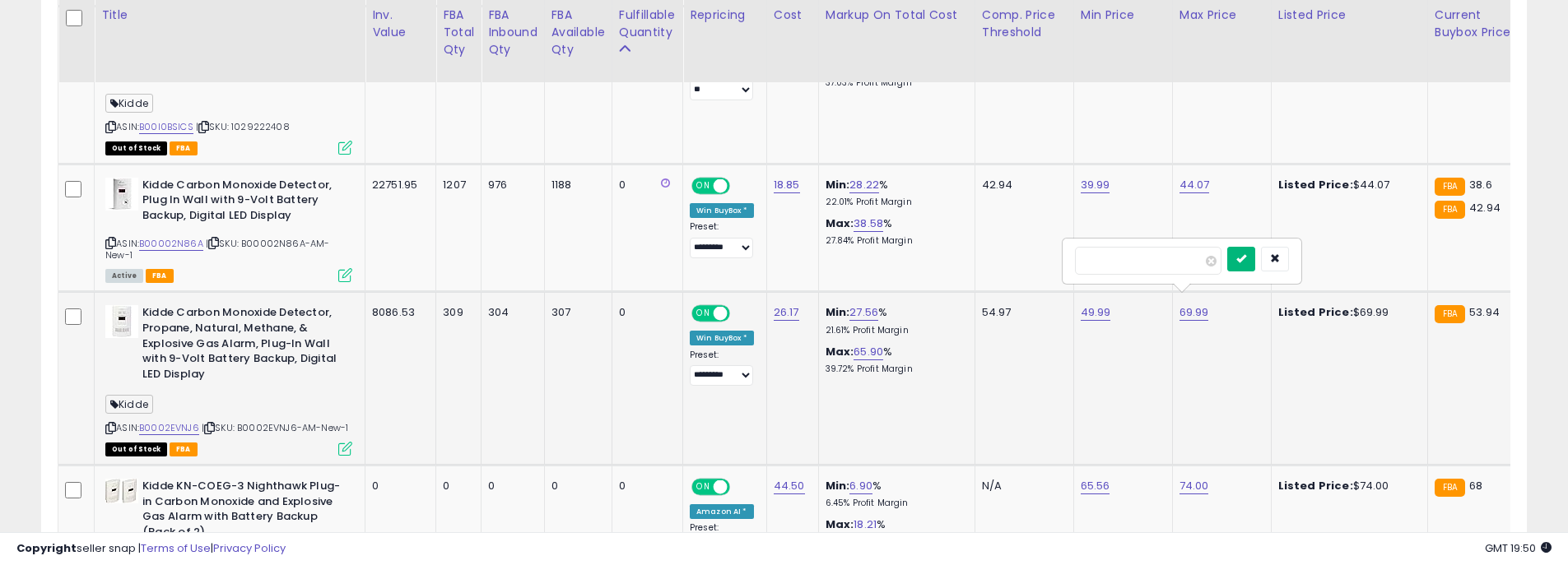 type on "*****" 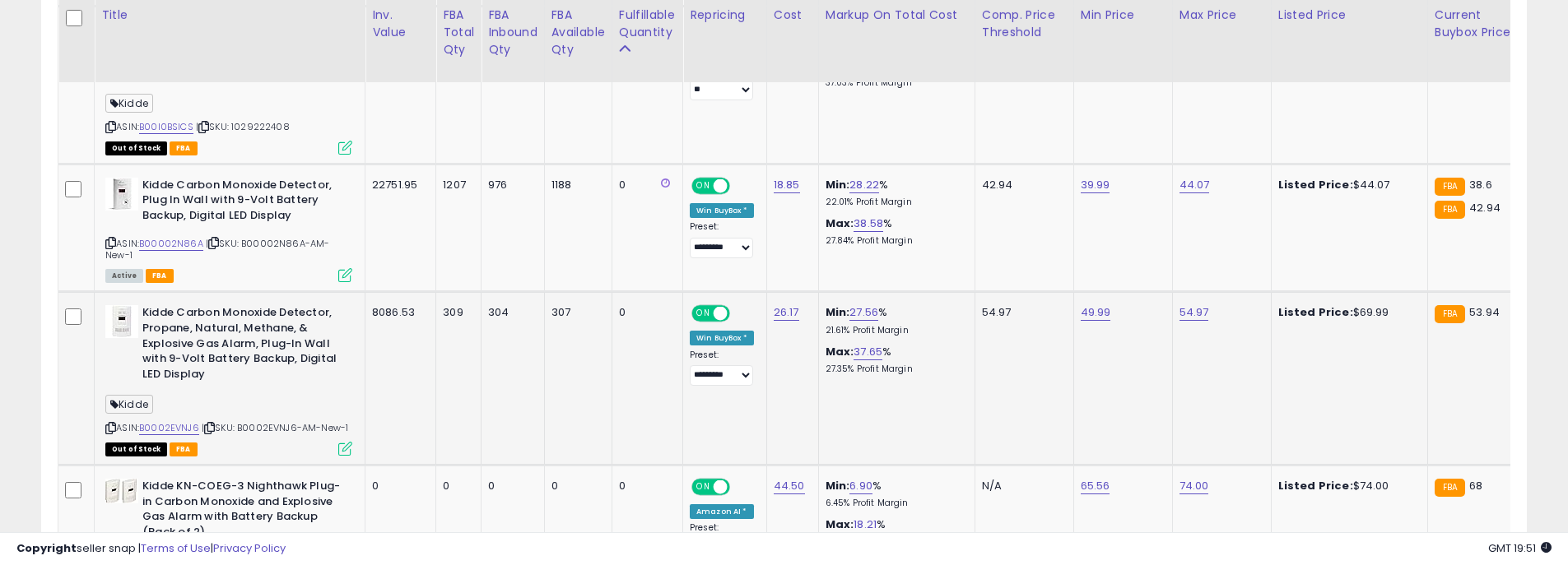 click on "309" 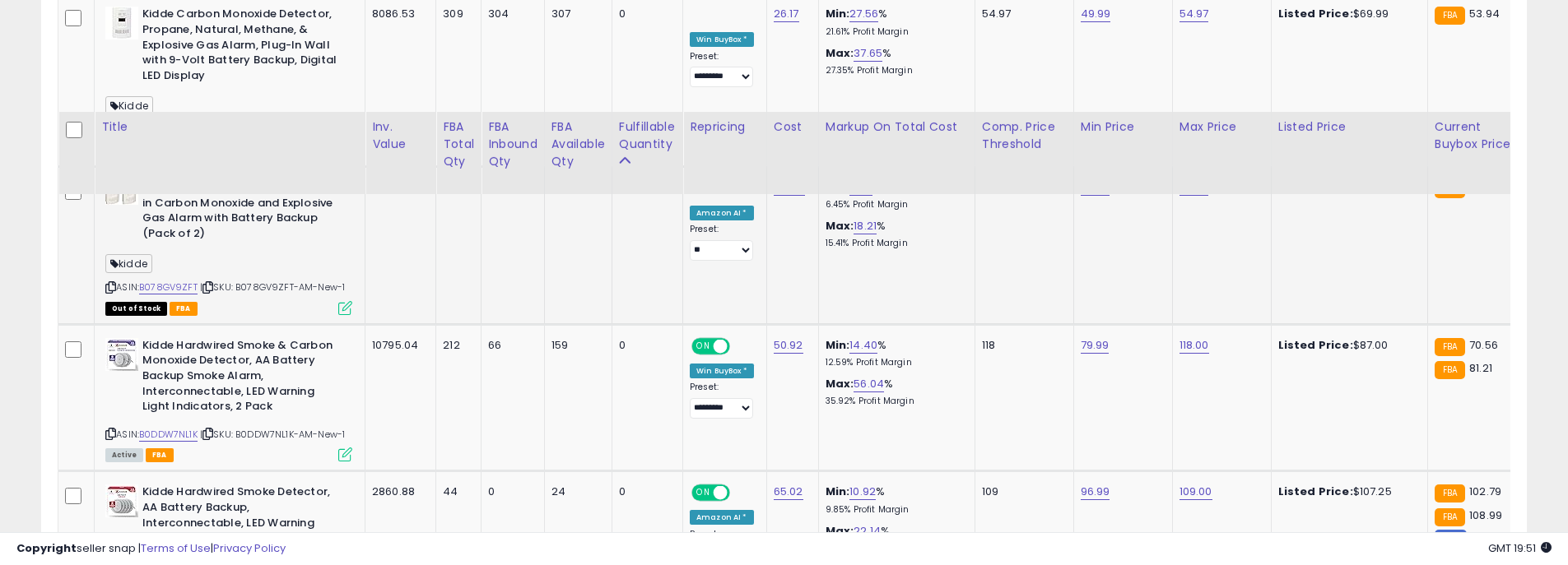 scroll, scrollTop: 2221, scrollLeft: 0, axis: vertical 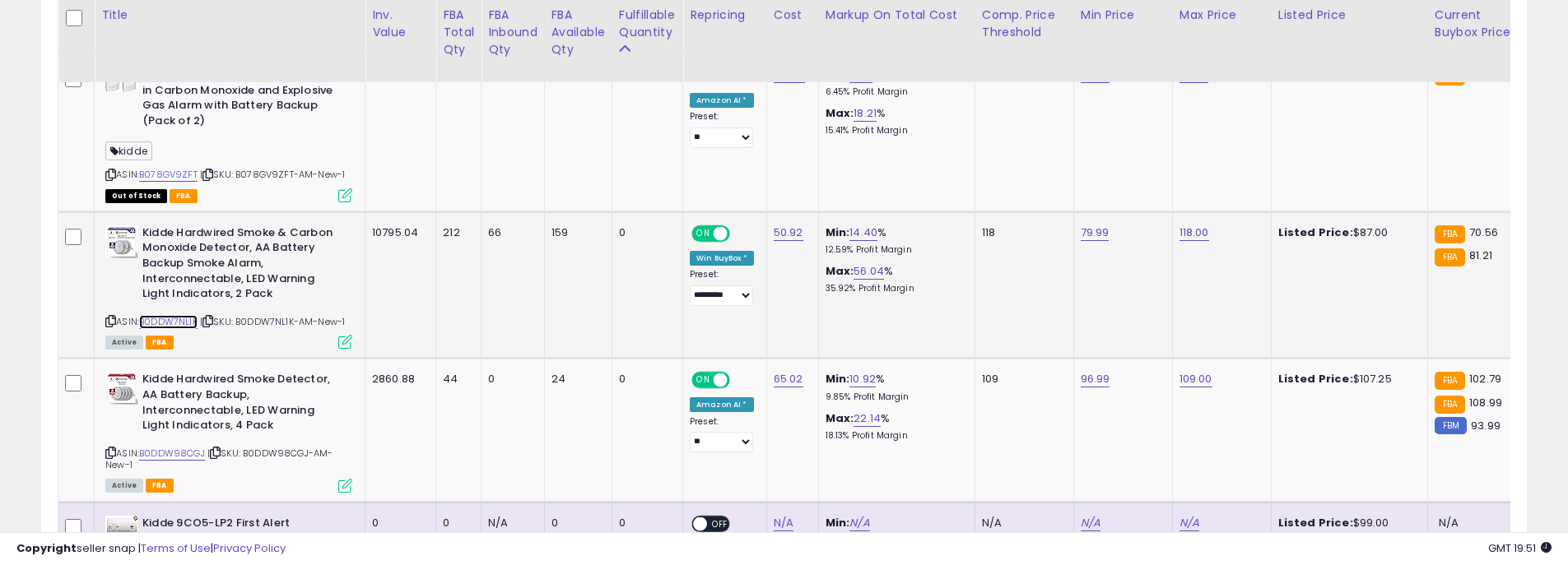click on "B0DDW7NL1K" at bounding box center (168, 322) 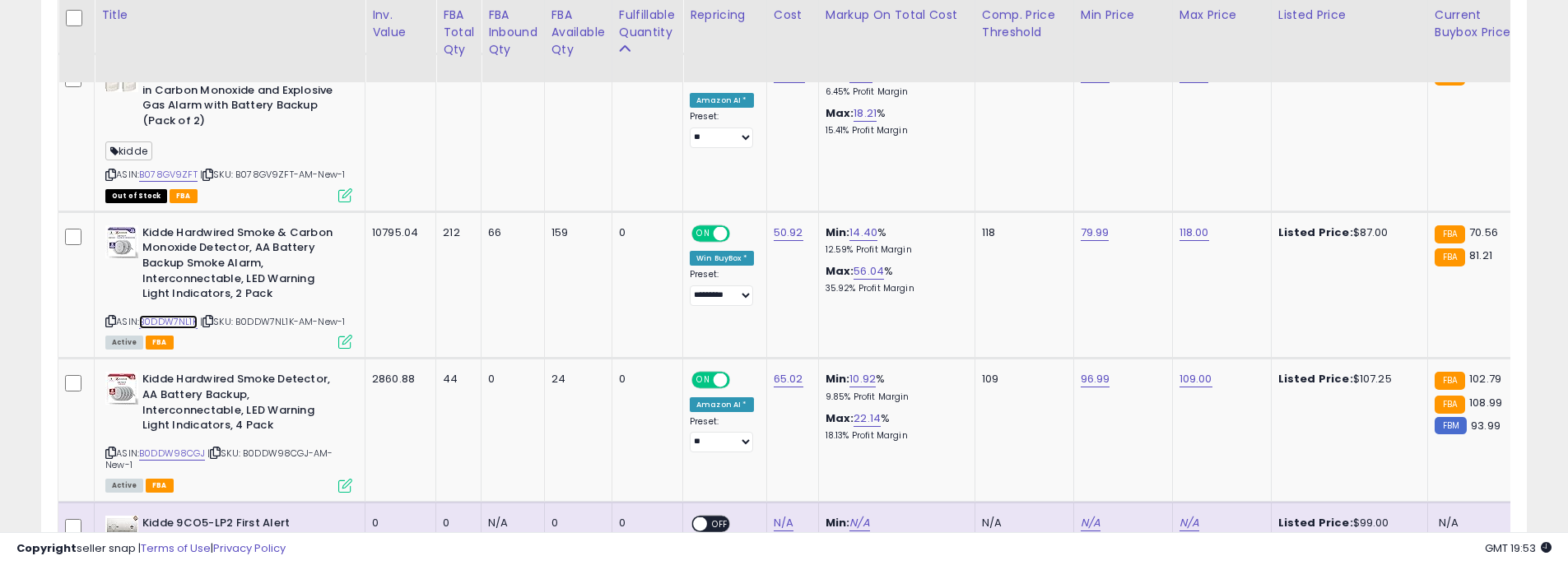 scroll, scrollTop: 0, scrollLeft: 114, axis: horizontal 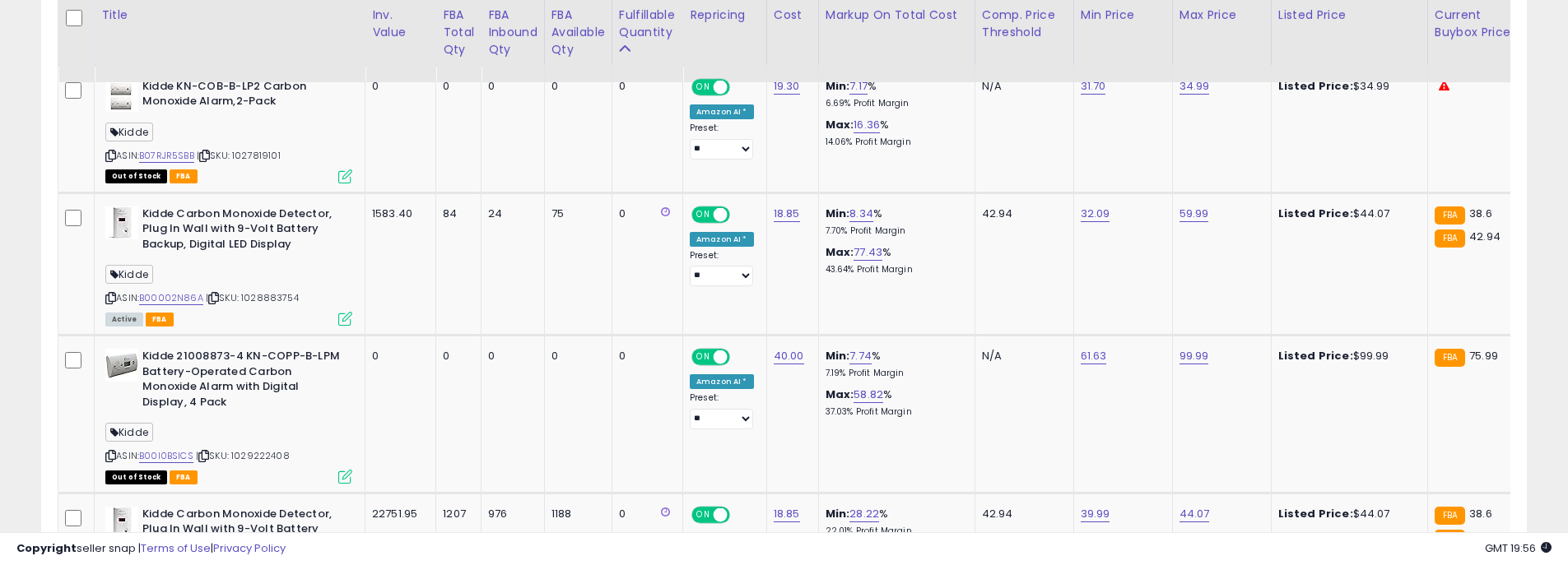 click on "**********" at bounding box center (784, 502) 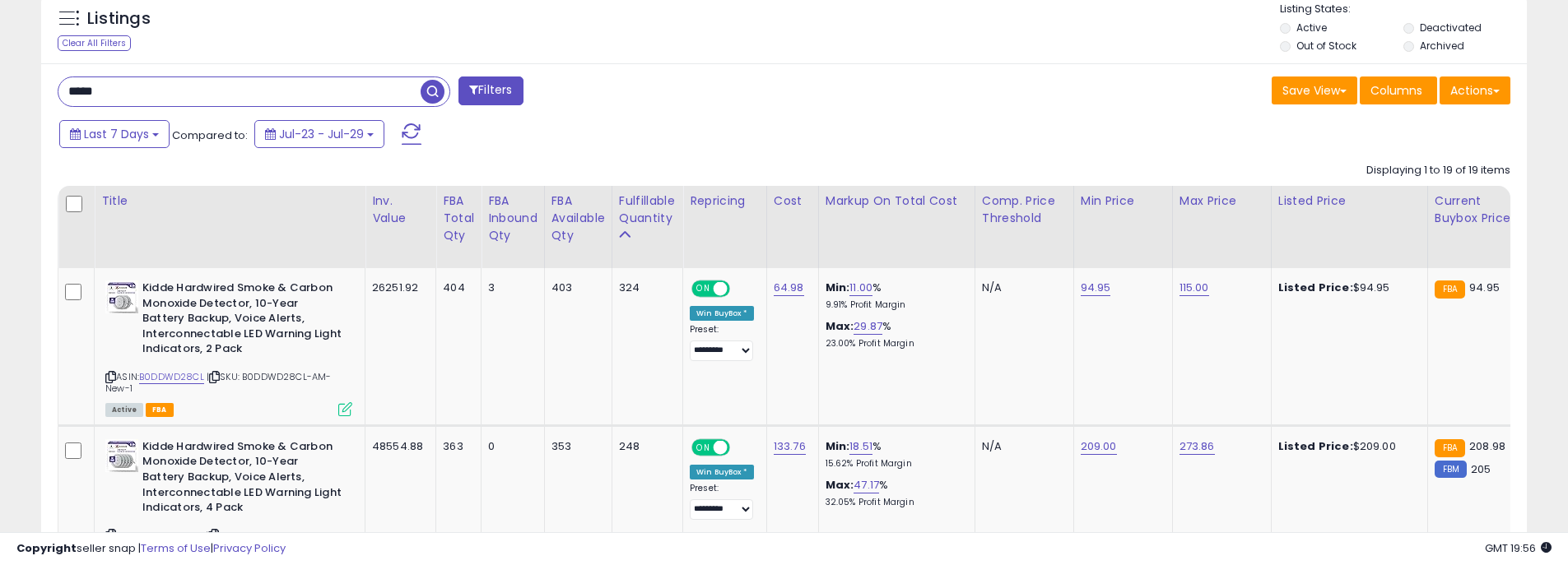 scroll, scrollTop: 987, scrollLeft: 0, axis: vertical 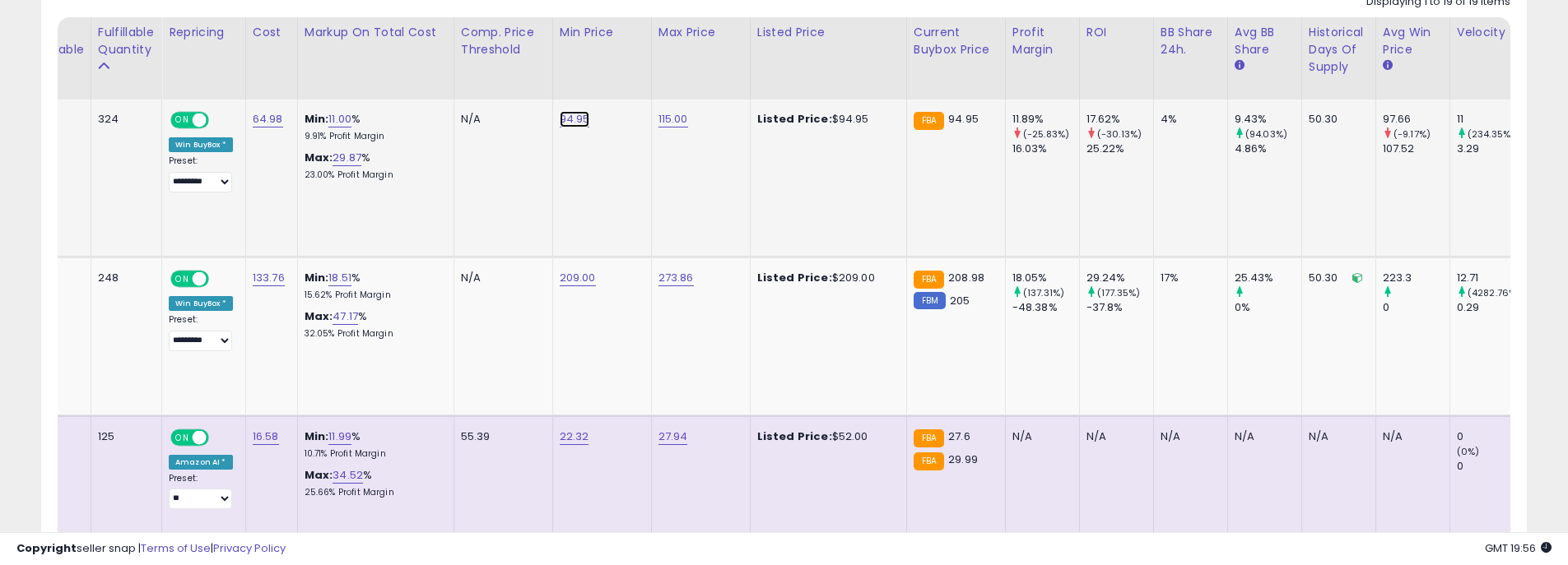 click on "94.95" at bounding box center [575, 119] 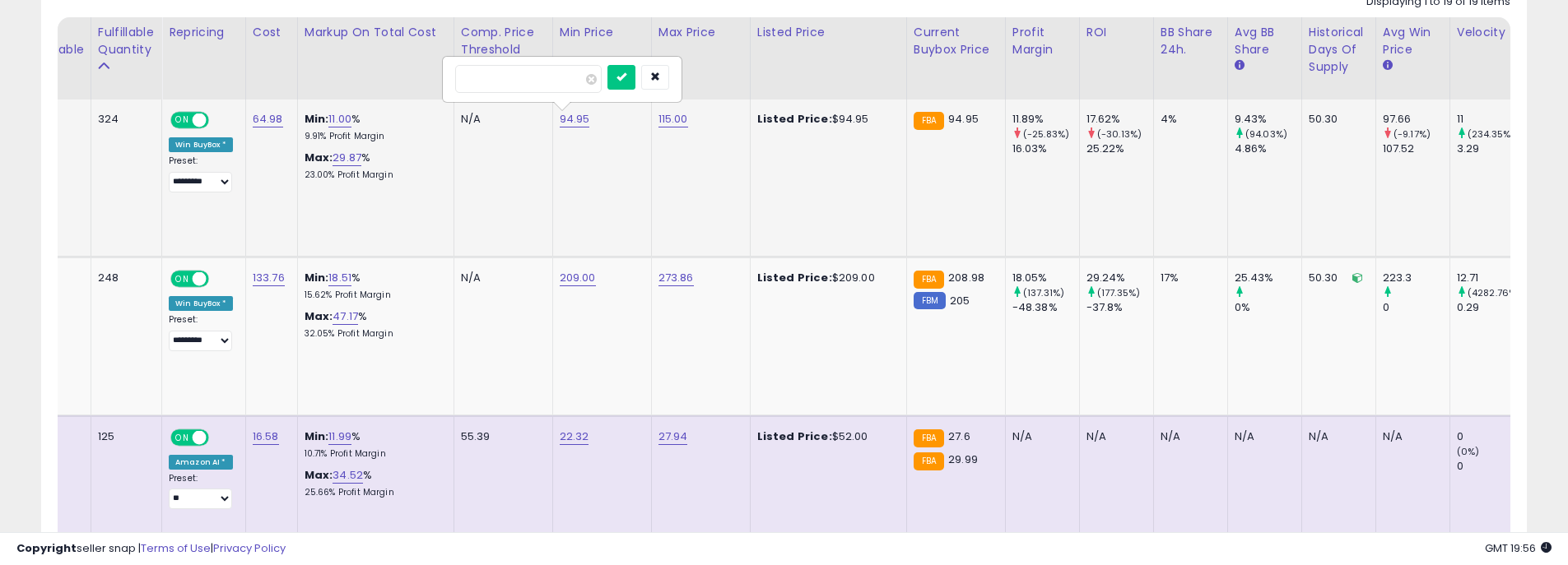 drag, startPoint x: 528, startPoint y: 75, endPoint x: 449, endPoint y: 74, distance: 79.00633 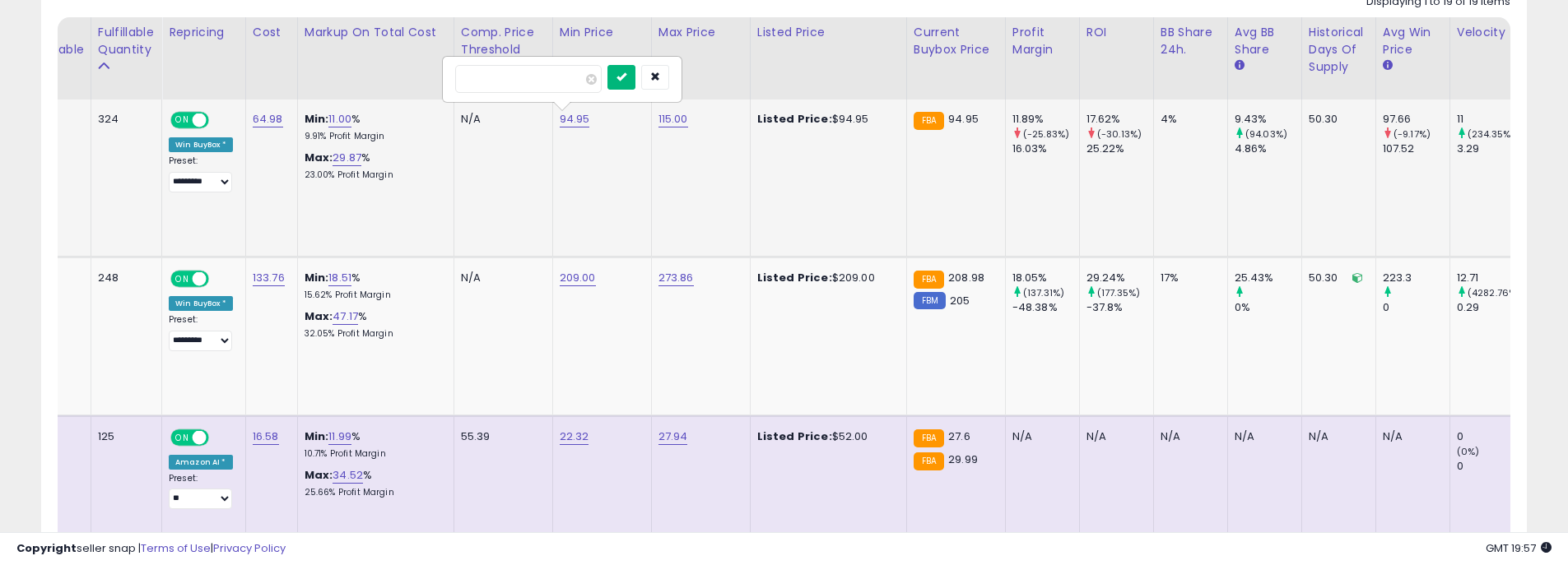 type on "*****" 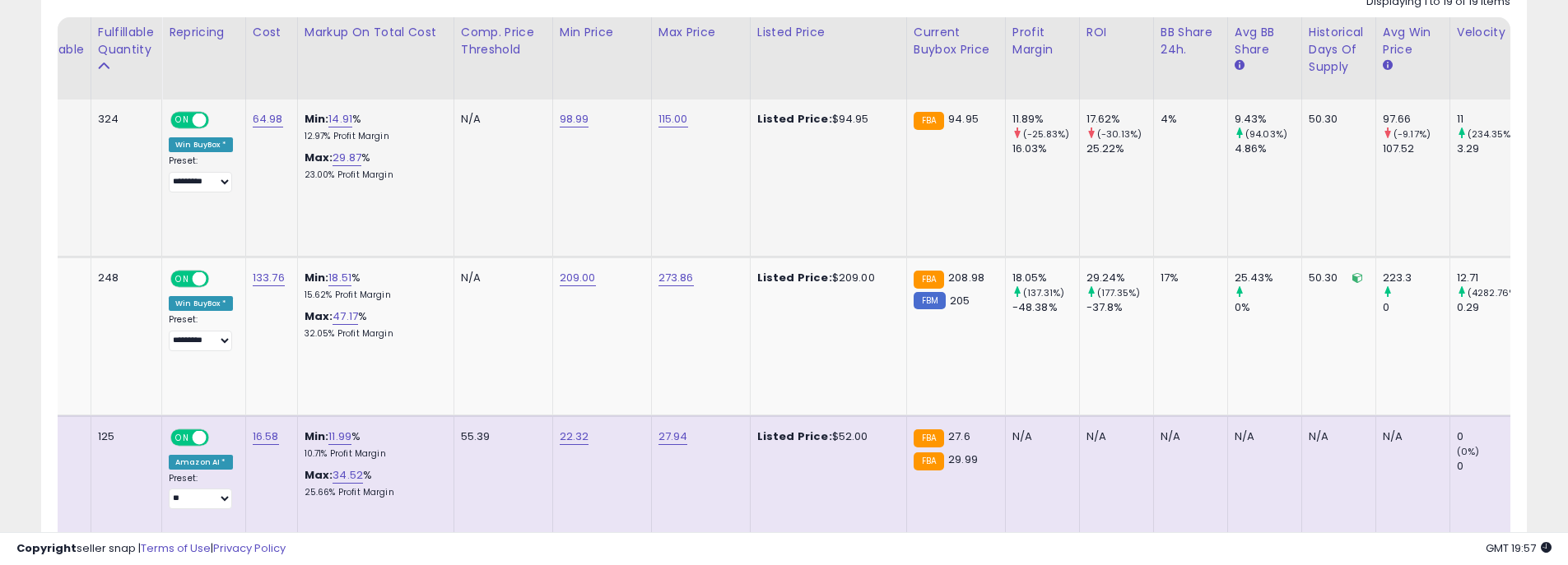 scroll, scrollTop: 0, scrollLeft: 89, axis: horizontal 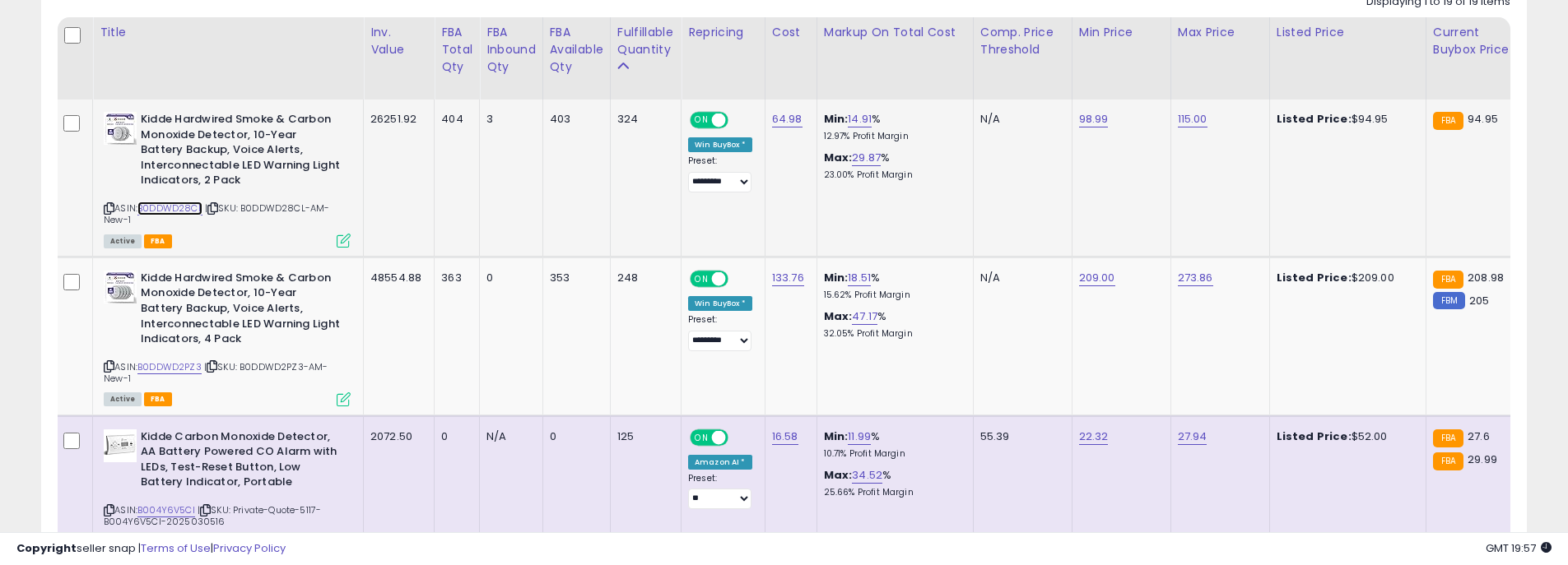 click on "B0DDWD28CL" at bounding box center [170, 208] 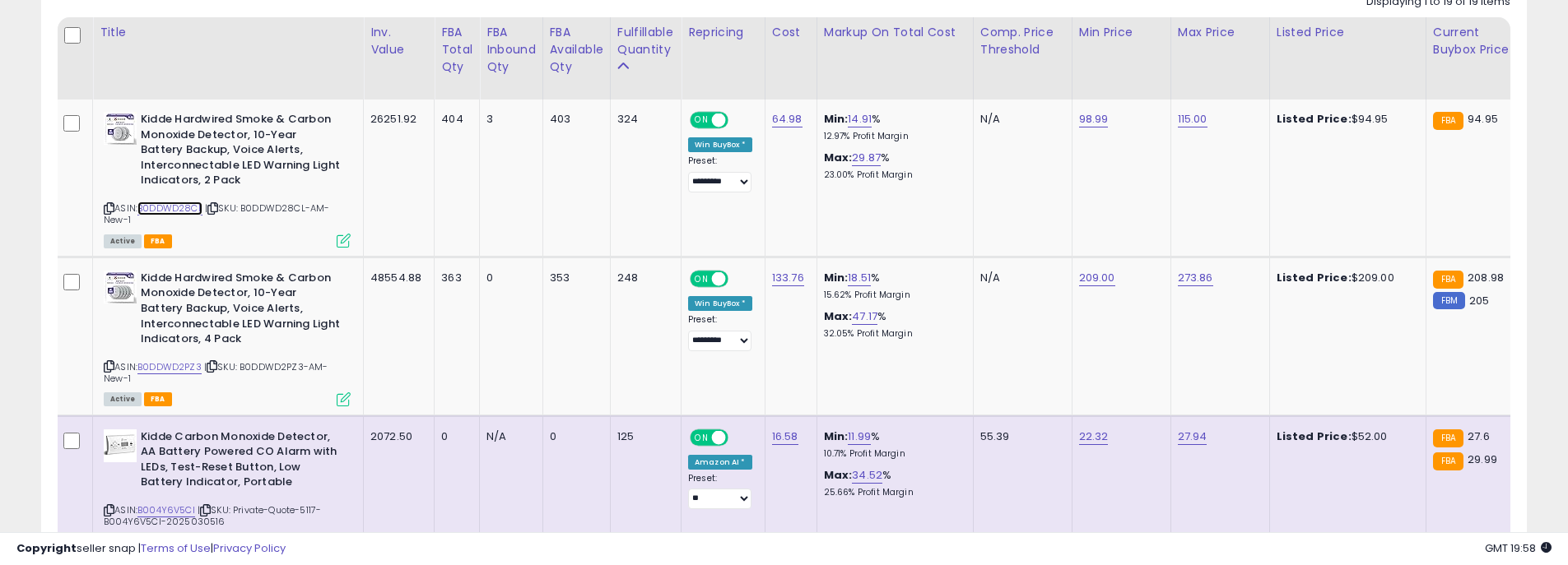 scroll, scrollTop: 0, scrollLeft: 197, axis: horizontal 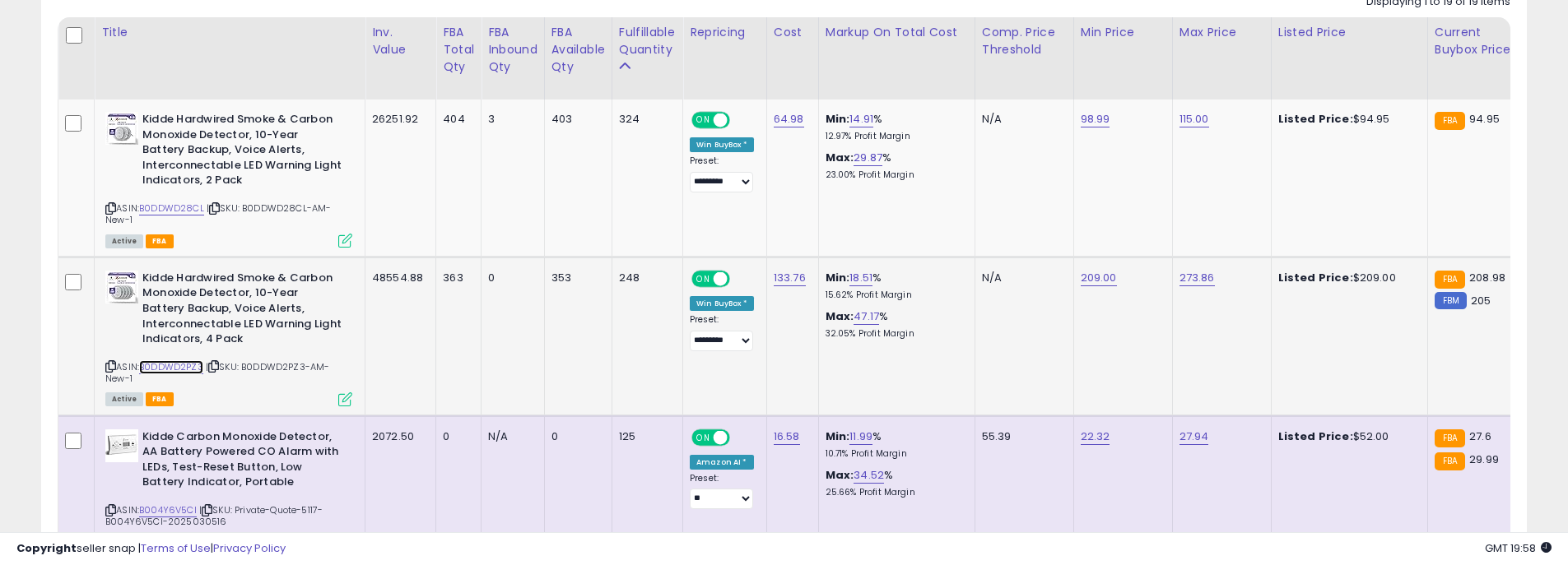 click on "B0DDWD2PZ3" at bounding box center [171, 367] 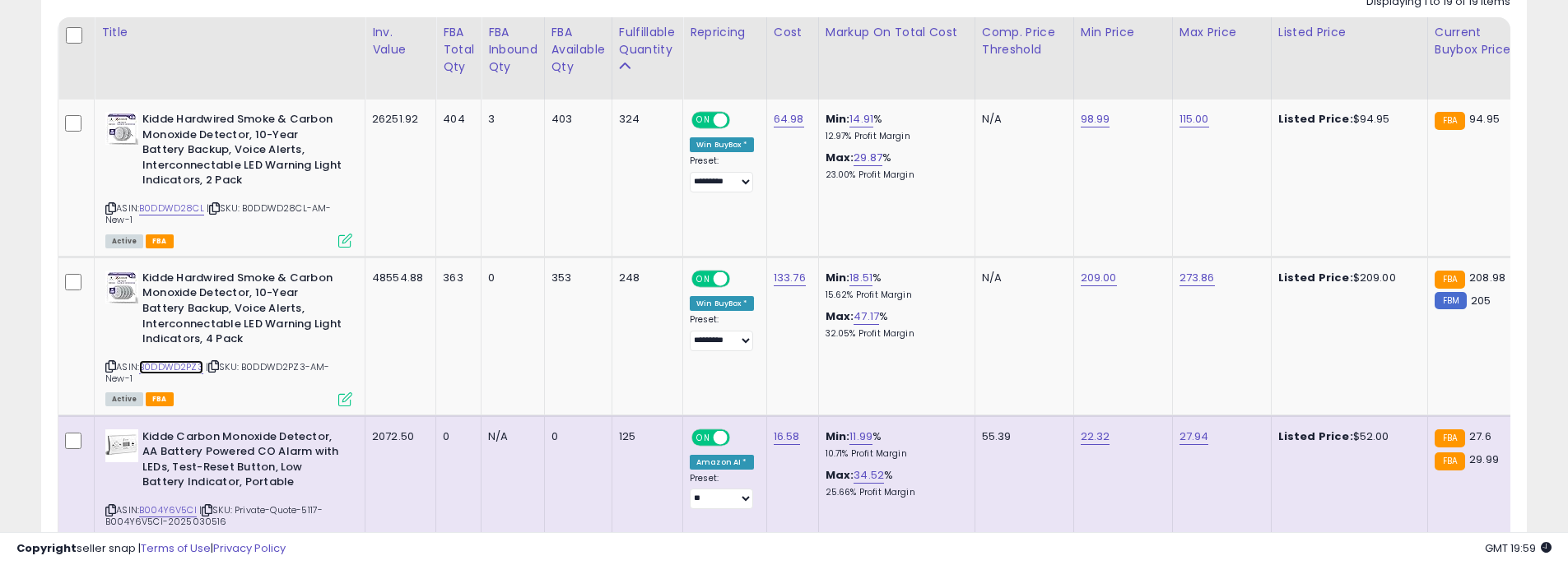 scroll, scrollTop: 0, scrollLeft: 53, axis: horizontal 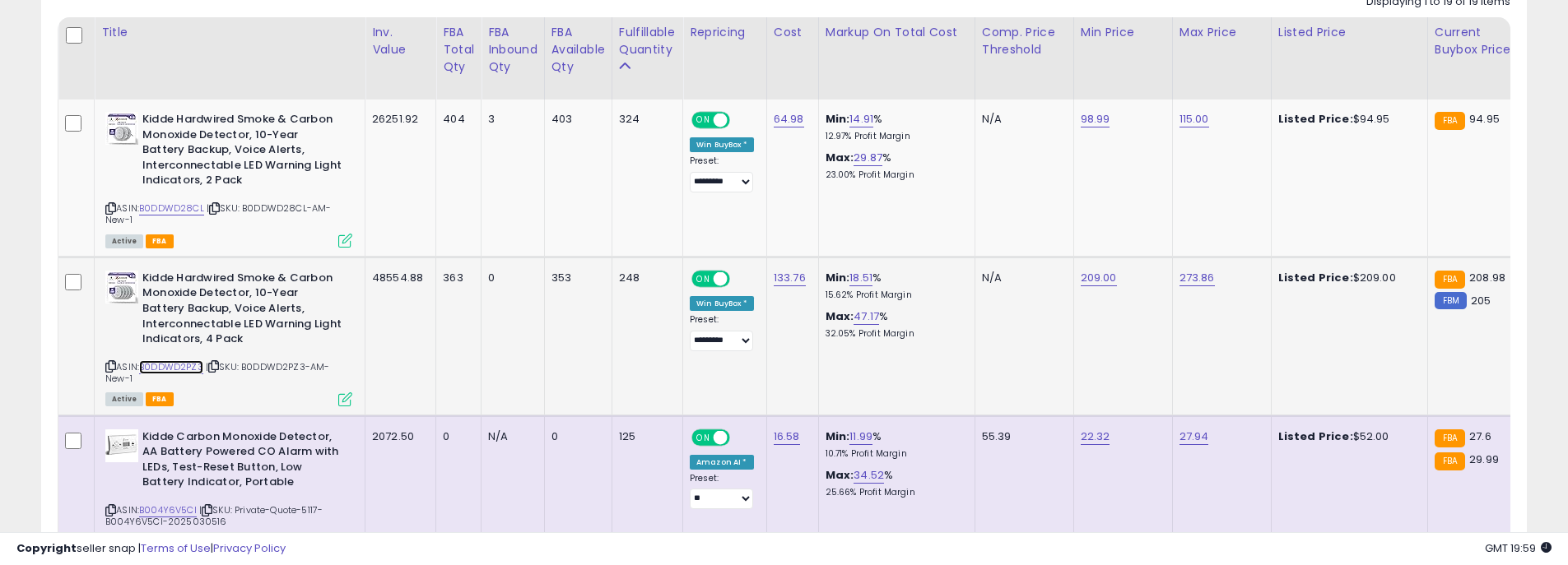 click on "B0DDWD2PZ3" at bounding box center [171, 367] 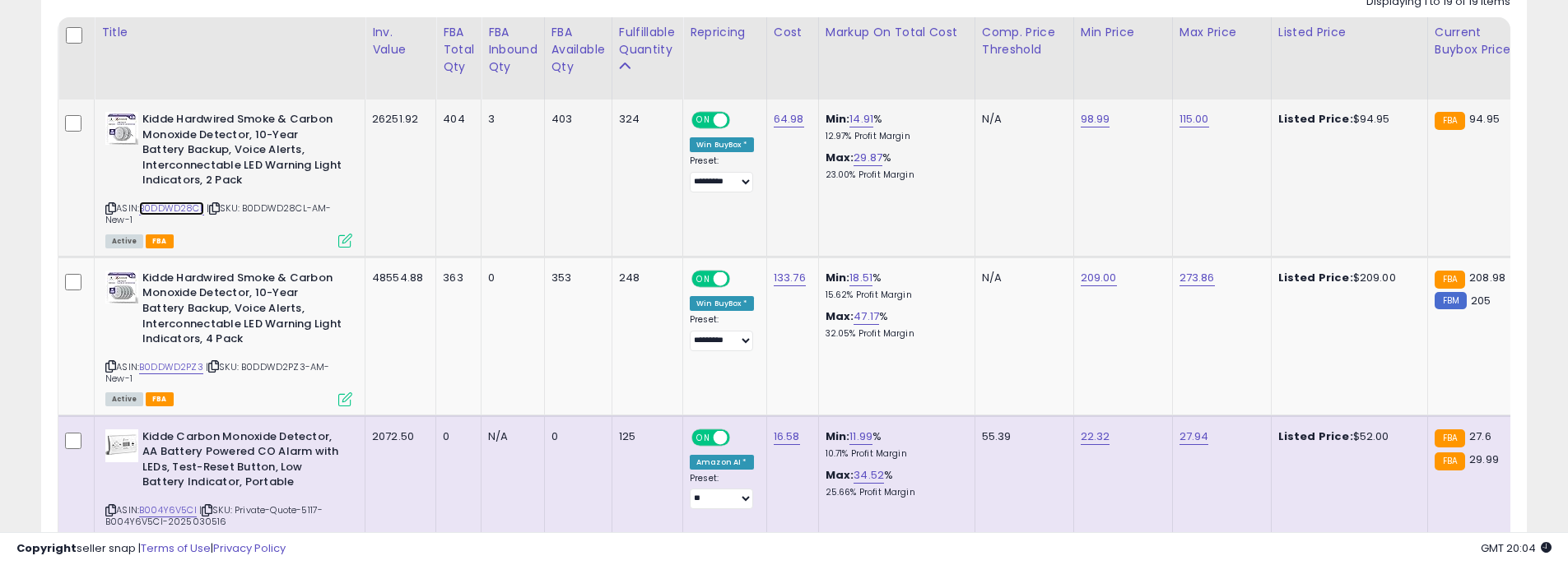 click on "B0DDWD28CL" at bounding box center (171, 208) 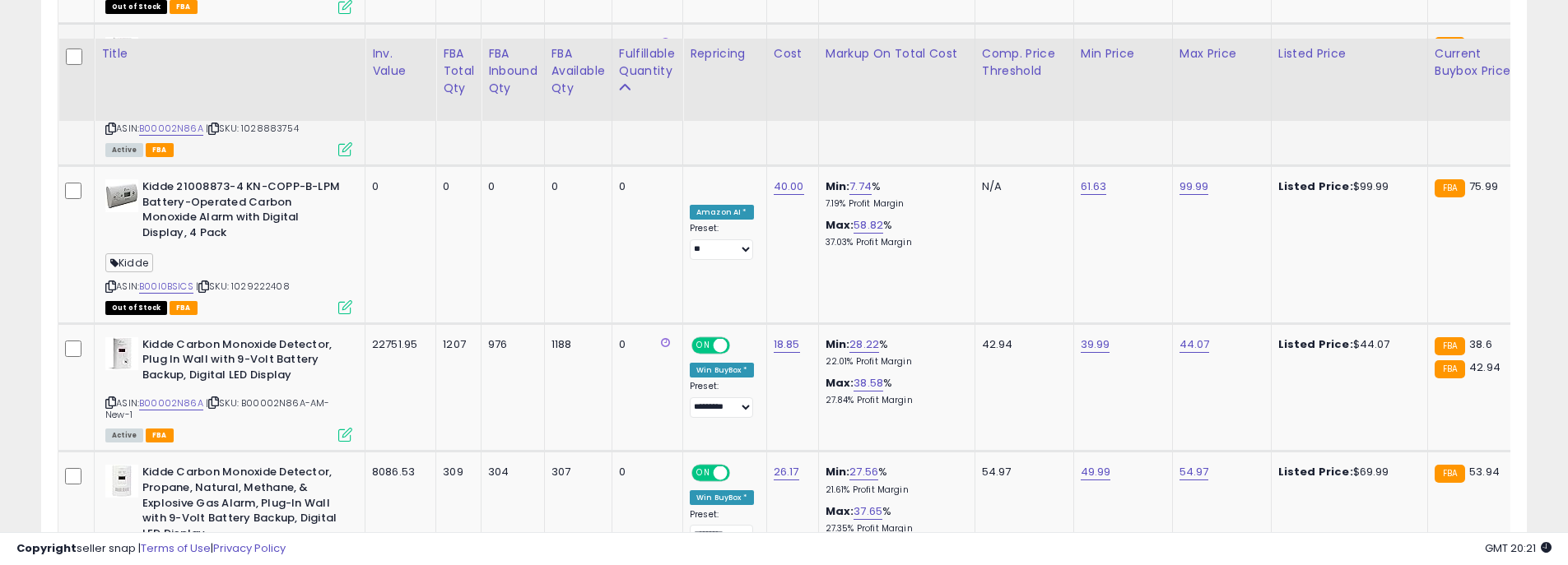 scroll, scrollTop: 1645, scrollLeft: 0, axis: vertical 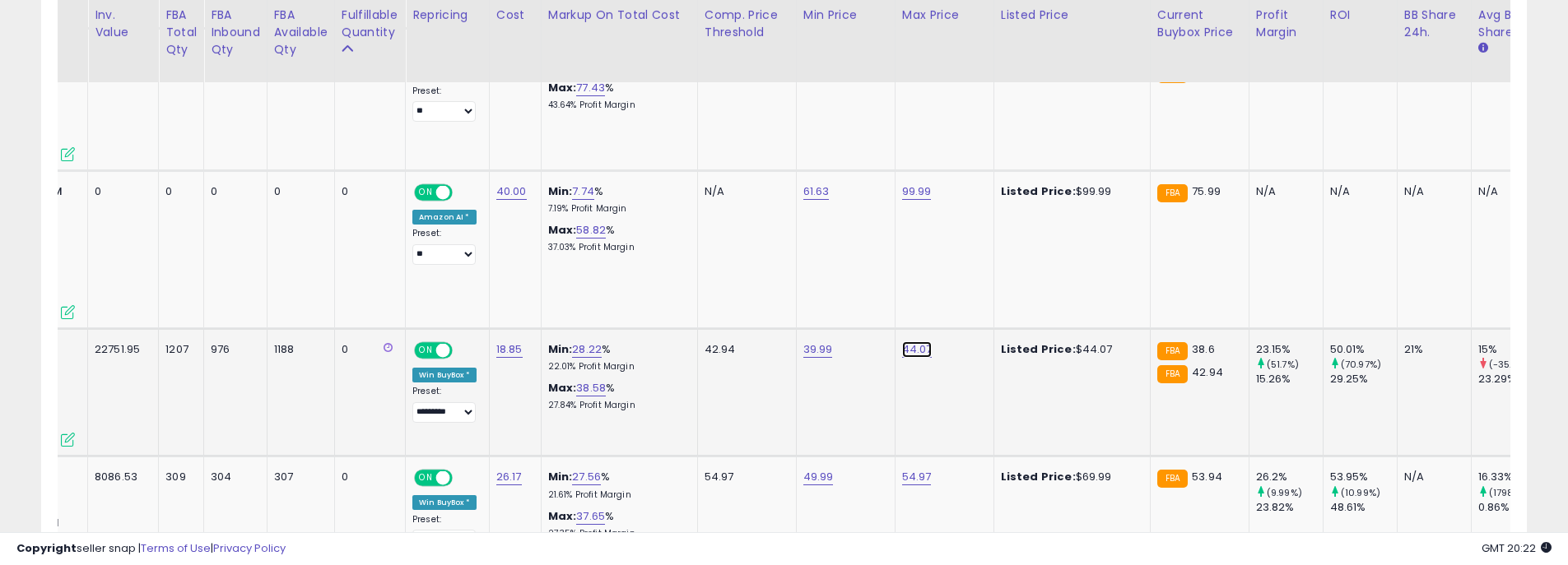 click on "44.07" at bounding box center [917, -539] 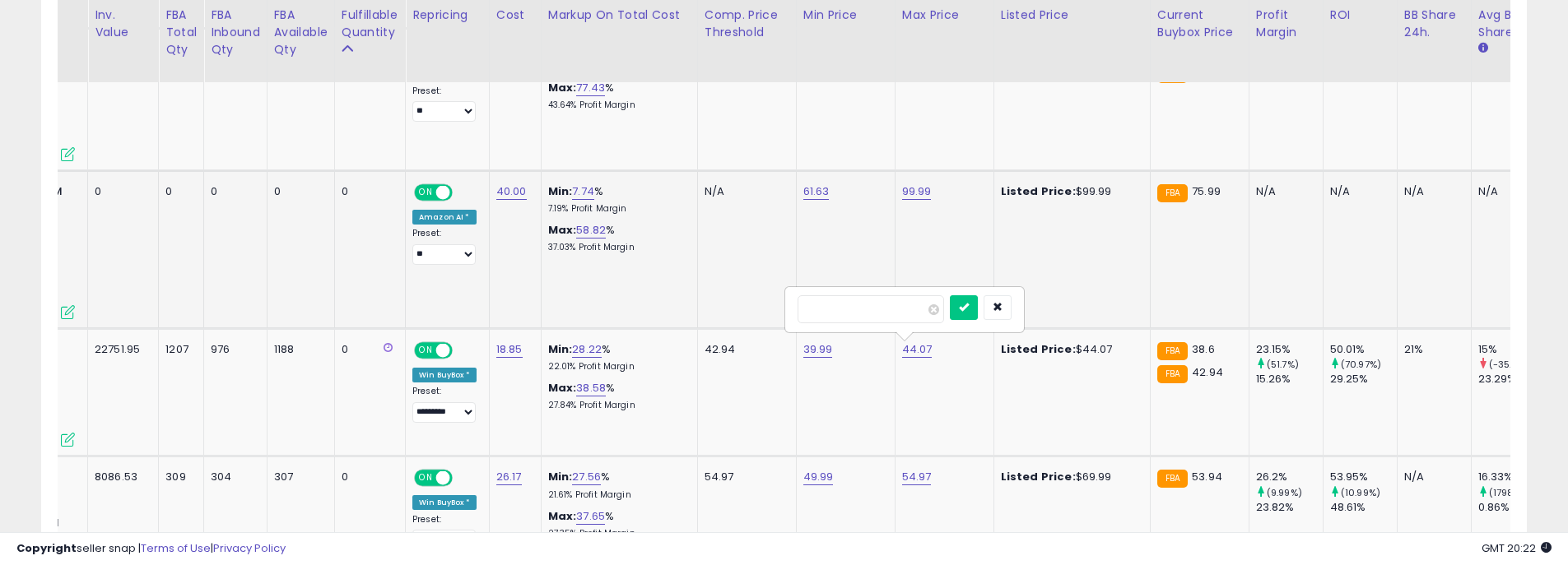 drag, startPoint x: 863, startPoint y: 306, endPoint x: 735, endPoint y: 296, distance: 128.39003 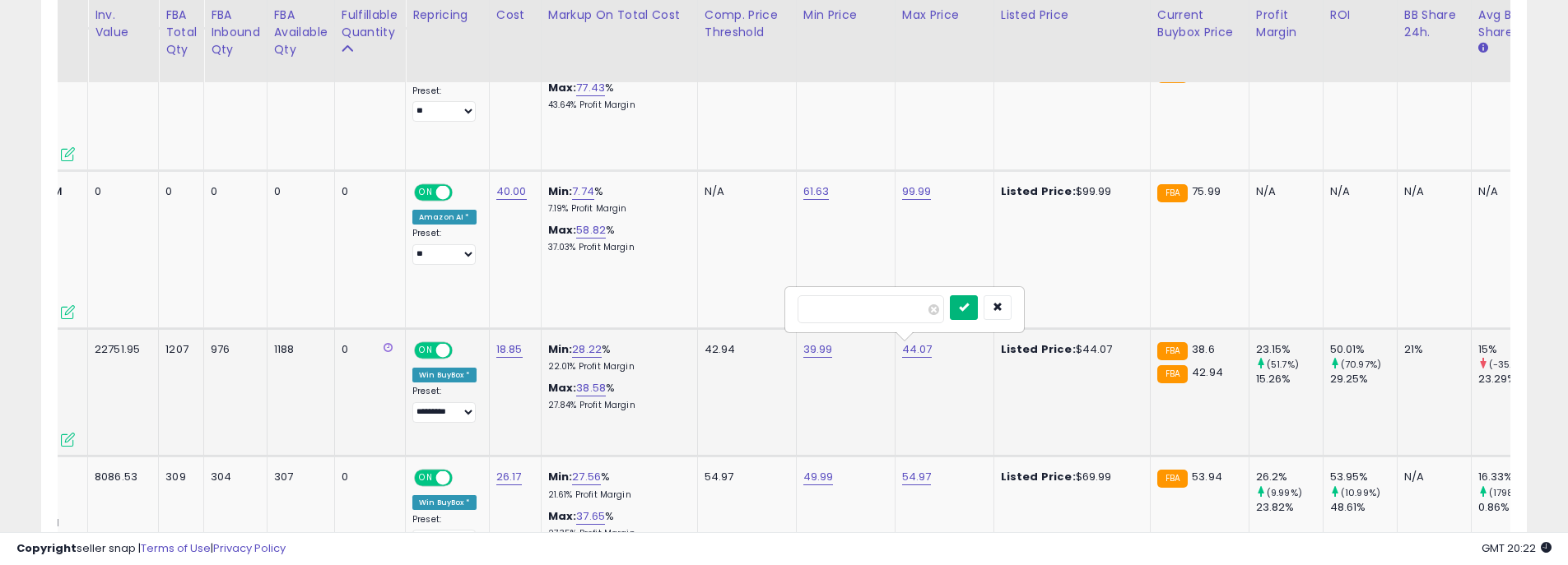 type on "*****" 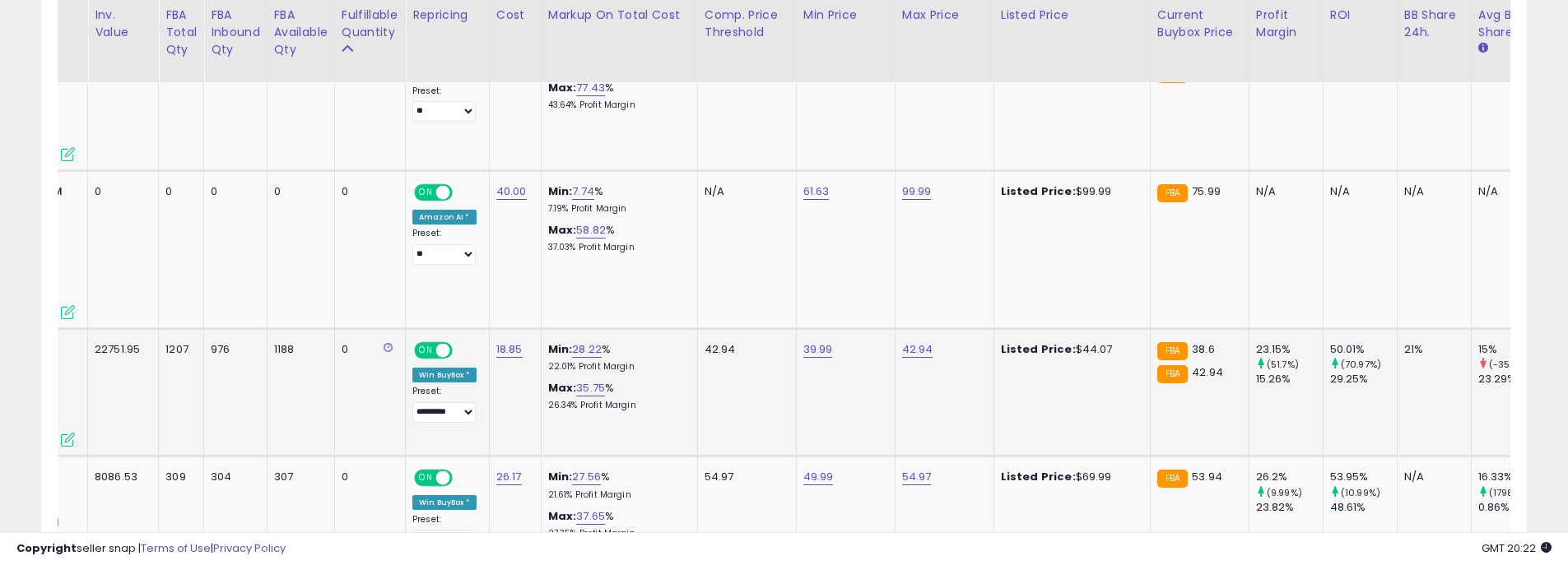 scroll, scrollTop: 0, scrollLeft: 60, axis: horizontal 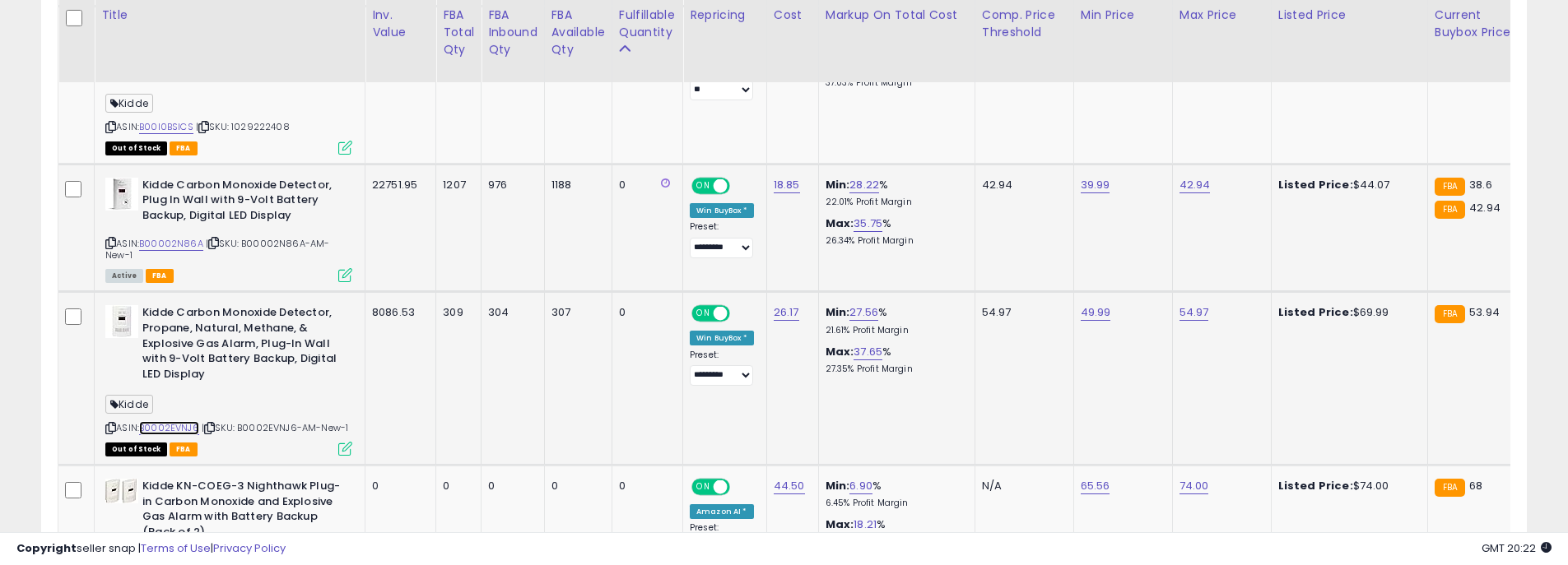 click on "B0002EVNJ6" at bounding box center (169, 428) 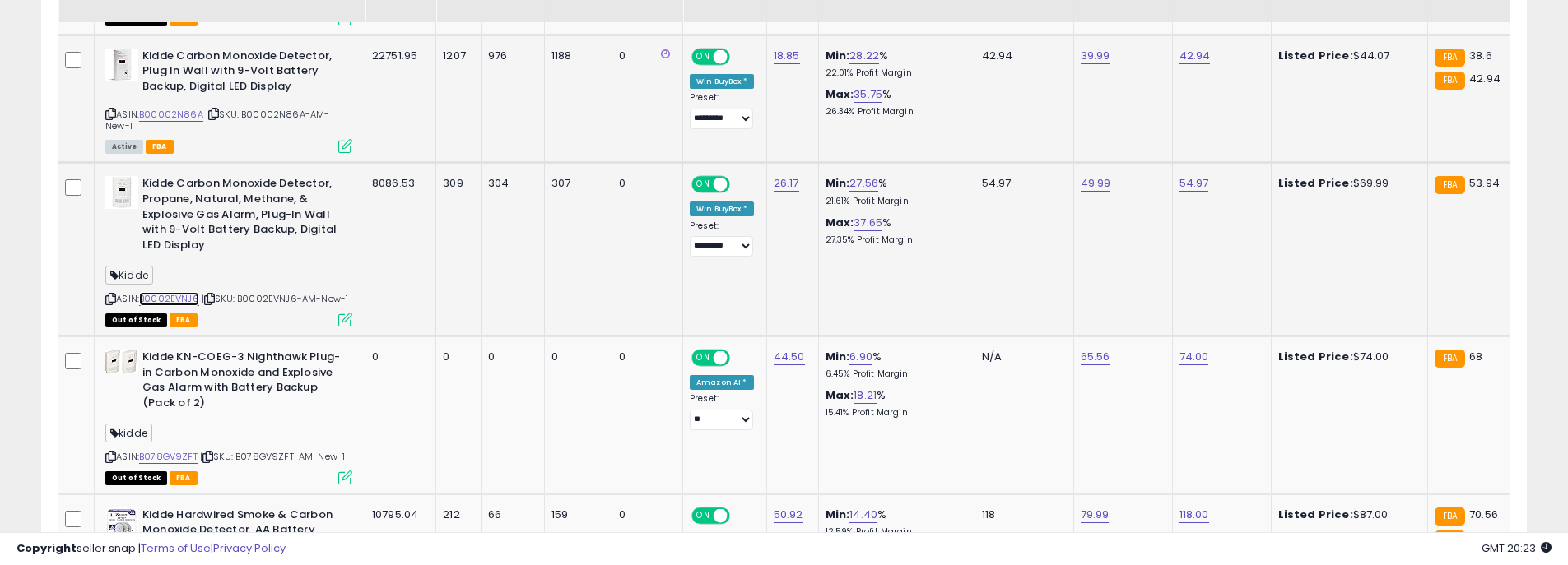 scroll, scrollTop: 1974, scrollLeft: 0, axis: vertical 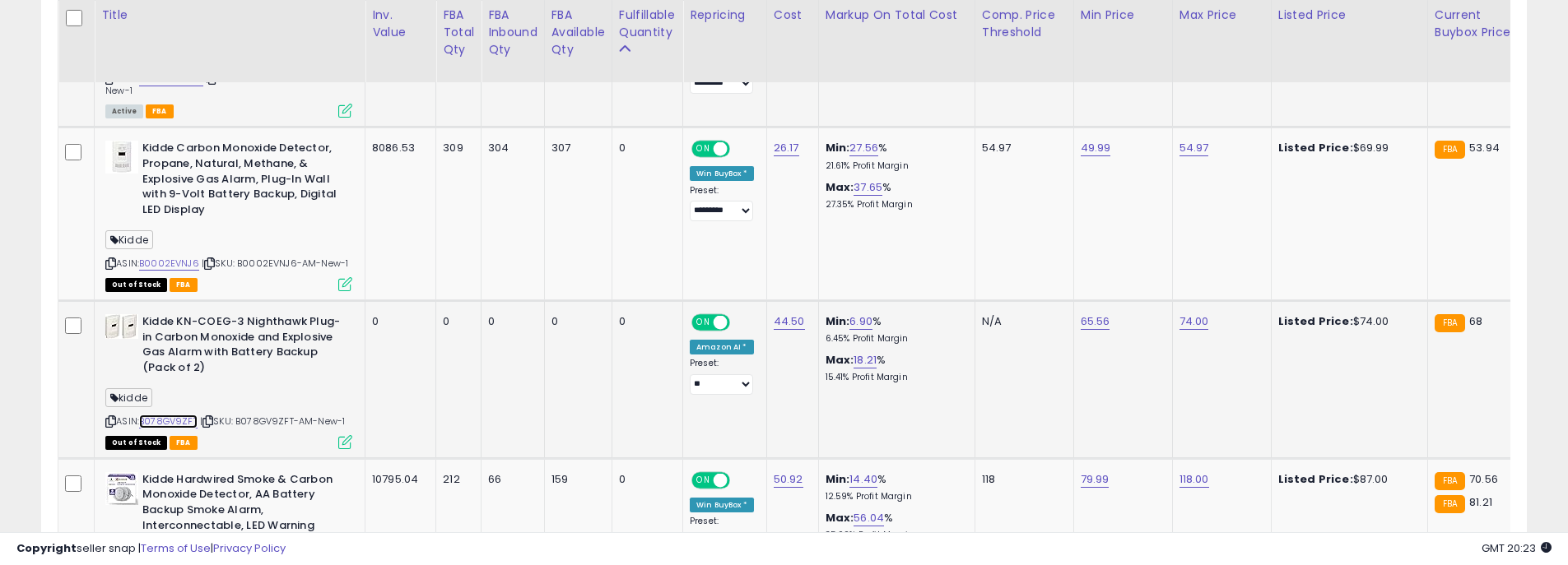click on "B078GV9ZFT" at bounding box center (168, 421) 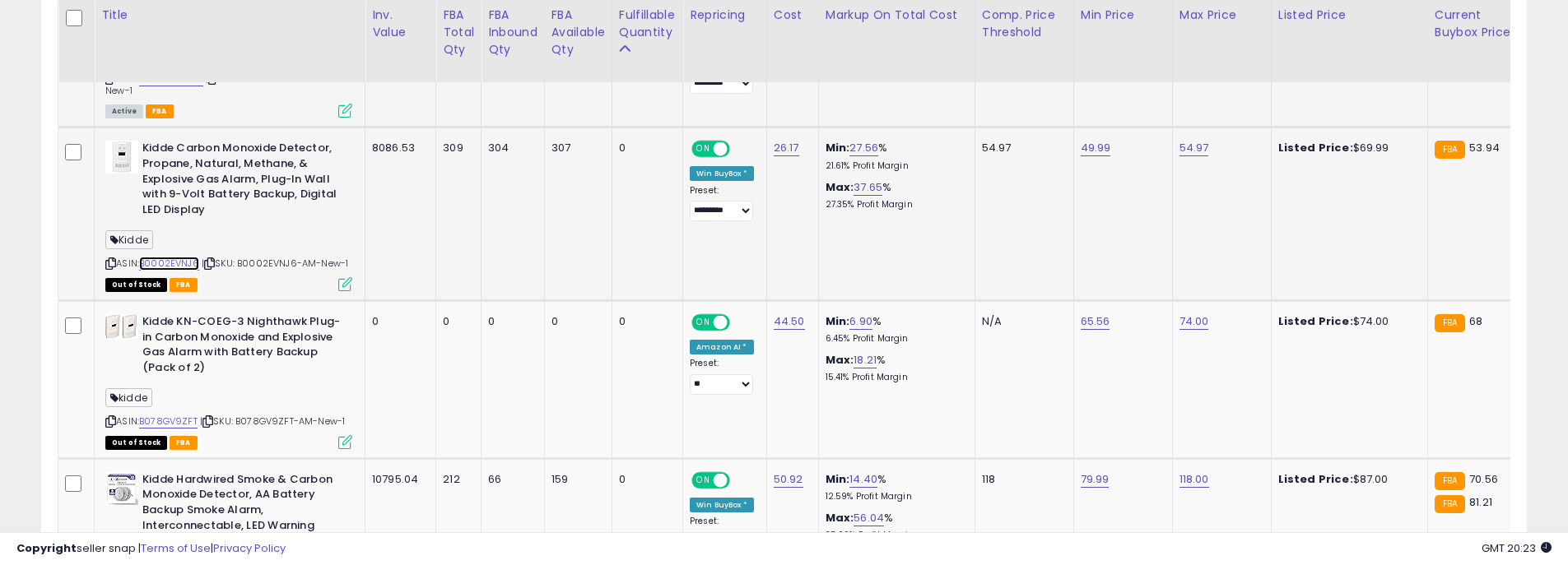 click on "B0002EVNJ6" at bounding box center [169, 263] 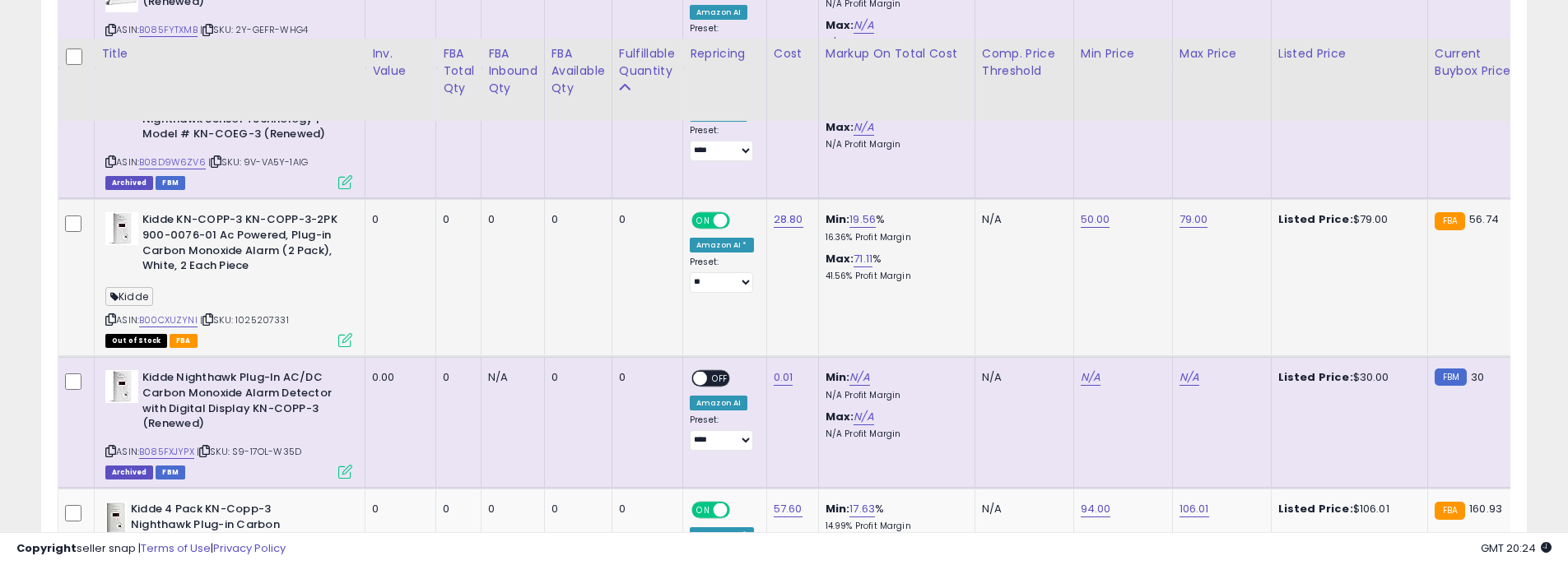 scroll, scrollTop: 3043, scrollLeft: 0, axis: vertical 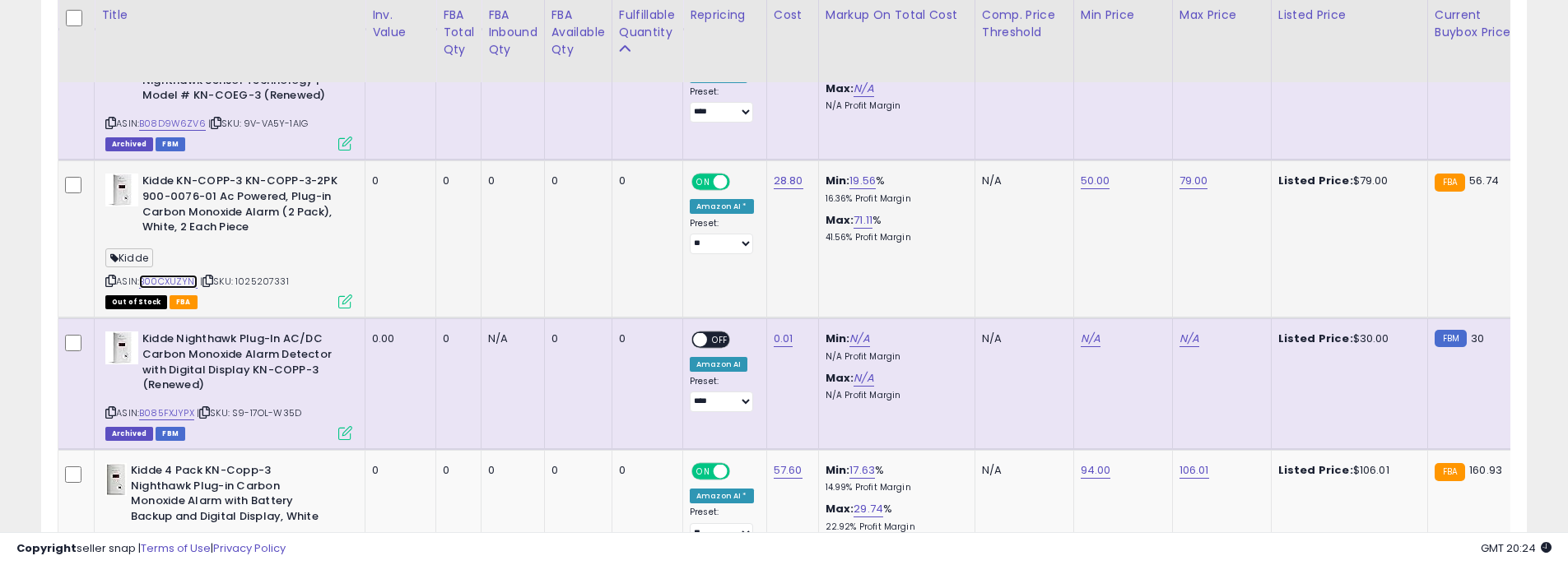 click on "B00CXUZYNI" at bounding box center [168, 281] 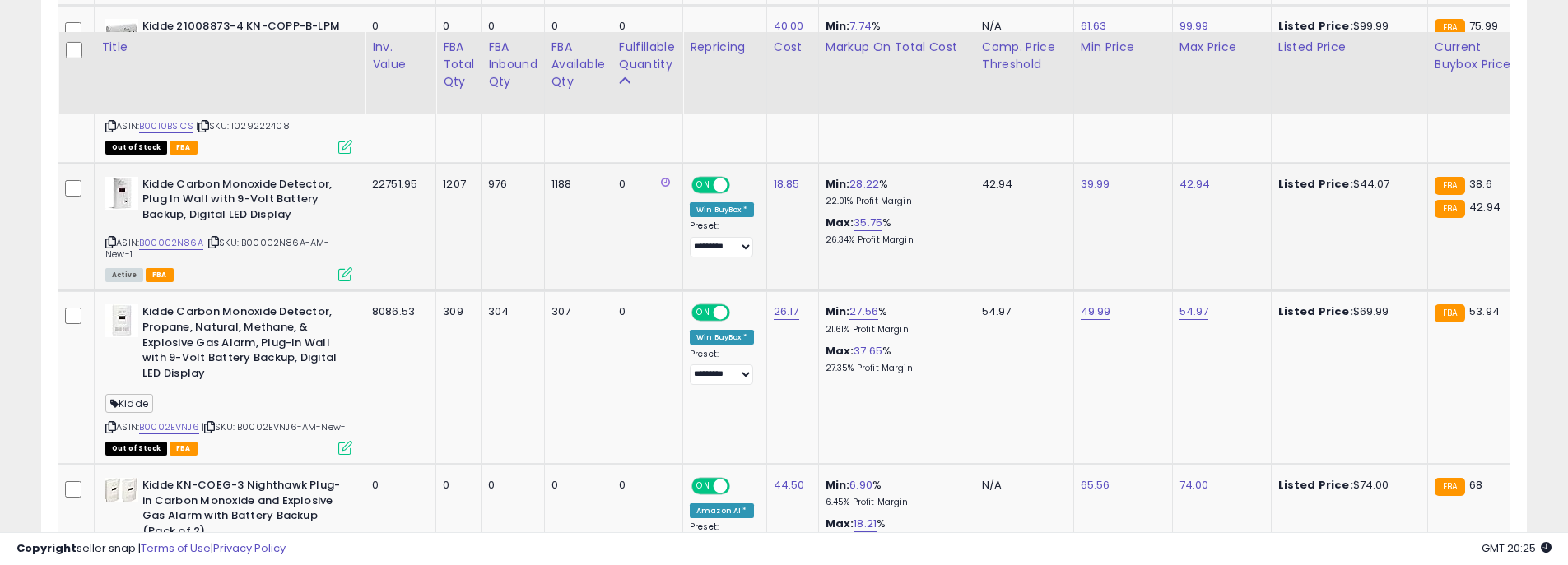 scroll, scrollTop: 1809, scrollLeft: 0, axis: vertical 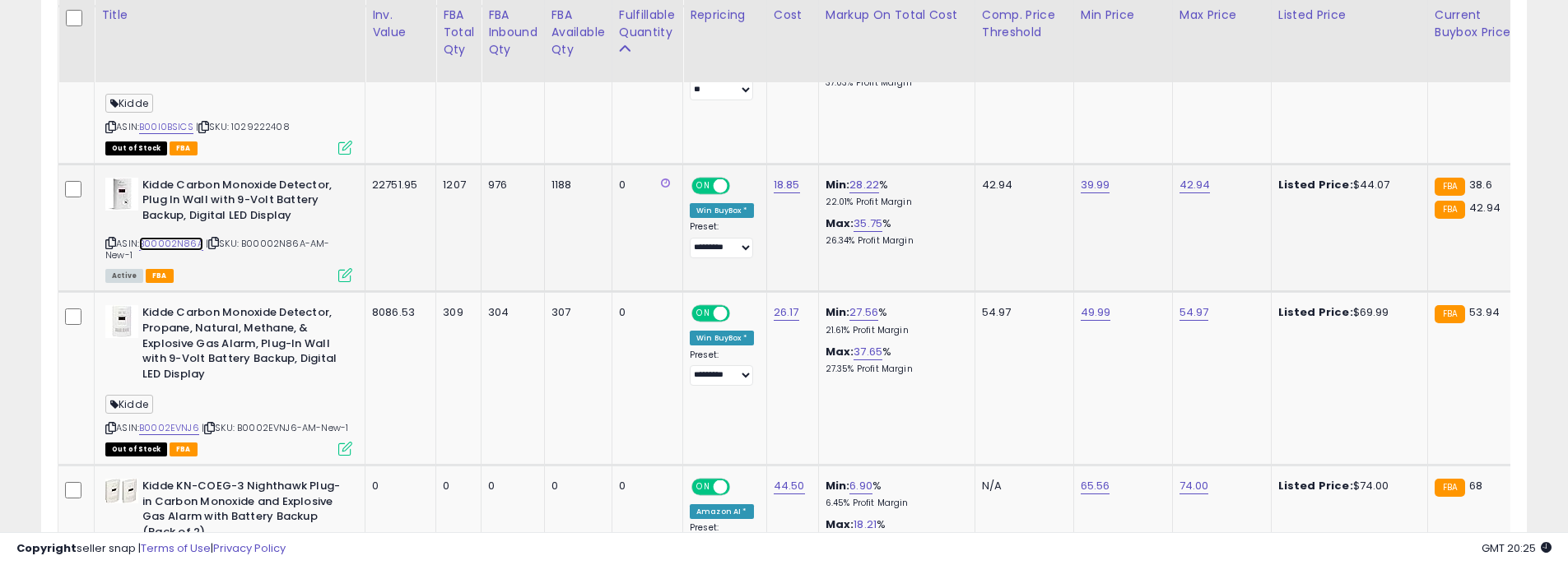 click on "B00002N86A" at bounding box center [171, 243] 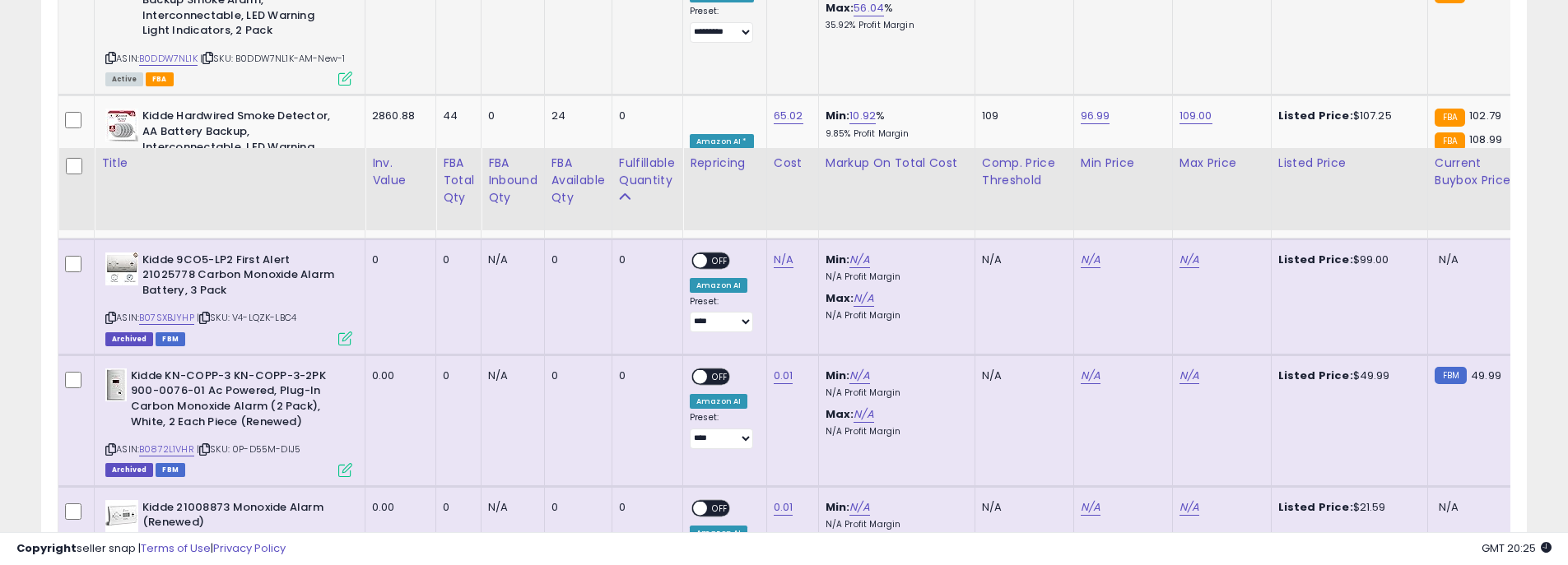 scroll, scrollTop: 2632, scrollLeft: 0, axis: vertical 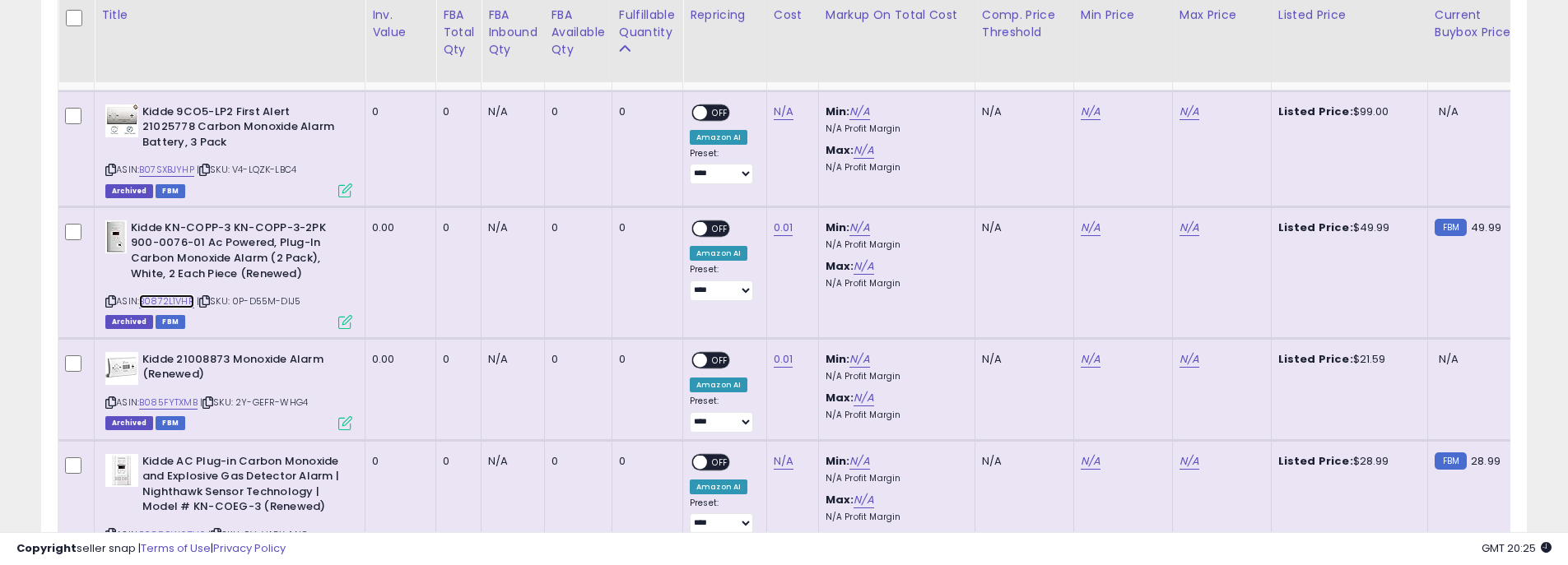 click on "B0872L1VHR" at bounding box center (166, 301) 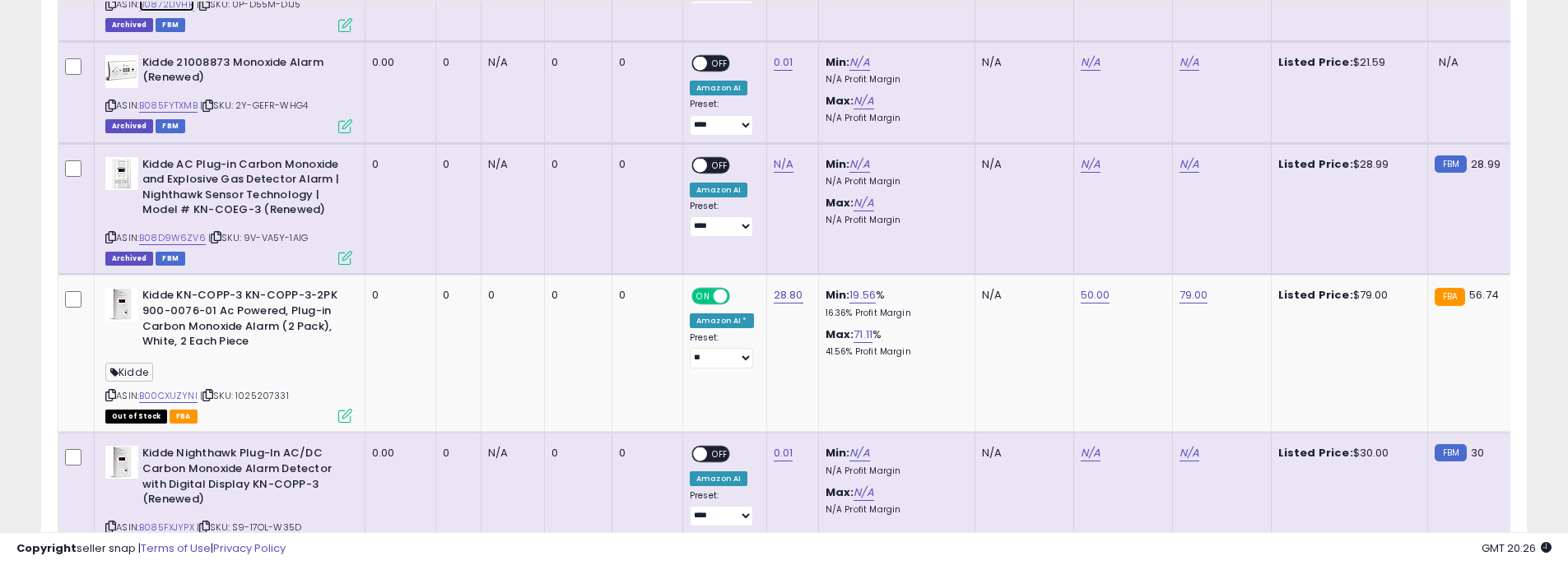scroll, scrollTop: 3043, scrollLeft: 0, axis: vertical 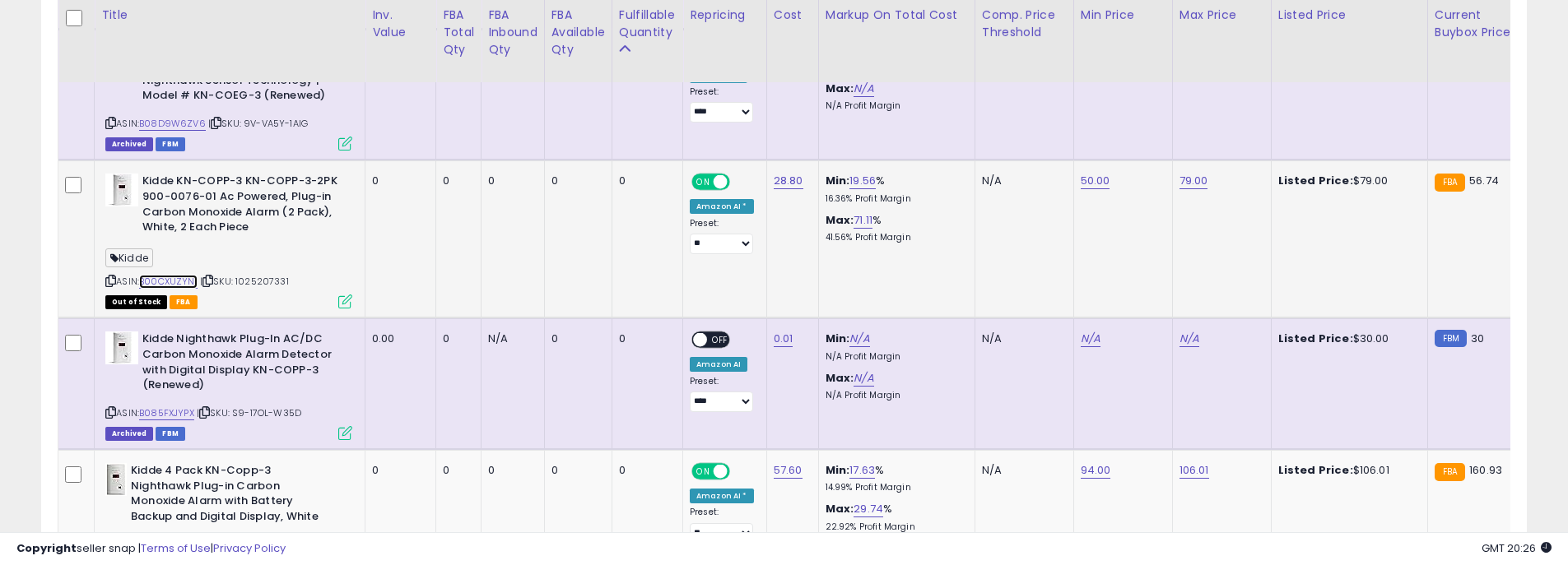 click on "B00CXUZYNI" at bounding box center (168, 281) 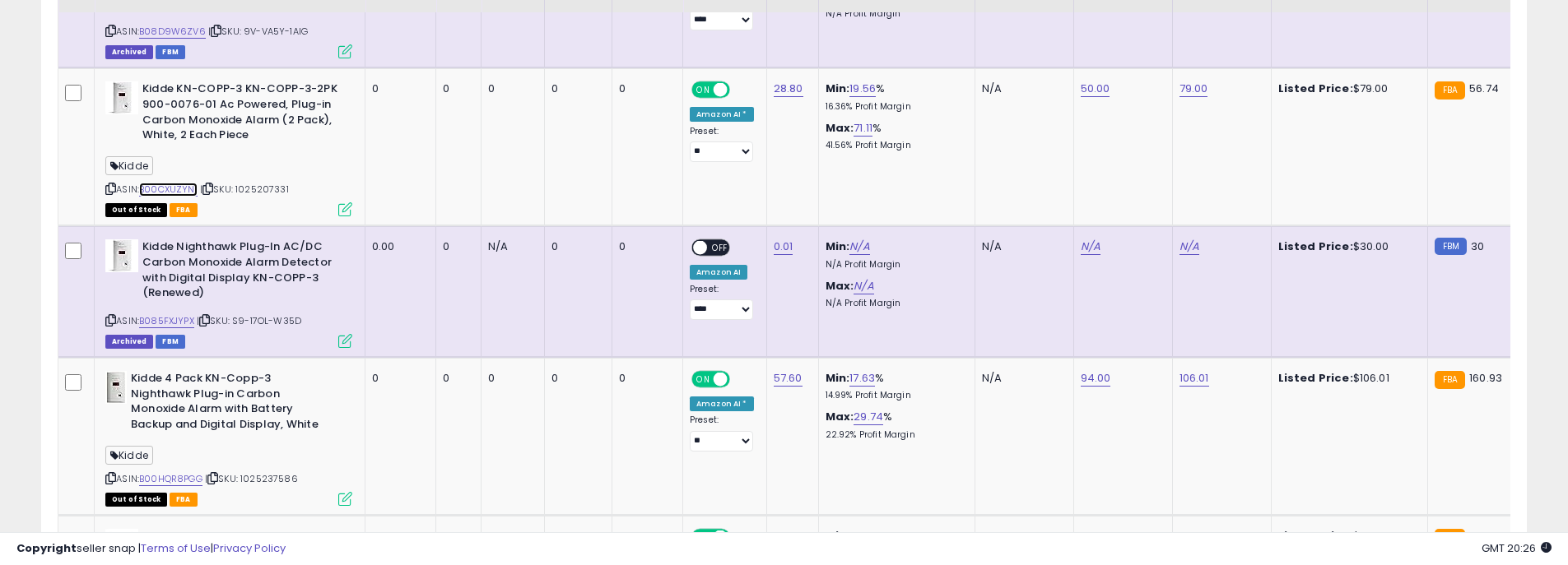 scroll, scrollTop: 3207, scrollLeft: 0, axis: vertical 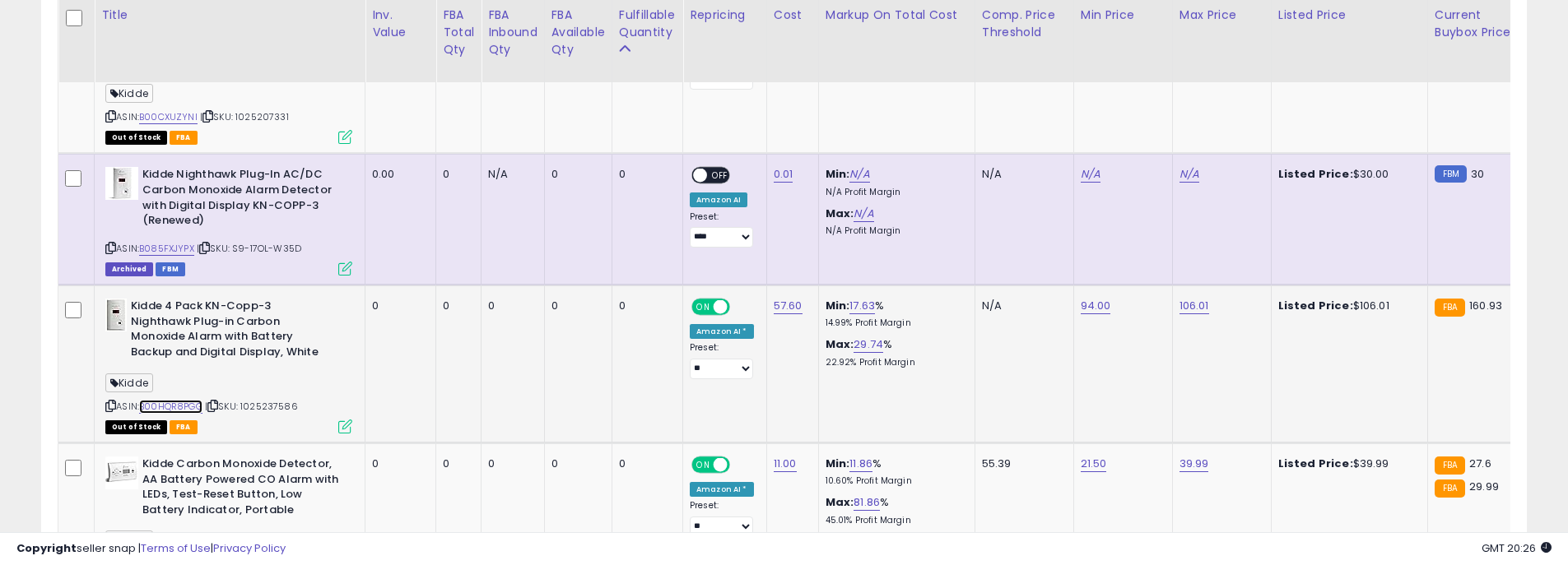click on "B00HQR8PGG" at bounding box center (170, 406) 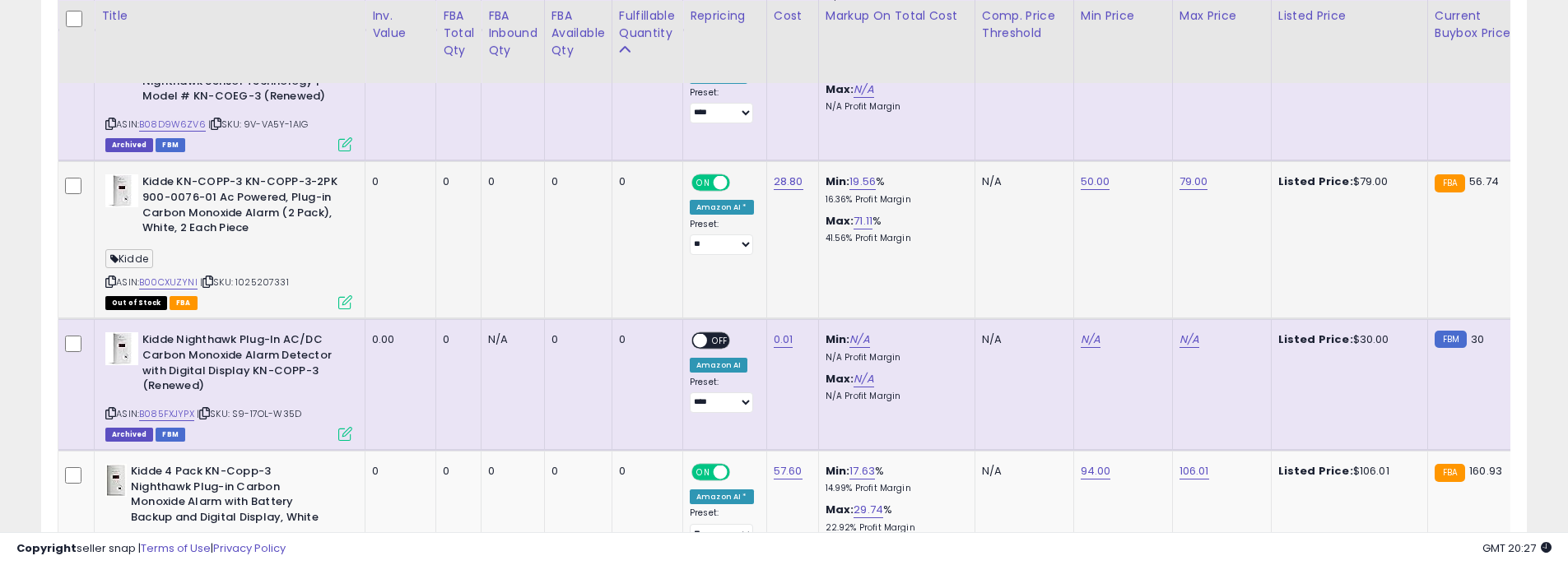 scroll, scrollTop: 3043, scrollLeft: 0, axis: vertical 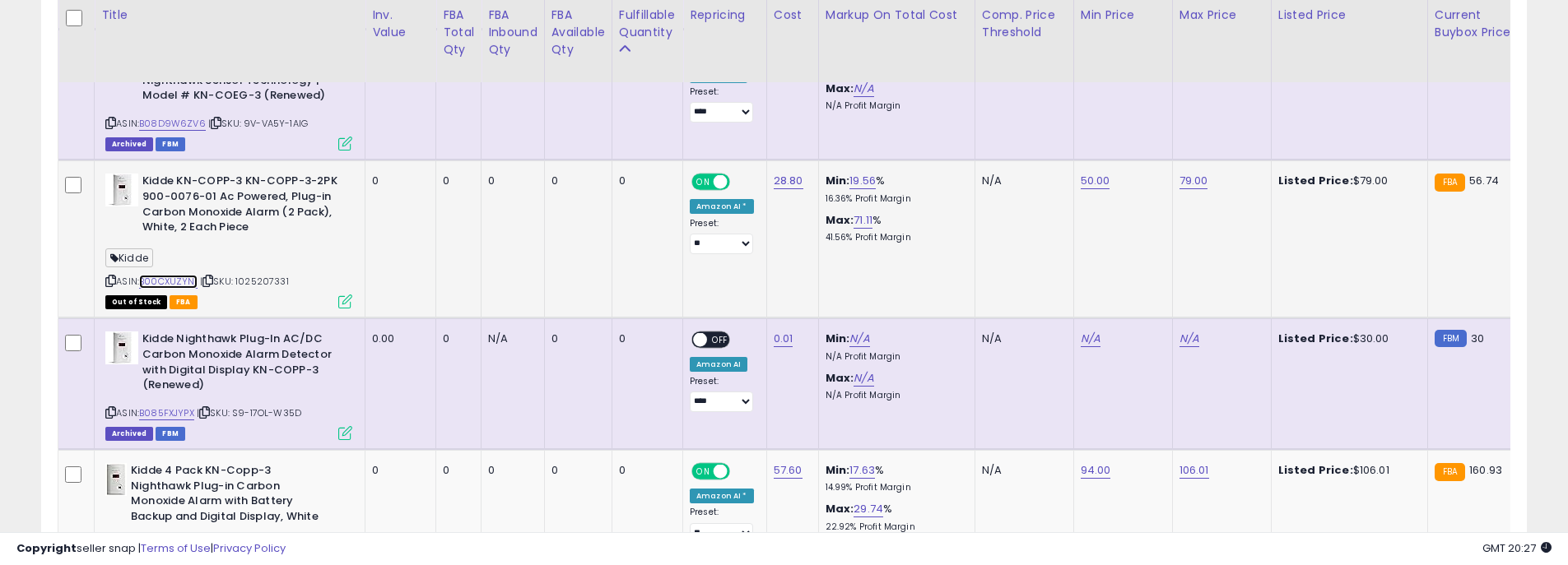 click on "B00CXUZYNI" at bounding box center (168, 281) 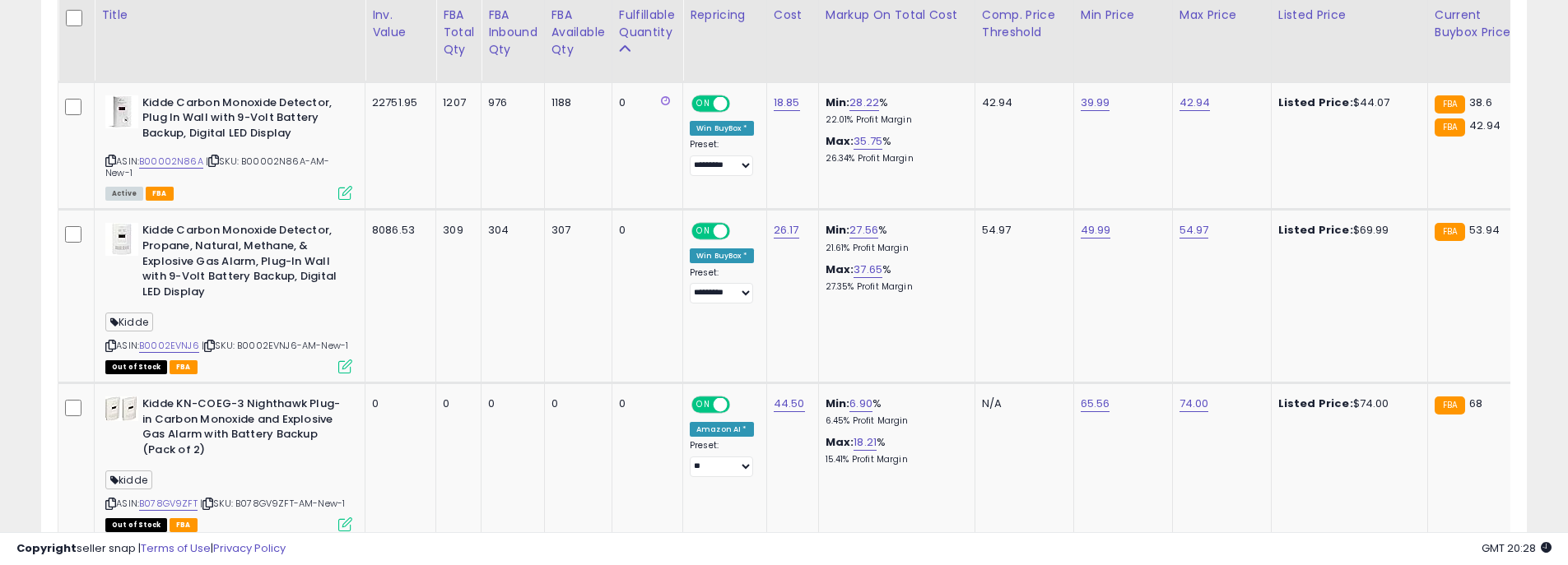 scroll, scrollTop: 1809, scrollLeft: 0, axis: vertical 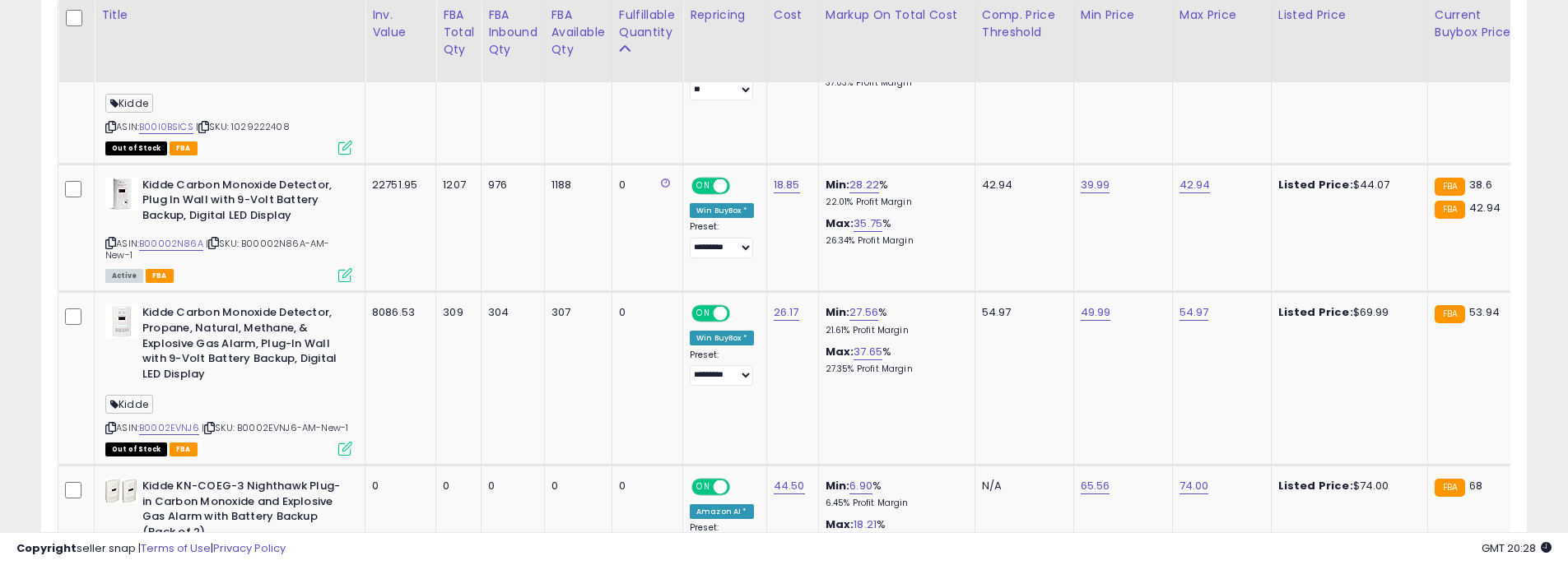 click on "54.97" 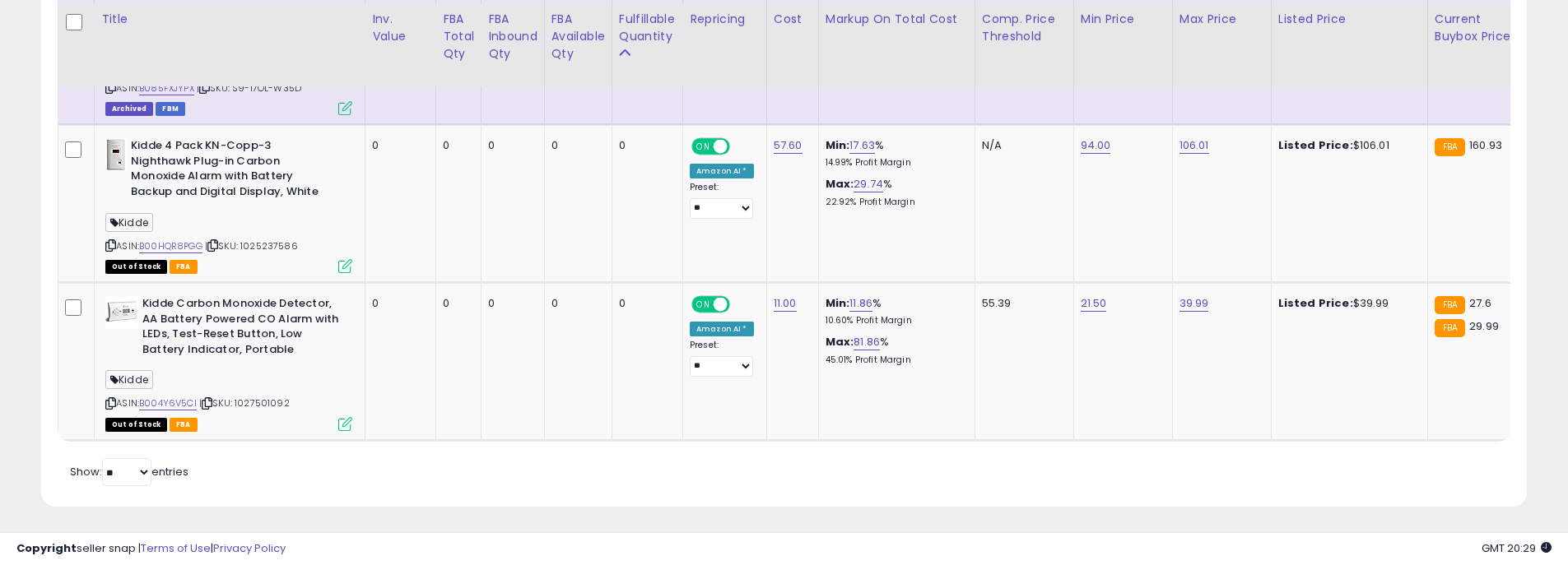 scroll, scrollTop: 3372, scrollLeft: 0, axis: vertical 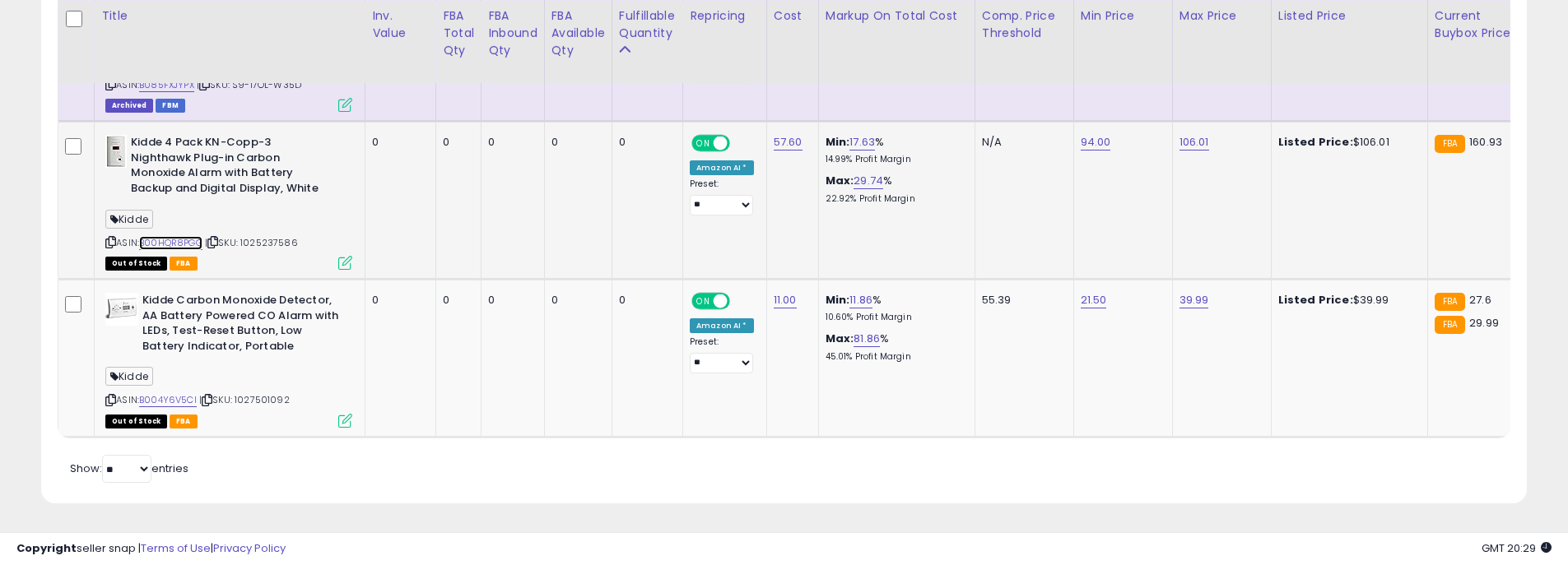 click on "B00HQR8PGG" at bounding box center [170, 243] 